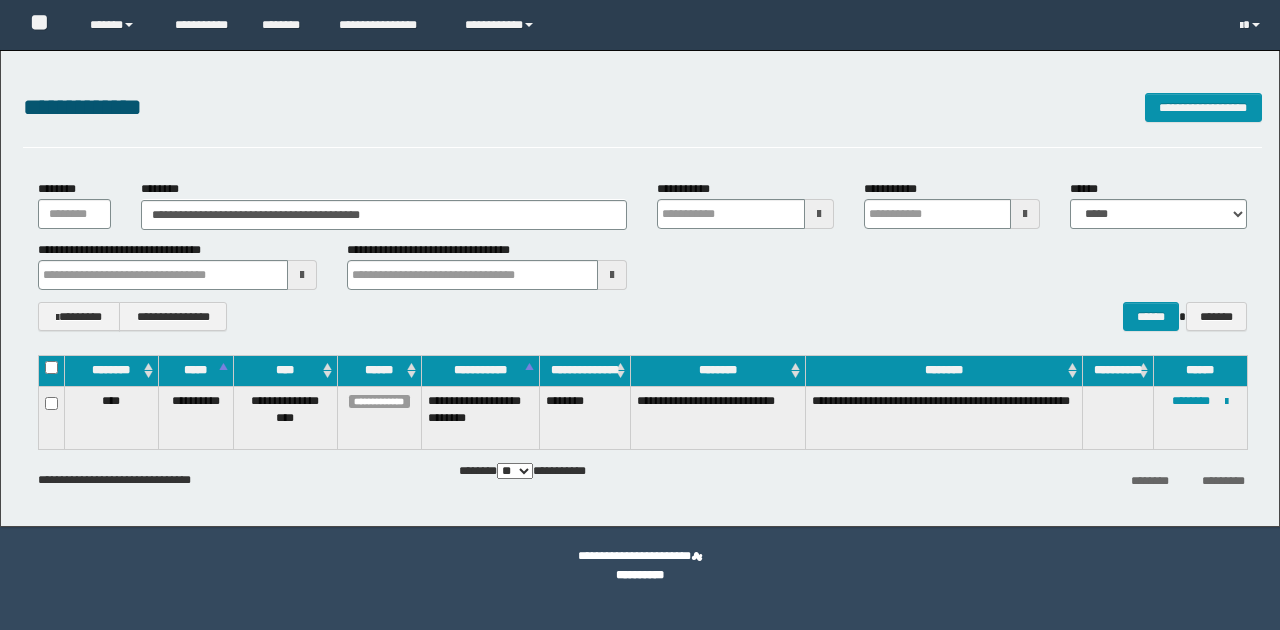 scroll, scrollTop: 0, scrollLeft: 0, axis: both 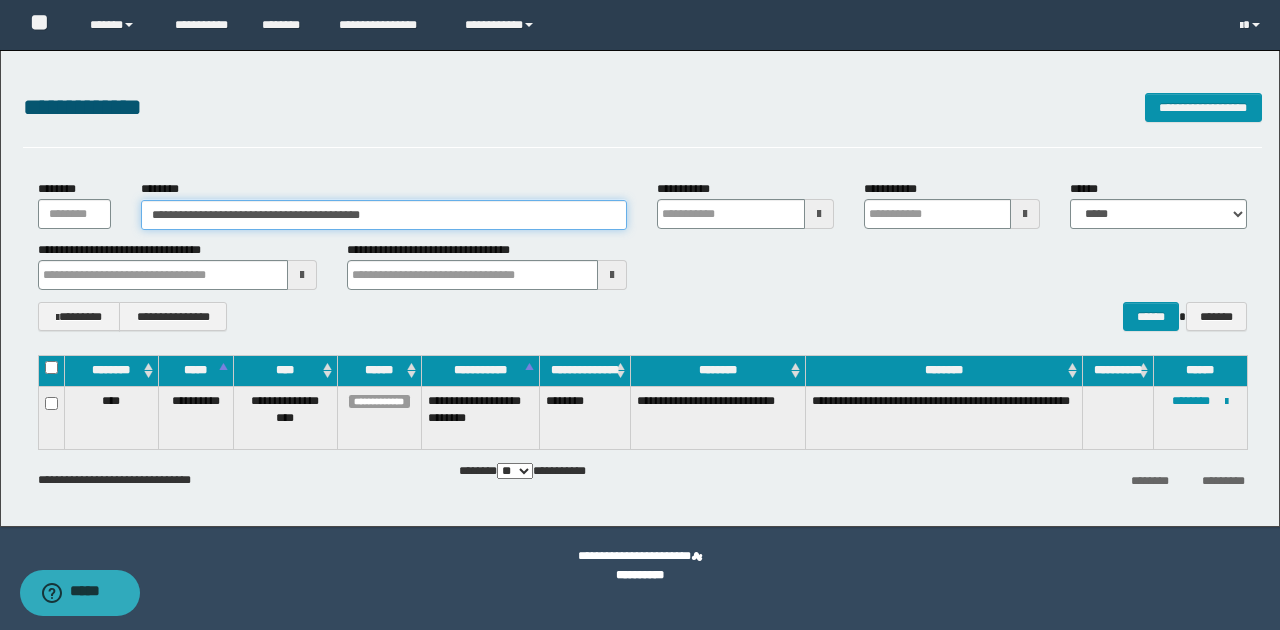 drag, startPoint x: 150, startPoint y: 214, endPoint x: 450, endPoint y: 216, distance: 300.00665 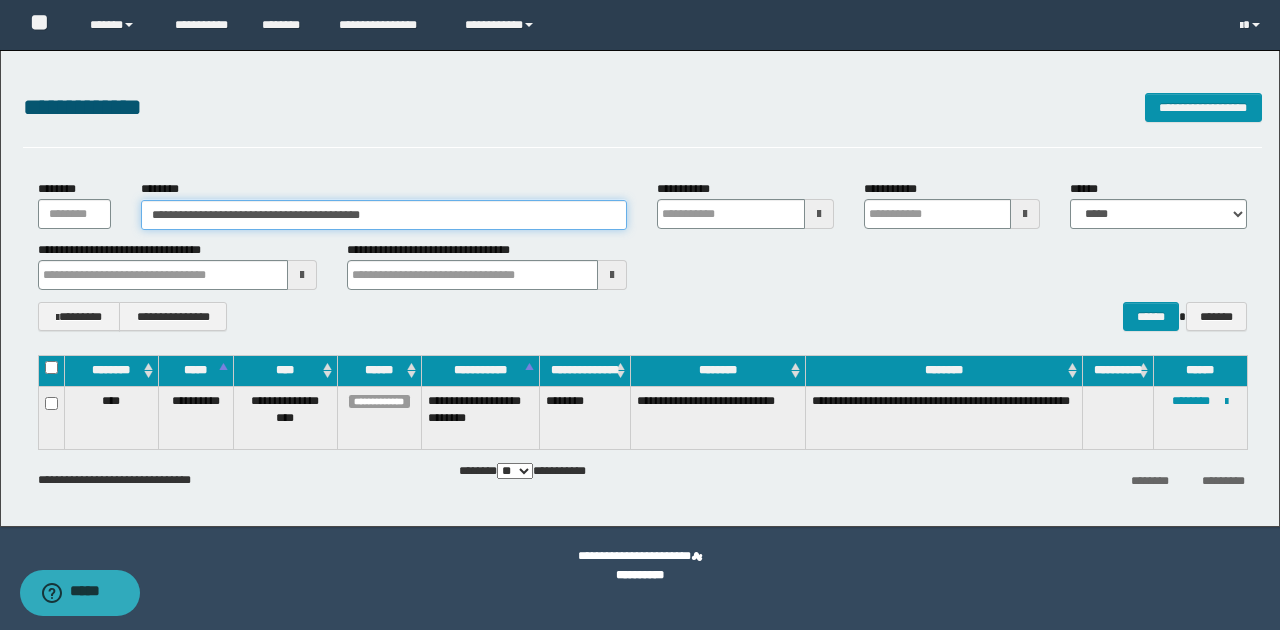 paste 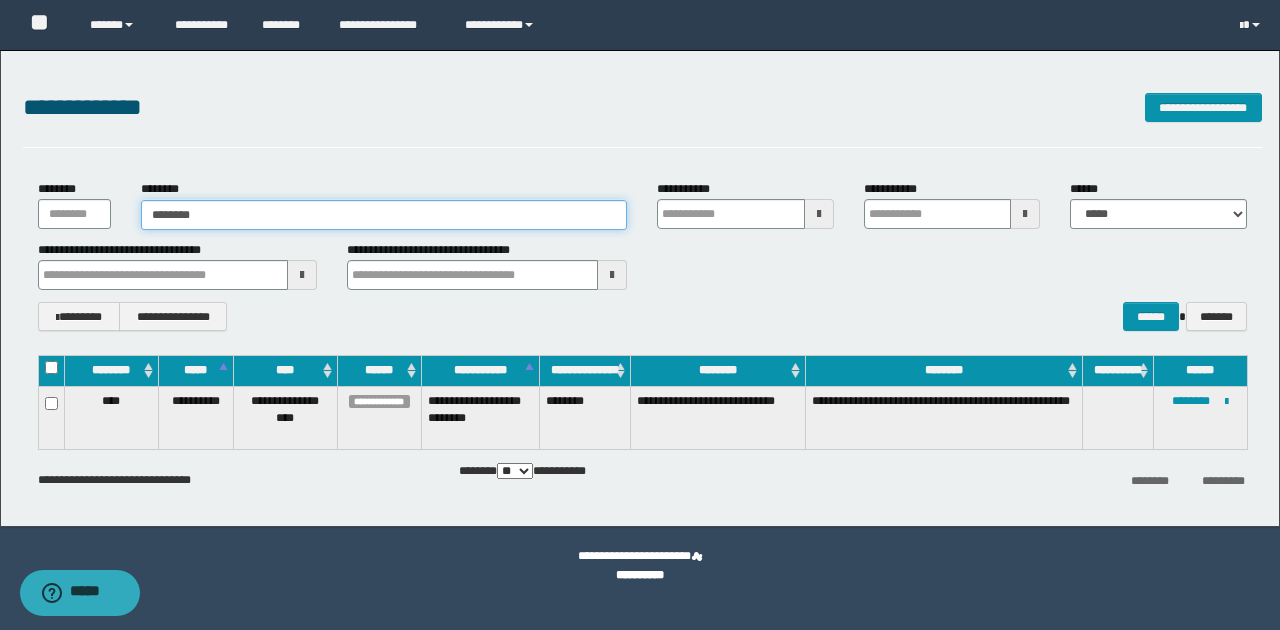 type on "********" 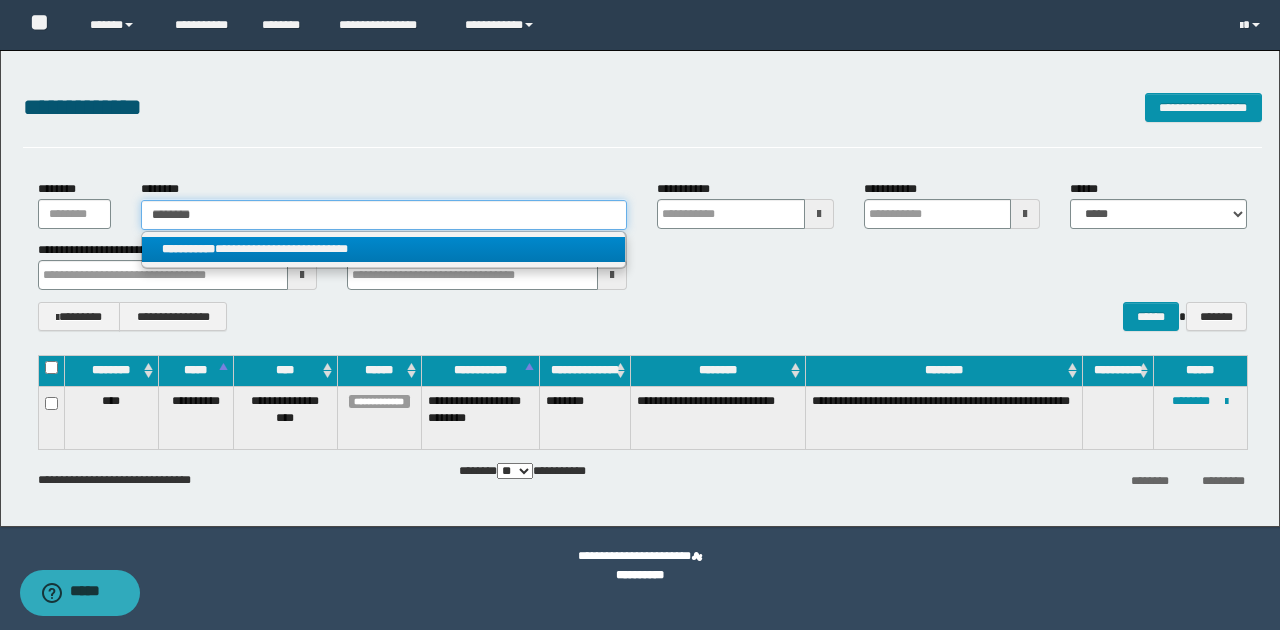 type on "********" 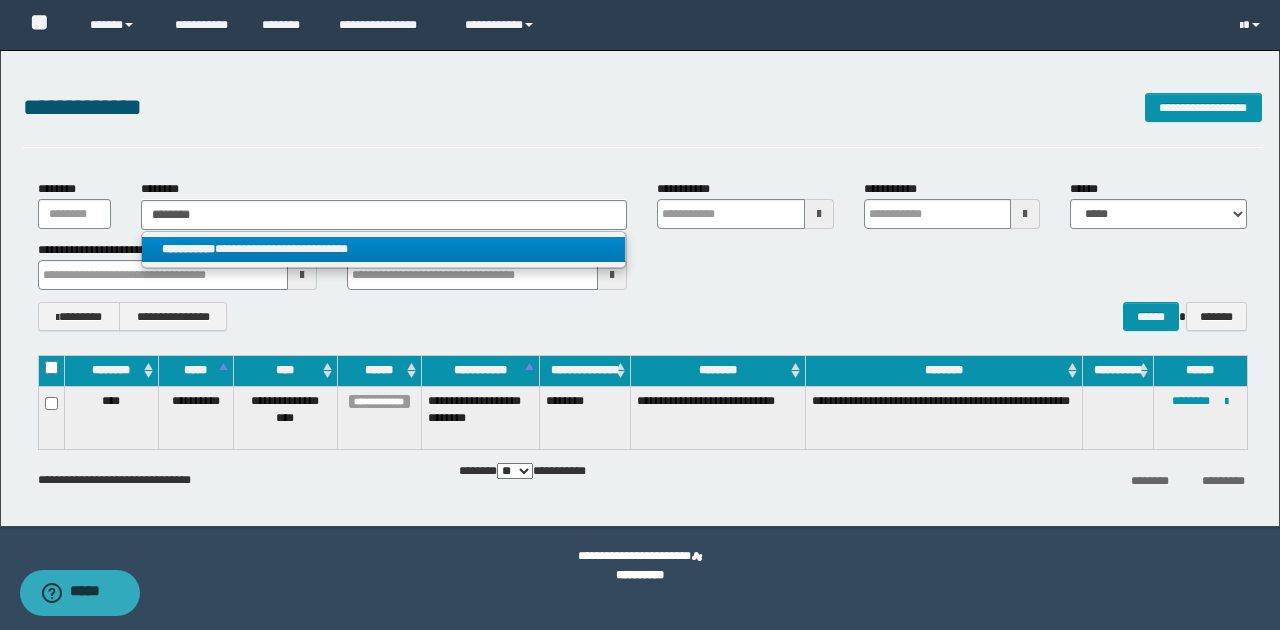 click on "**********" at bounding box center (384, 249) 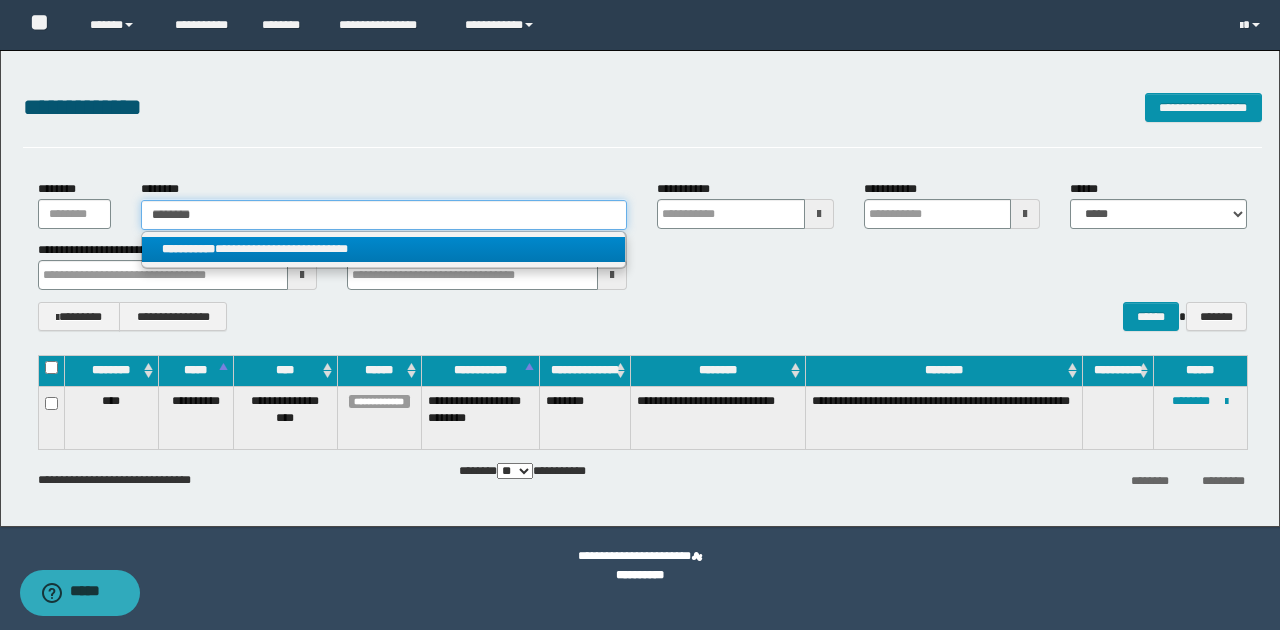type 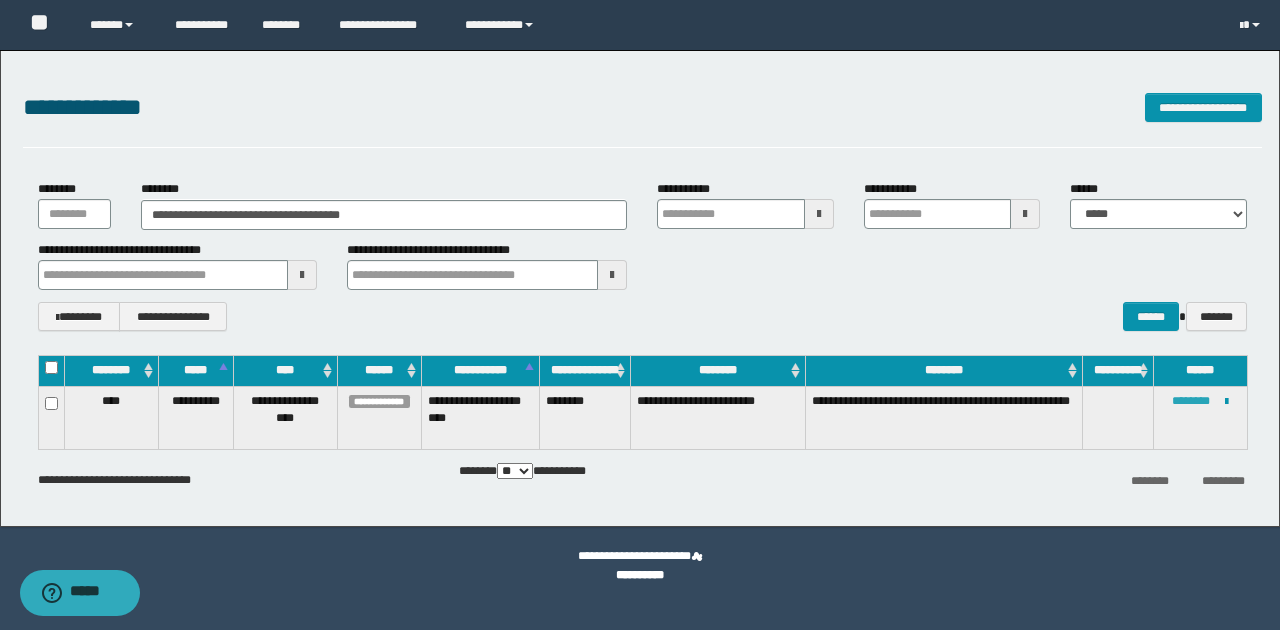 click on "********" at bounding box center [1191, 401] 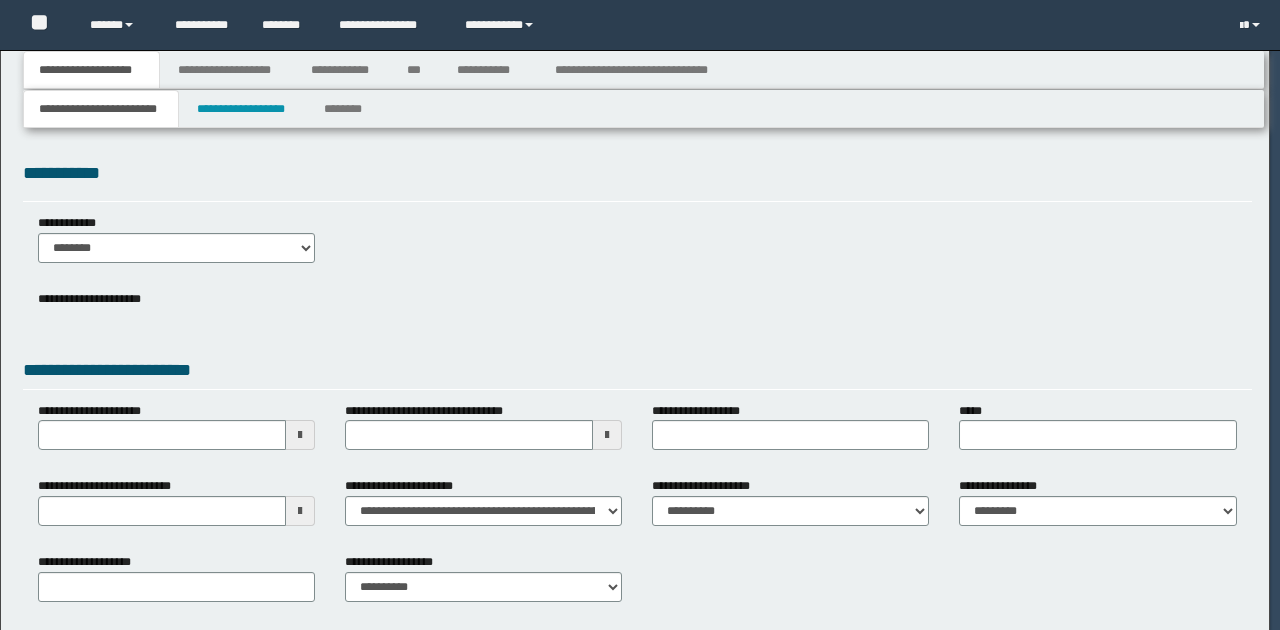 scroll, scrollTop: 0, scrollLeft: 0, axis: both 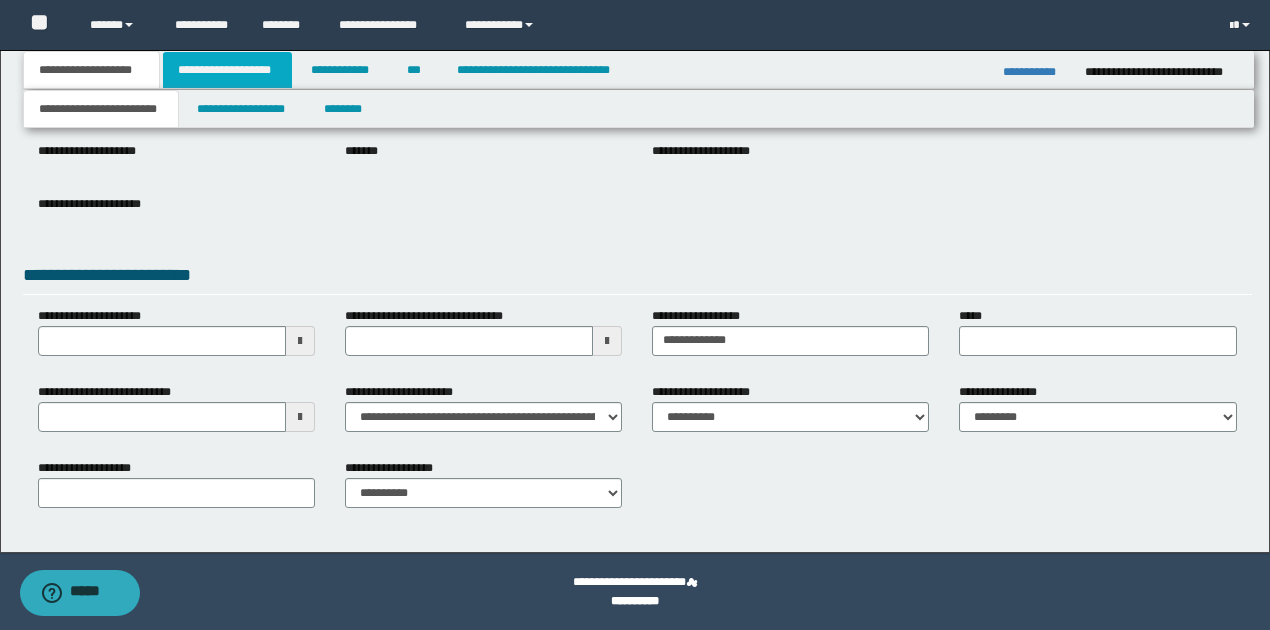 click on "**********" at bounding box center [227, 70] 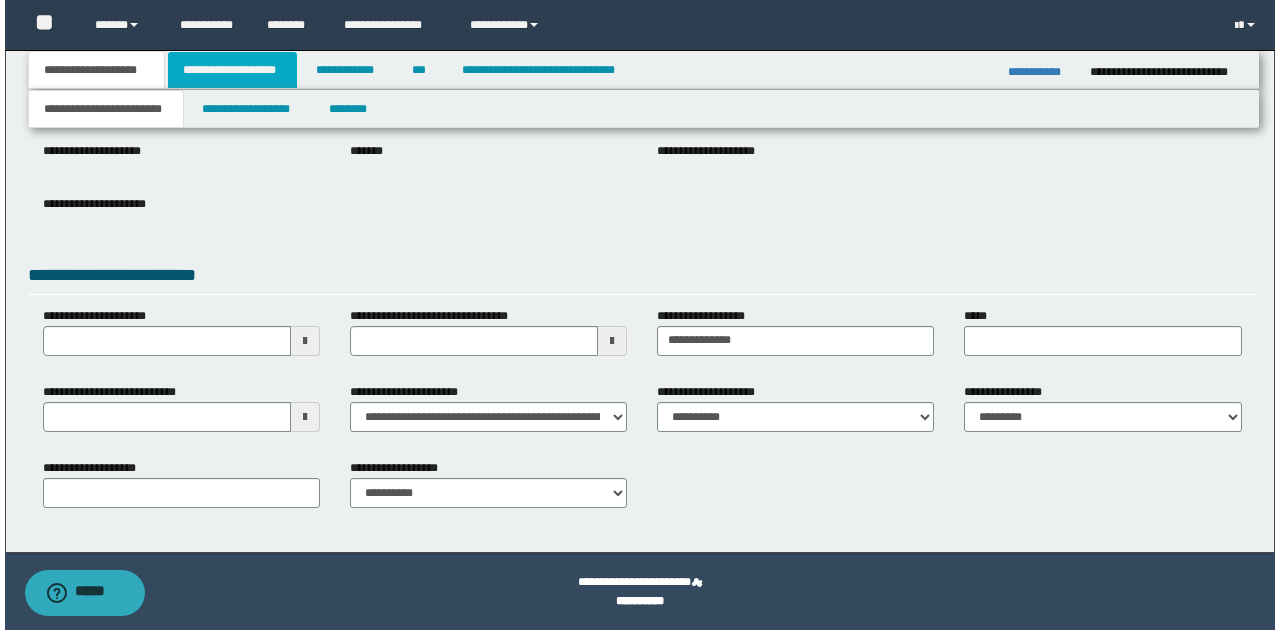scroll, scrollTop: 0, scrollLeft: 0, axis: both 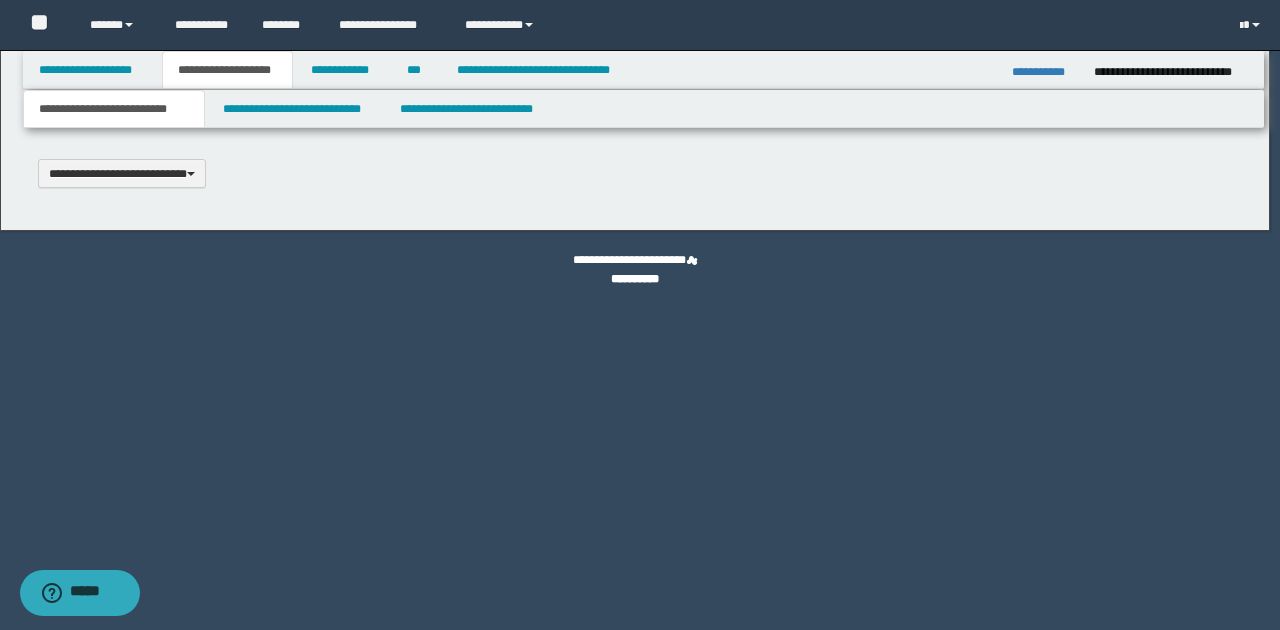 type 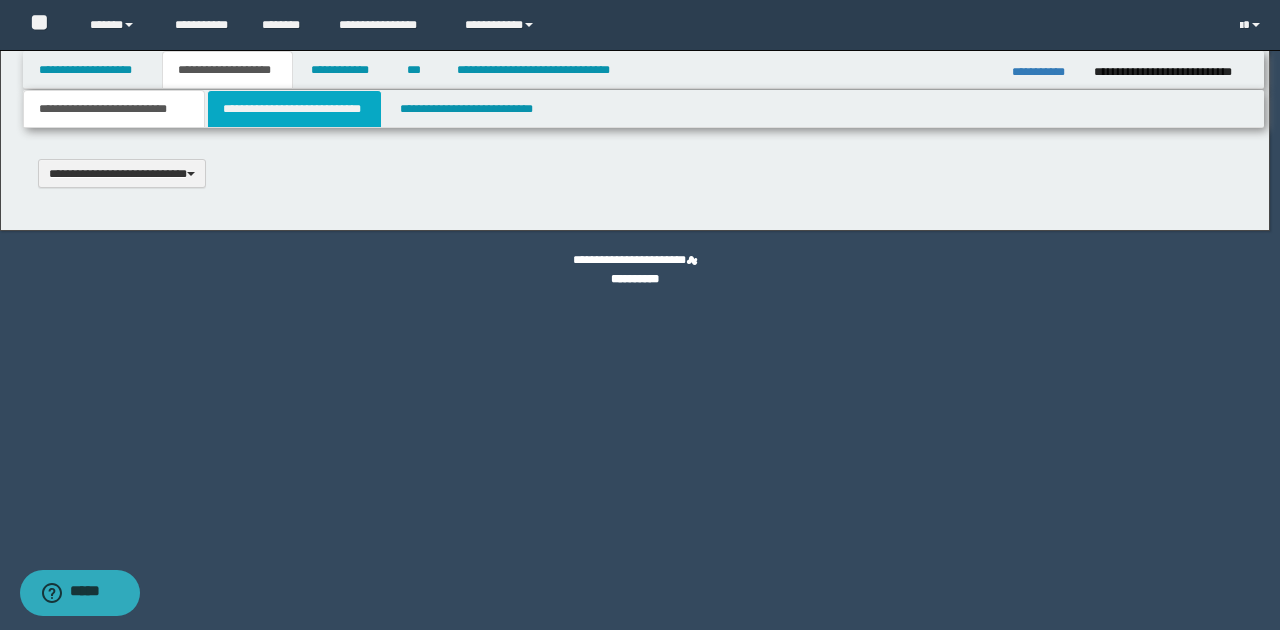 scroll, scrollTop: 0, scrollLeft: 0, axis: both 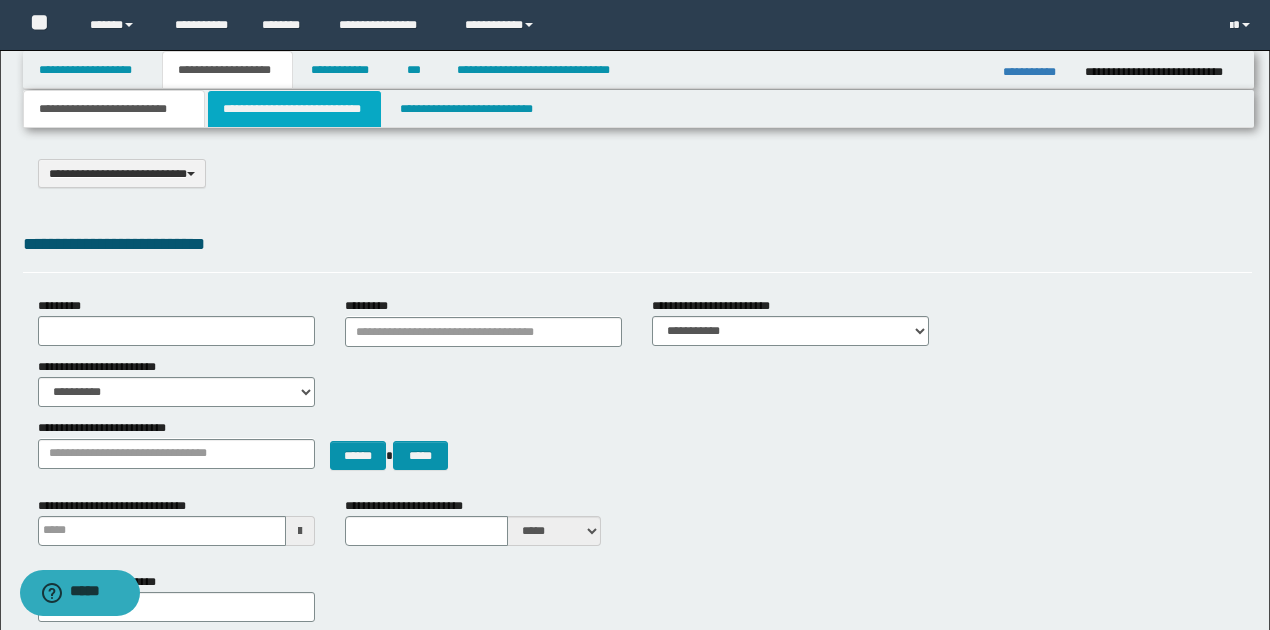 click on "**********" at bounding box center (294, 109) 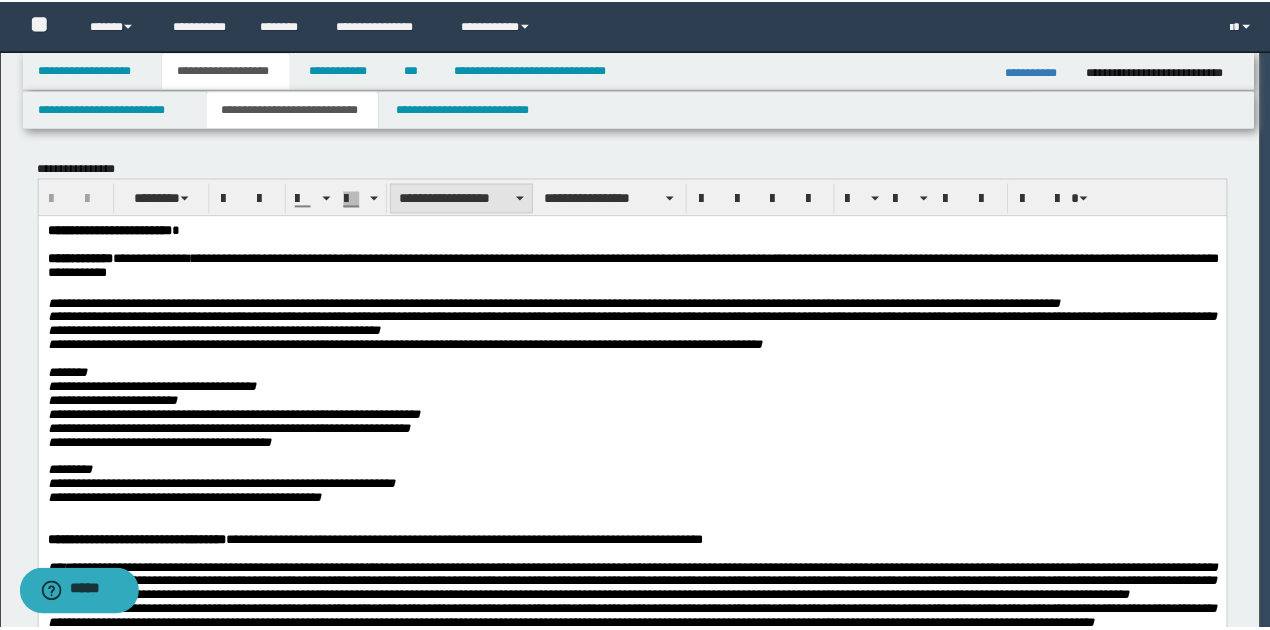 scroll, scrollTop: 0, scrollLeft: 0, axis: both 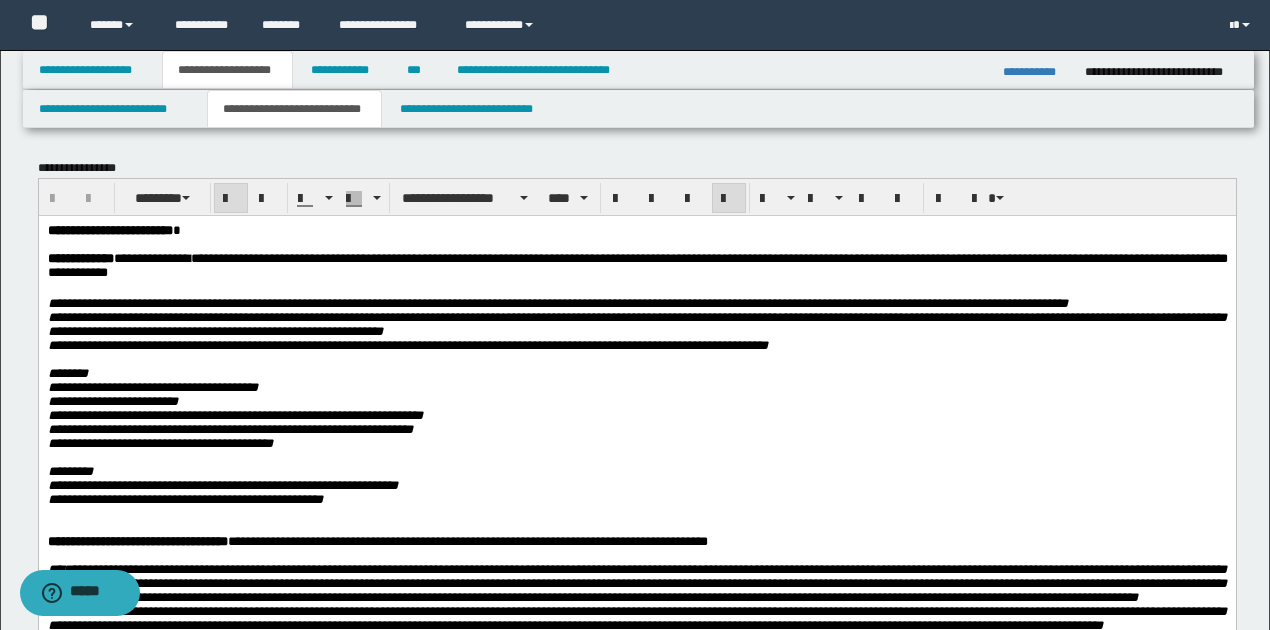 click on "**********" at bounding box center [109, 229] 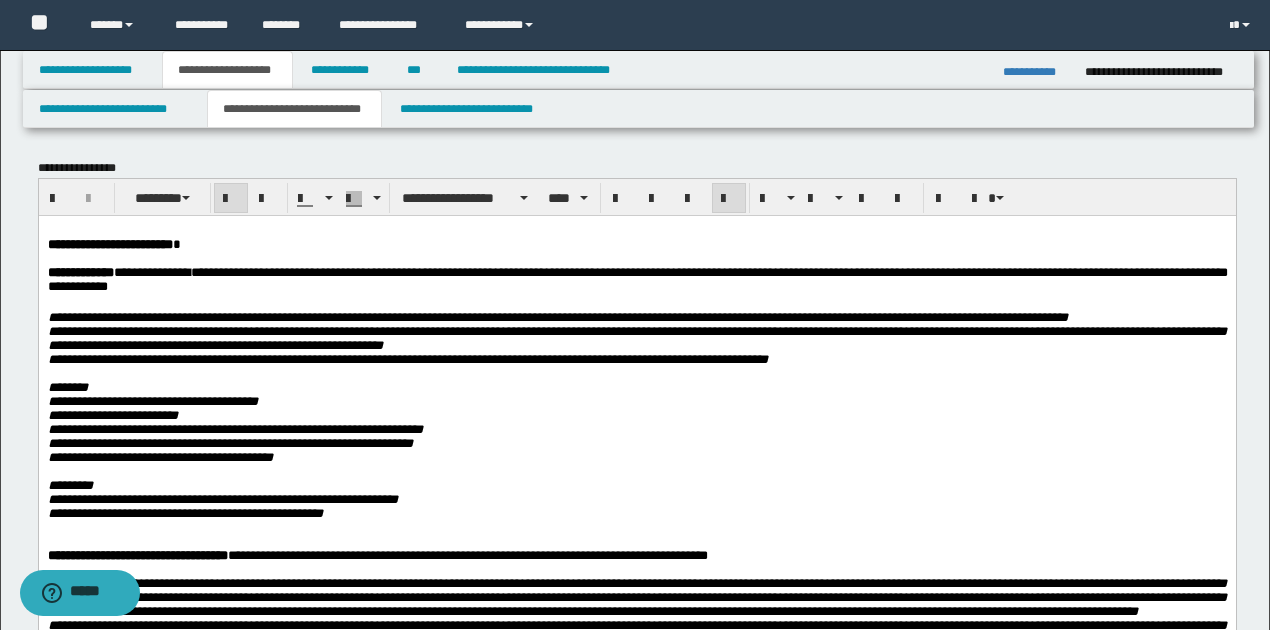 click on "**********" at bounding box center (636, 337) 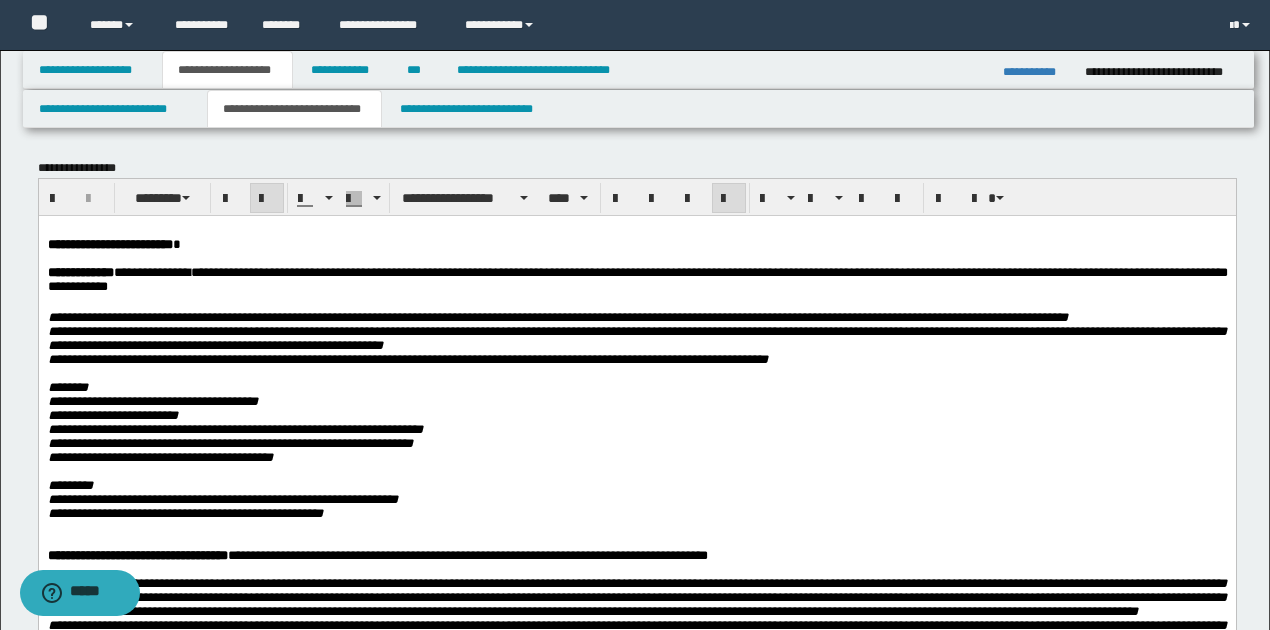 click on "**********" at bounding box center (557, 316) 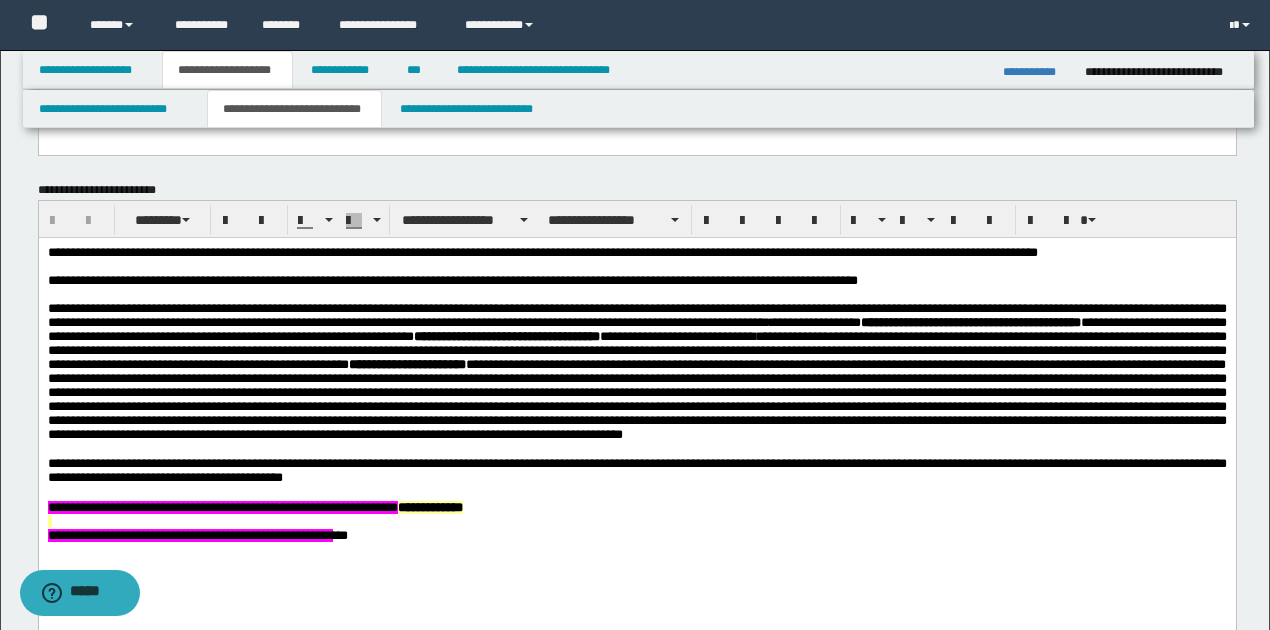 scroll, scrollTop: 866, scrollLeft: 0, axis: vertical 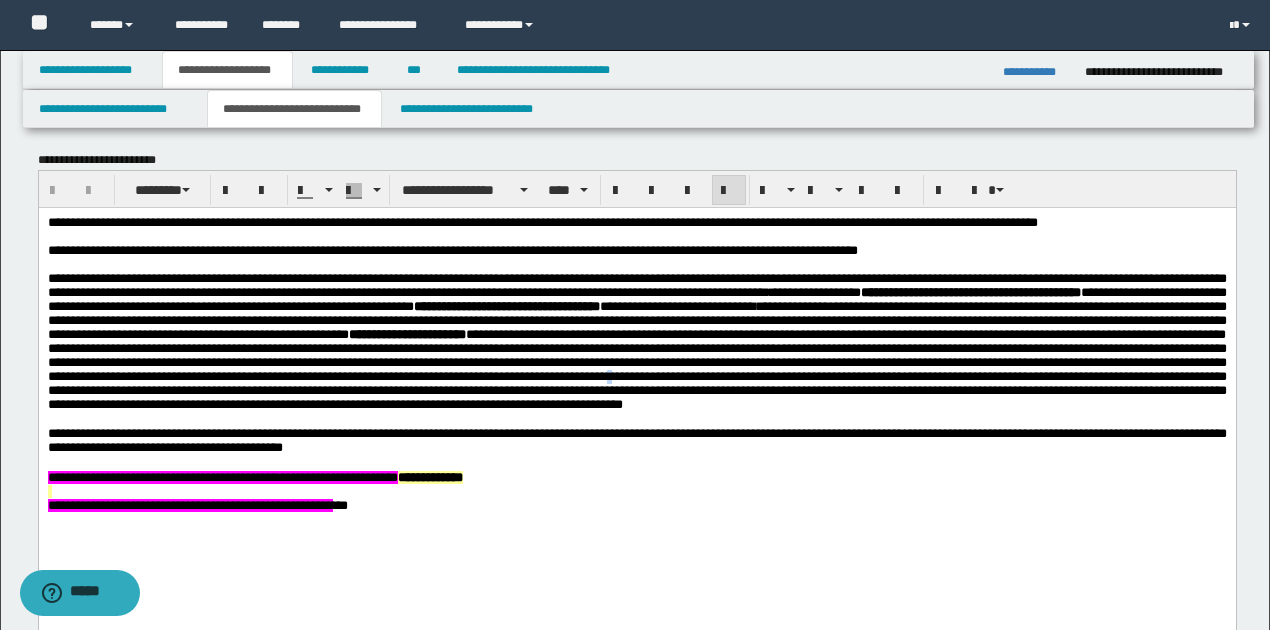 click at bounding box center (636, 369) 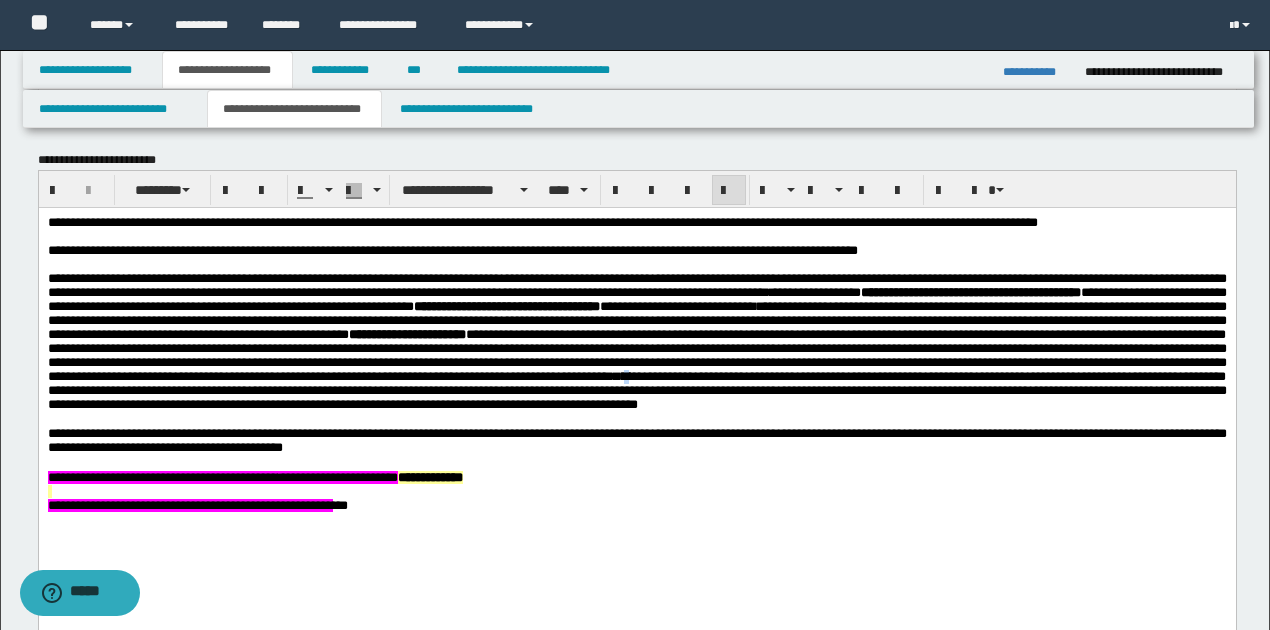 click on "**********" at bounding box center (636, 369) 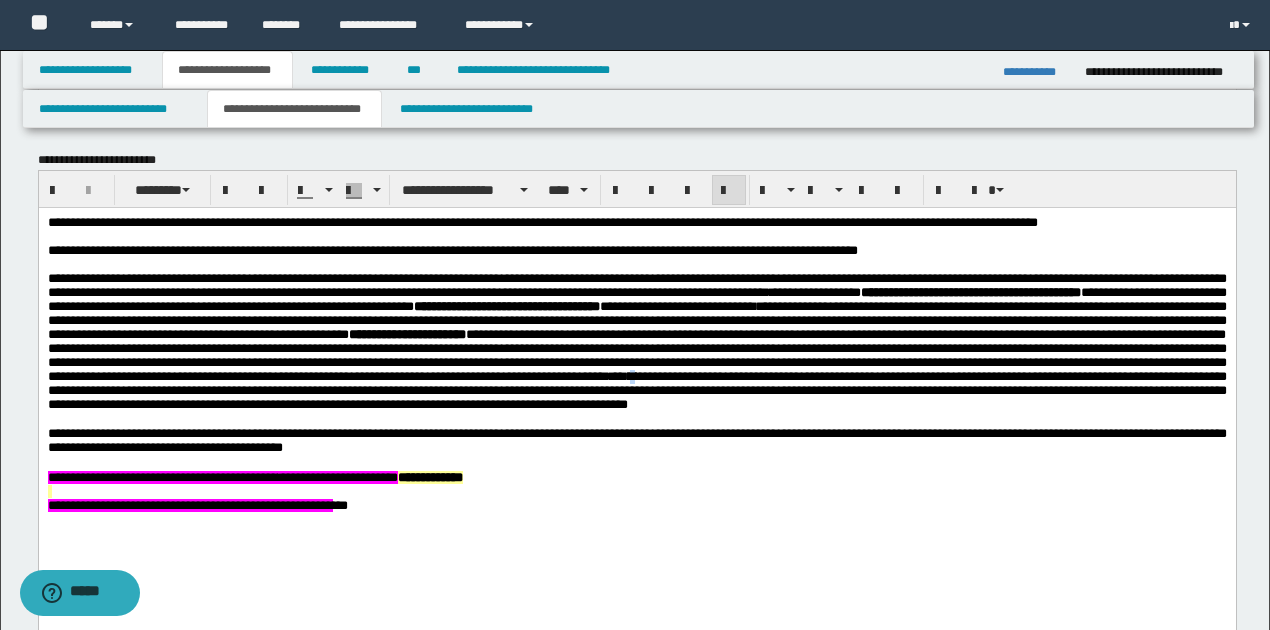 click on "**********" at bounding box center (636, 369) 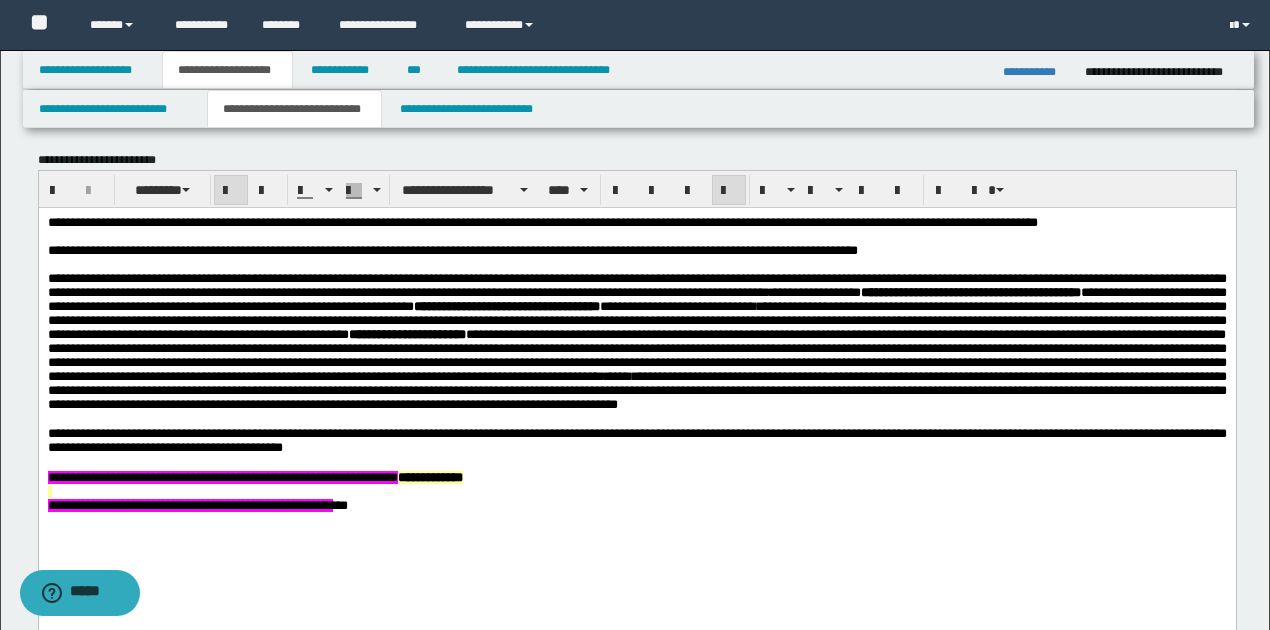 click on "**********" at bounding box center (636, 478) 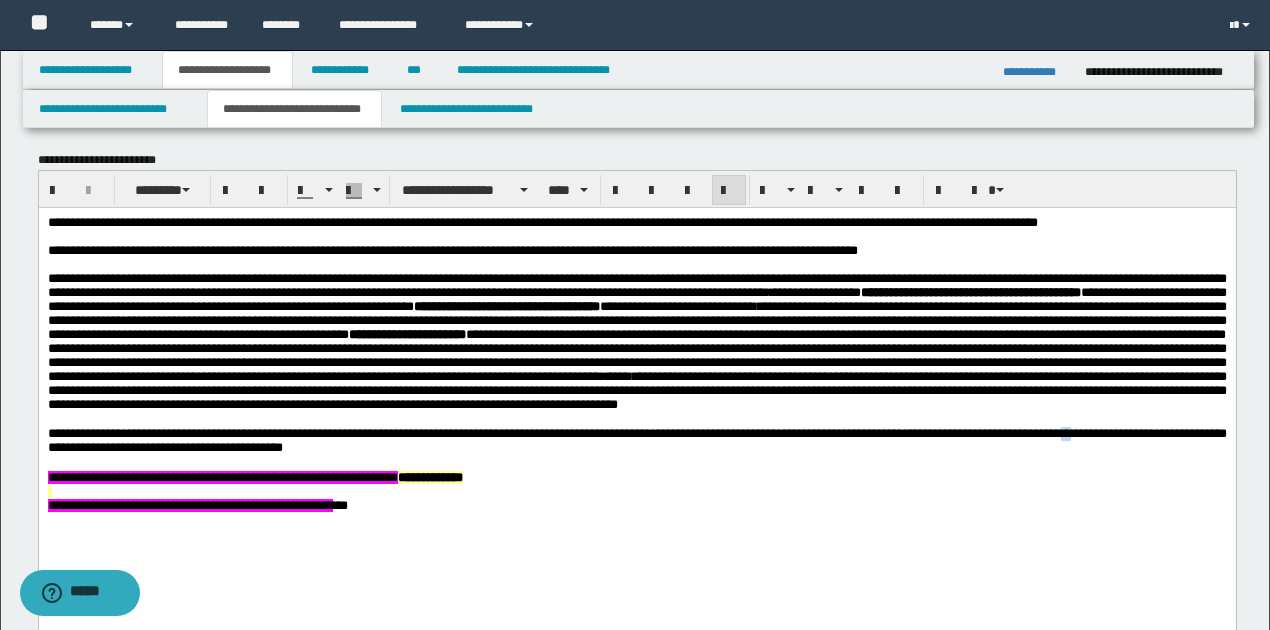 drag, startPoint x: 1174, startPoint y: 469, endPoint x: 1187, endPoint y: 469, distance: 13 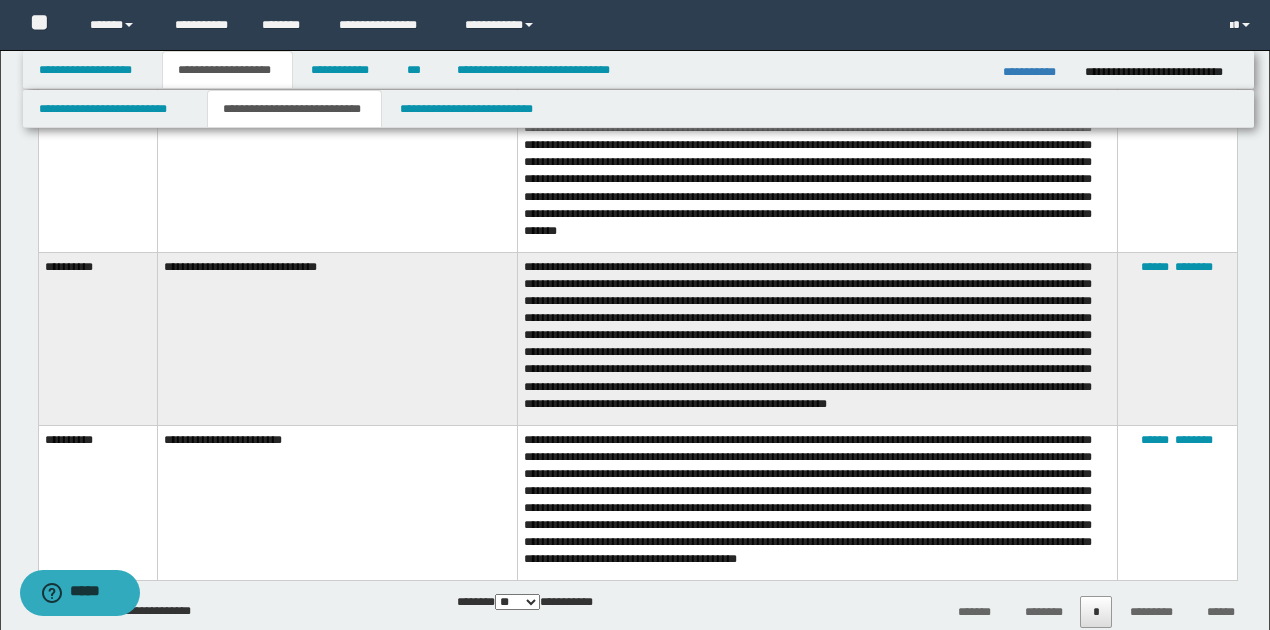 scroll, scrollTop: 2066, scrollLeft: 0, axis: vertical 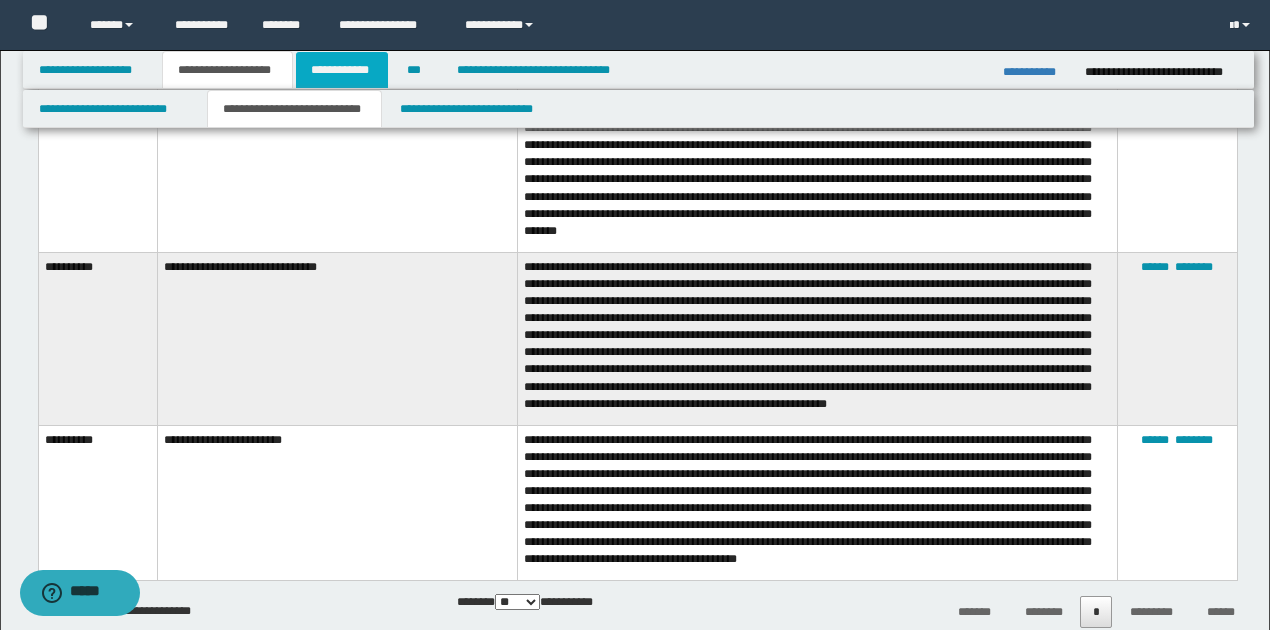 click on "**********" at bounding box center [342, 70] 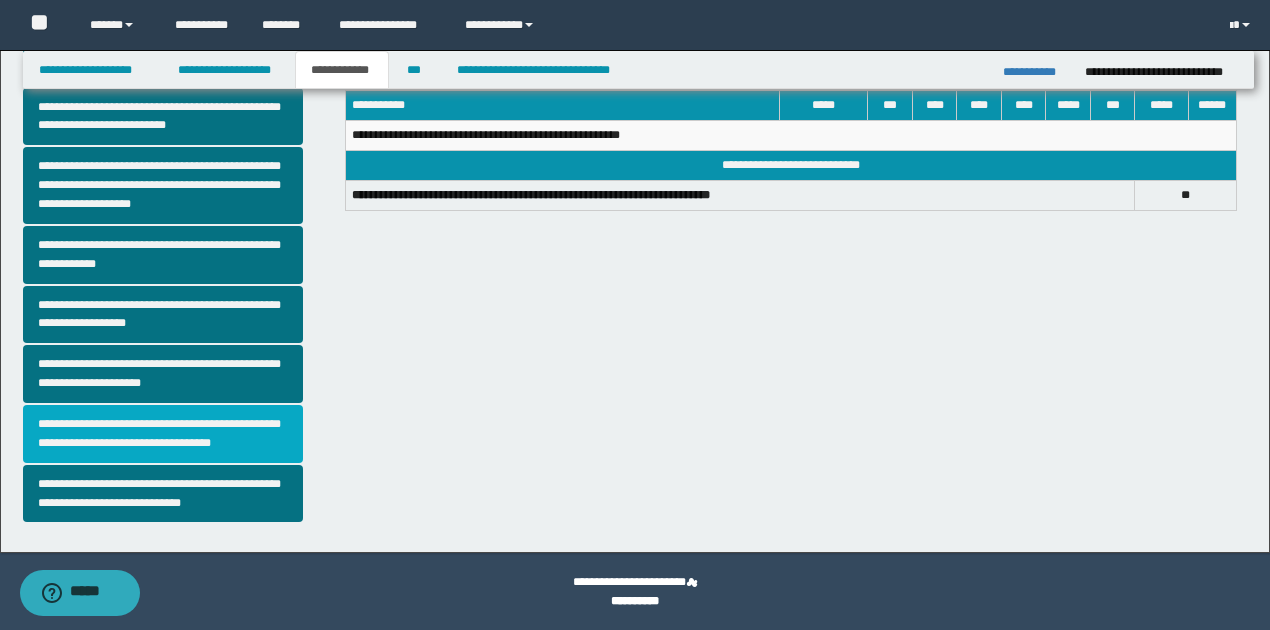 click on "**********" at bounding box center [163, 434] 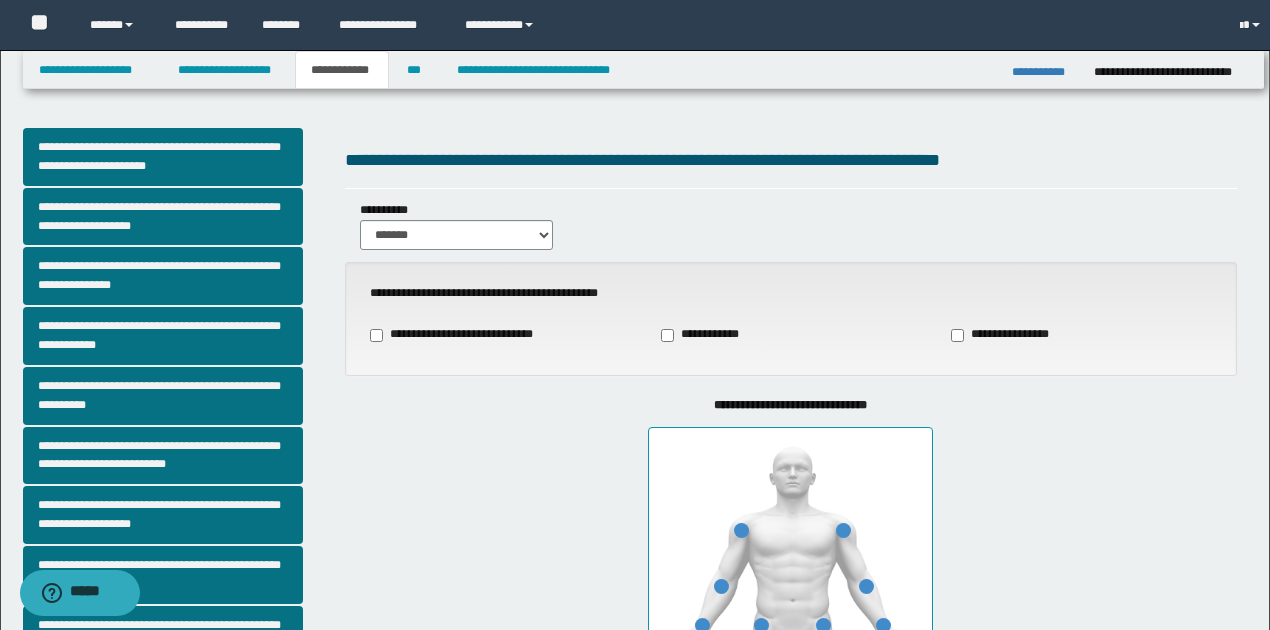 type on "**" 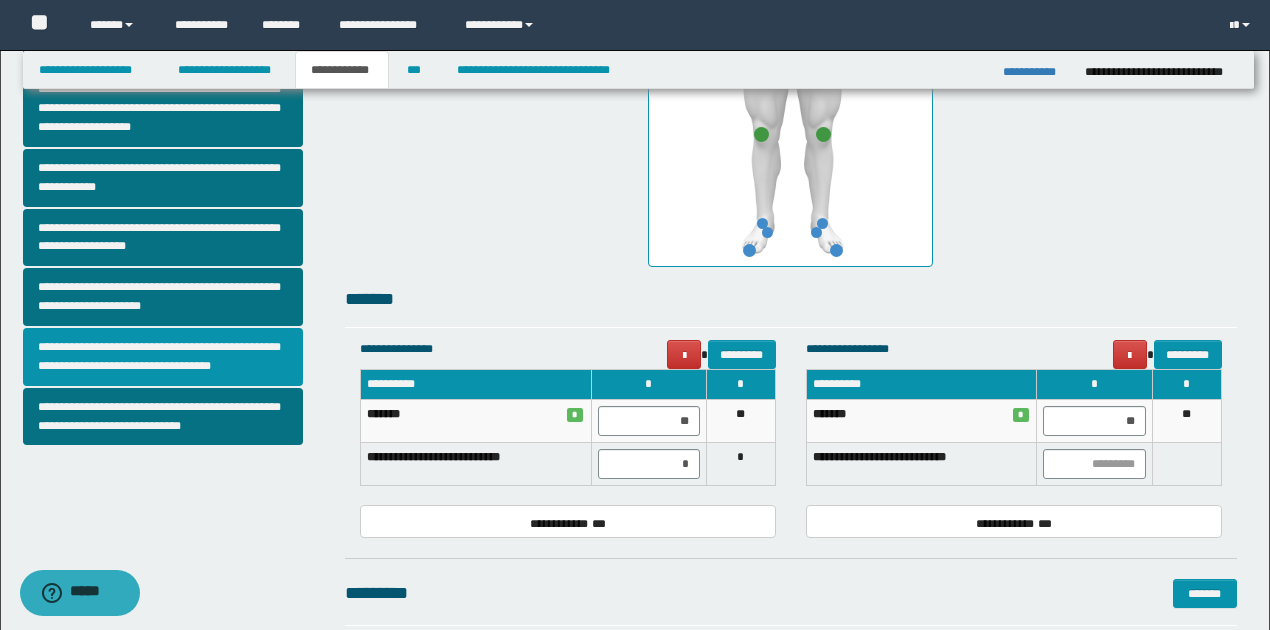 scroll, scrollTop: 600, scrollLeft: 0, axis: vertical 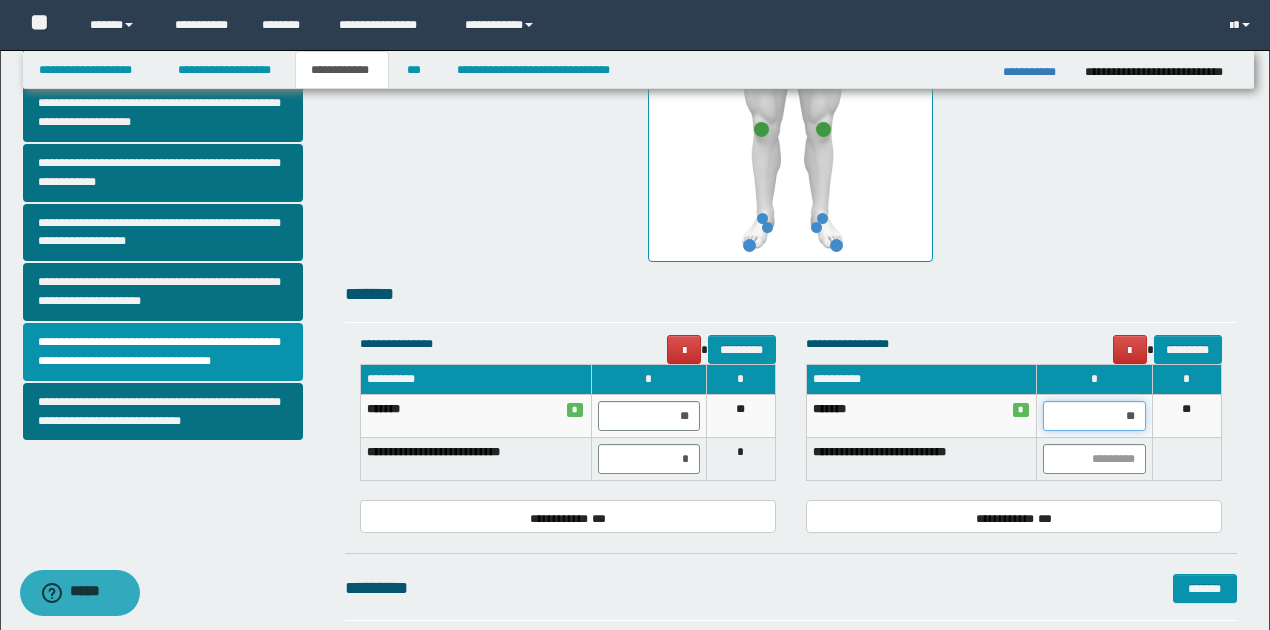 drag, startPoint x: 1124, startPoint y: 414, endPoint x: 1142, endPoint y: 414, distance: 18 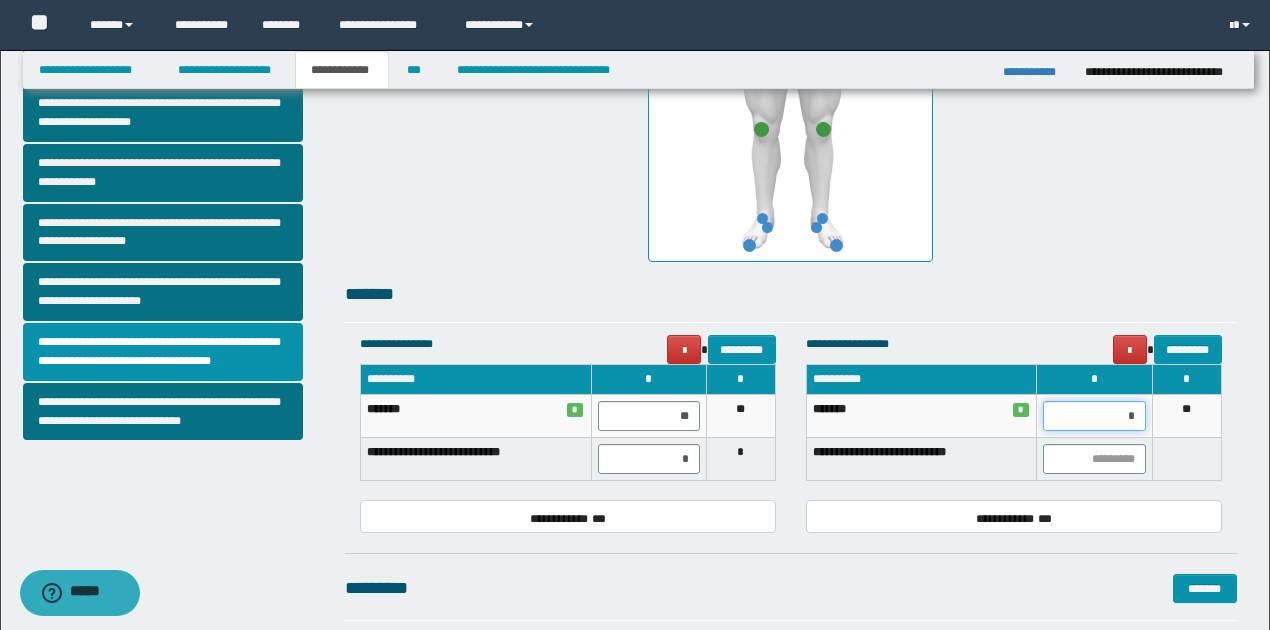 type on "**" 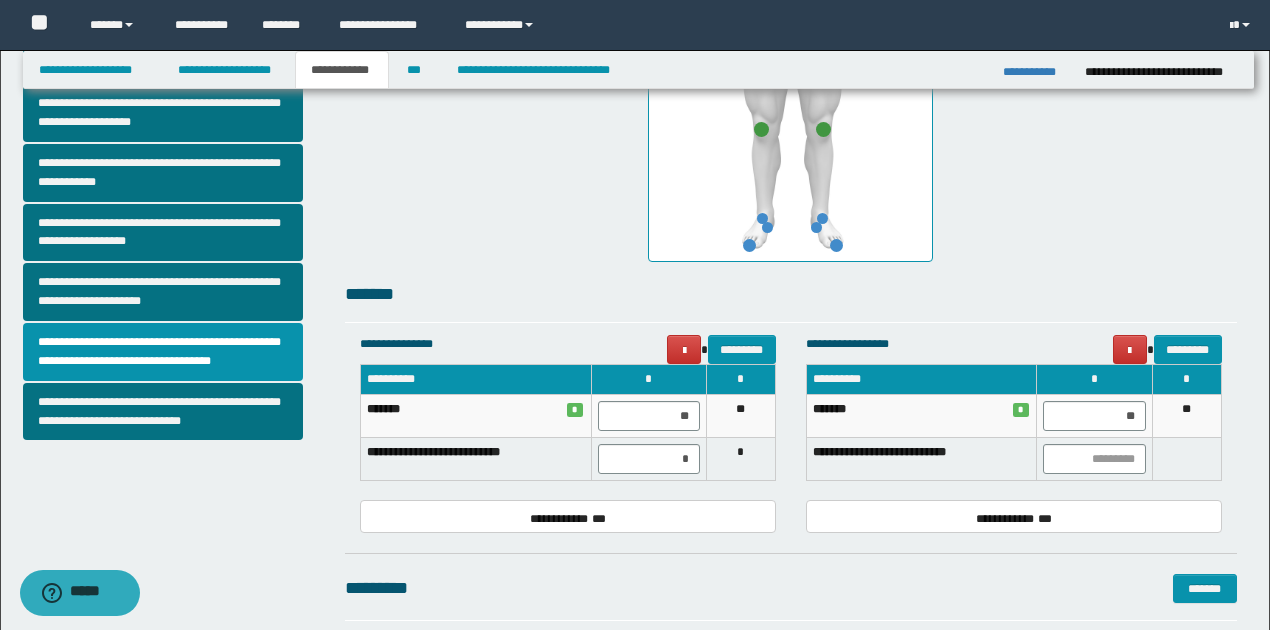 click on "**" at bounding box center (1186, 416) 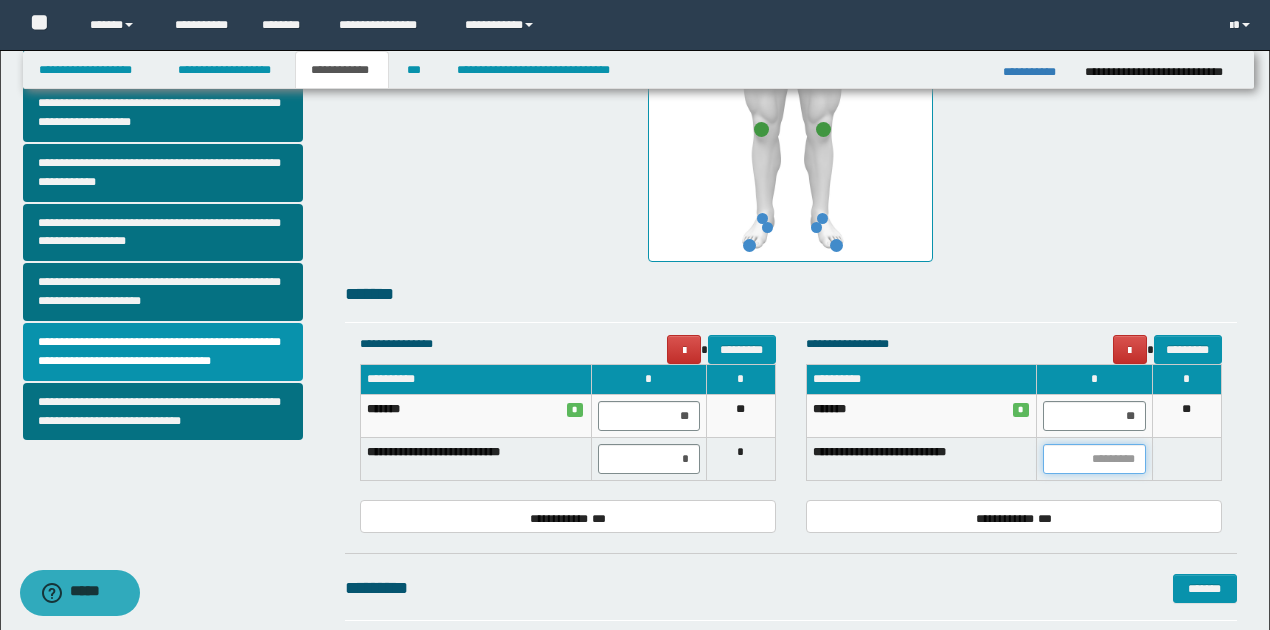 click at bounding box center [1094, 459] 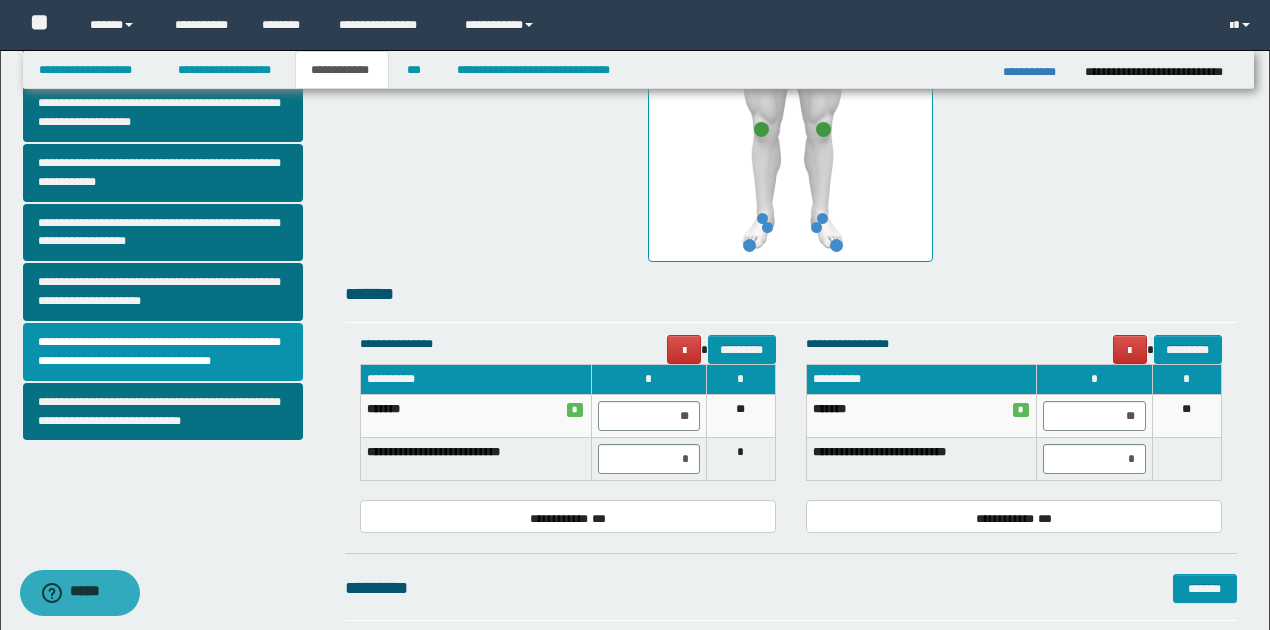 click at bounding box center [1186, 459] 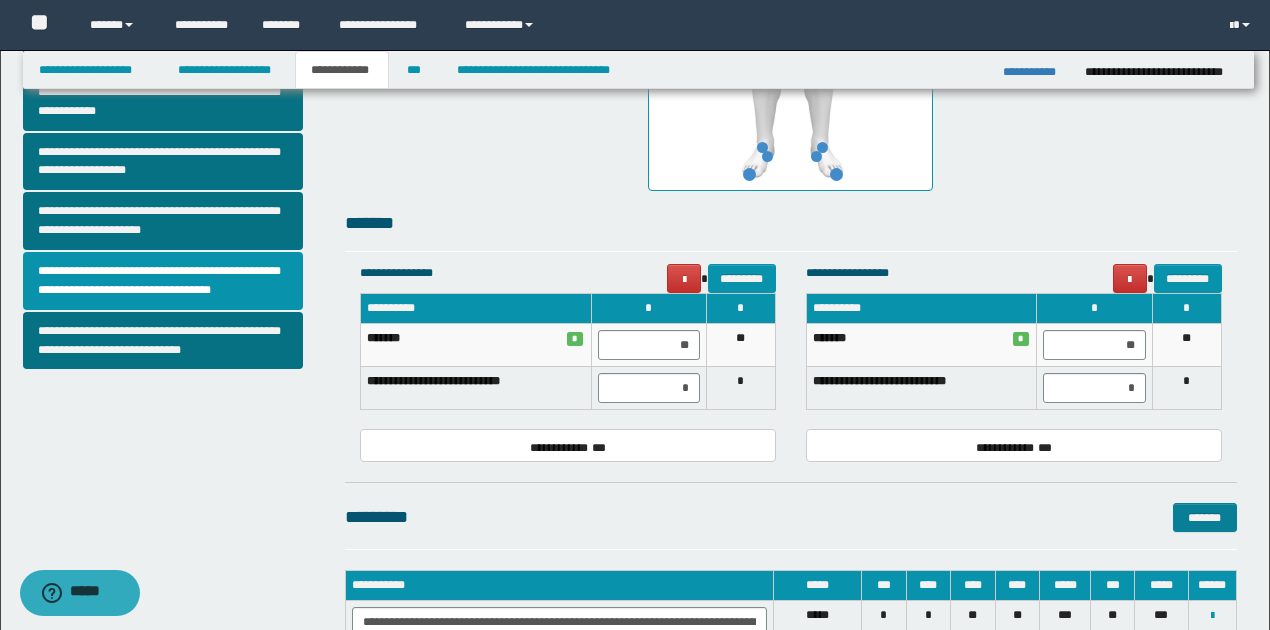 scroll, scrollTop: 866, scrollLeft: 0, axis: vertical 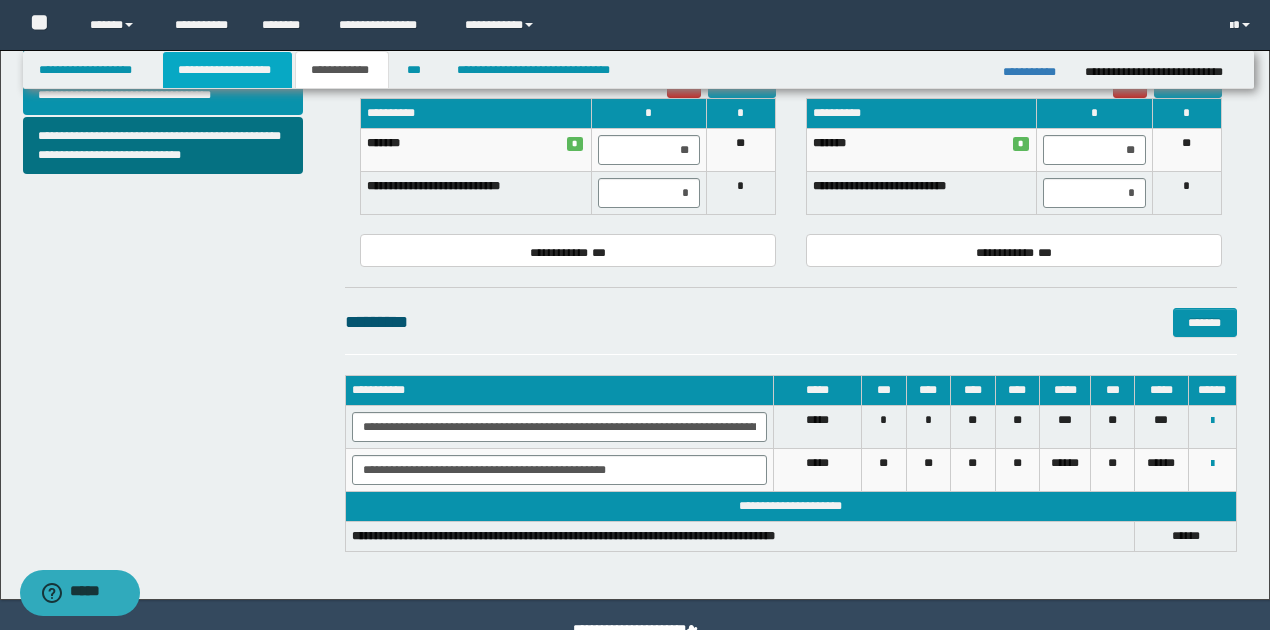 click on "**********" at bounding box center (227, 70) 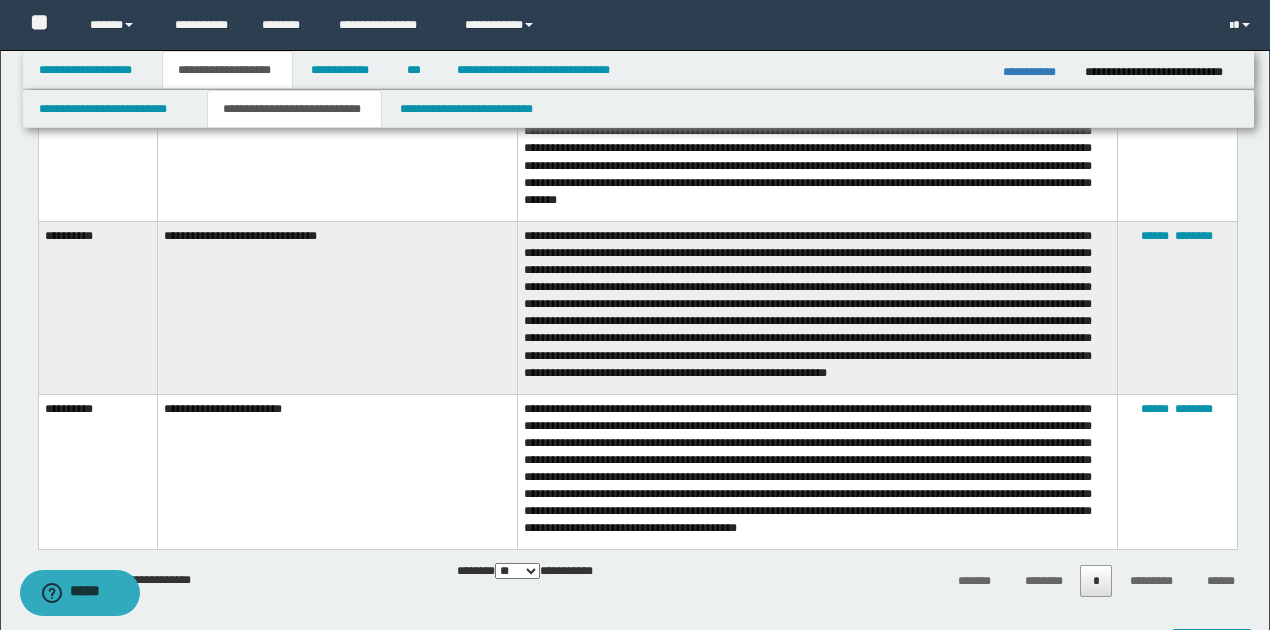 scroll, scrollTop: 2164, scrollLeft: 0, axis: vertical 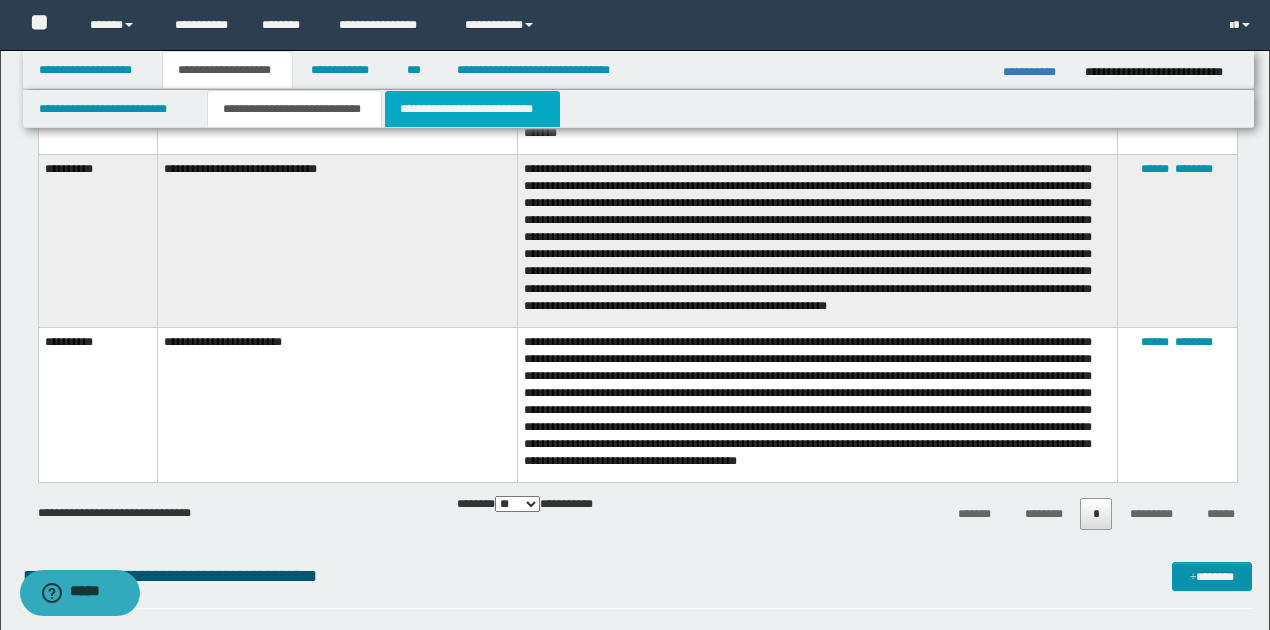 click on "**********" at bounding box center [472, 109] 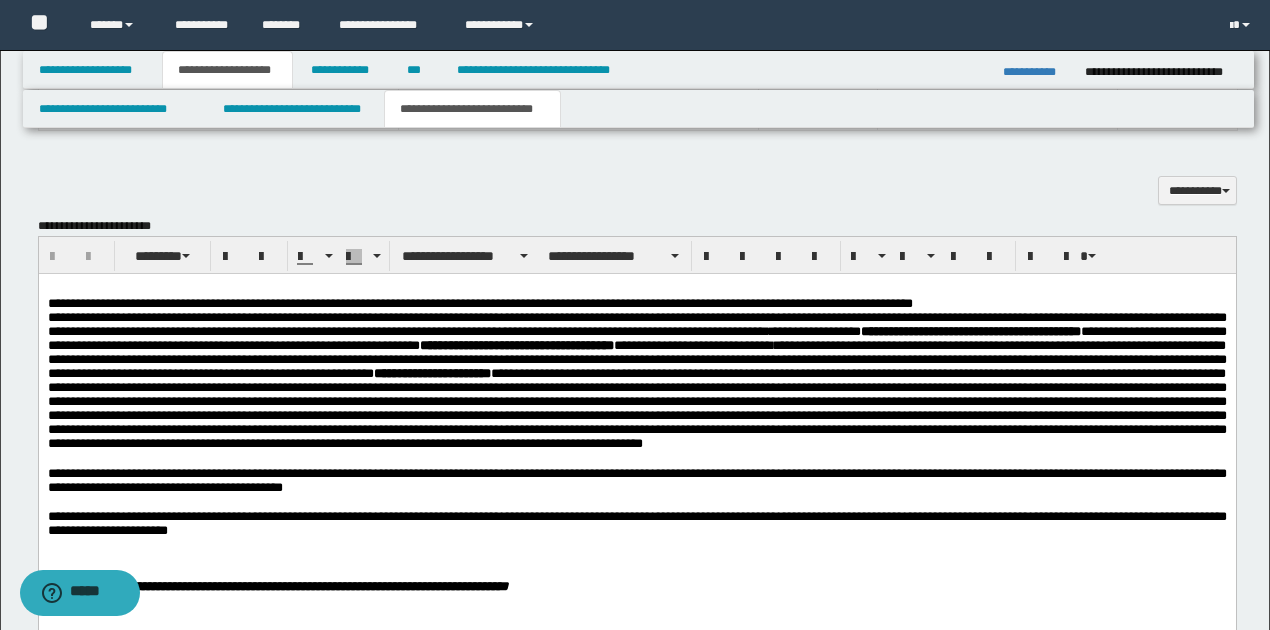scroll, scrollTop: 1400, scrollLeft: 0, axis: vertical 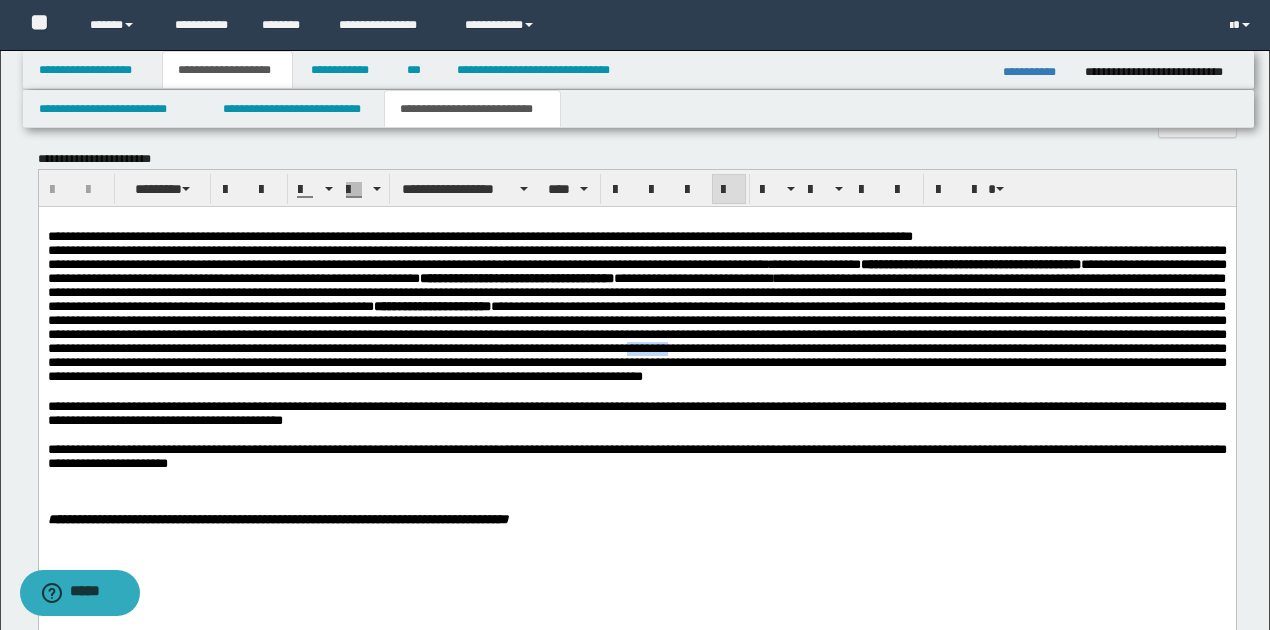 drag, startPoint x: 142, startPoint y: 374, endPoint x: 186, endPoint y: 376, distance: 44.04543 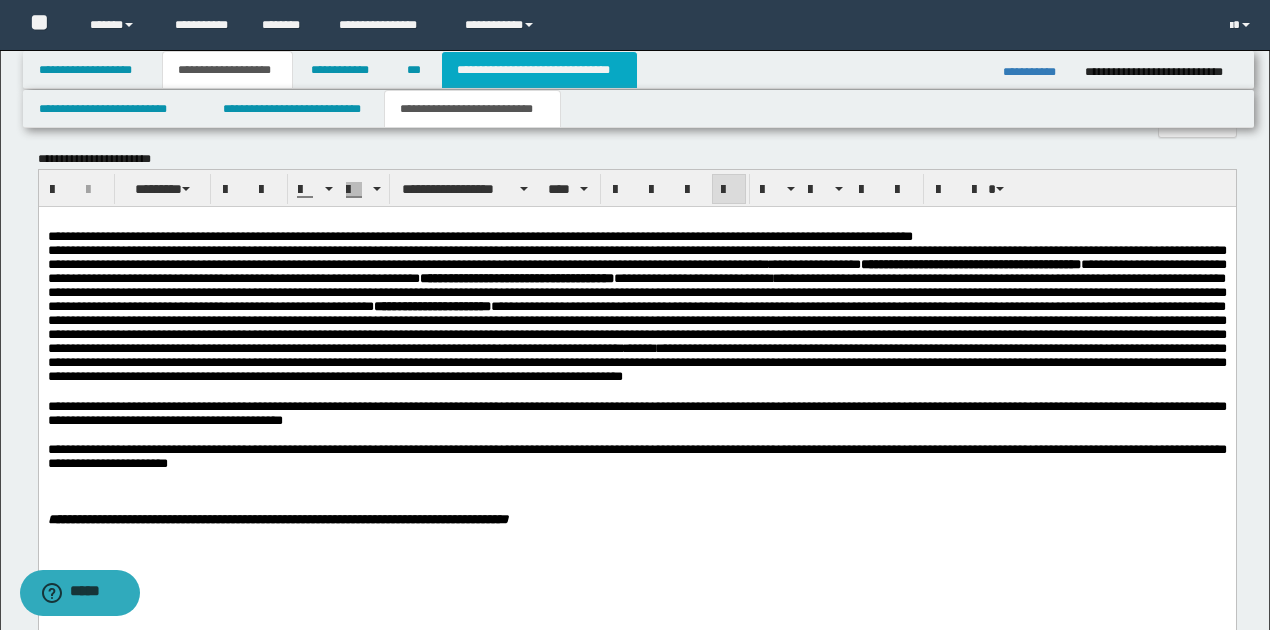 click on "**********" at bounding box center [539, 70] 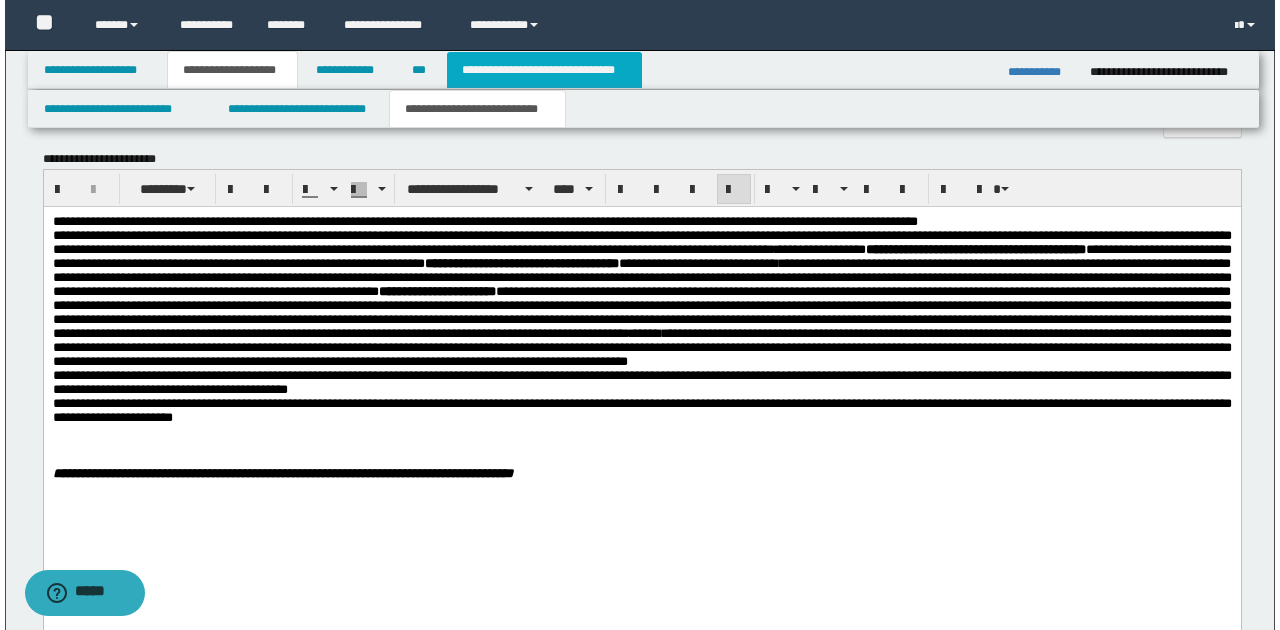 scroll, scrollTop: 0, scrollLeft: 0, axis: both 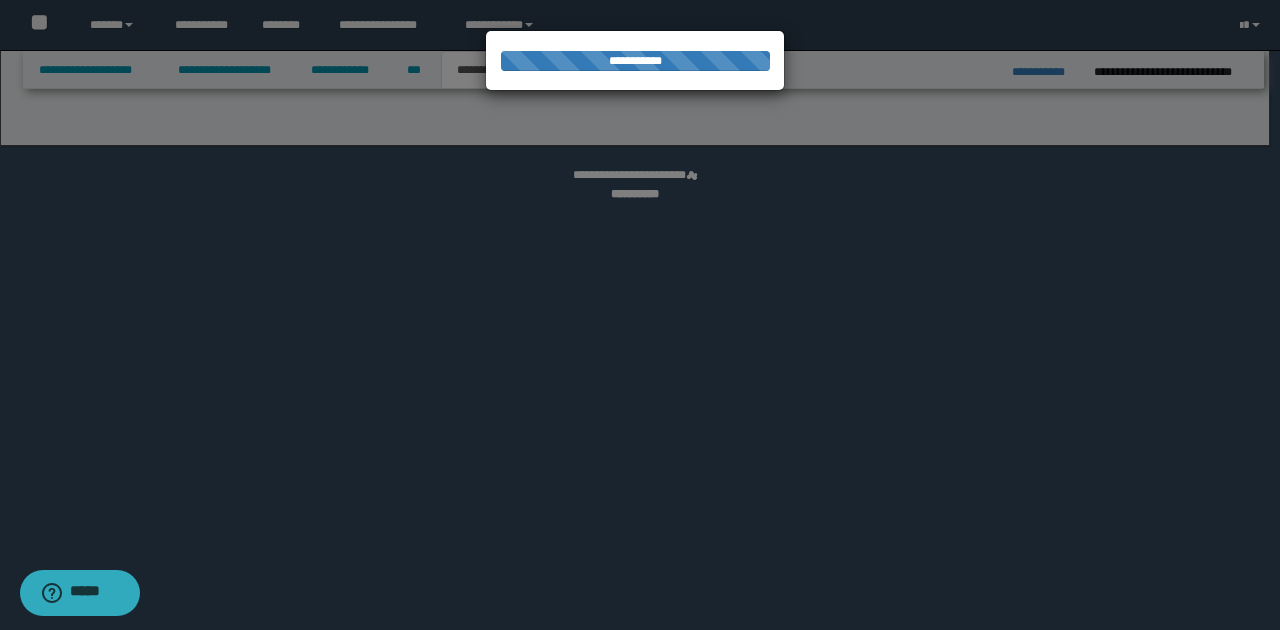 select on "*" 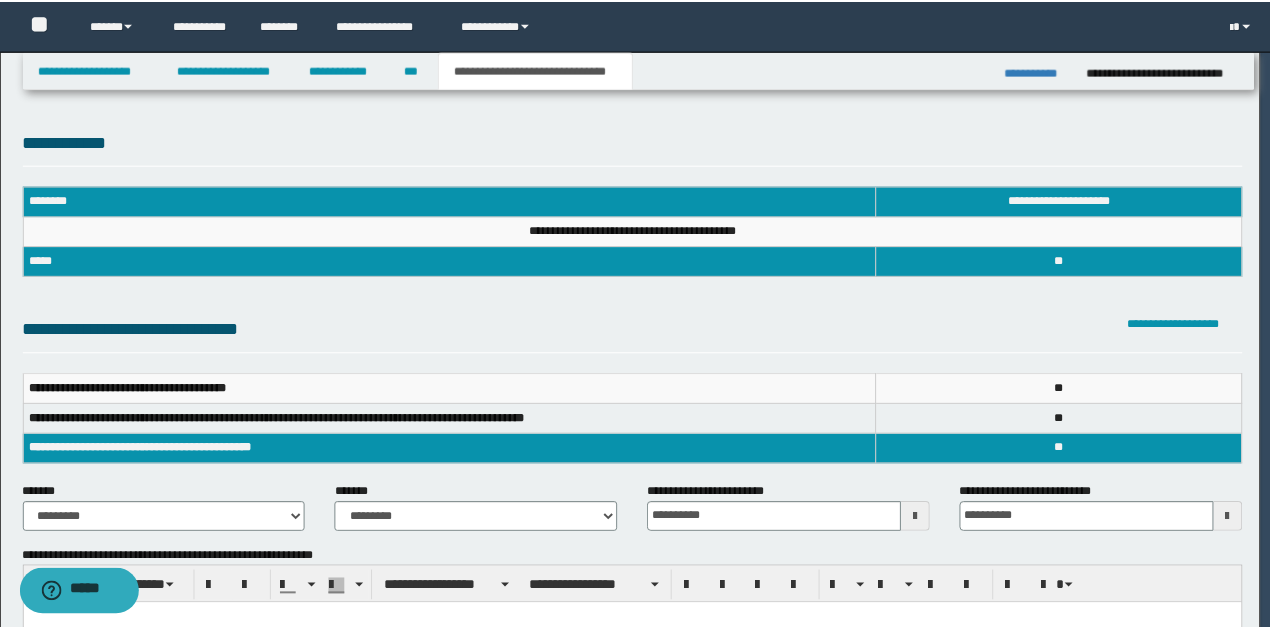 scroll, scrollTop: 0, scrollLeft: 0, axis: both 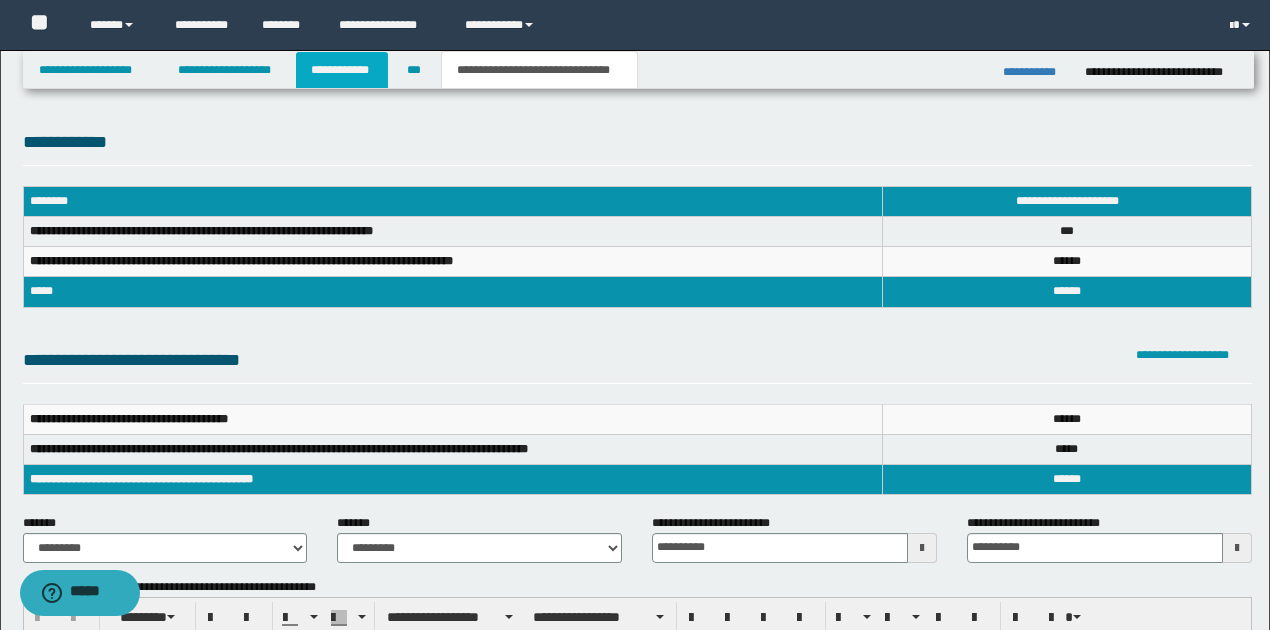 click on "**********" at bounding box center [342, 70] 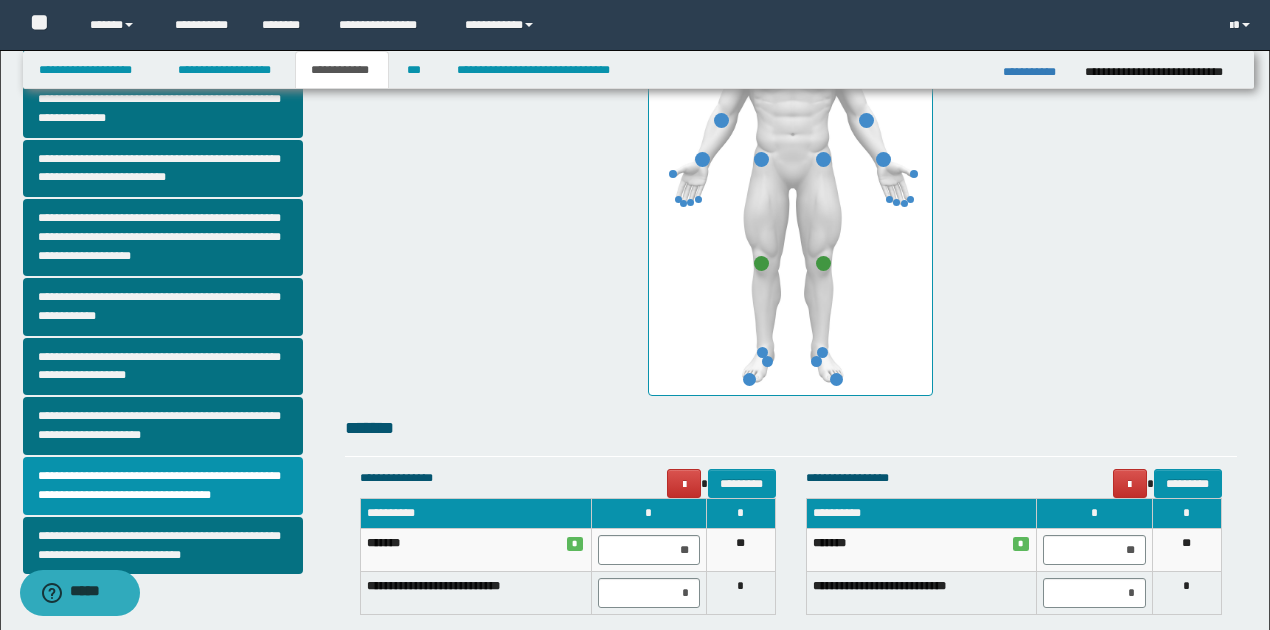scroll, scrollTop: 533, scrollLeft: 0, axis: vertical 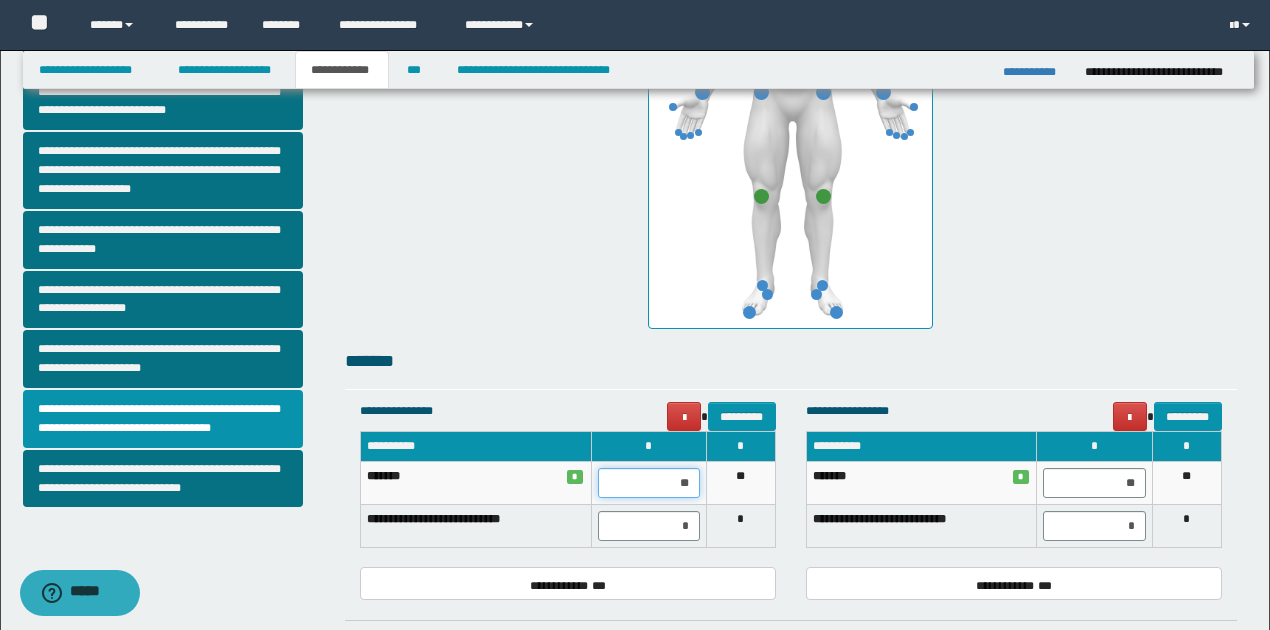 drag, startPoint x: 678, startPoint y: 482, endPoint x: 696, endPoint y: 484, distance: 18.110771 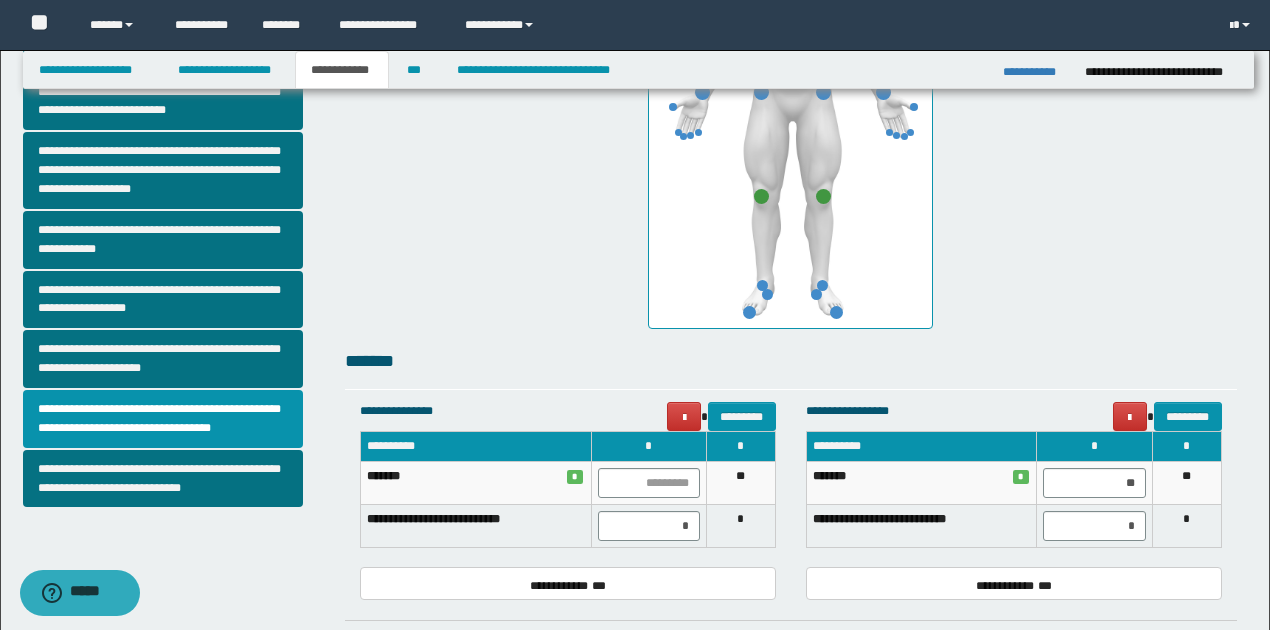 click on "**" at bounding box center (740, 483) 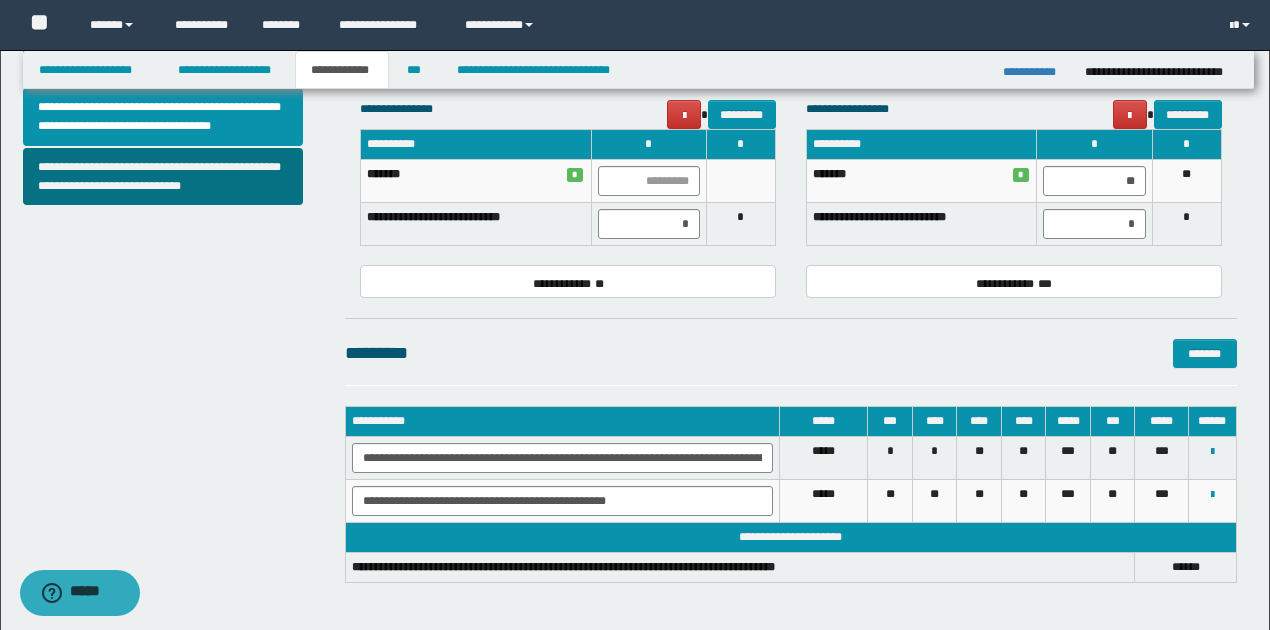 scroll, scrollTop: 866, scrollLeft: 0, axis: vertical 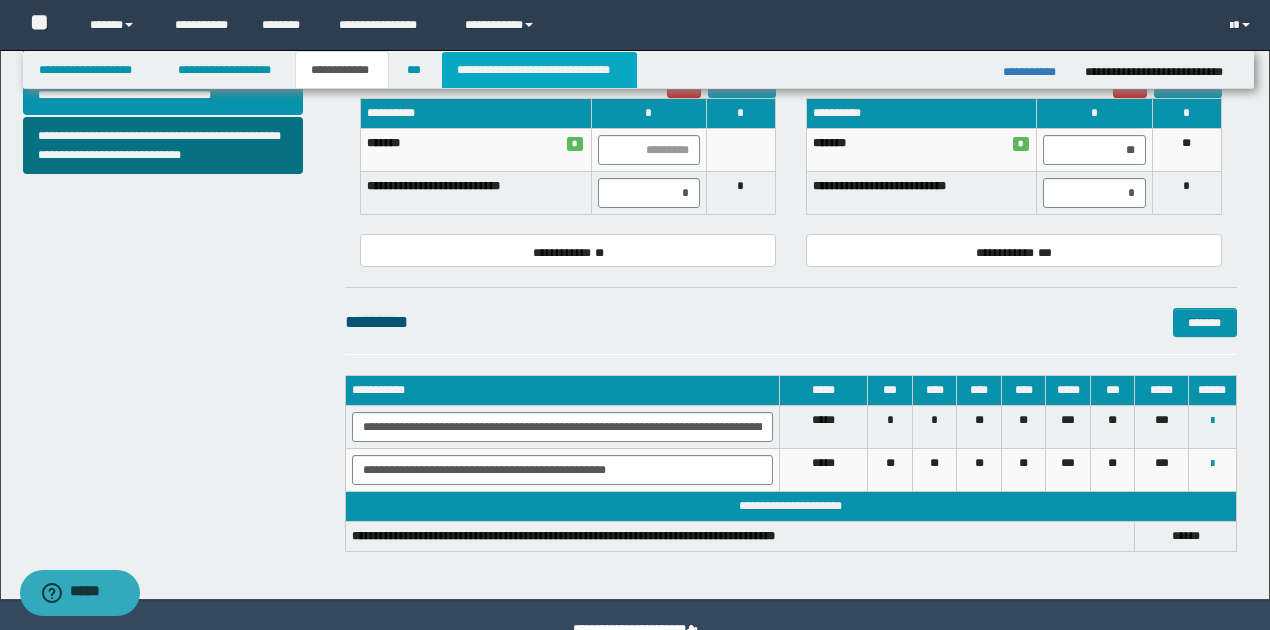 click on "**********" at bounding box center (539, 70) 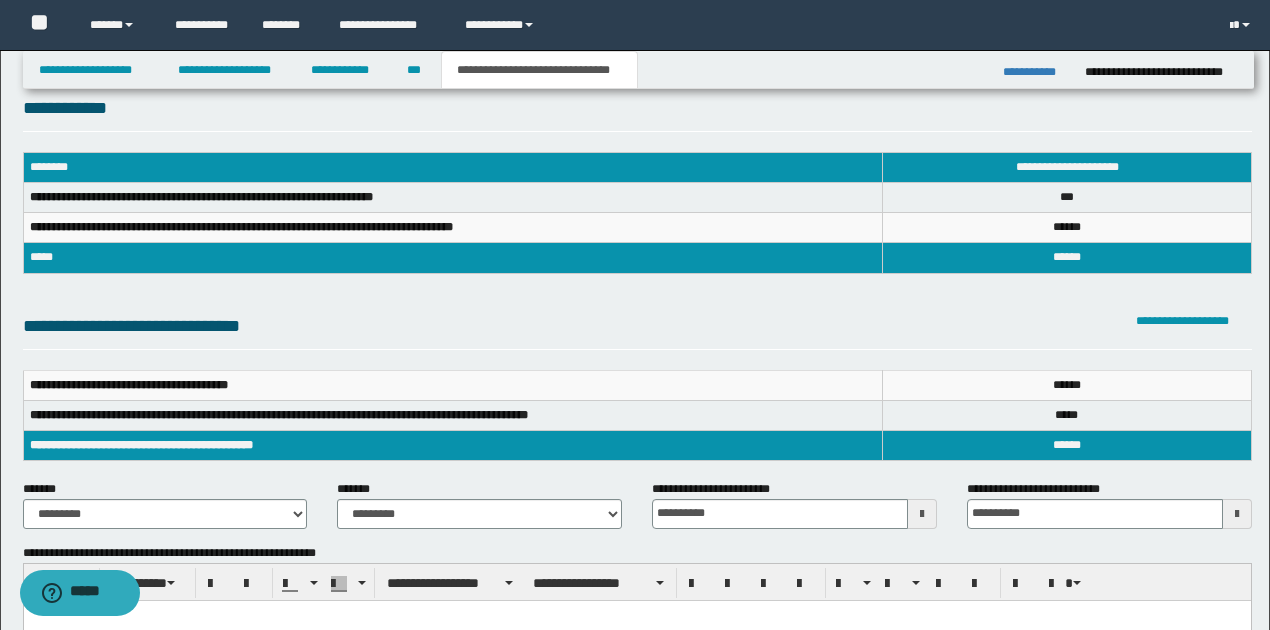 scroll, scrollTop: 24, scrollLeft: 0, axis: vertical 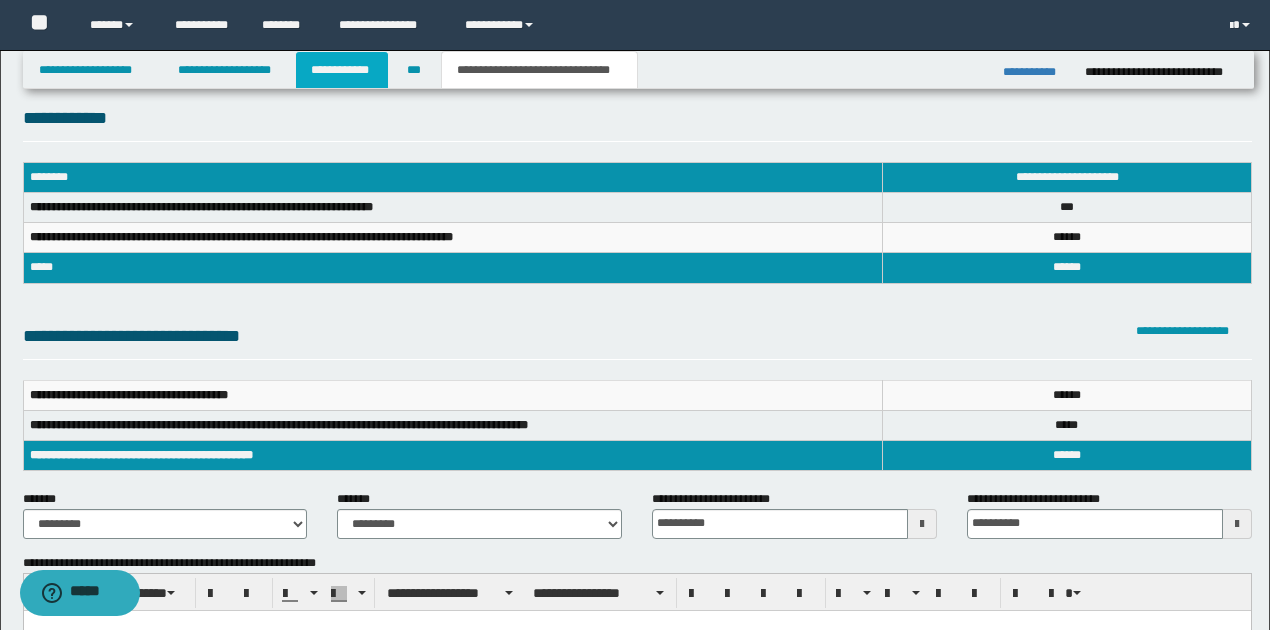 click on "**********" at bounding box center [342, 70] 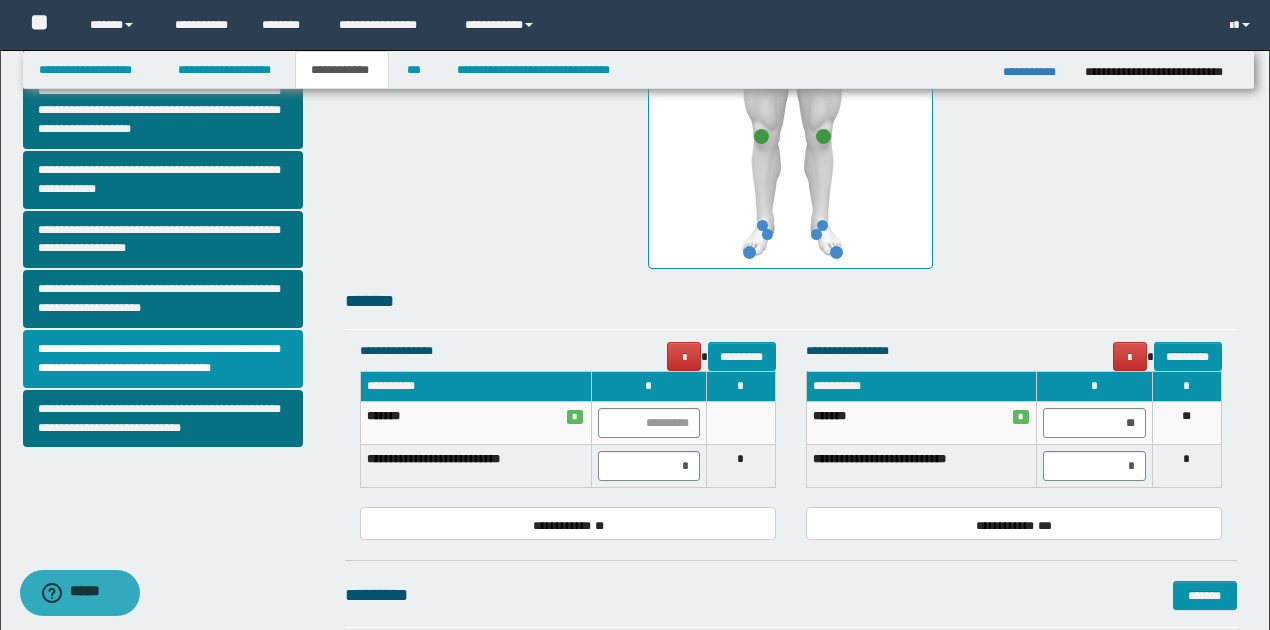 scroll, scrollTop: 691, scrollLeft: 0, axis: vertical 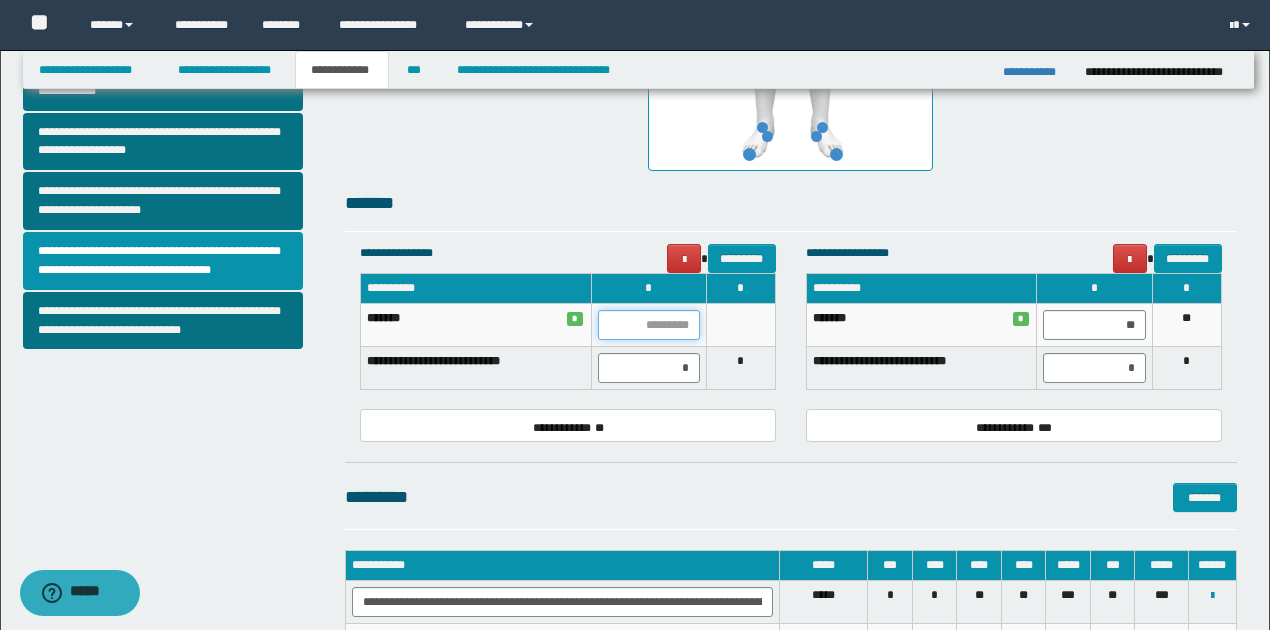 click at bounding box center [649, 325] 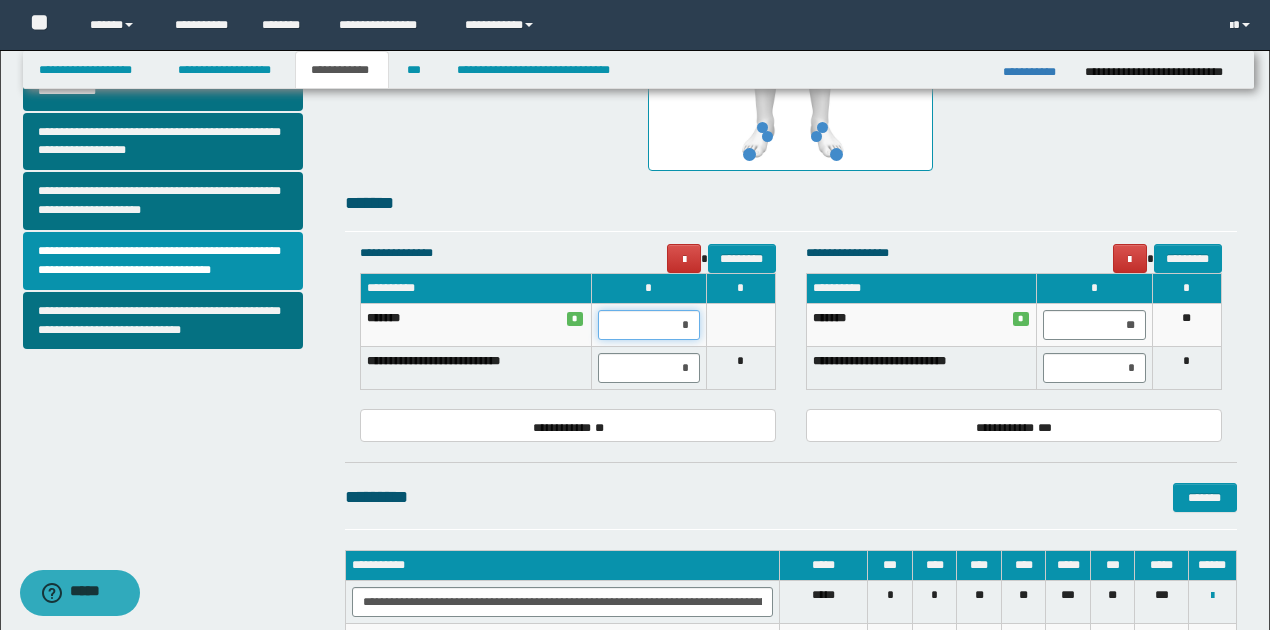 type on "**" 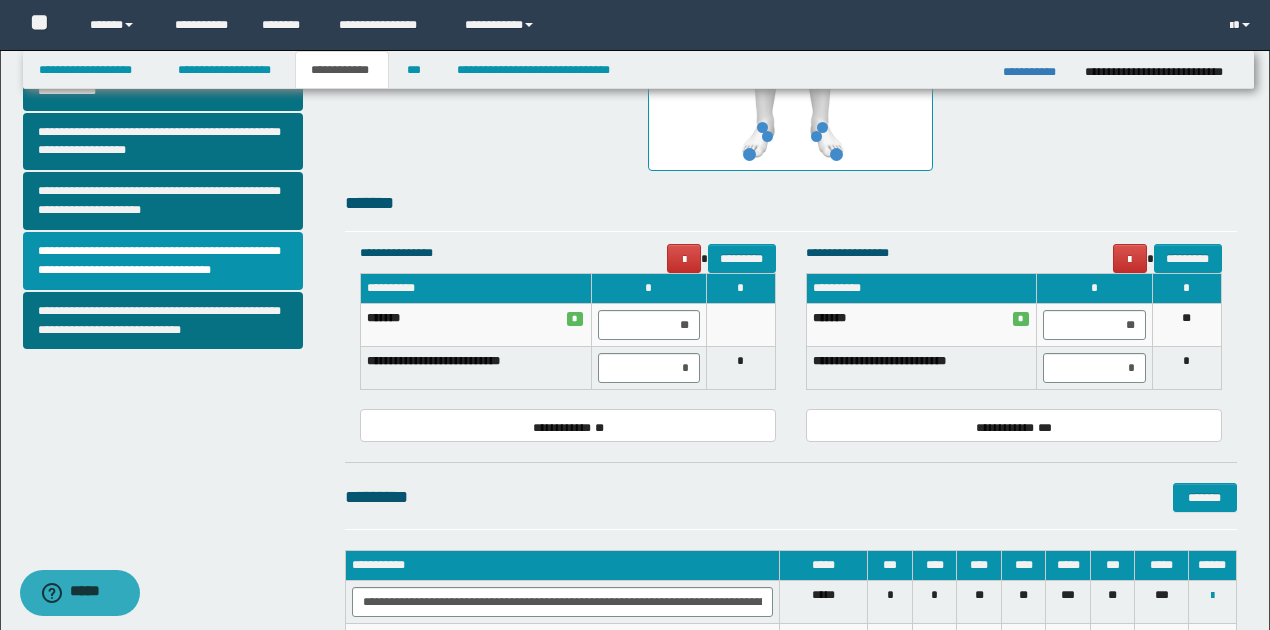 click at bounding box center (740, 325) 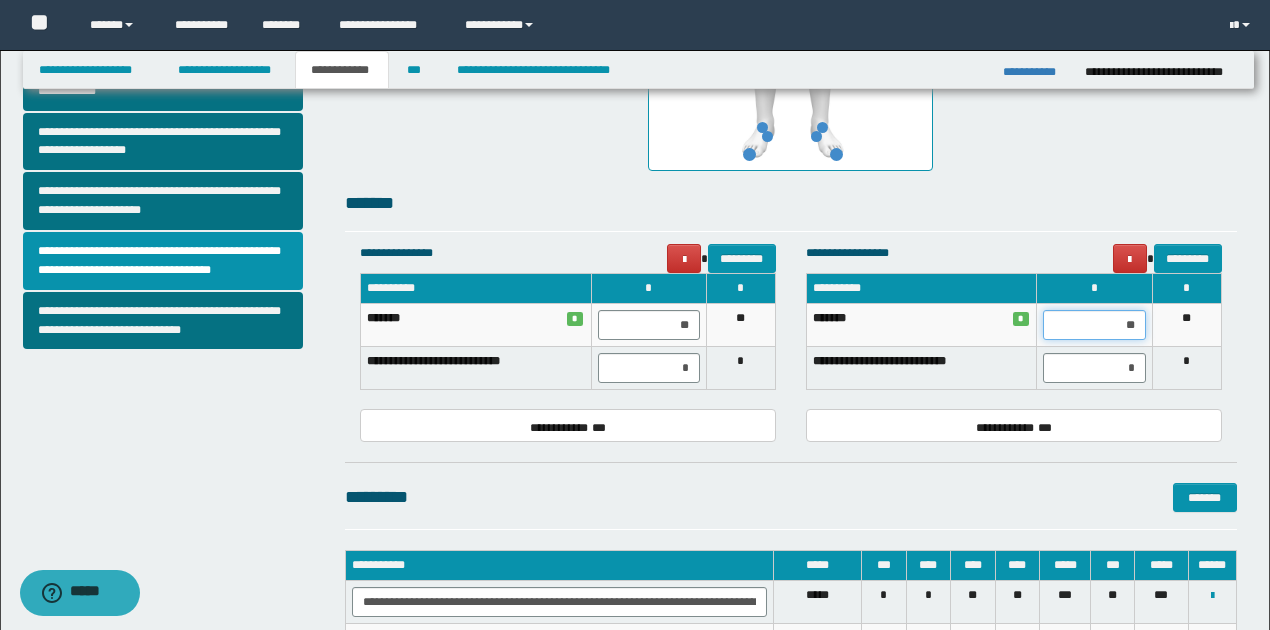 drag, startPoint x: 1118, startPoint y: 322, endPoint x: 1138, endPoint y: 322, distance: 20 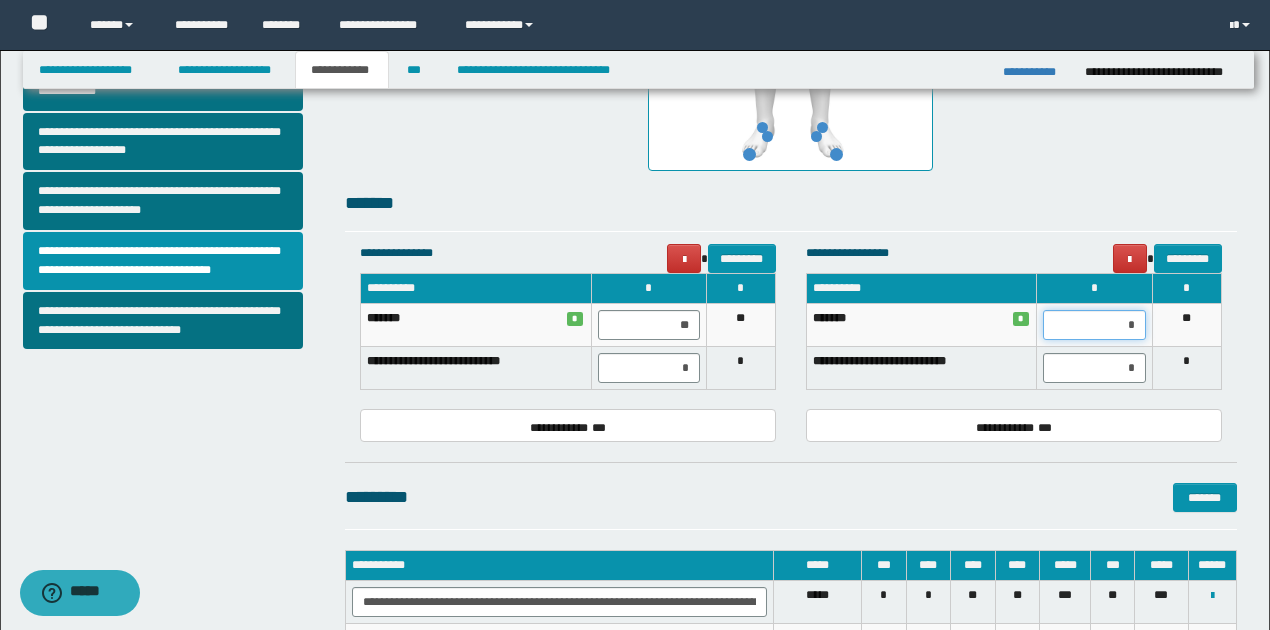 type on "**" 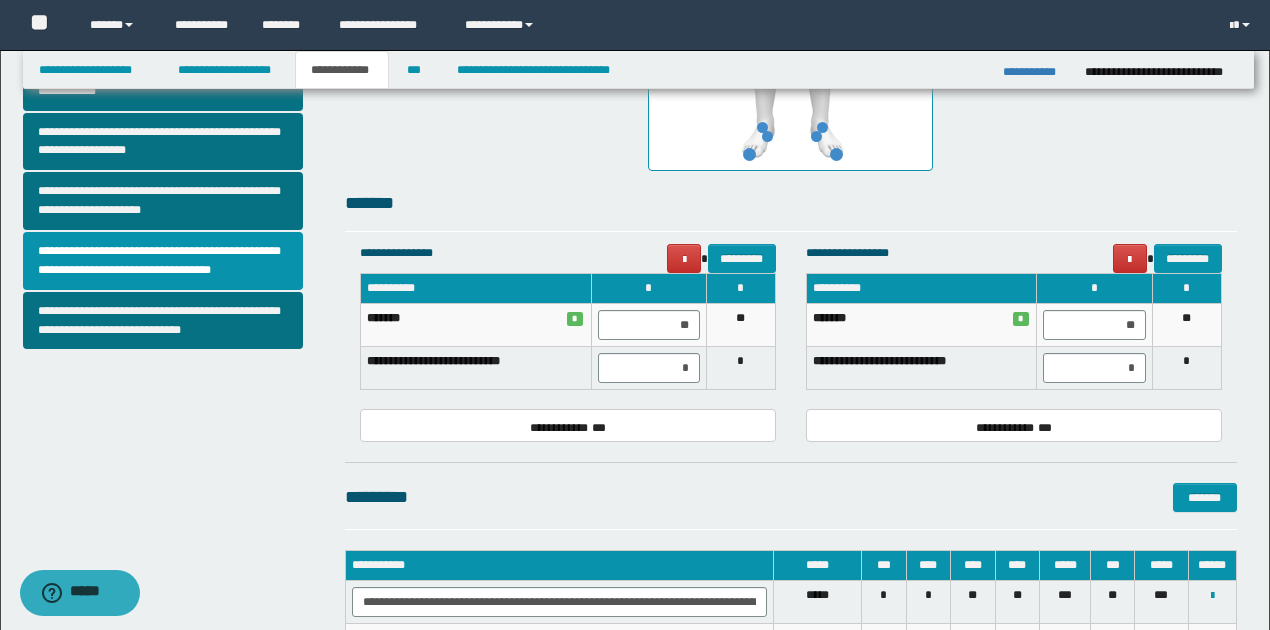 click on "**" at bounding box center [1186, 325] 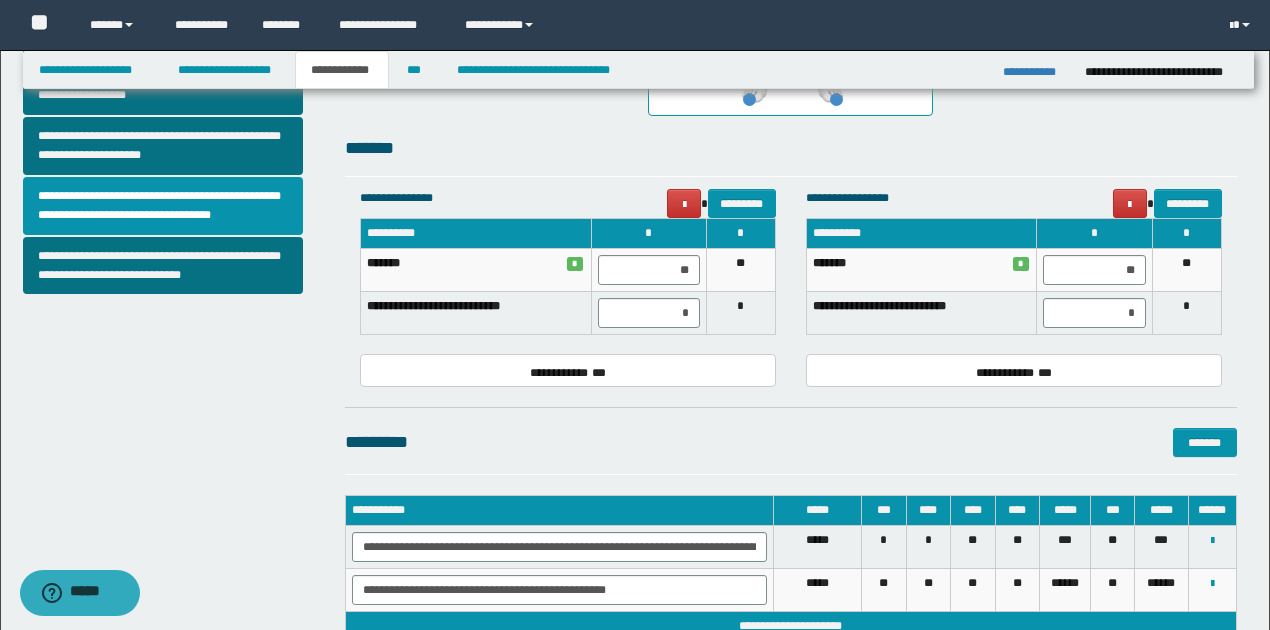 scroll, scrollTop: 891, scrollLeft: 0, axis: vertical 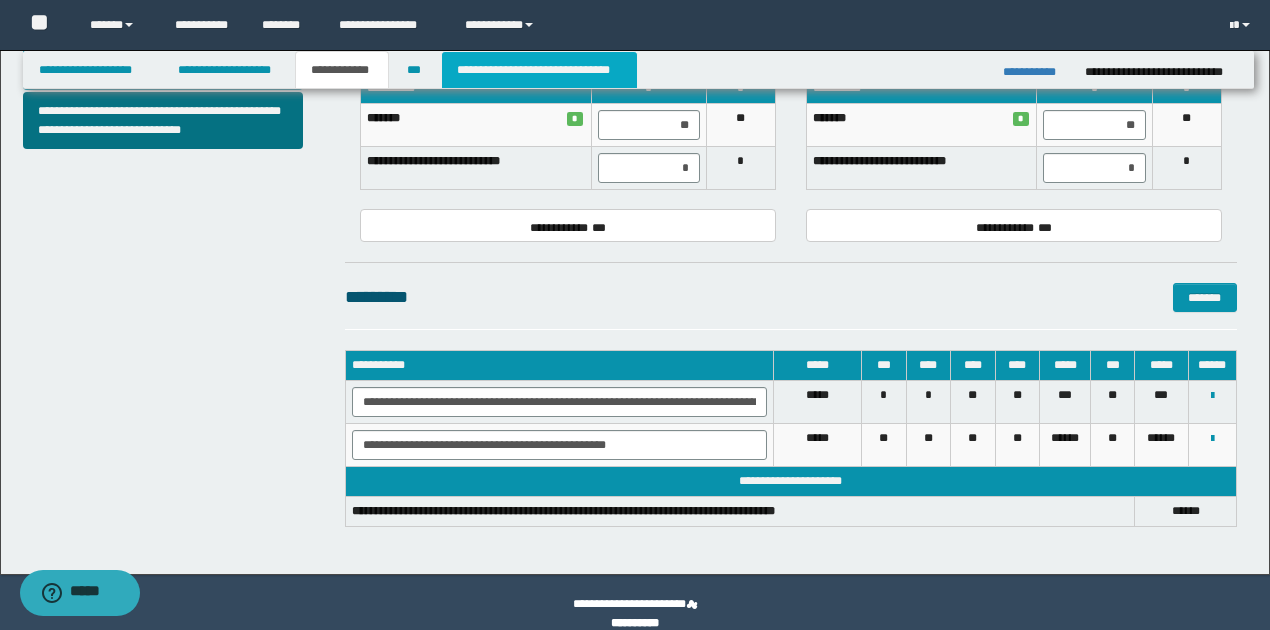 click on "**********" at bounding box center (539, 70) 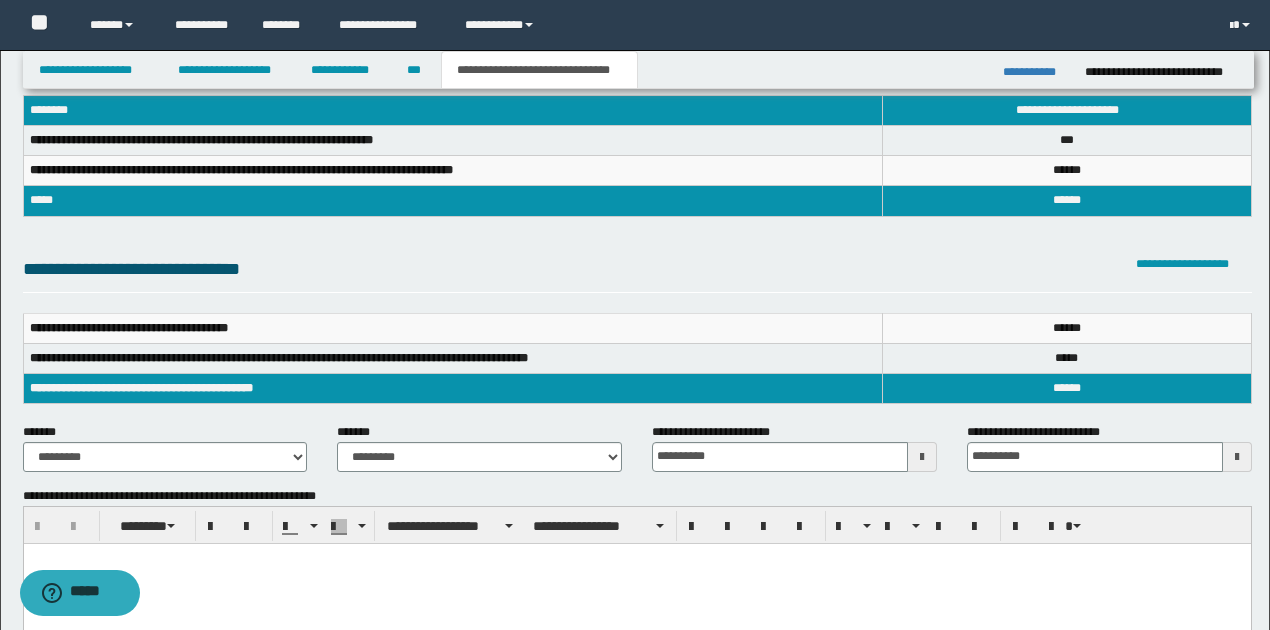 scroll, scrollTop: 24, scrollLeft: 0, axis: vertical 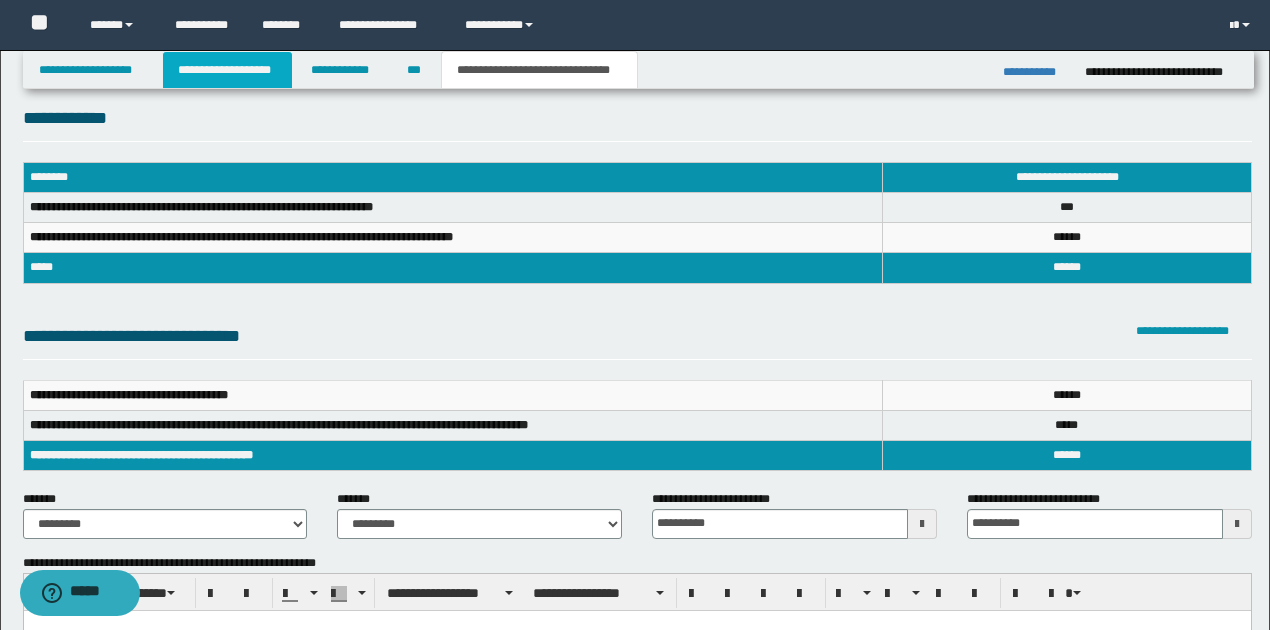 click on "**********" at bounding box center [227, 70] 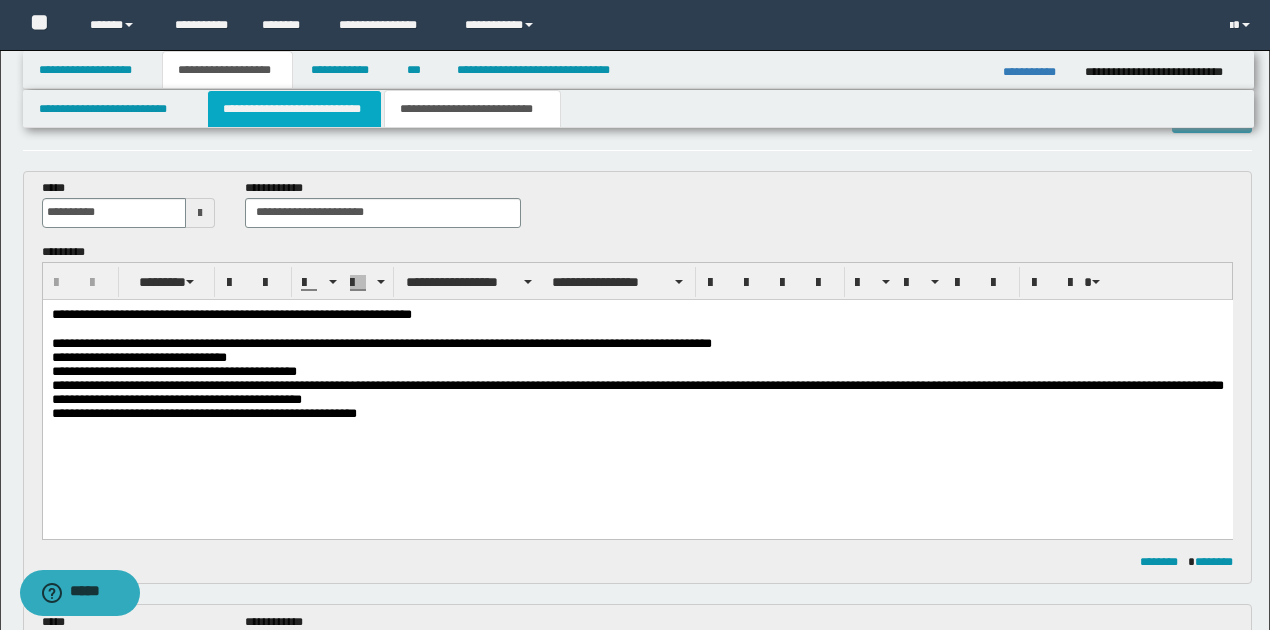 click on "**********" at bounding box center [294, 109] 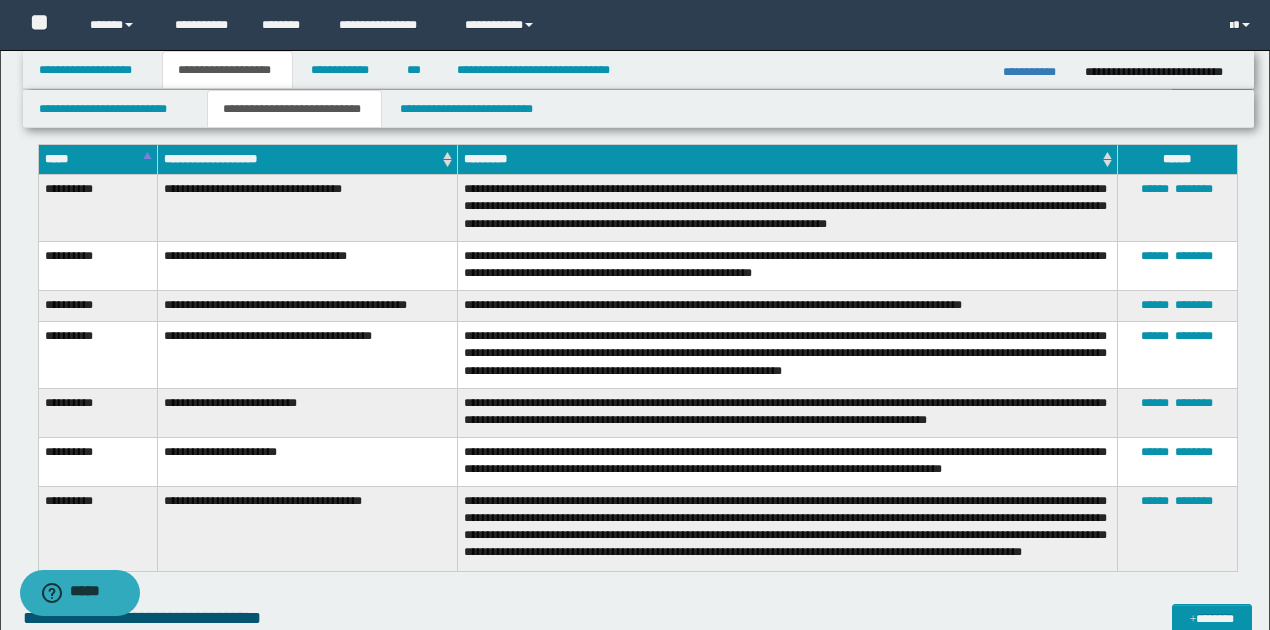 scroll, scrollTop: 2855, scrollLeft: 0, axis: vertical 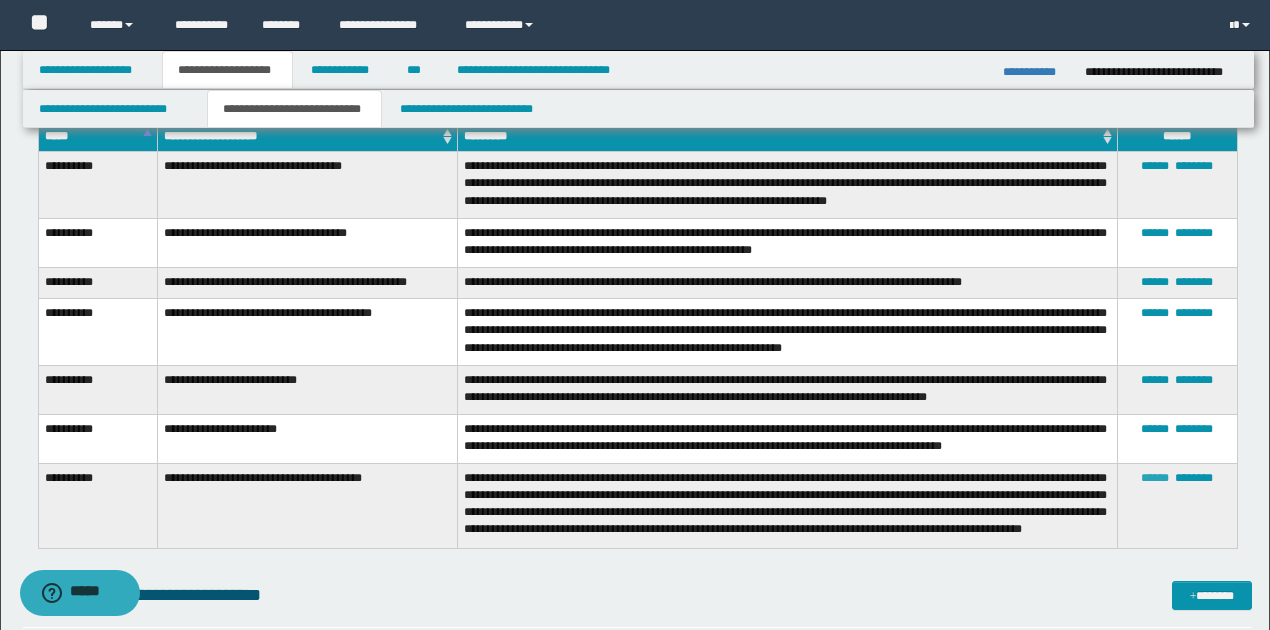 click on "******" at bounding box center (1155, 478) 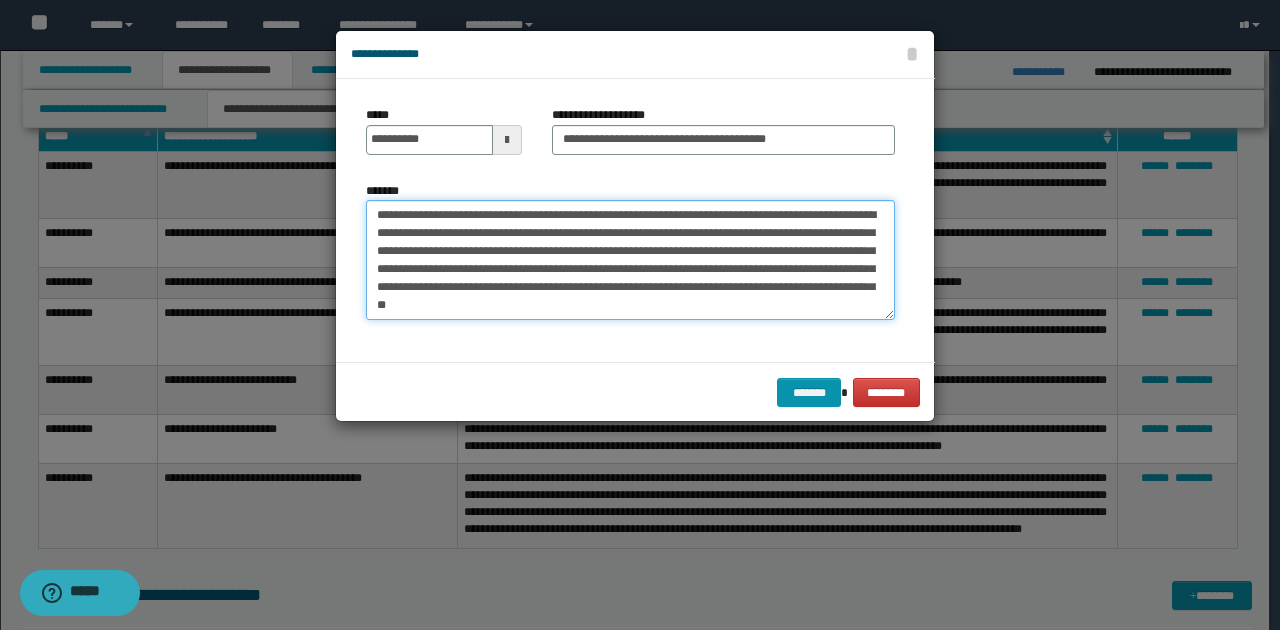 click on "**********" at bounding box center (630, 260) 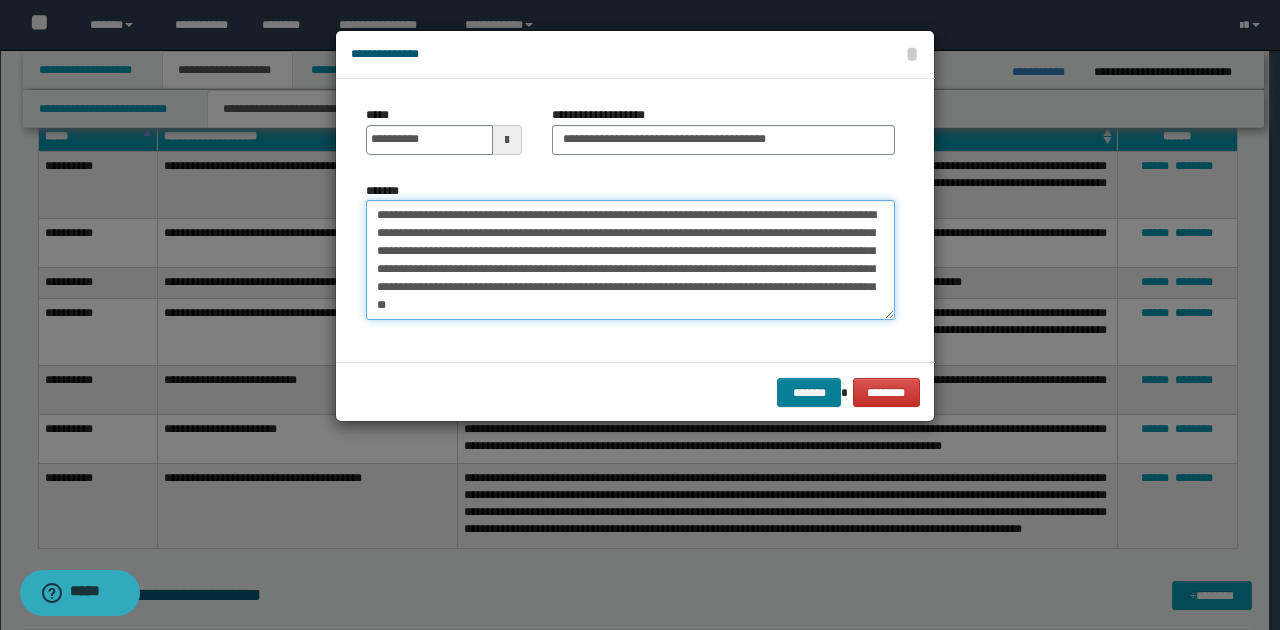 type on "**********" 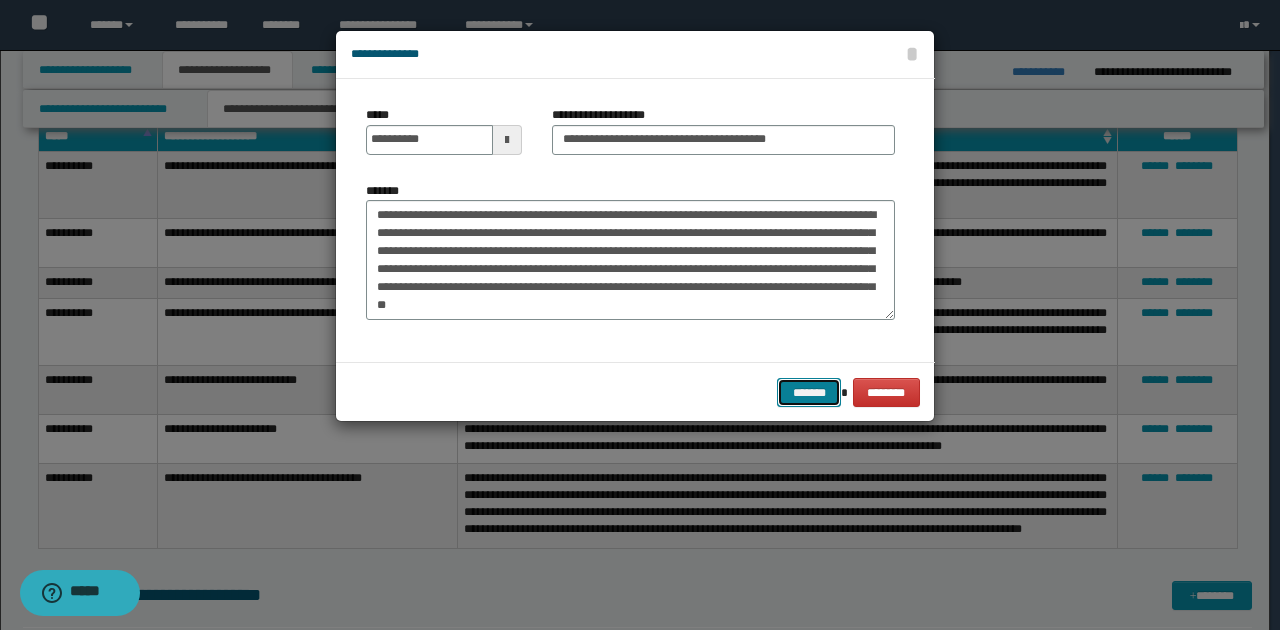 click on "*******" at bounding box center [809, 392] 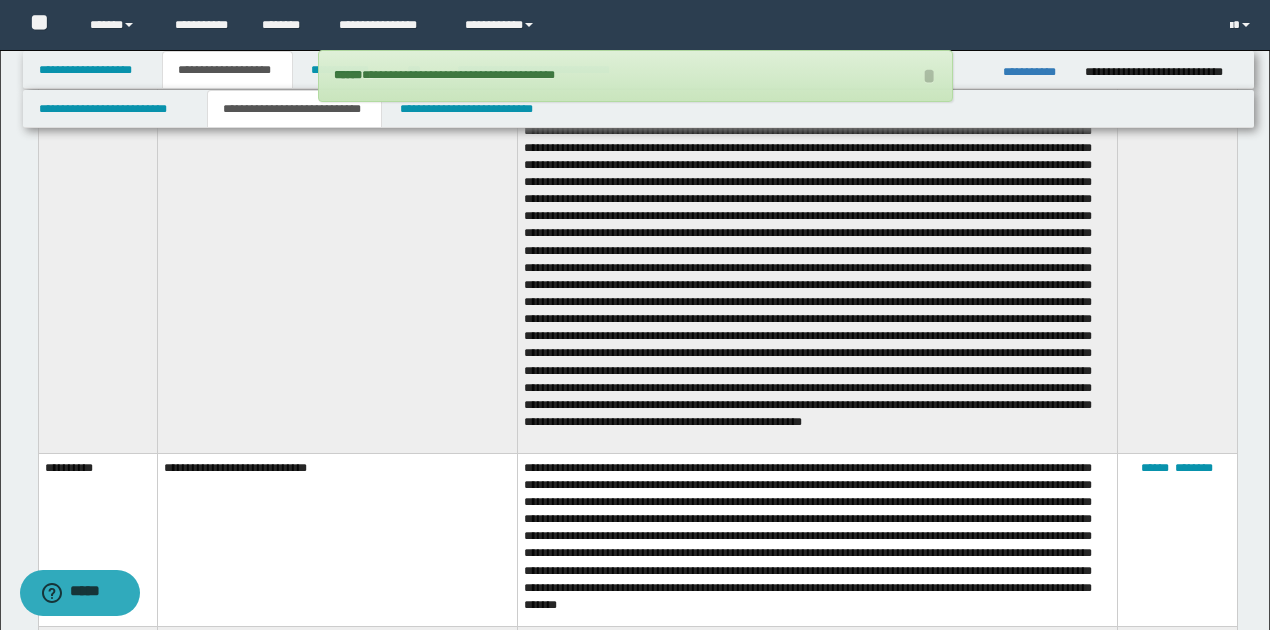 scroll, scrollTop: 1655, scrollLeft: 0, axis: vertical 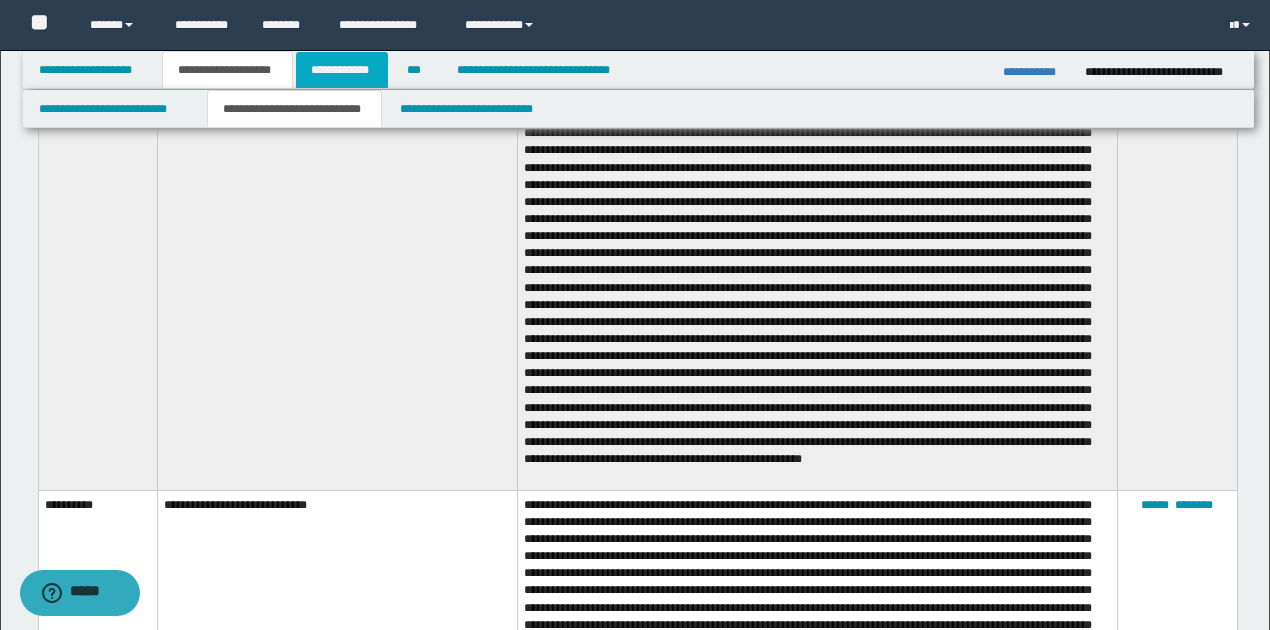 click on "**********" at bounding box center [342, 70] 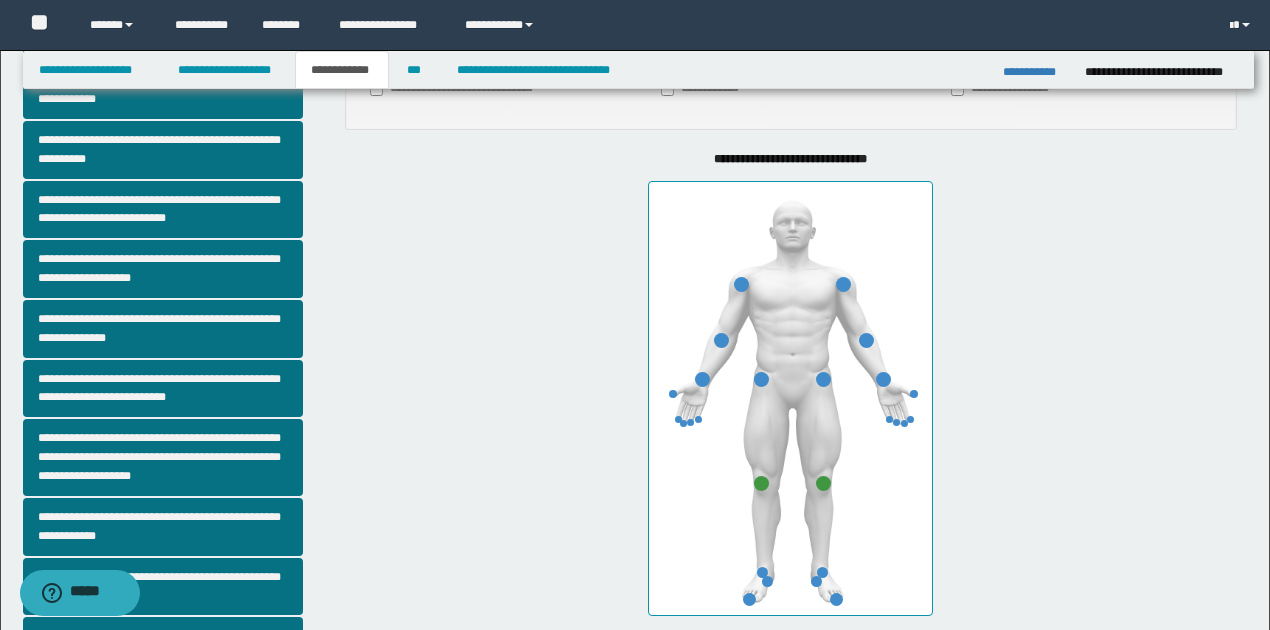 scroll, scrollTop: 114, scrollLeft: 0, axis: vertical 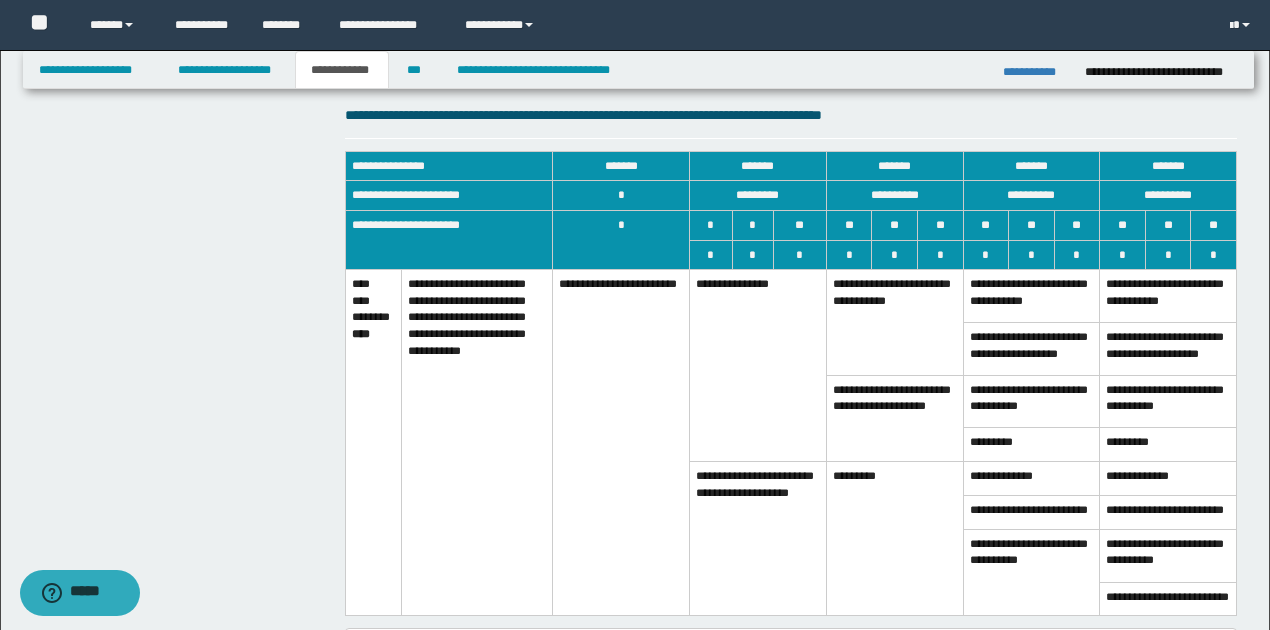 click on "**********" at bounding box center [894, 418] 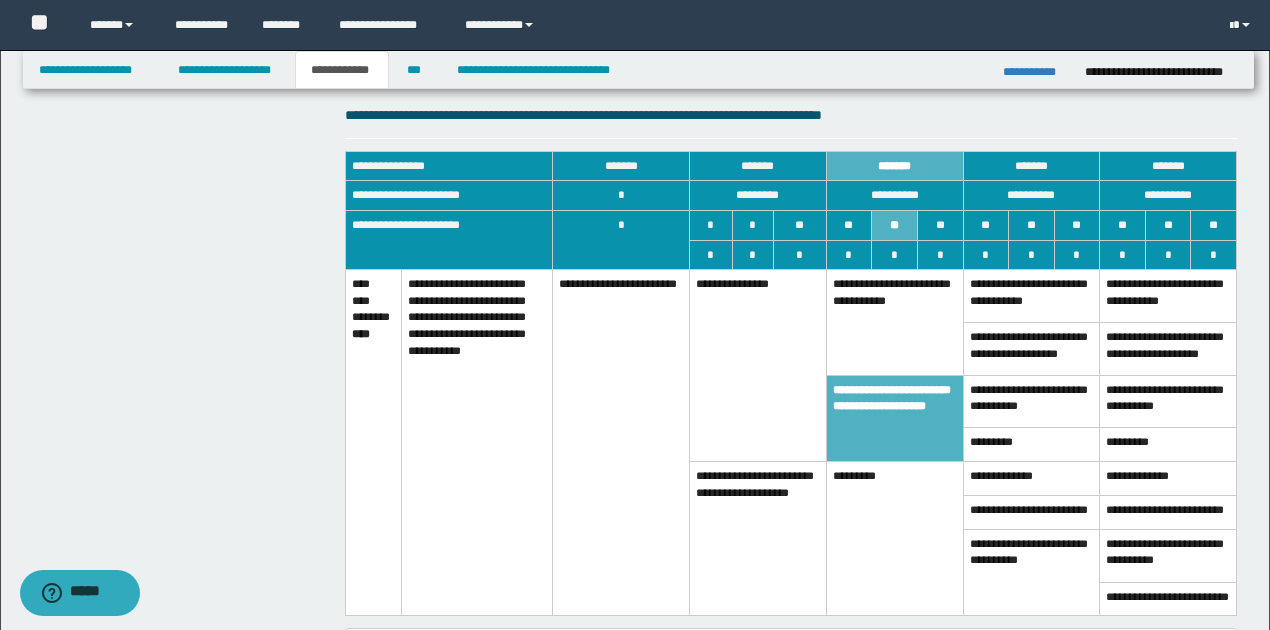 click on "**********" at bounding box center (894, 322) 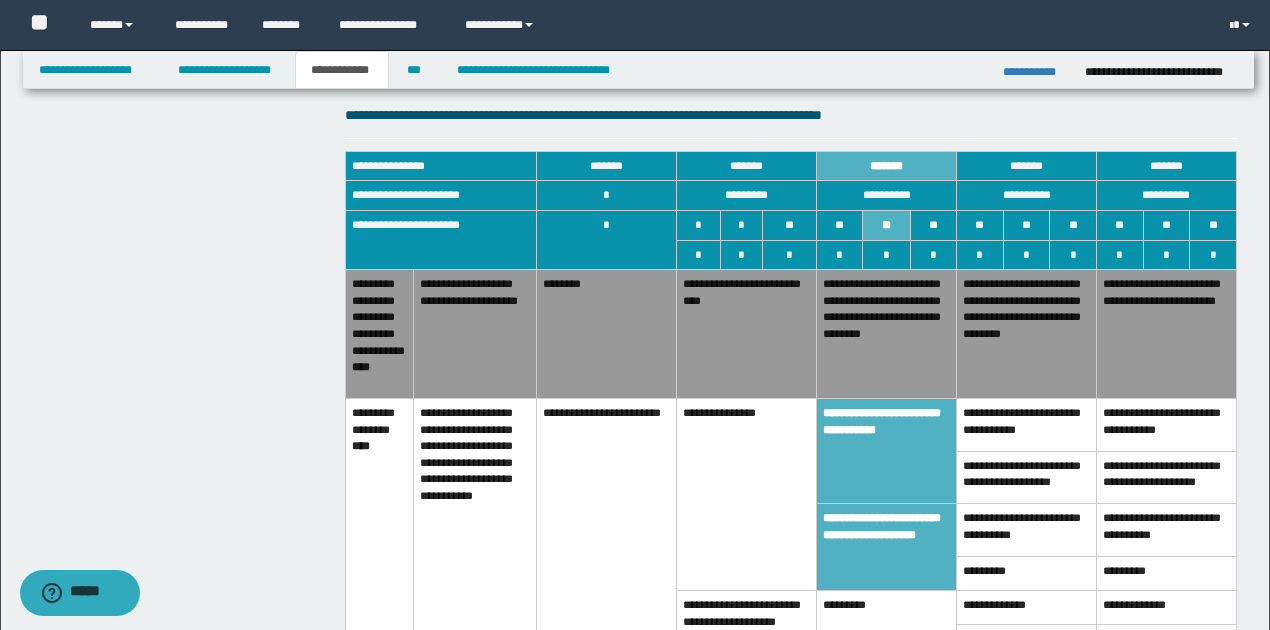 click on "**********" at bounding box center [887, 334] 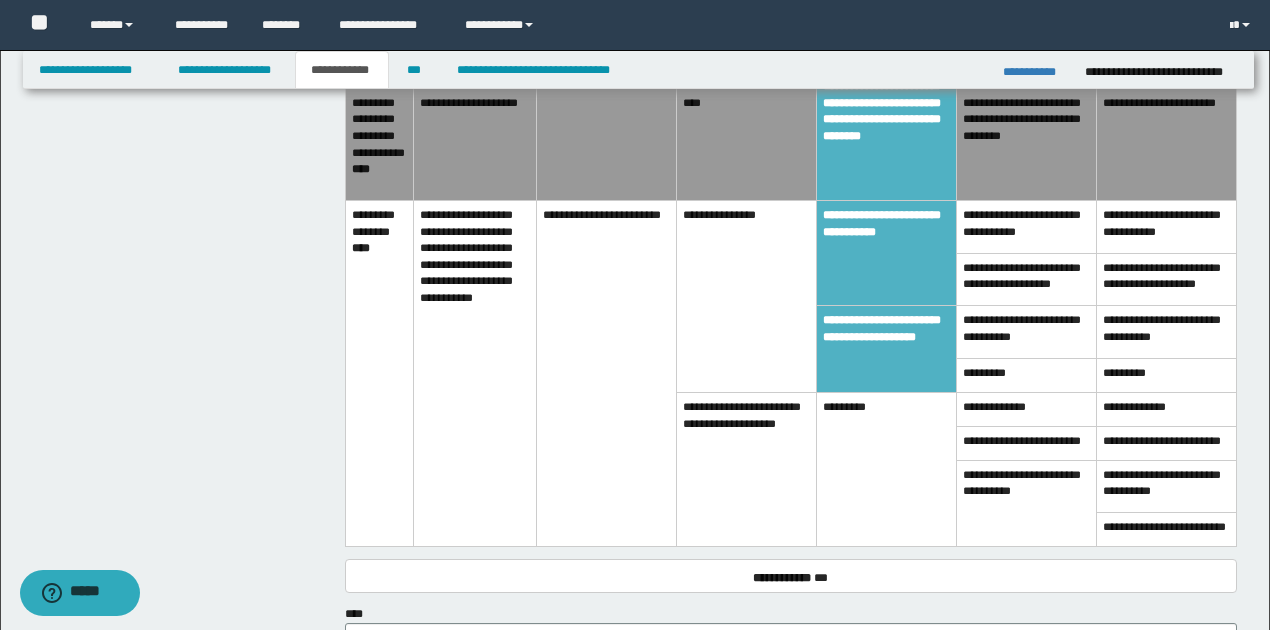 scroll, scrollTop: 1247, scrollLeft: 0, axis: vertical 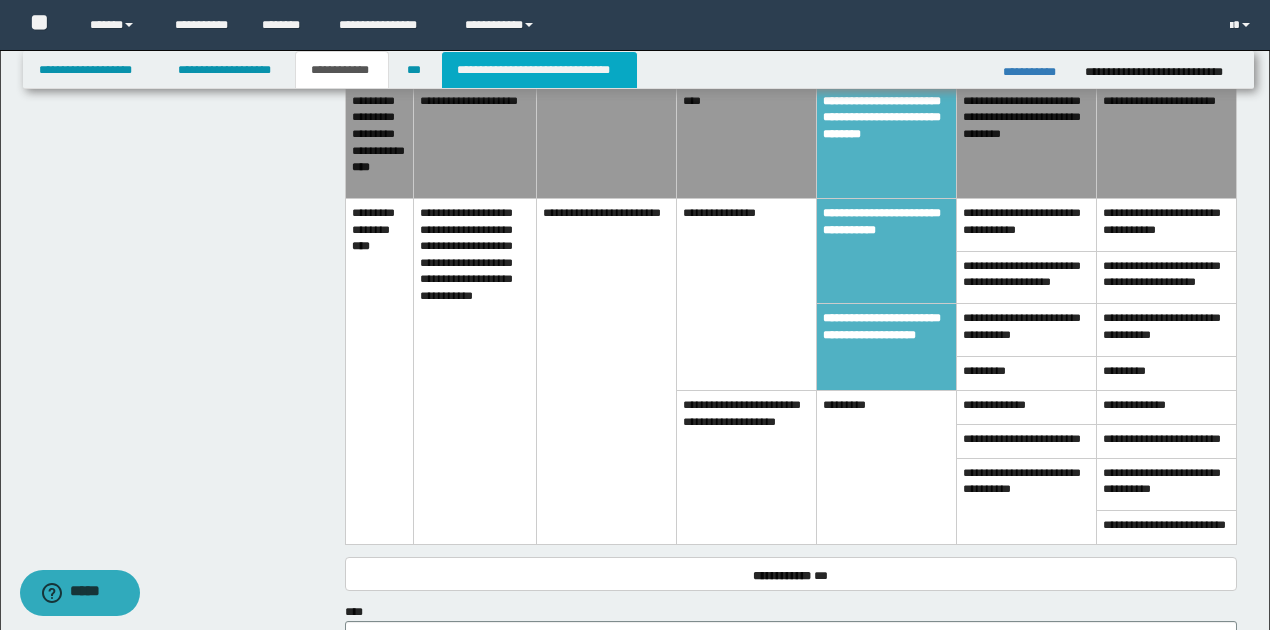 click on "**********" at bounding box center (539, 70) 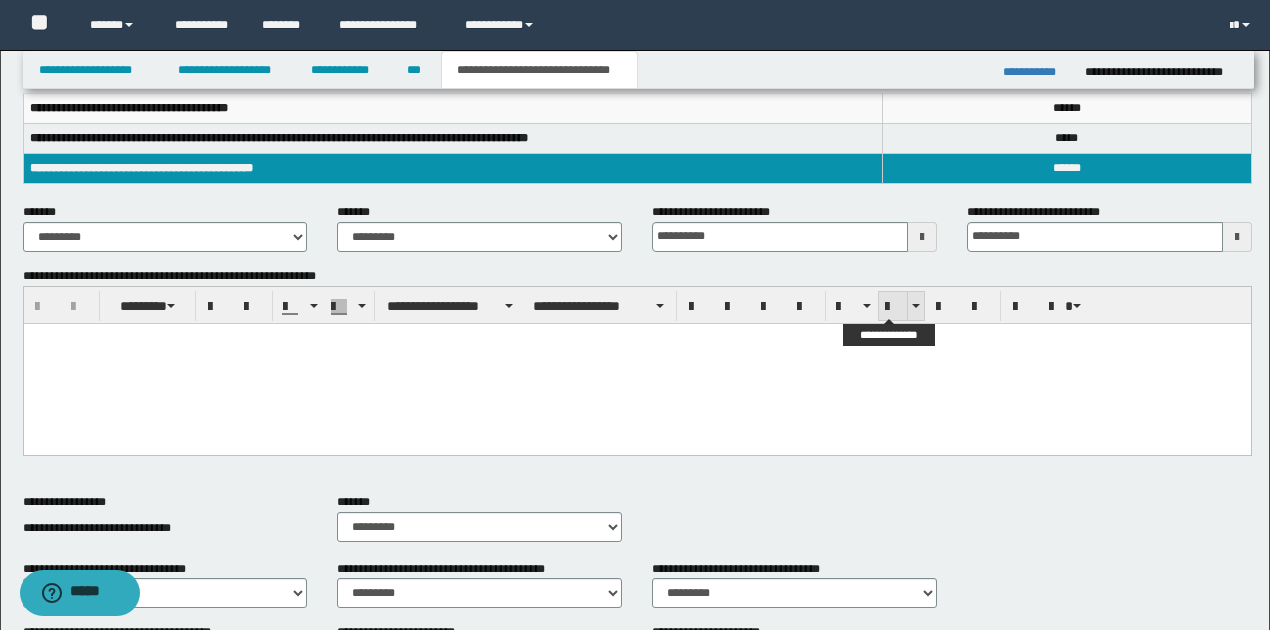 scroll, scrollTop: 91, scrollLeft: 0, axis: vertical 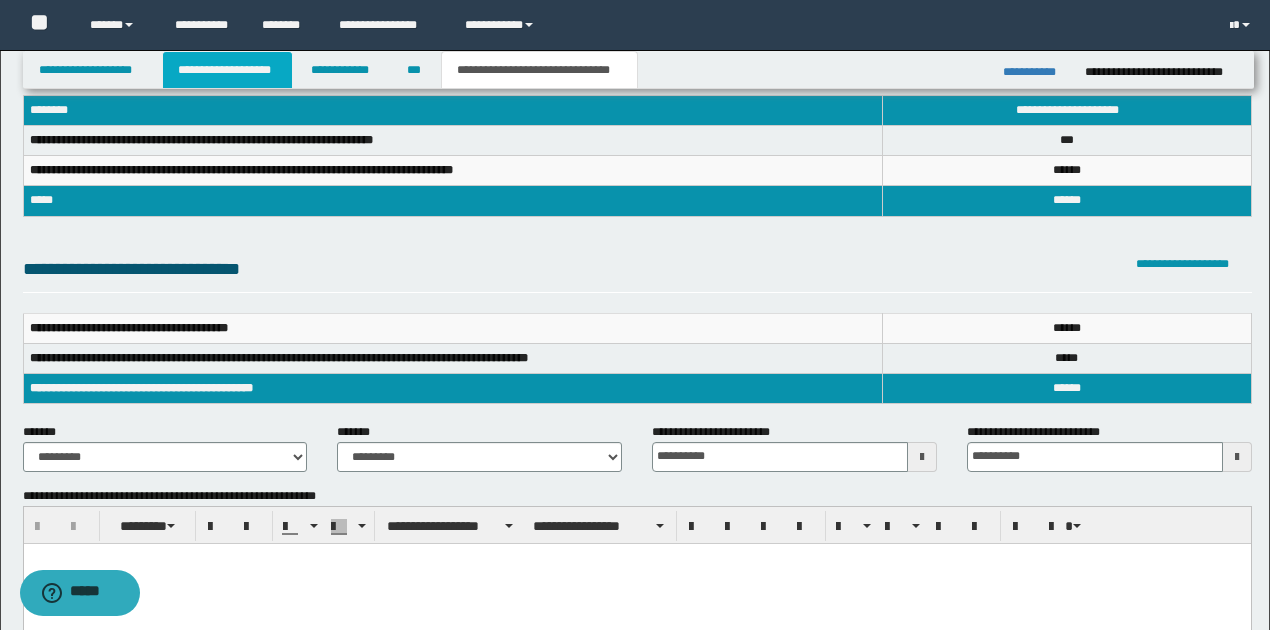 click on "**********" at bounding box center [227, 70] 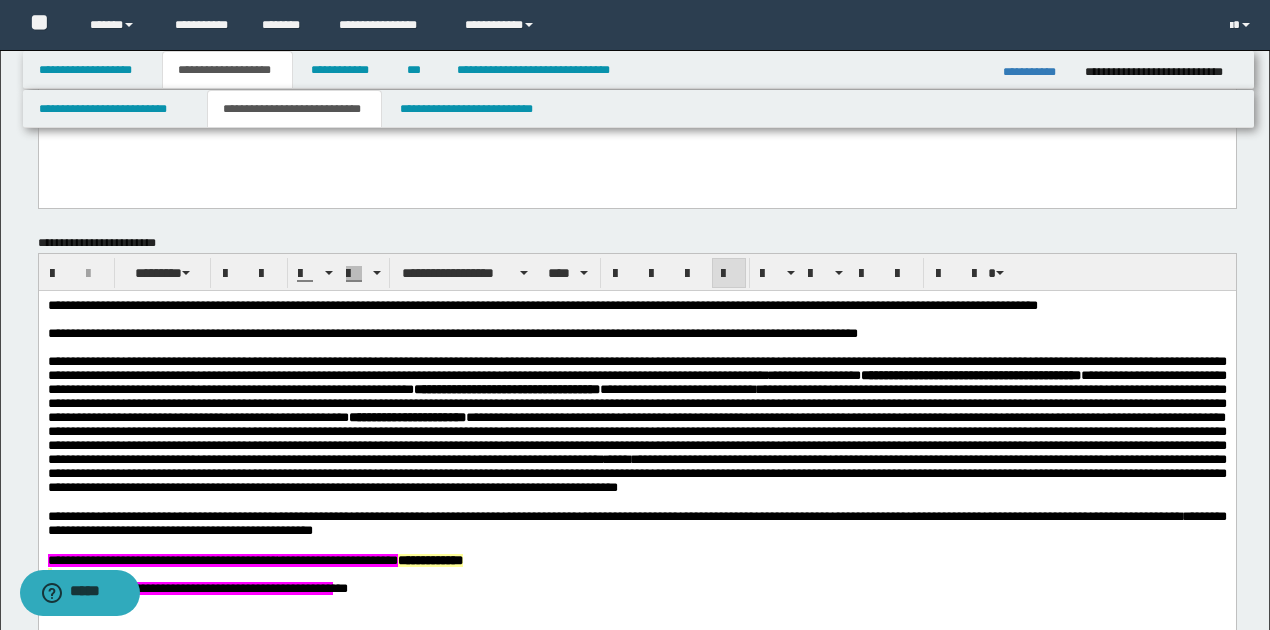 scroll, scrollTop: 722, scrollLeft: 0, axis: vertical 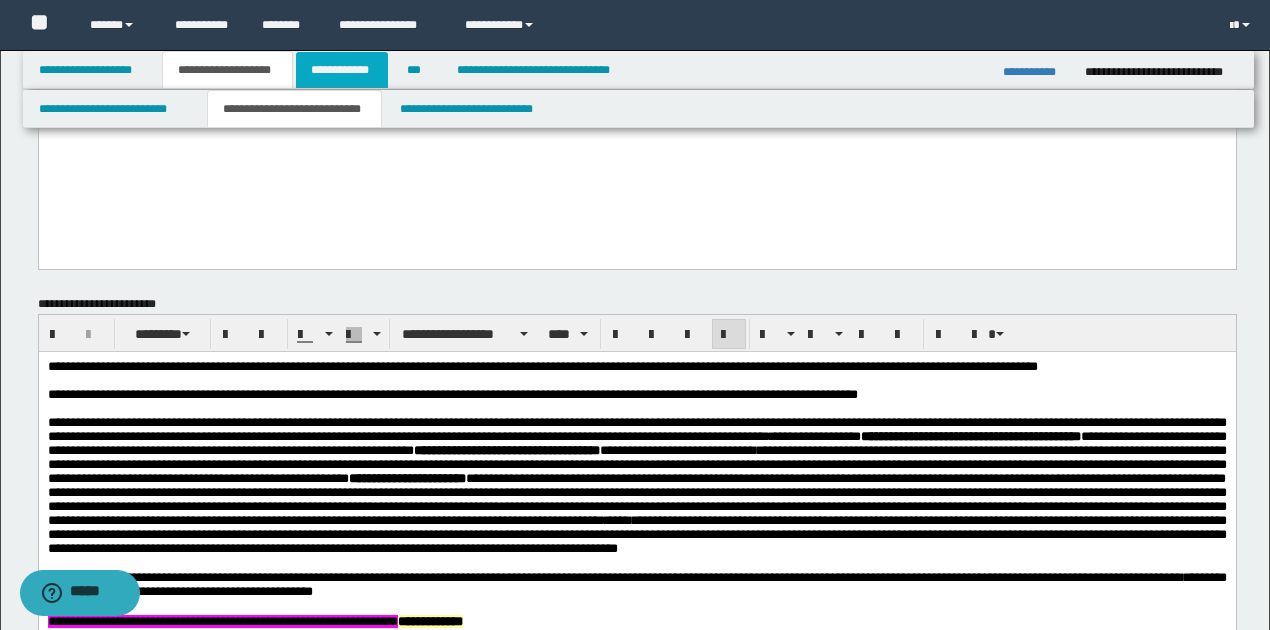click on "**********" at bounding box center (342, 70) 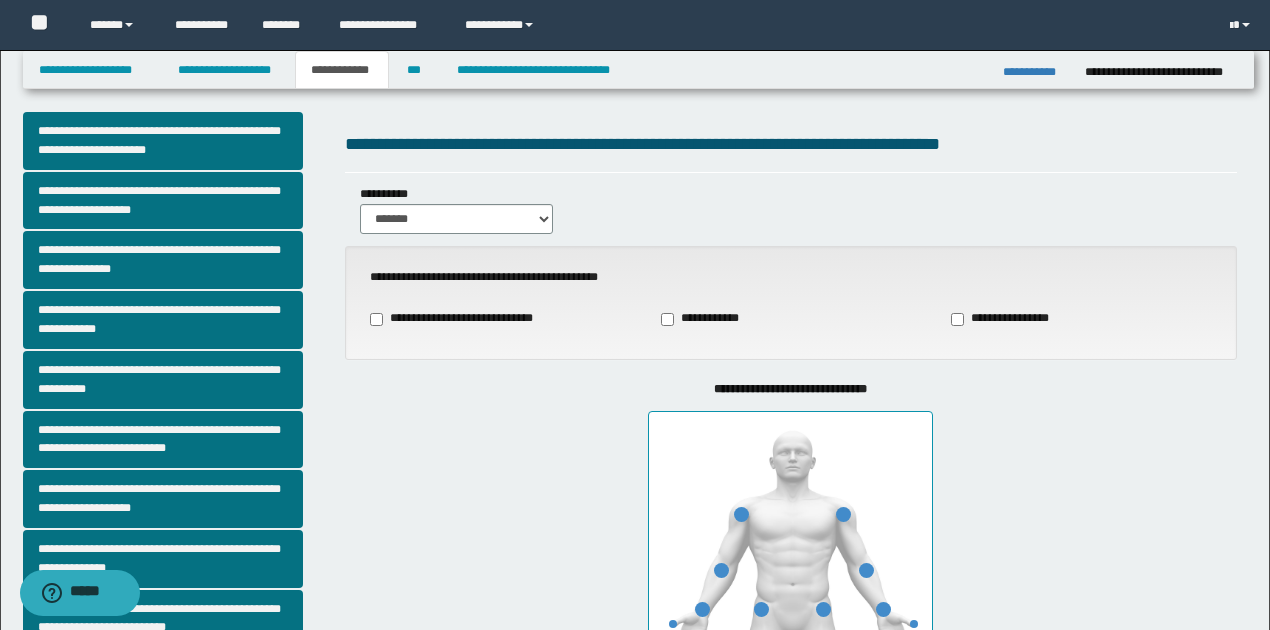scroll, scrollTop: 0, scrollLeft: 0, axis: both 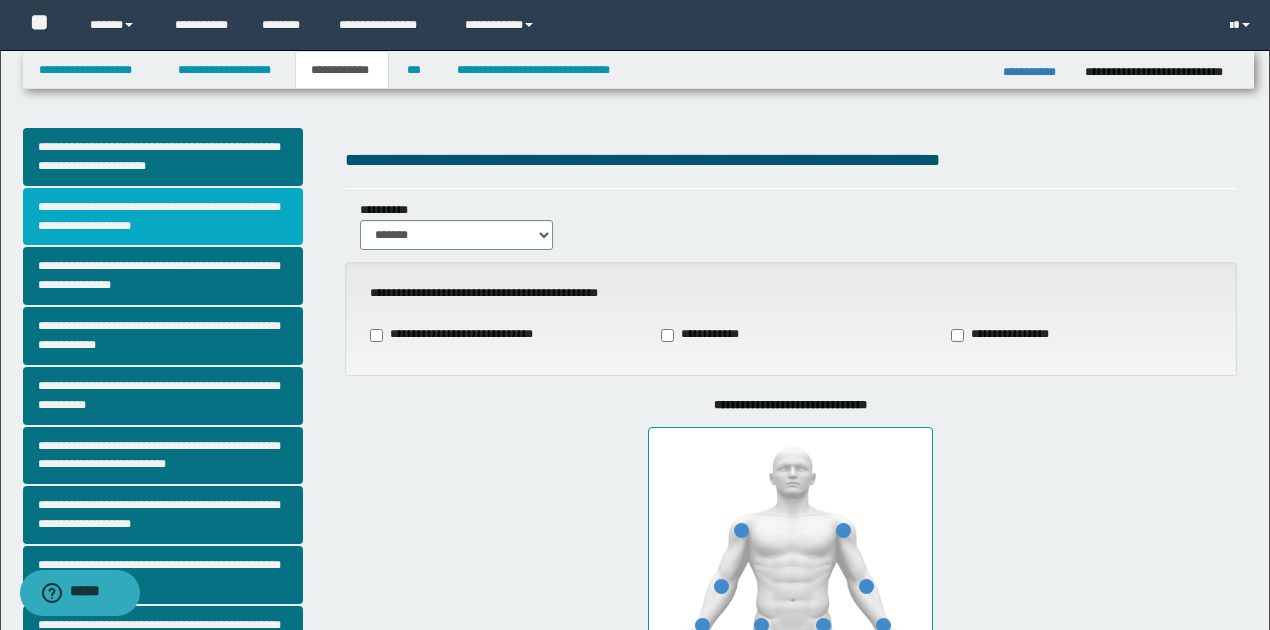 click on "**********" at bounding box center [163, 217] 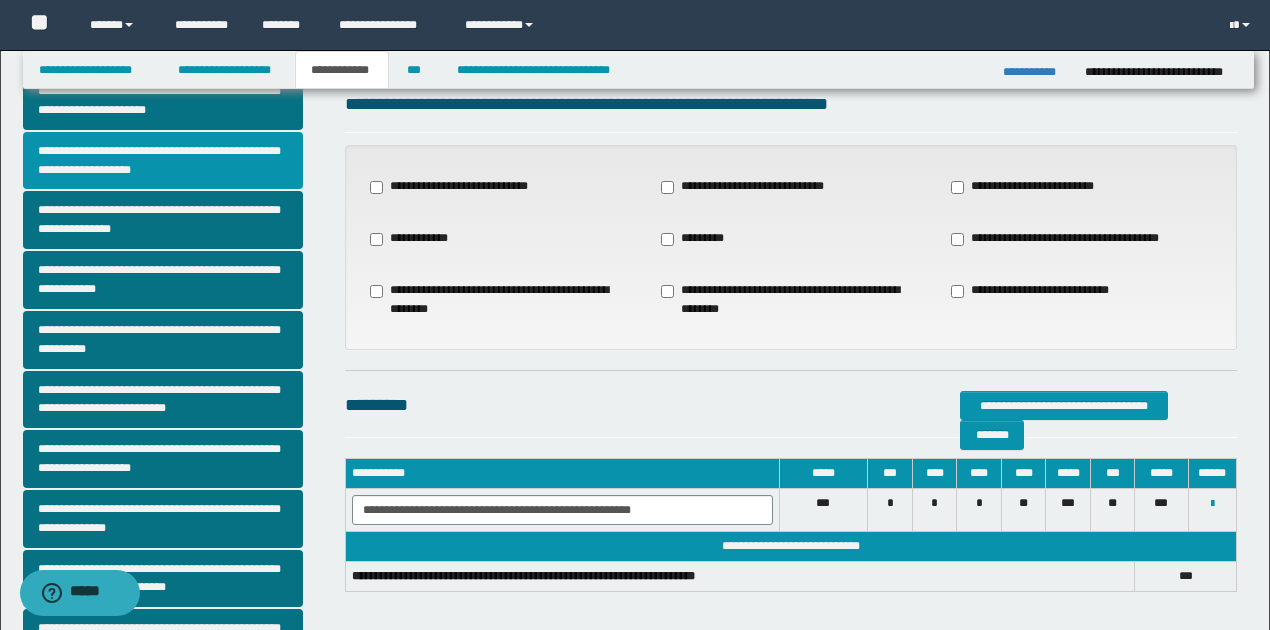 scroll, scrollTop: 133, scrollLeft: 0, axis: vertical 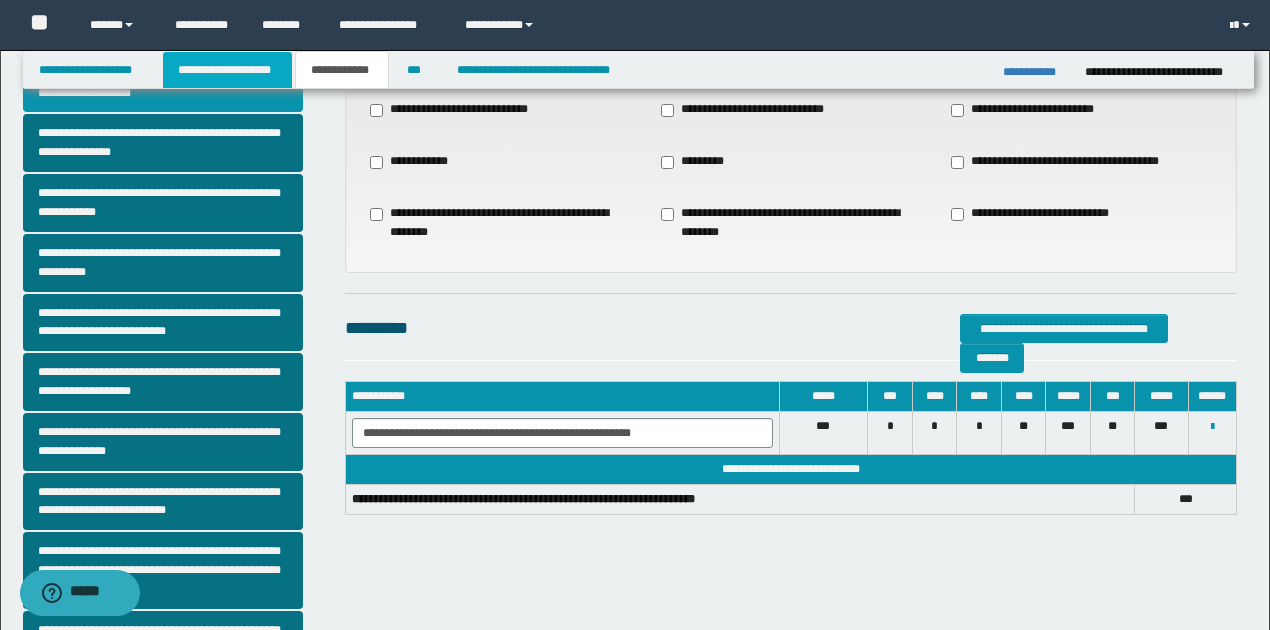 click on "**********" at bounding box center [227, 70] 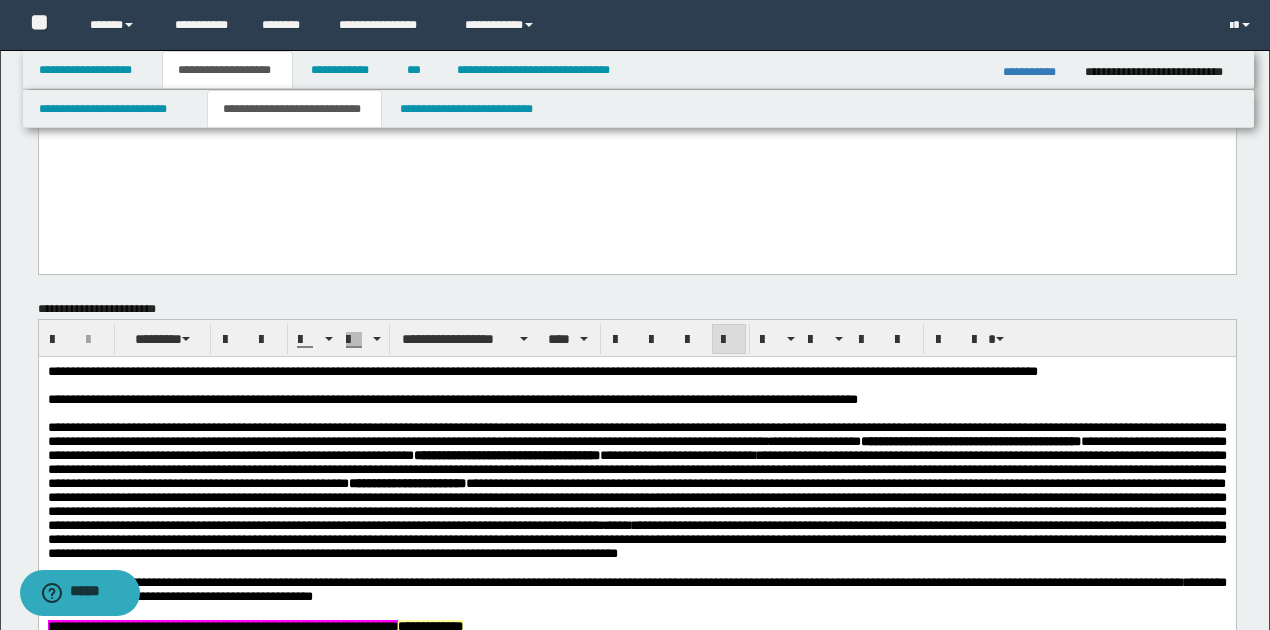 scroll, scrollTop: 764, scrollLeft: 0, axis: vertical 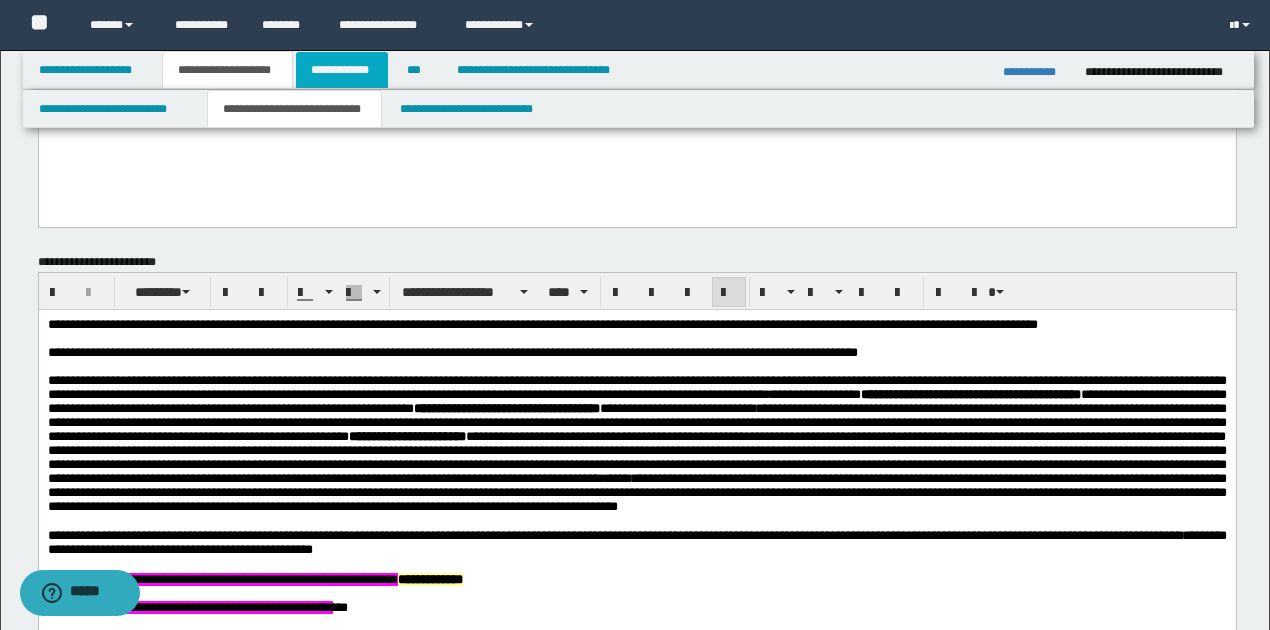 click on "**********" at bounding box center [342, 70] 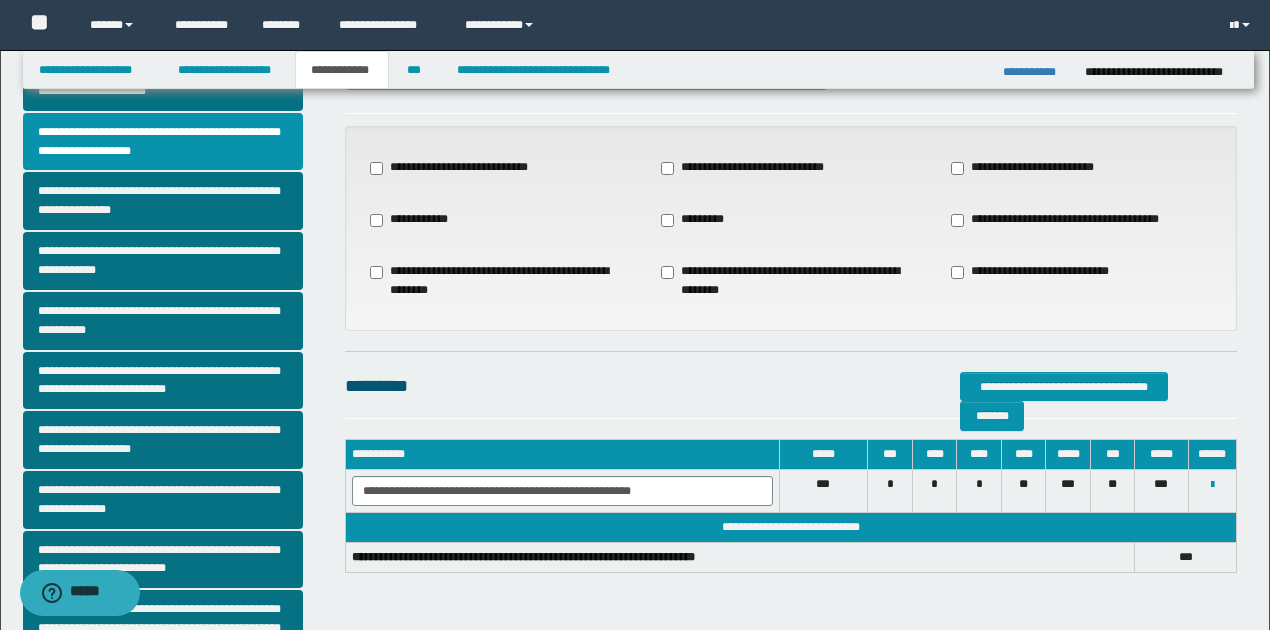 scroll, scrollTop: 52, scrollLeft: 0, axis: vertical 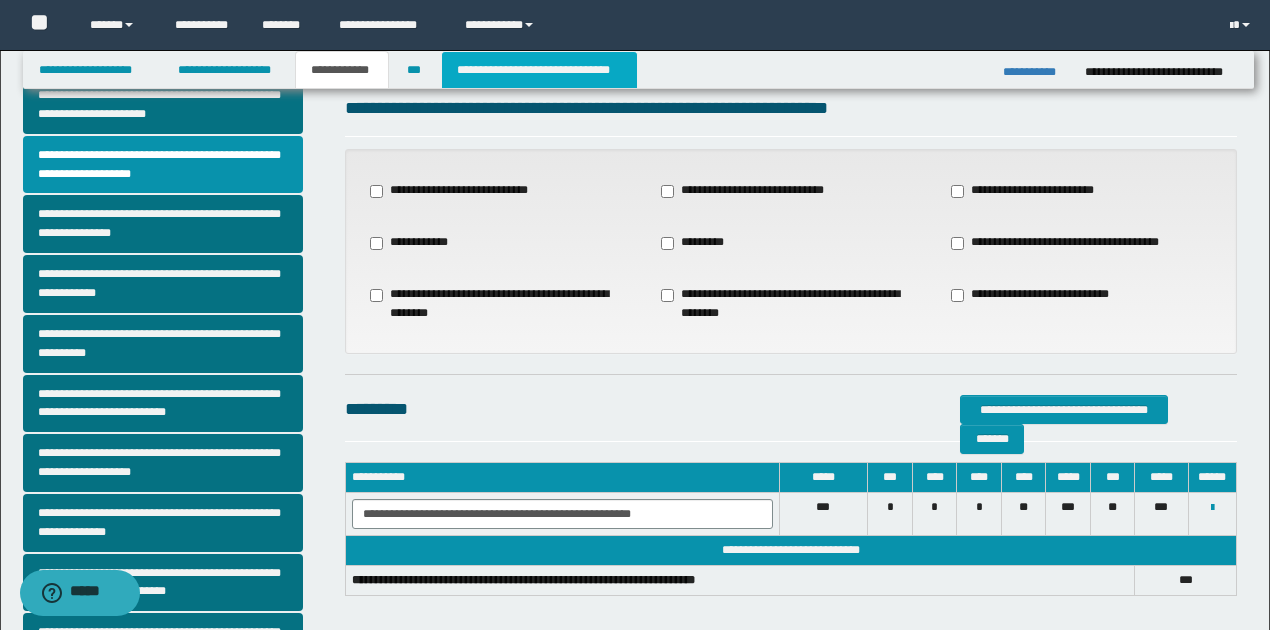 click on "**********" at bounding box center [539, 70] 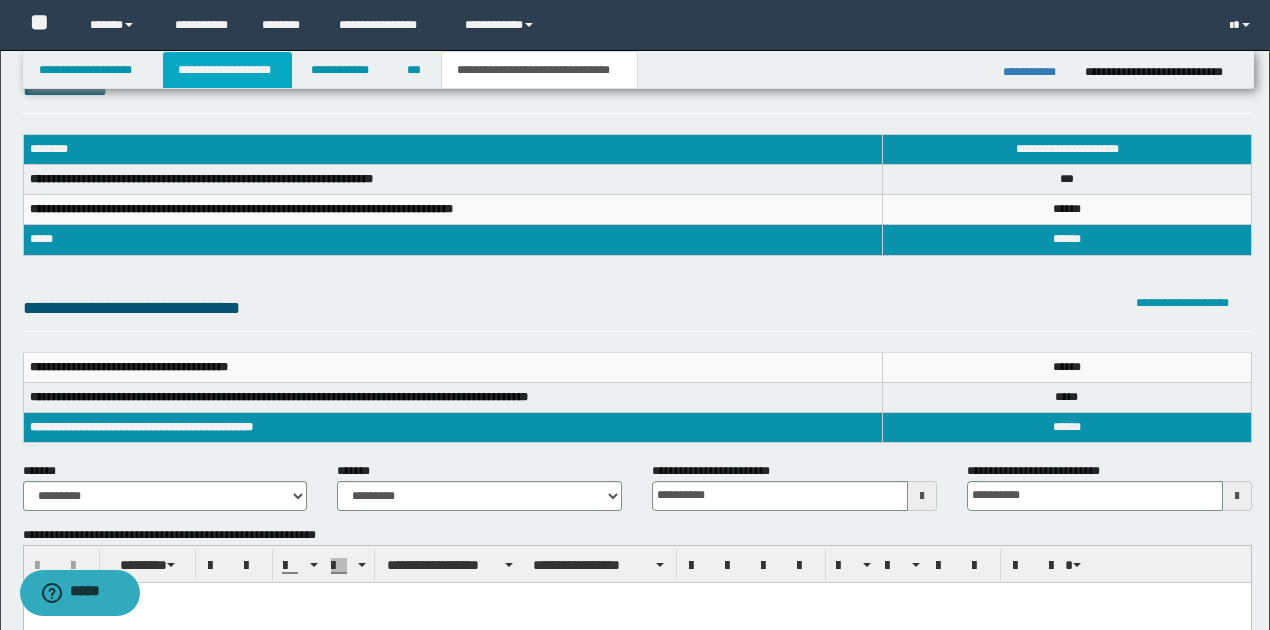 click on "**********" at bounding box center [227, 70] 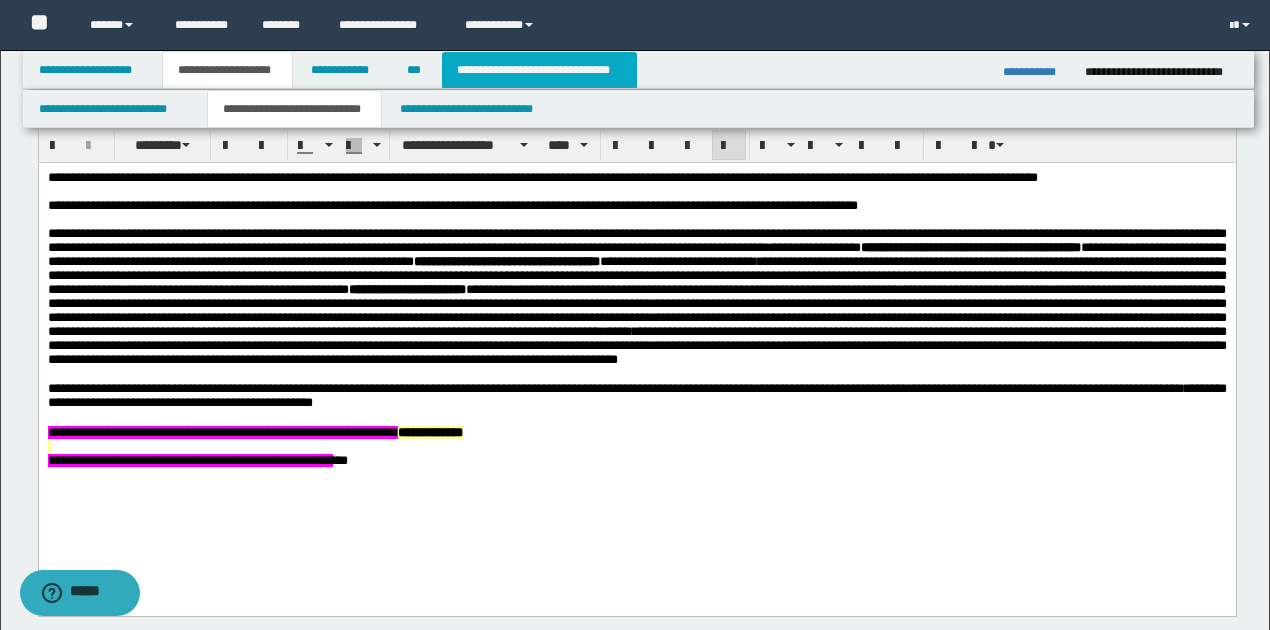 scroll, scrollTop: 949, scrollLeft: 0, axis: vertical 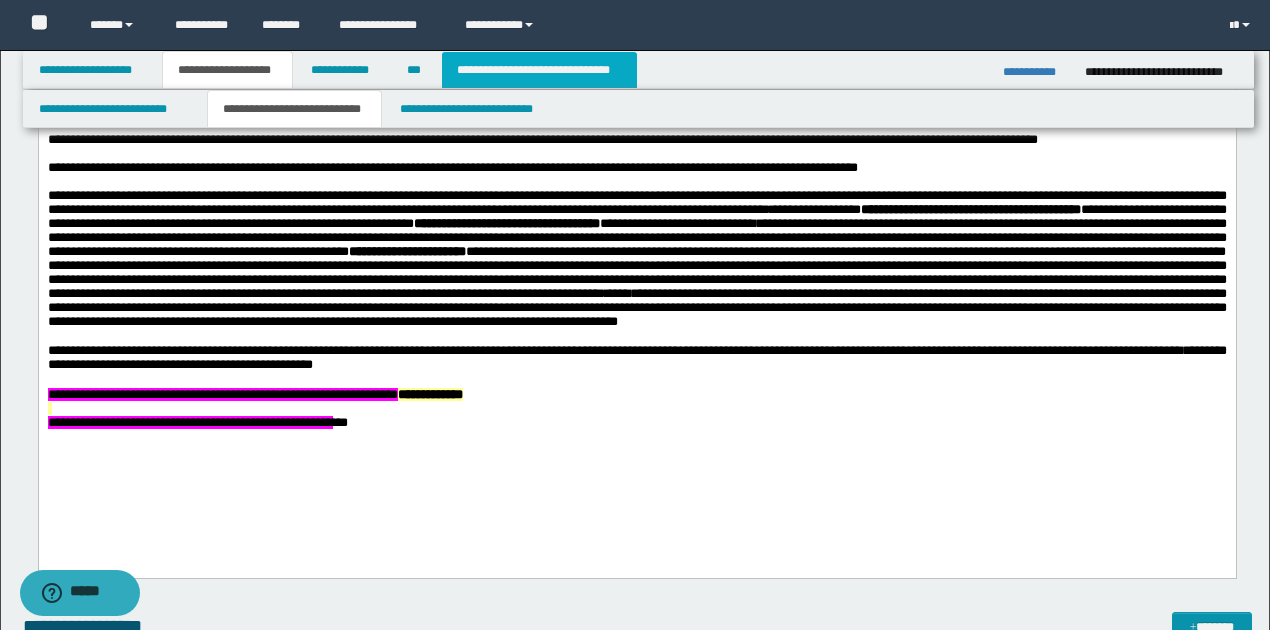 click on "**********" at bounding box center [539, 70] 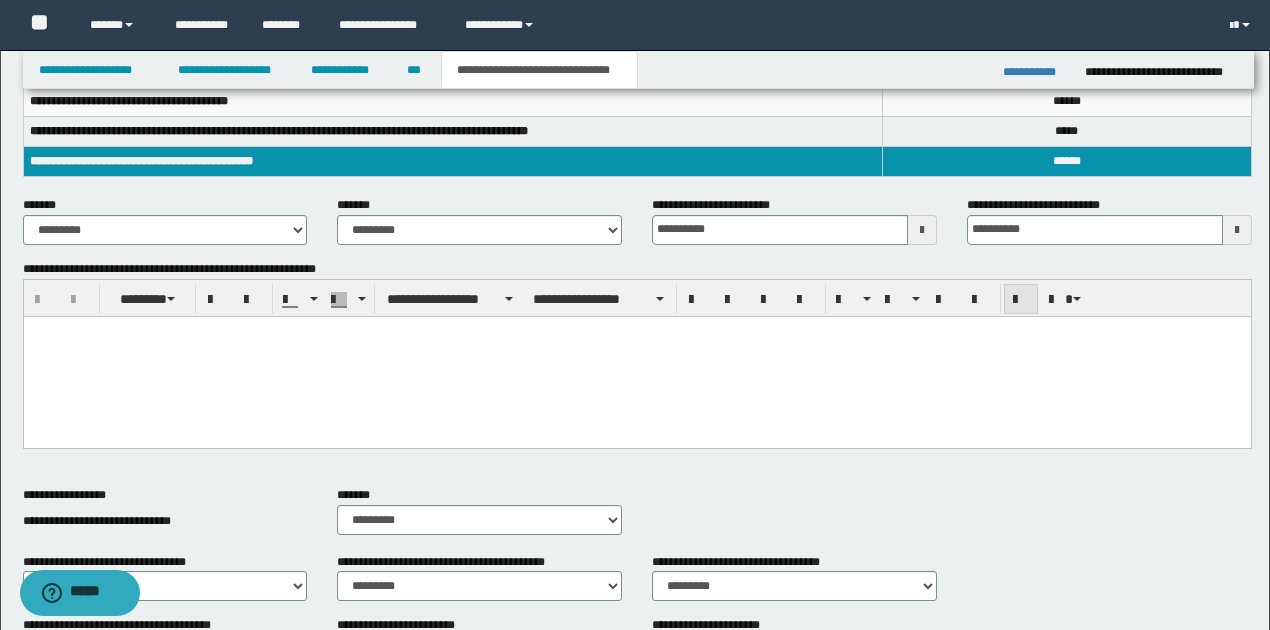 scroll, scrollTop: 158, scrollLeft: 0, axis: vertical 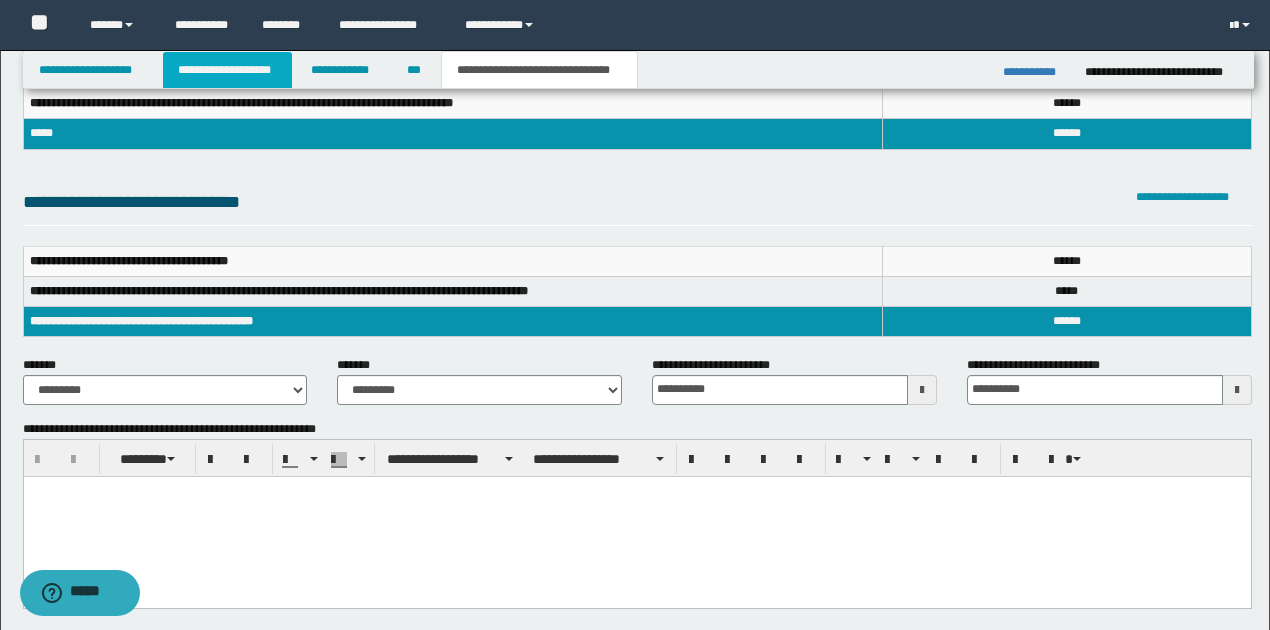 click on "**********" at bounding box center [227, 70] 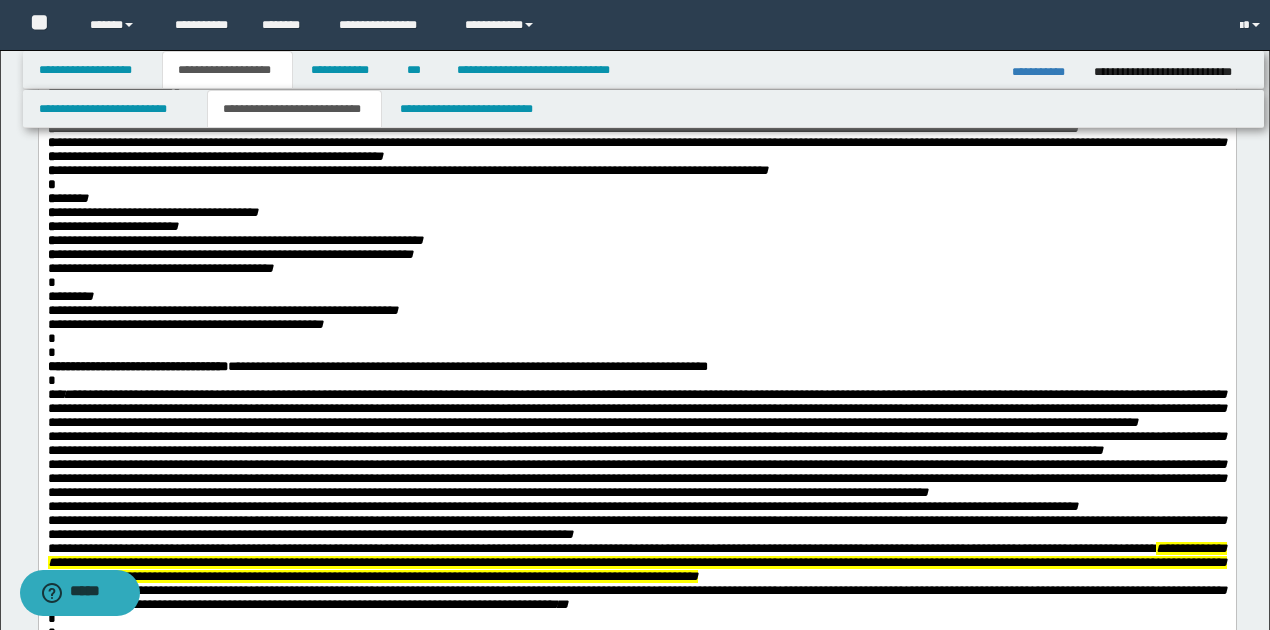 scroll, scrollTop: 188, scrollLeft: 0, axis: vertical 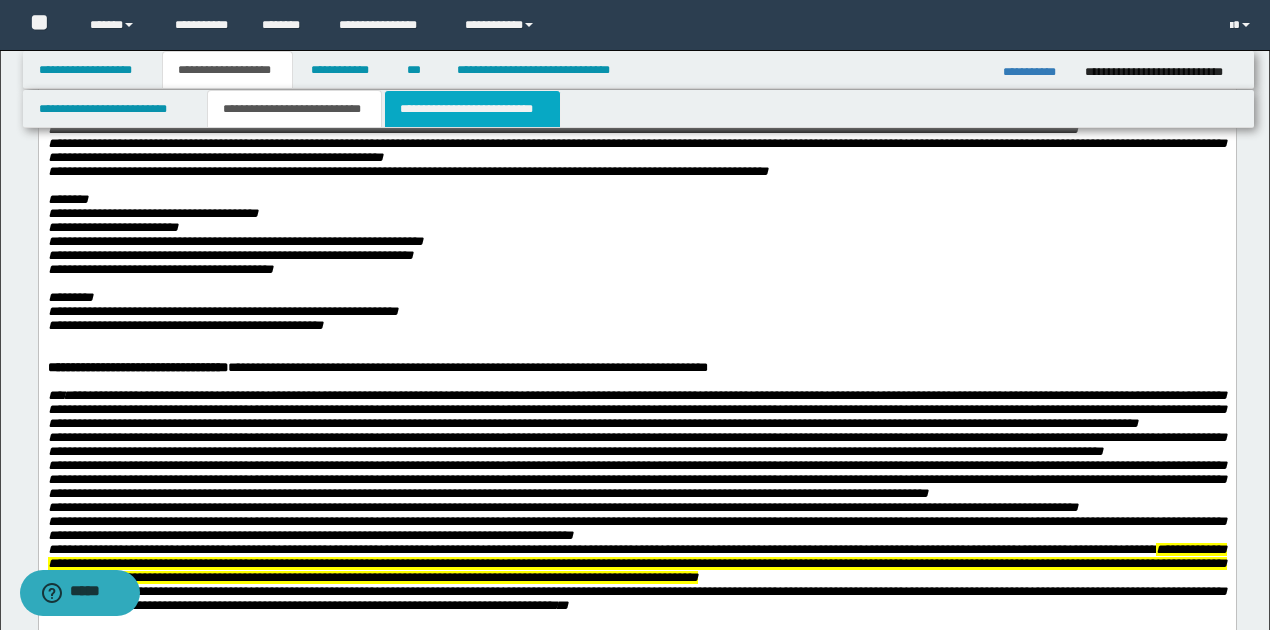 click on "**********" at bounding box center [472, 109] 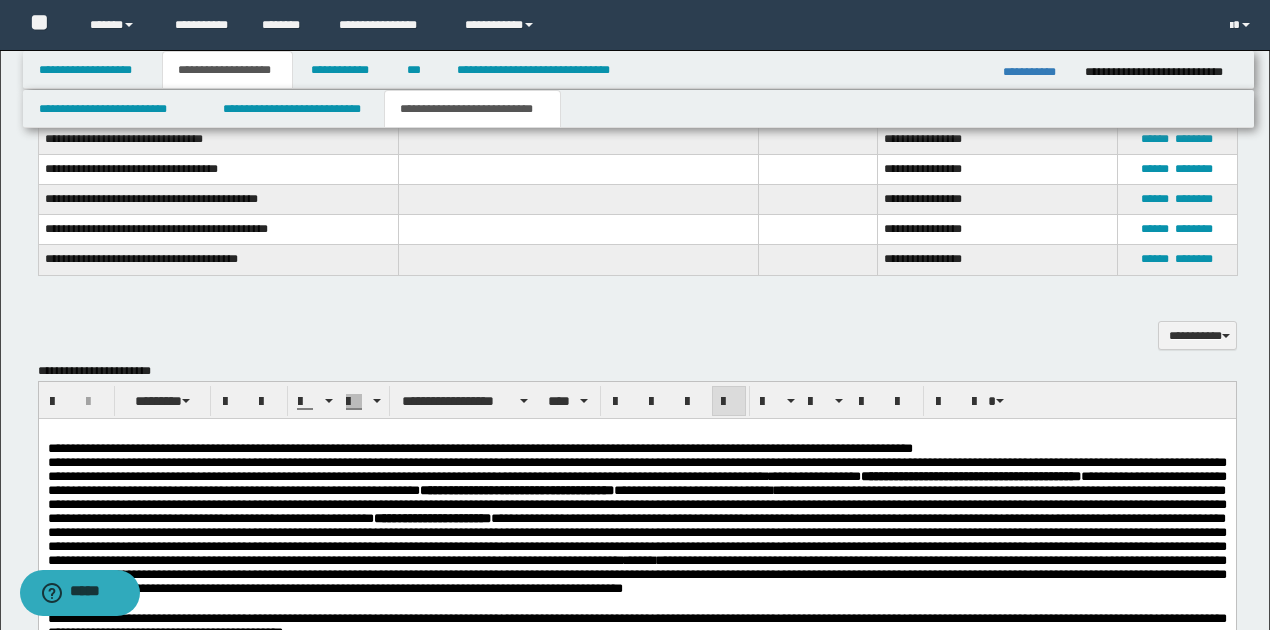 scroll, scrollTop: 1188, scrollLeft: 0, axis: vertical 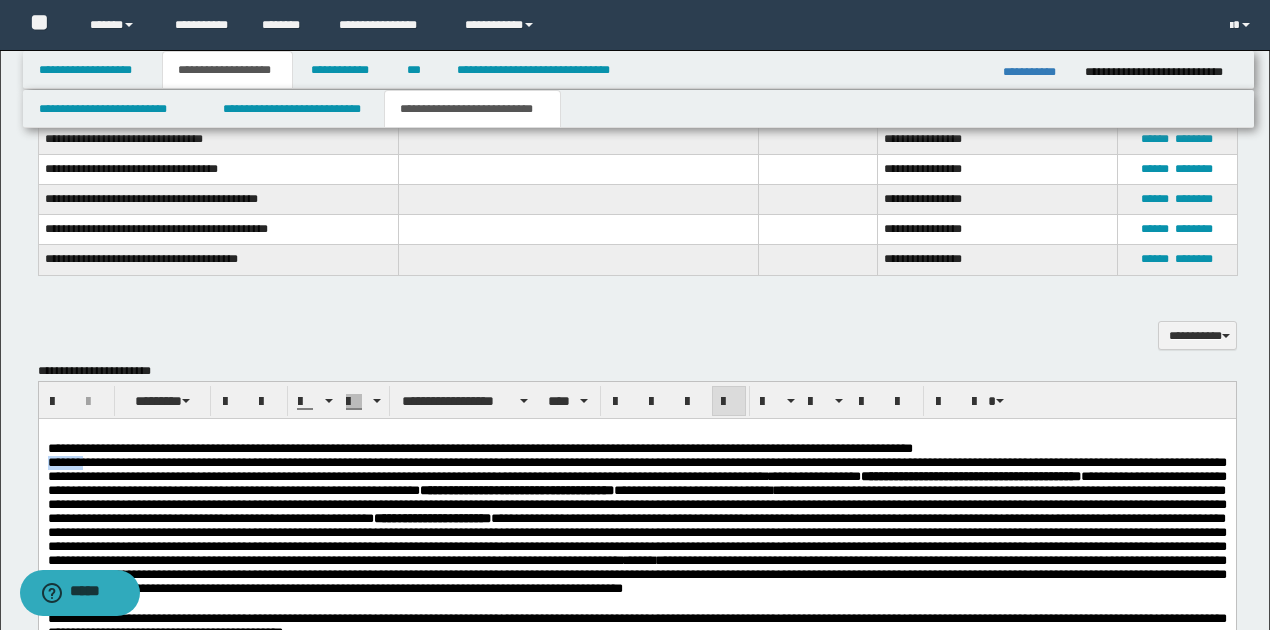 drag, startPoint x: 46, startPoint y: 462, endPoint x: 84, endPoint y: 468, distance: 38.470768 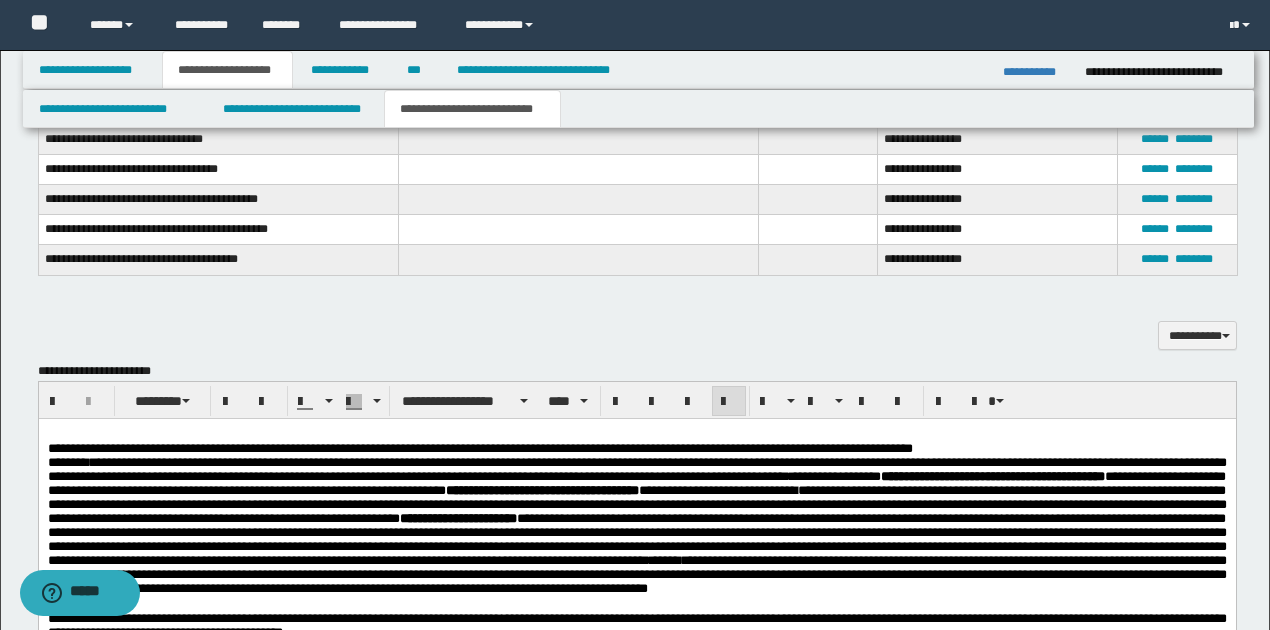 scroll, scrollTop: 1122, scrollLeft: 0, axis: vertical 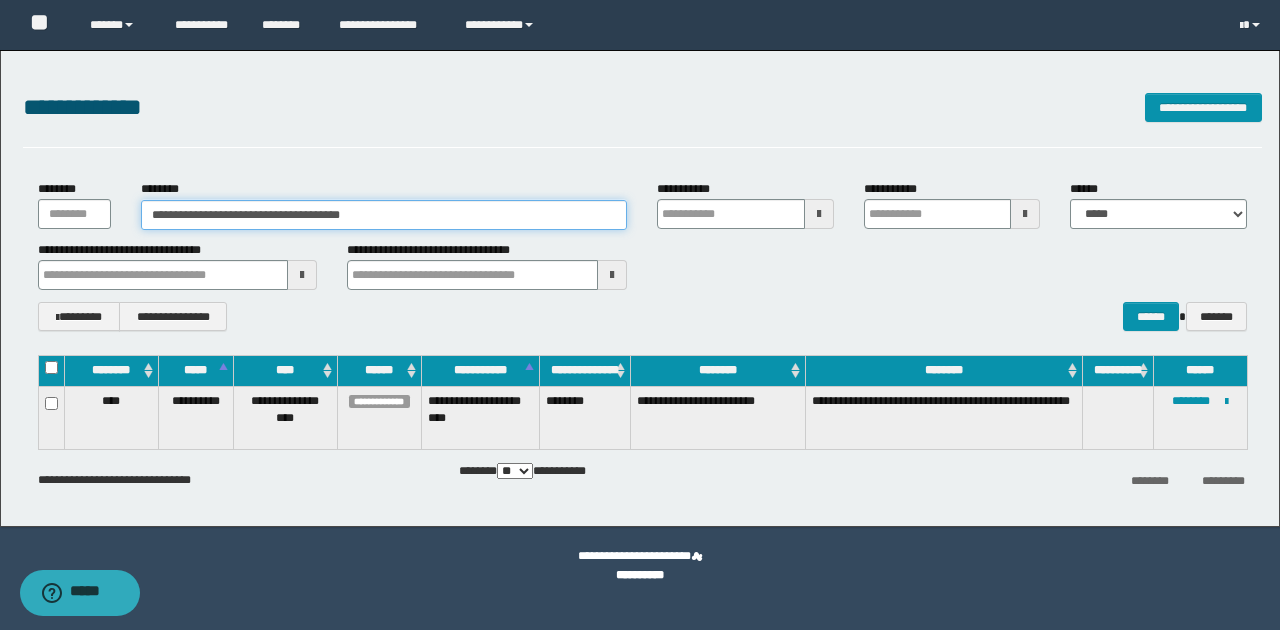 drag, startPoint x: 150, startPoint y: 213, endPoint x: 401, endPoint y: 215, distance: 251.00797 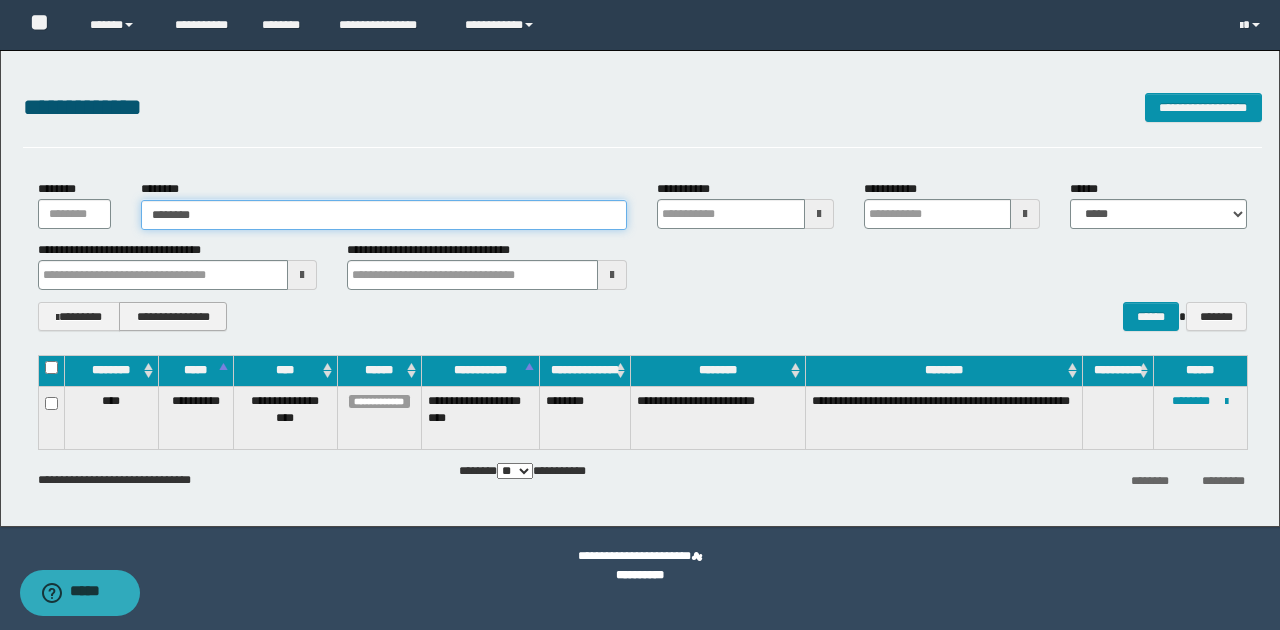 type on "********" 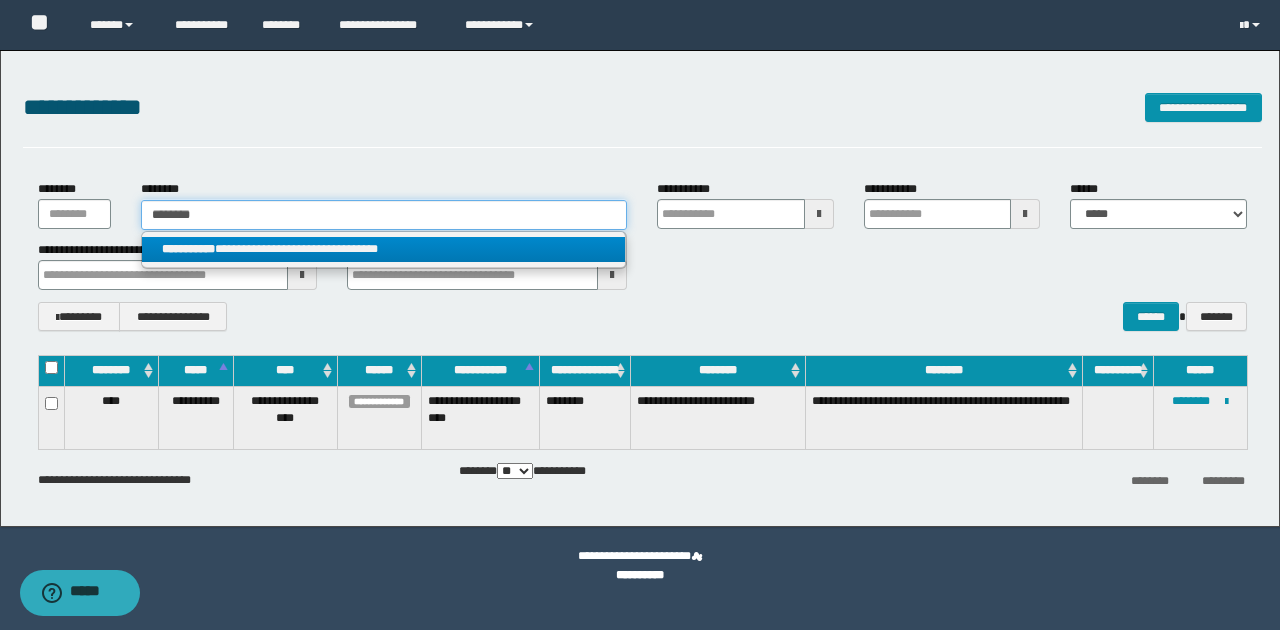 type on "********" 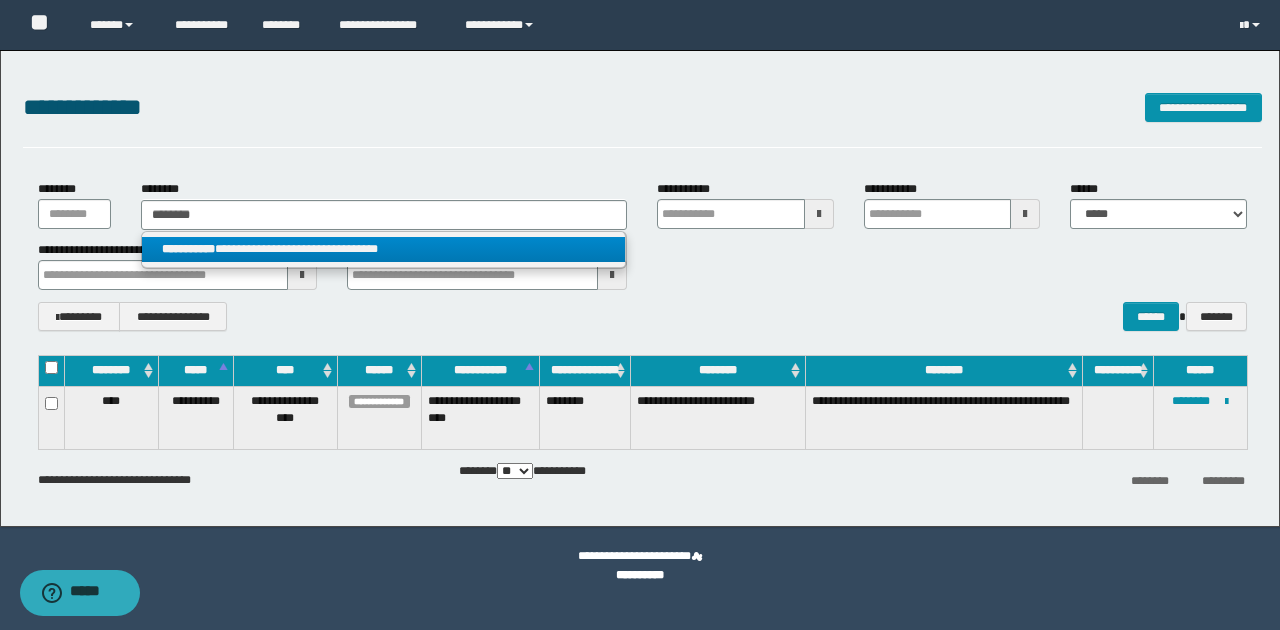 click on "**********" at bounding box center (384, 249) 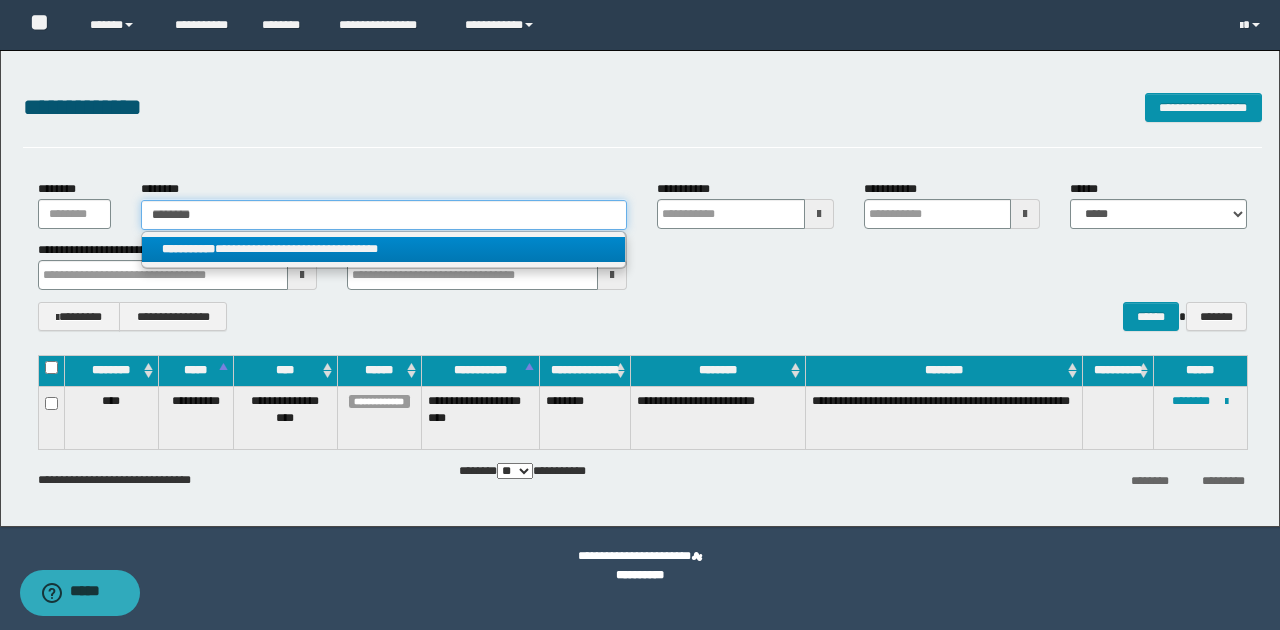 type 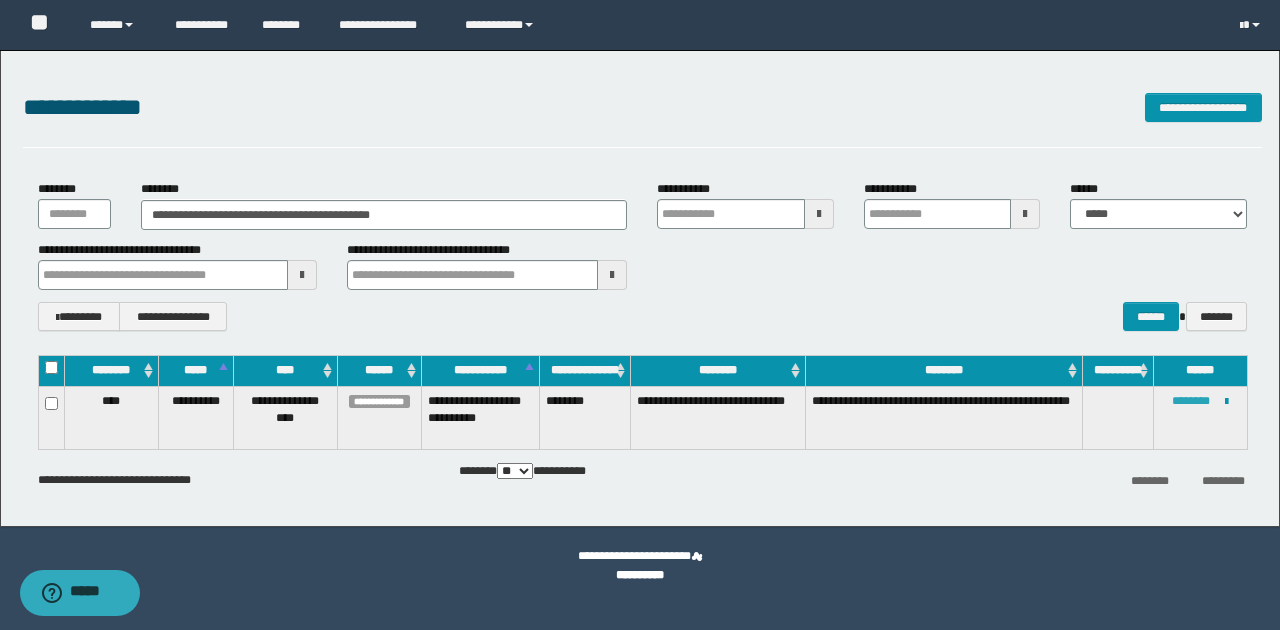 click on "********" at bounding box center [1191, 401] 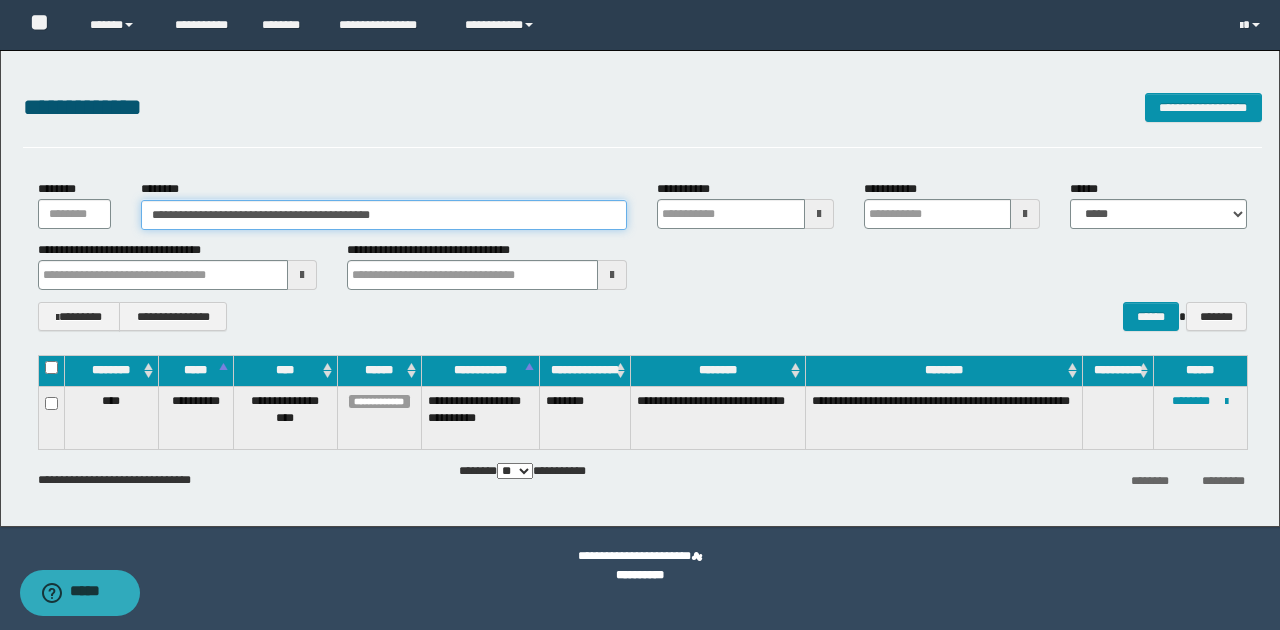 drag, startPoint x: 232, startPoint y: 216, endPoint x: 453, endPoint y: 217, distance: 221.00226 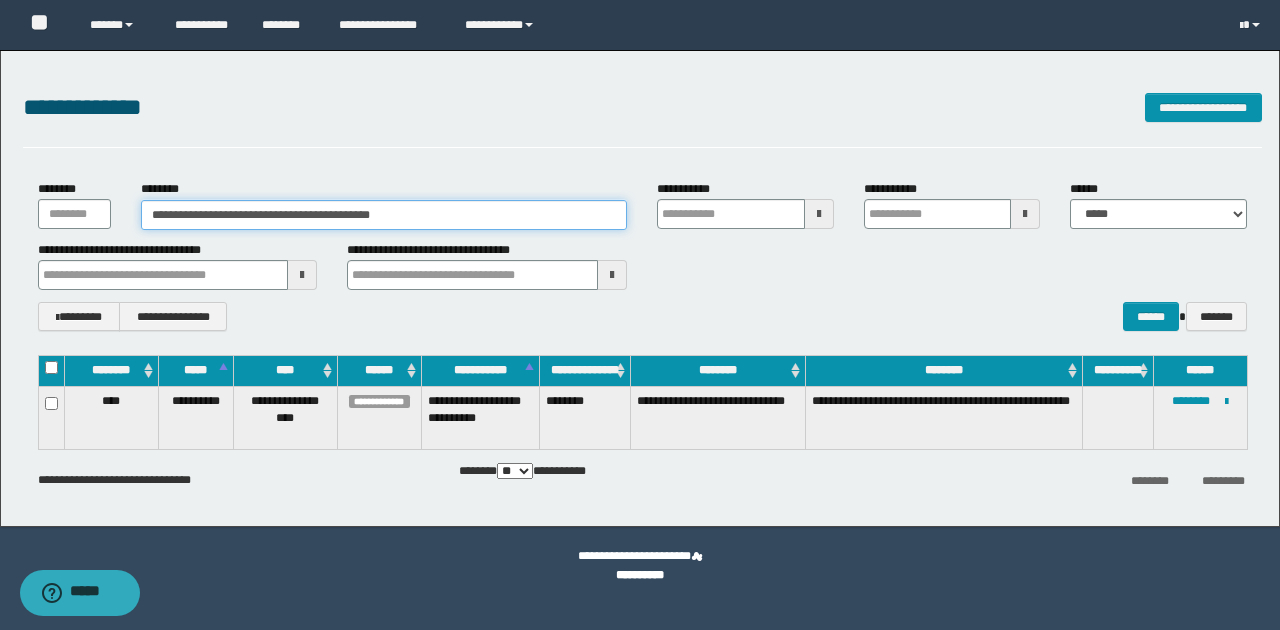drag, startPoint x: 151, startPoint y: 218, endPoint x: 478, endPoint y: 220, distance: 327.0061 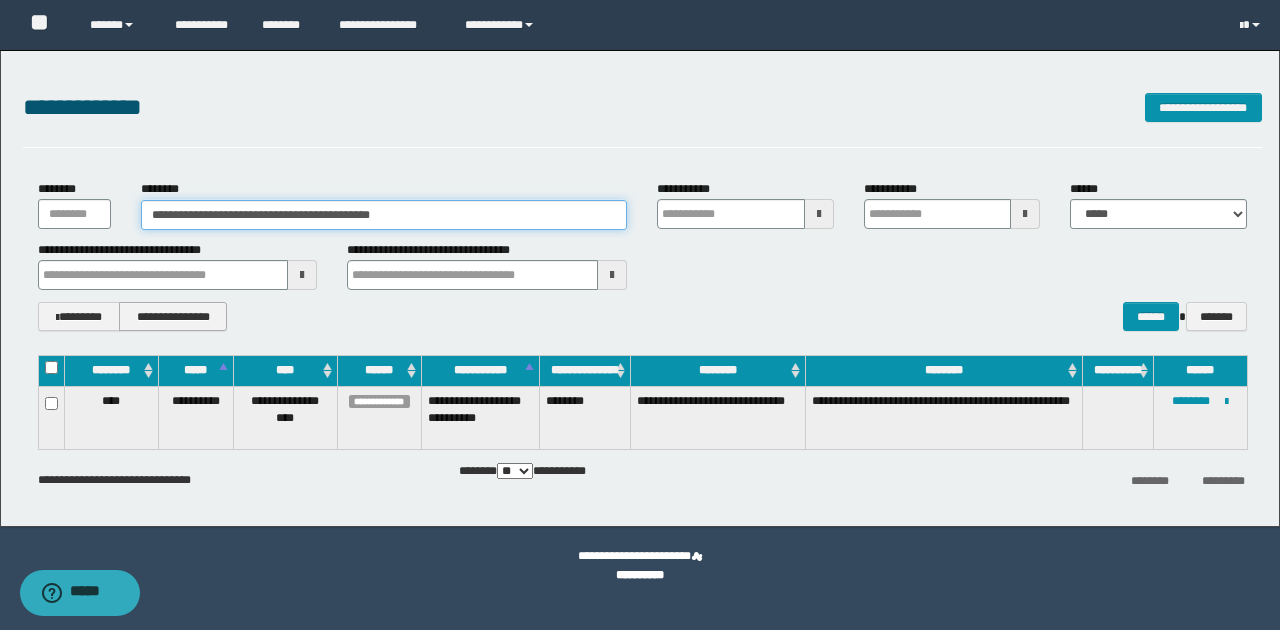 type on "********" 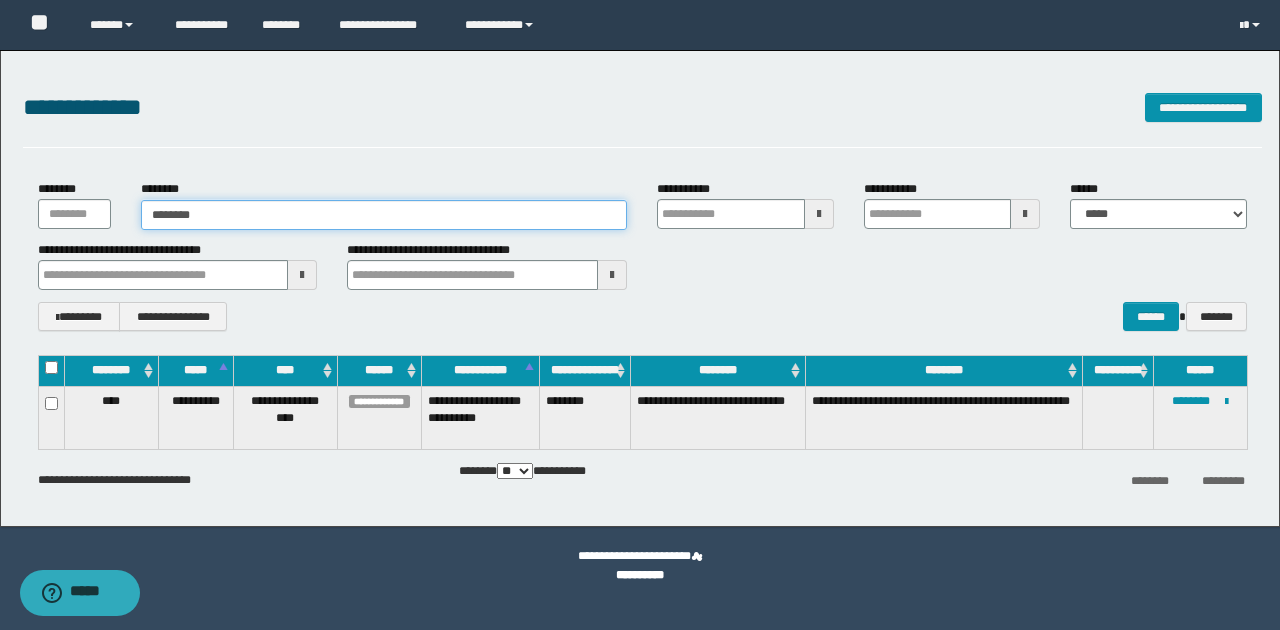 type on "********" 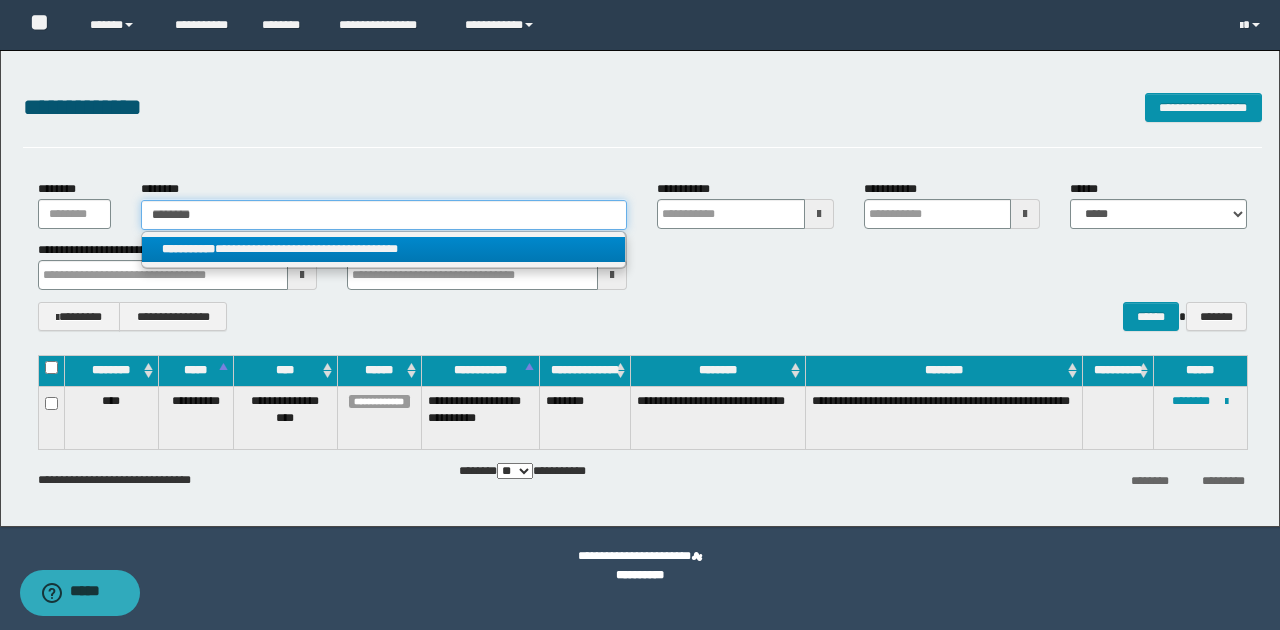 type on "********" 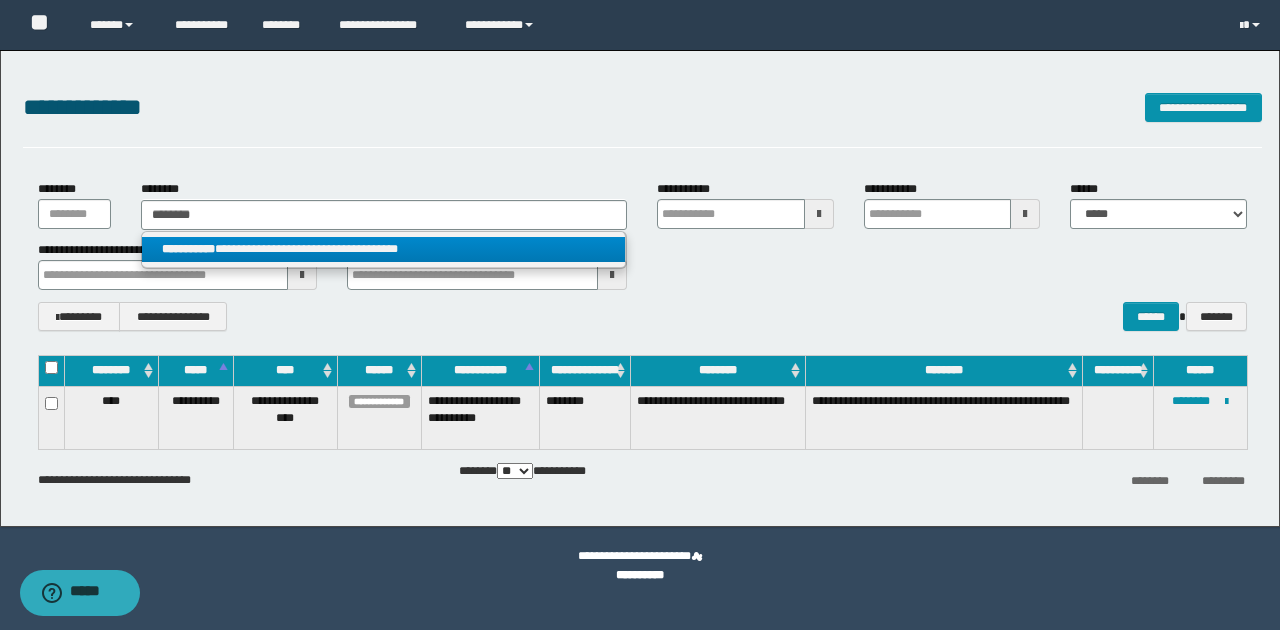 click on "**********" at bounding box center [384, 249] 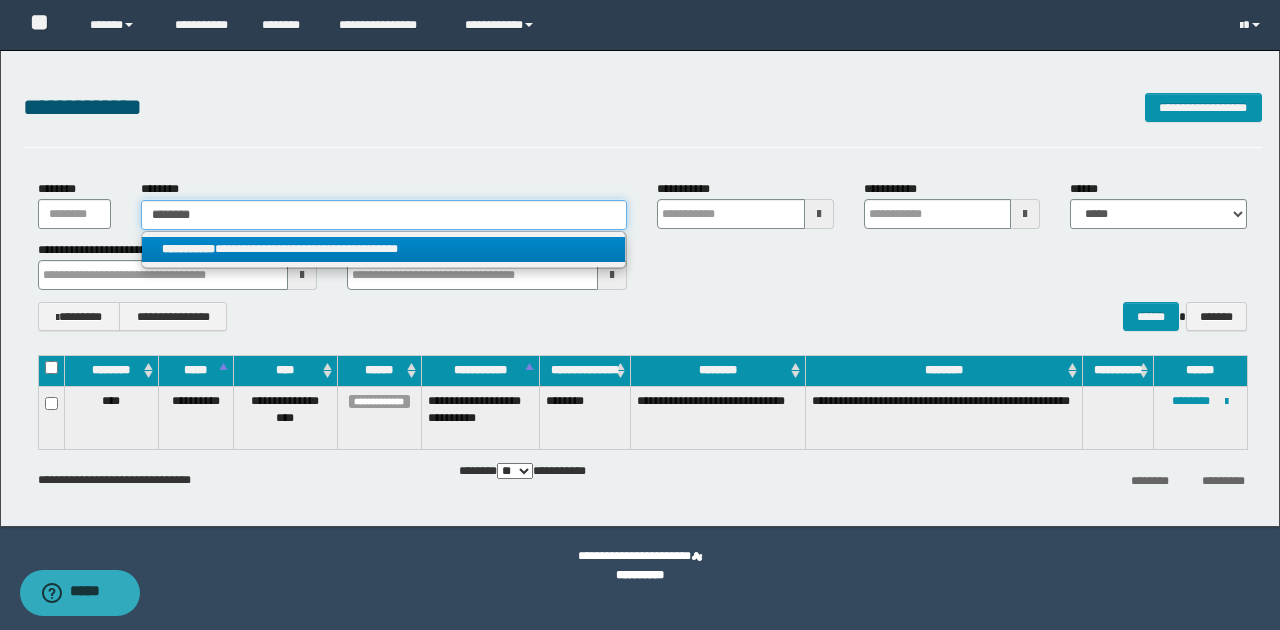 type 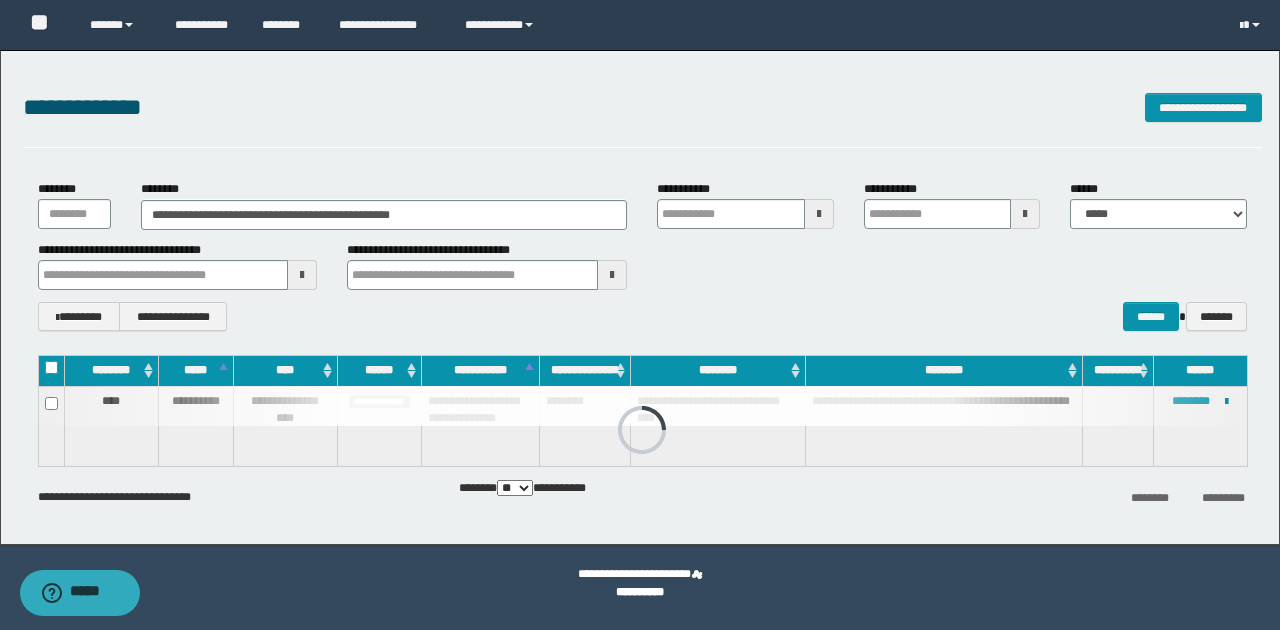 click at bounding box center [642, 406] 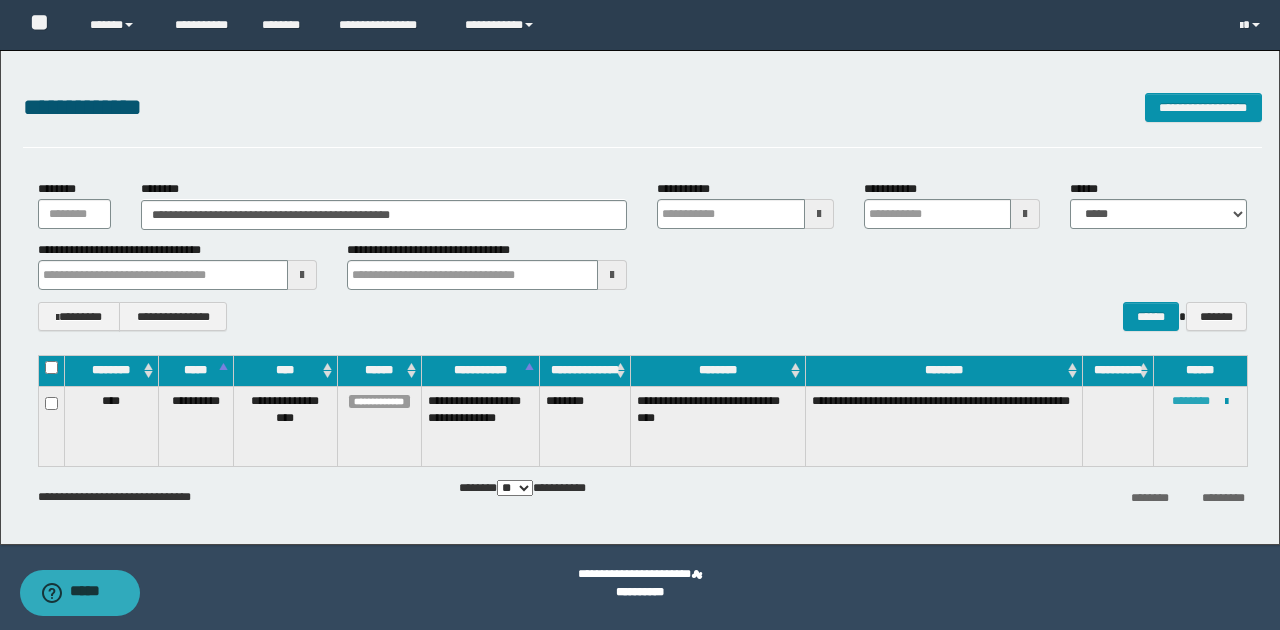 click on "********" at bounding box center [1191, 401] 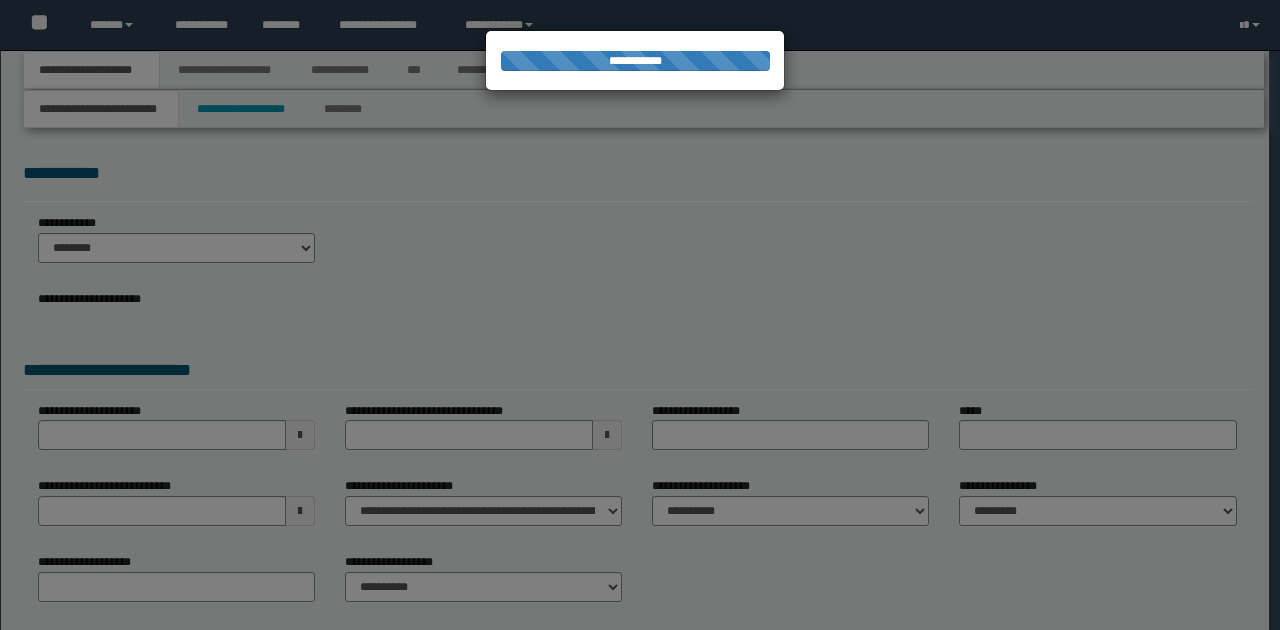 scroll, scrollTop: 0, scrollLeft: 0, axis: both 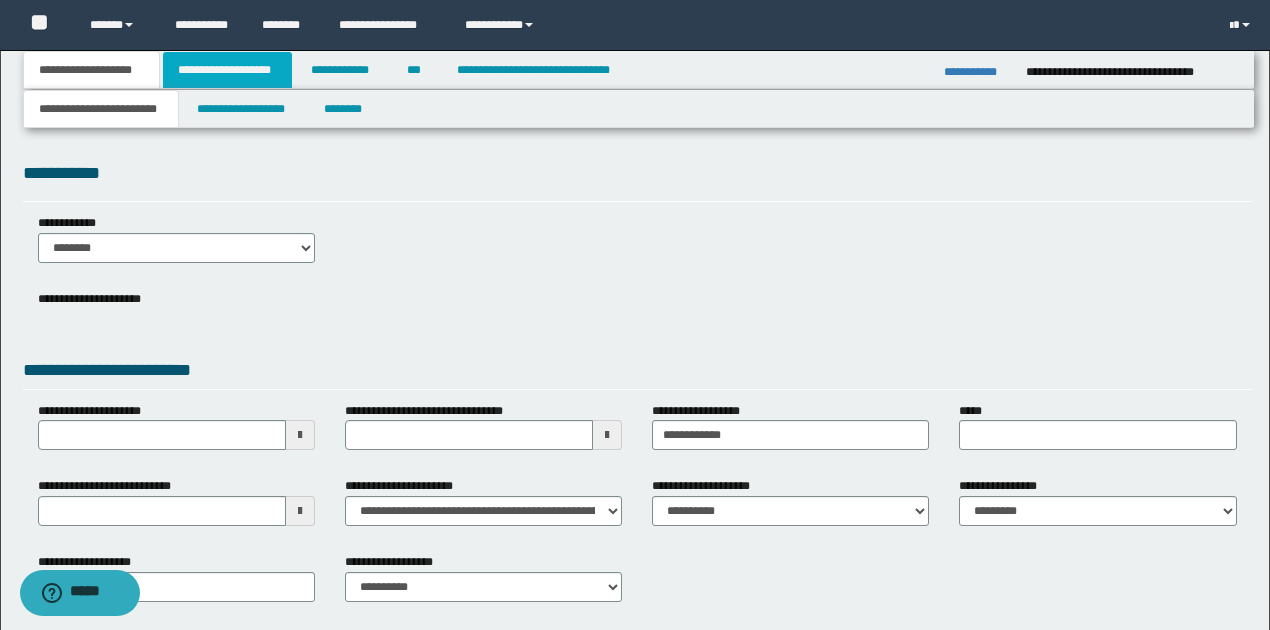 click on "**********" at bounding box center (227, 70) 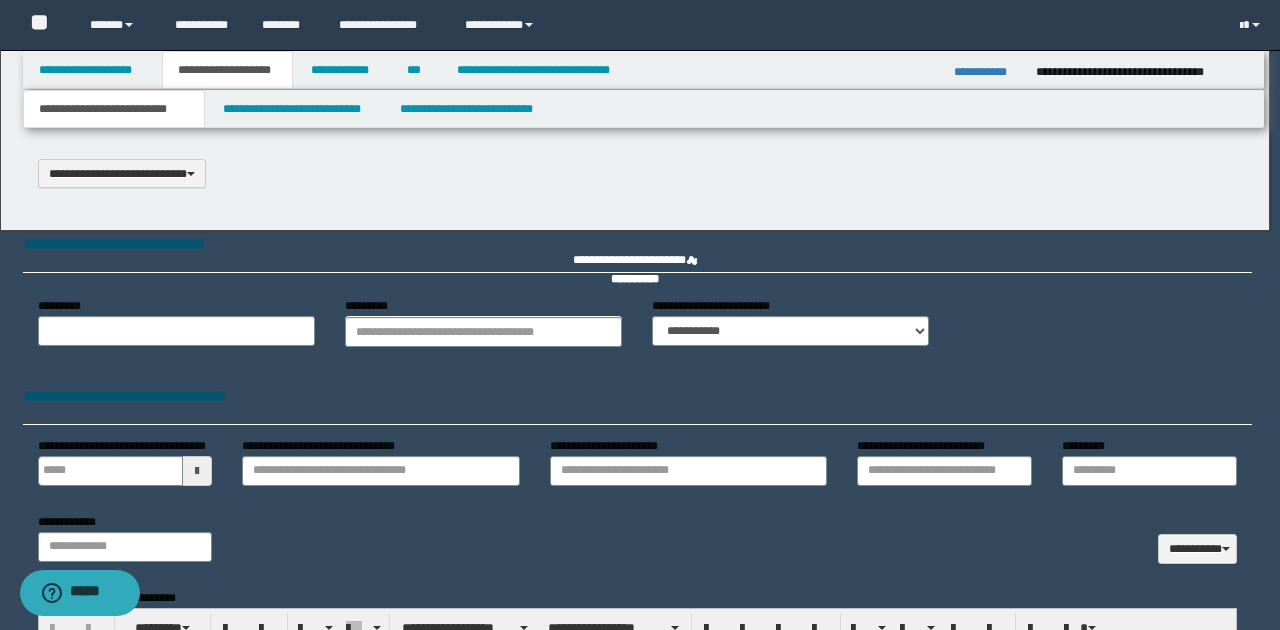 scroll, scrollTop: 0, scrollLeft: 0, axis: both 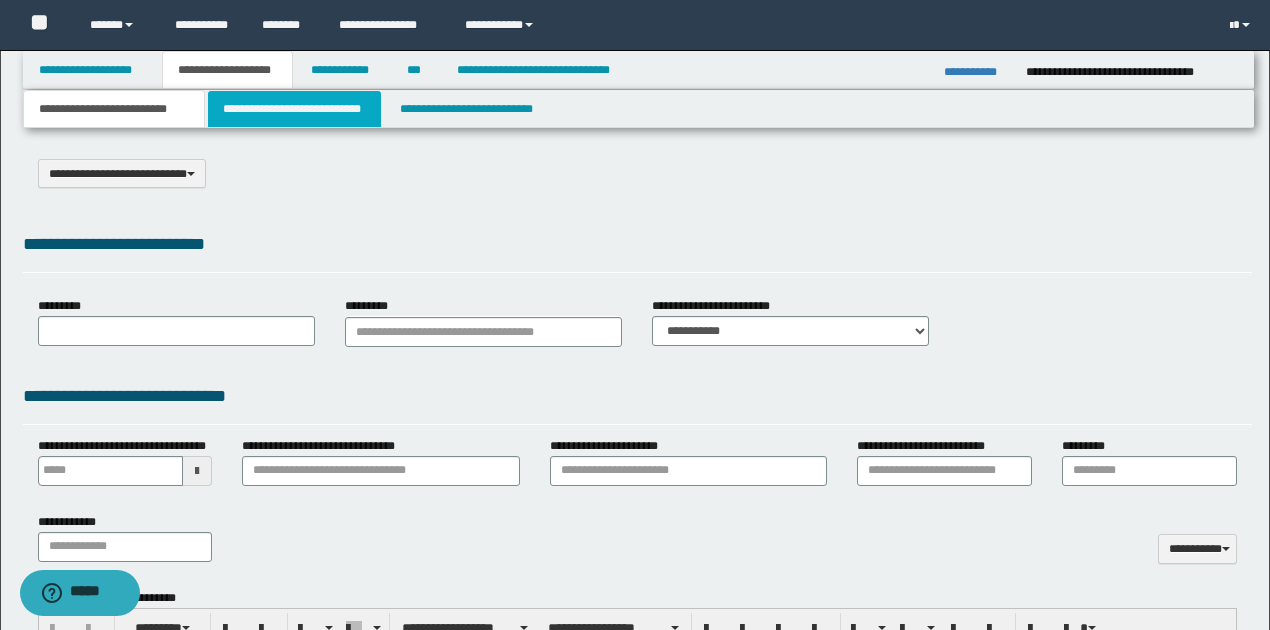 click on "**********" at bounding box center [294, 109] 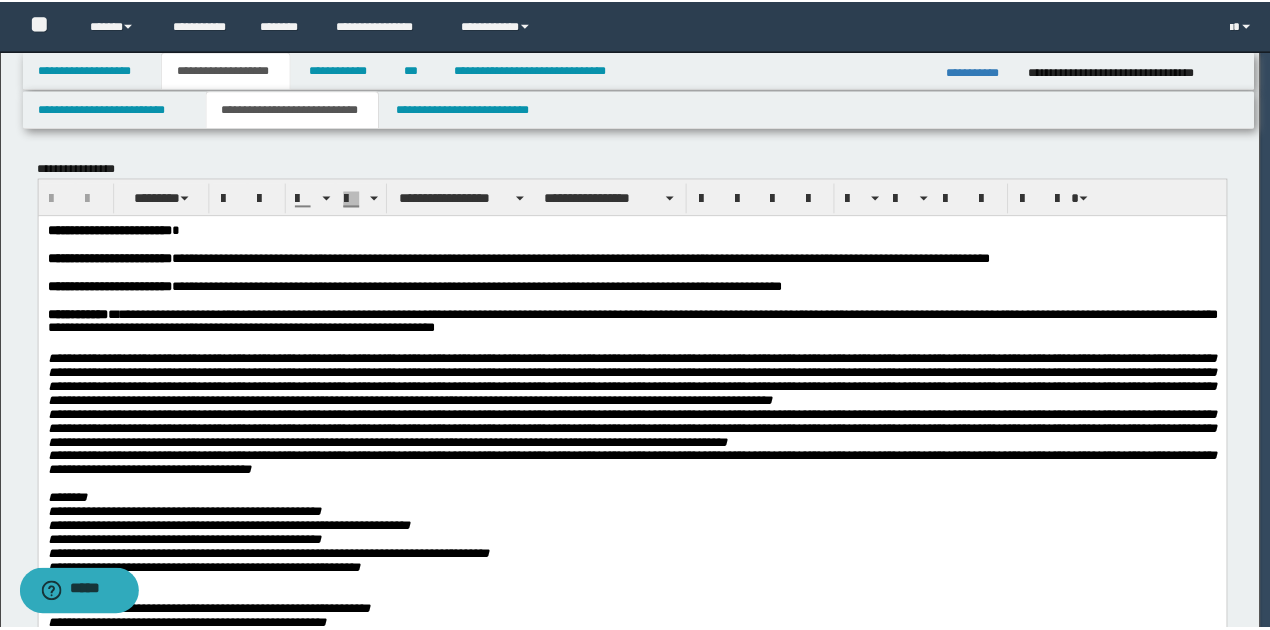 scroll, scrollTop: 0, scrollLeft: 0, axis: both 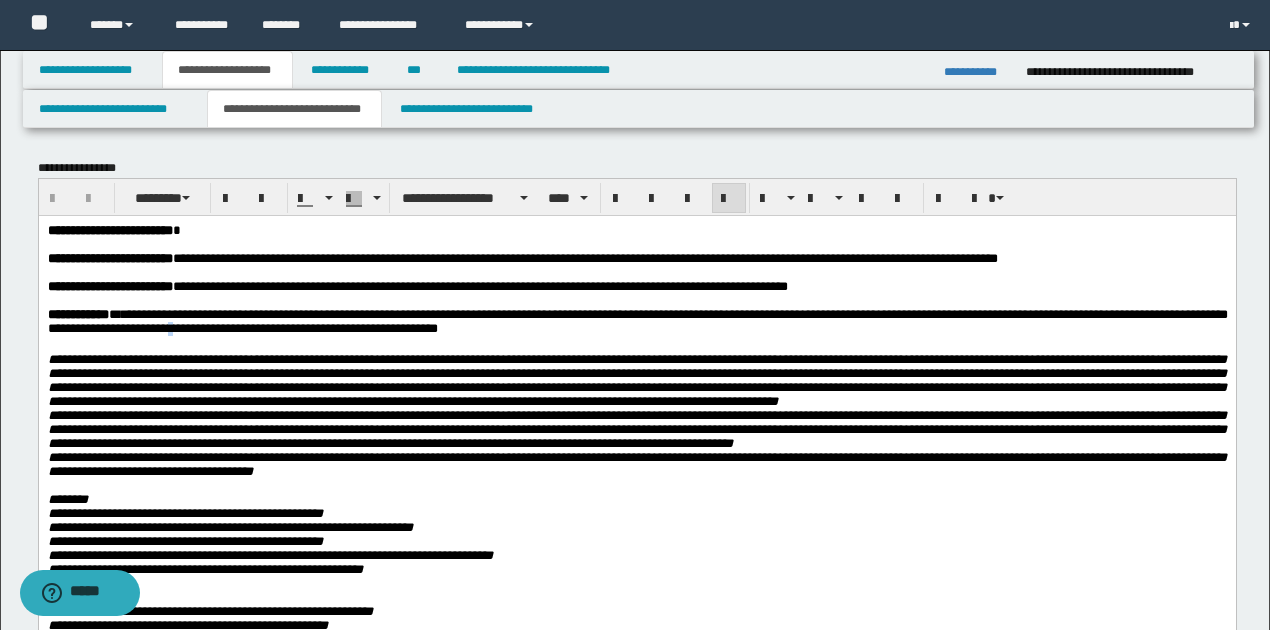 click on "**********" at bounding box center (637, 320) 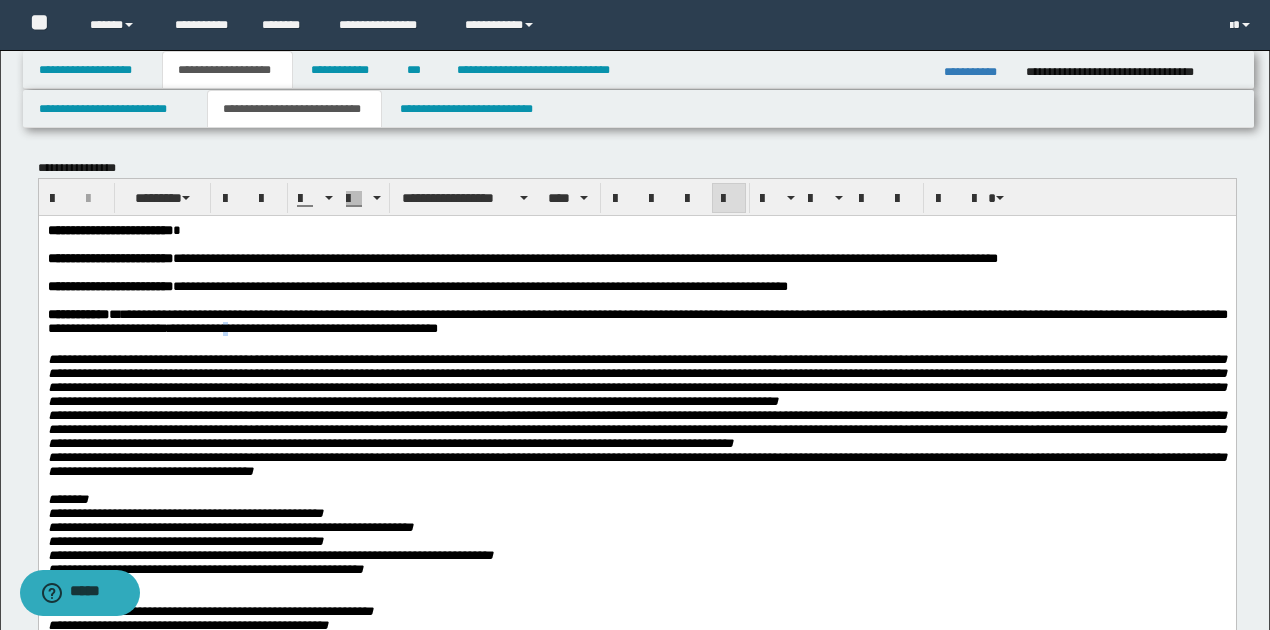 click on "**********" at bounding box center (637, 320) 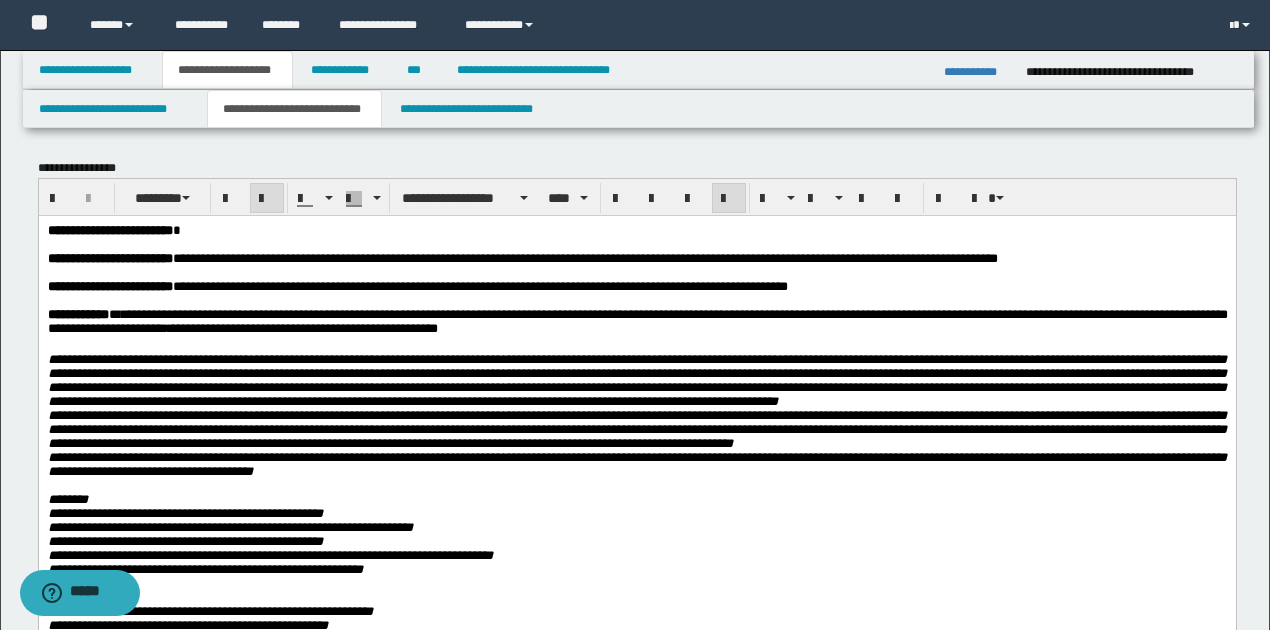 click on "**********" at bounding box center [636, 463] 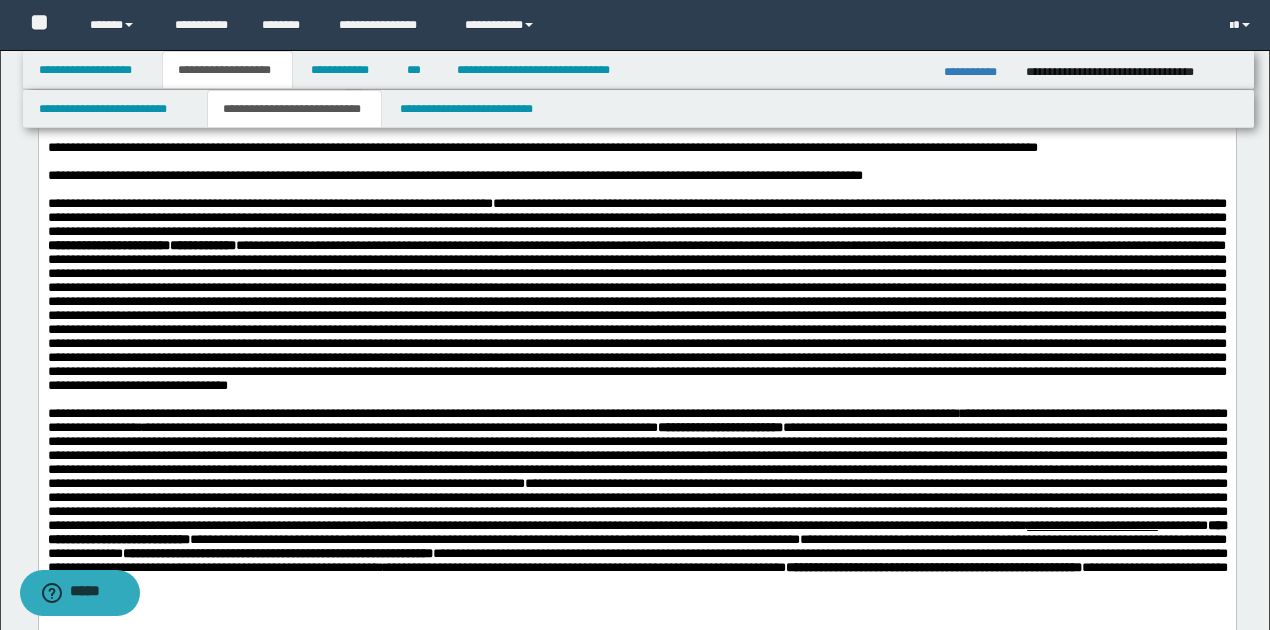 scroll, scrollTop: 1066, scrollLeft: 0, axis: vertical 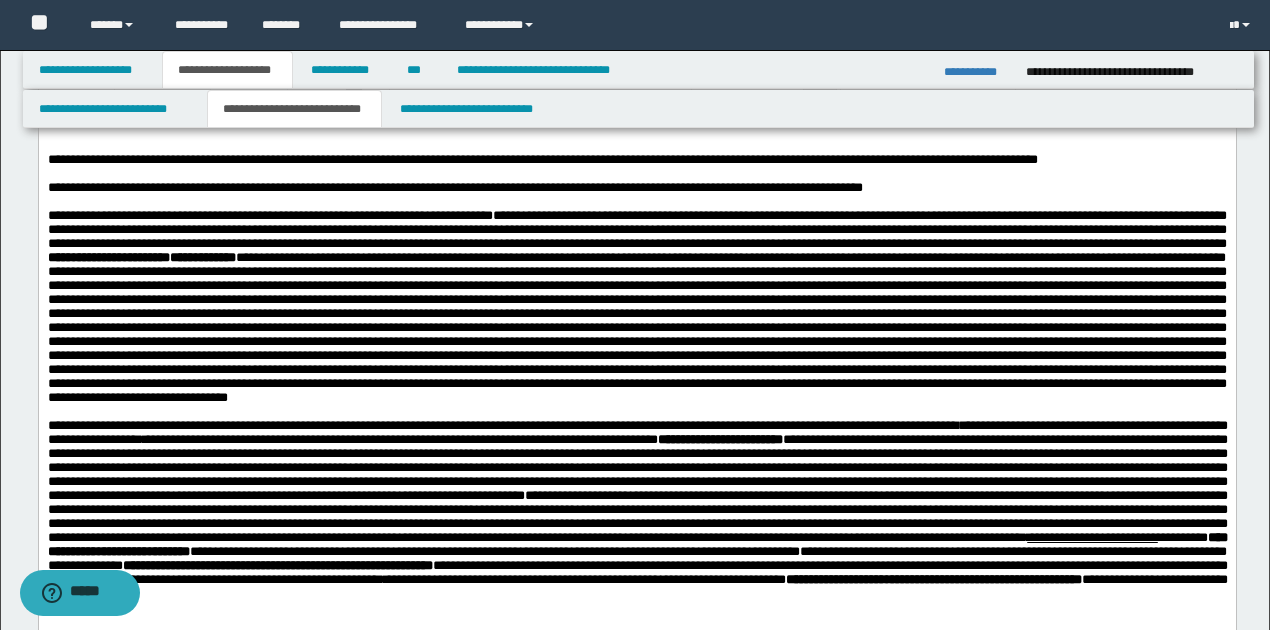 click on "**********" at bounding box center (454, 187) 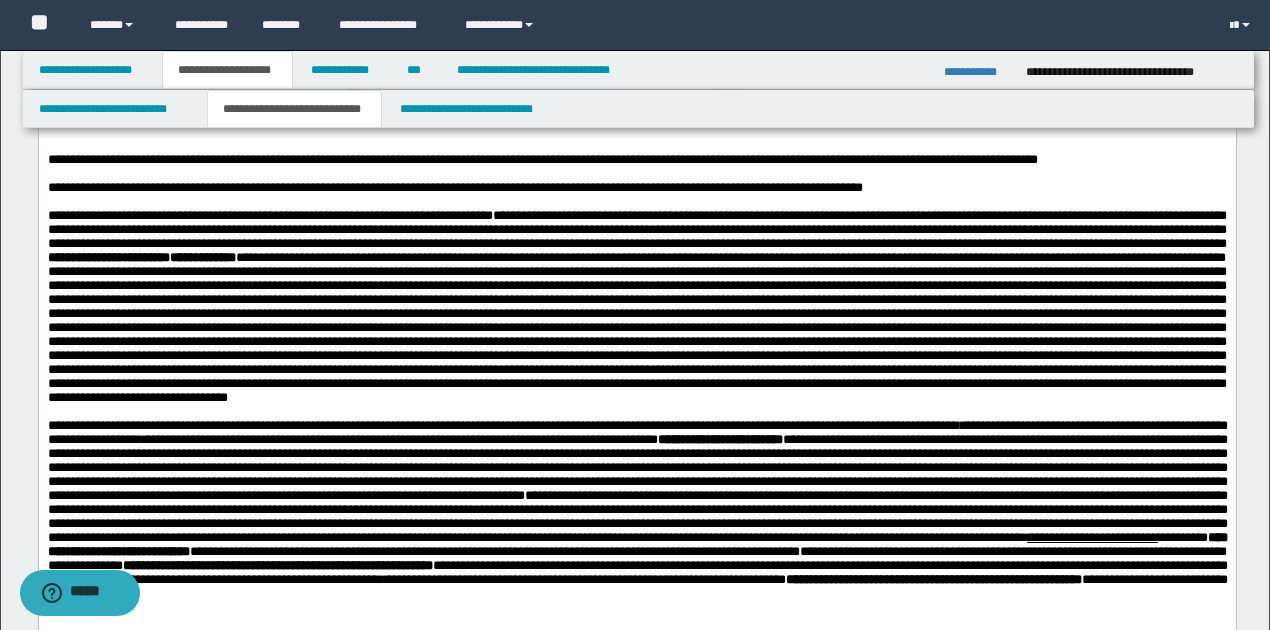 type 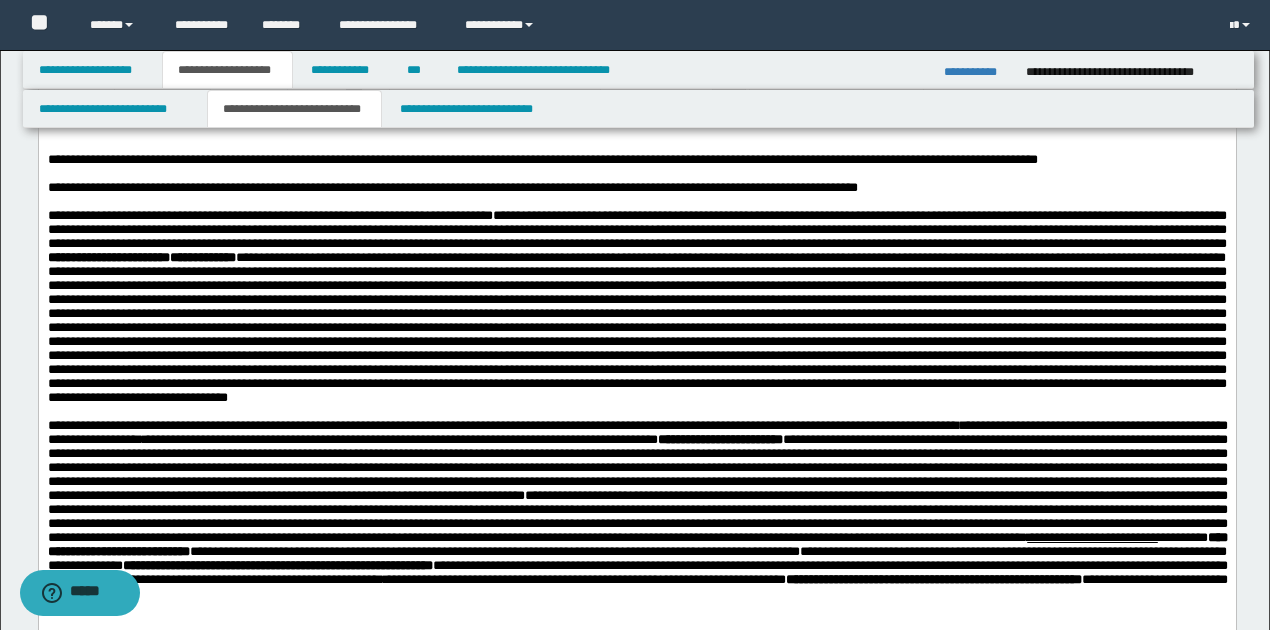 click on "**********" at bounding box center (636, 229) 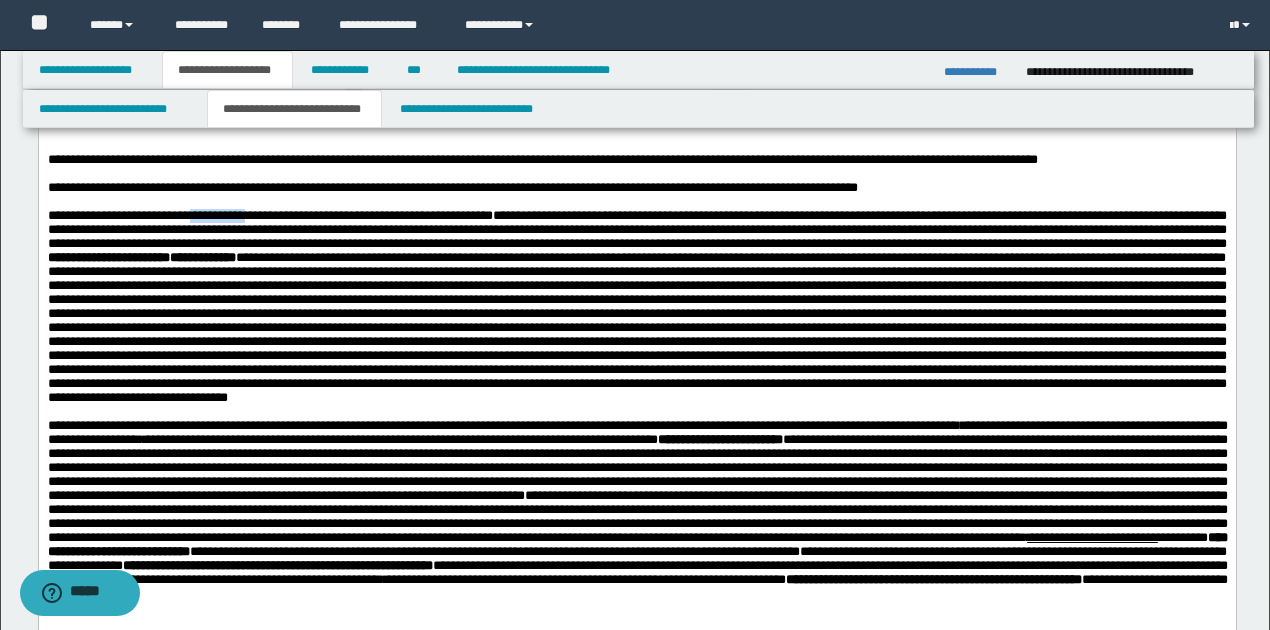 drag, startPoint x: 207, startPoint y: 224, endPoint x: 228, endPoint y: 222, distance: 21.095022 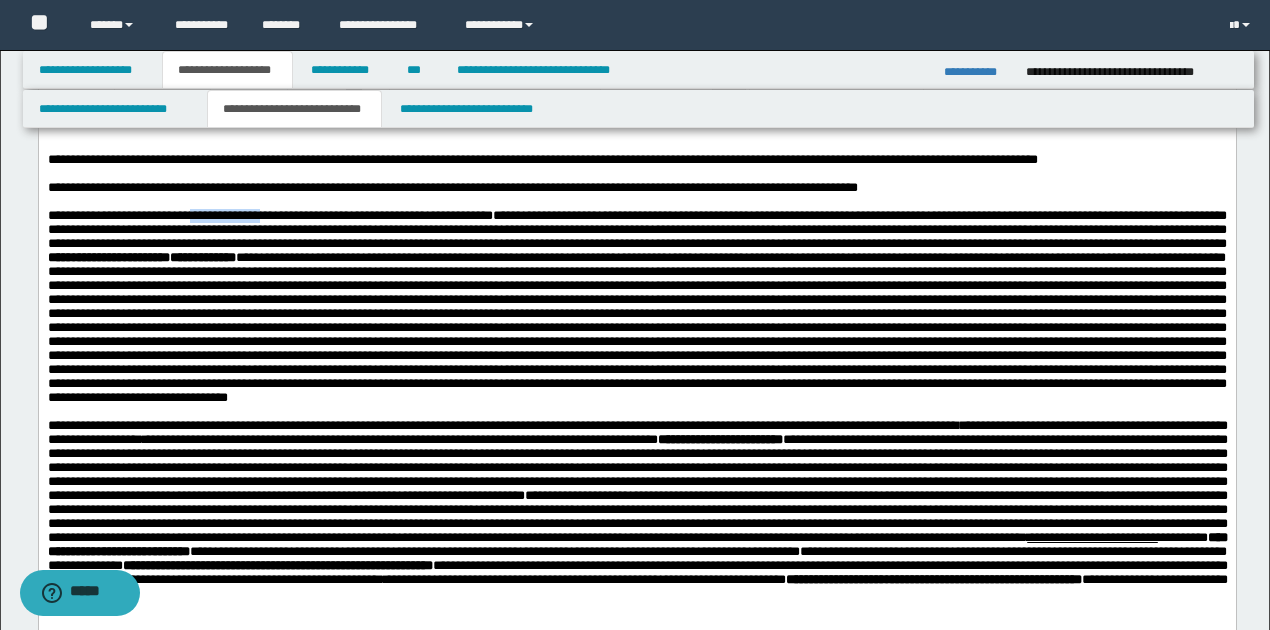 drag, startPoint x: 202, startPoint y: 221, endPoint x: 282, endPoint y: 224, distance: 80.05623 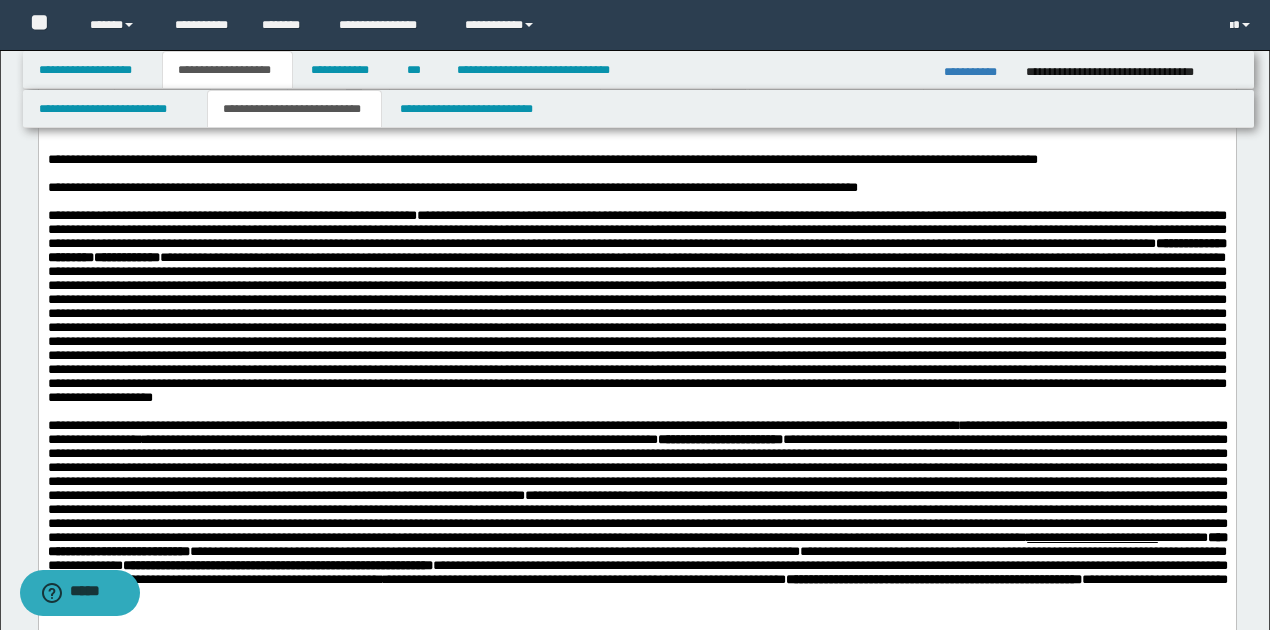 click on "**********" at bounding box center [636, 229] 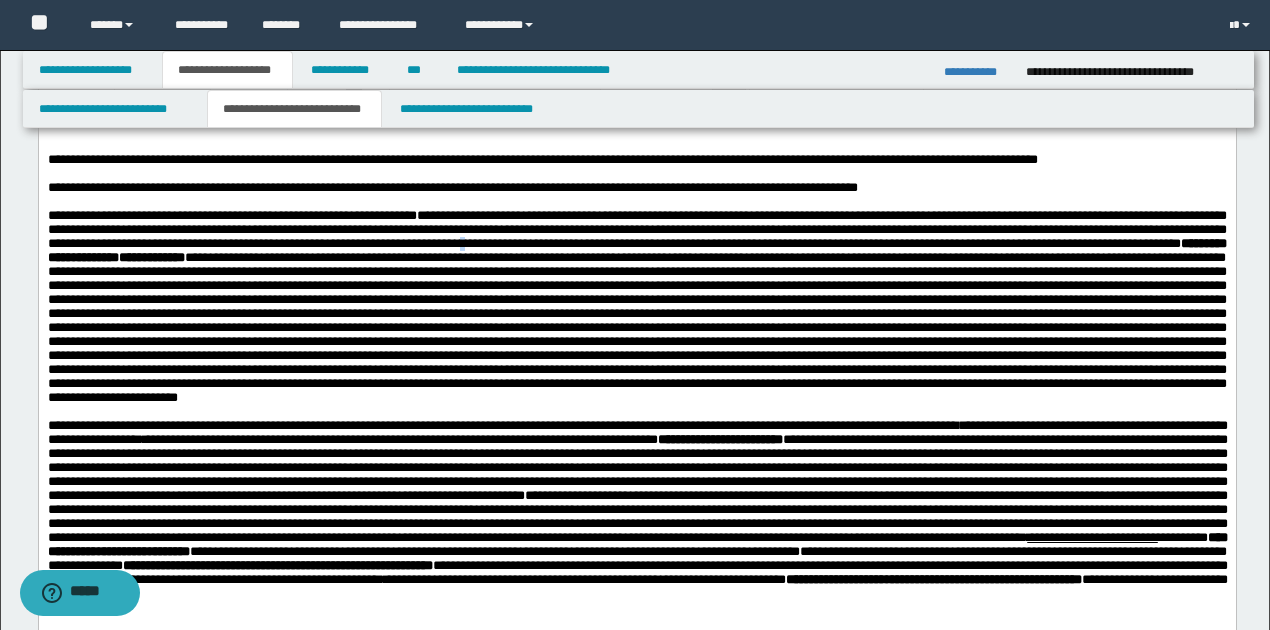 click on "**********" at bounding box center [636, 229] 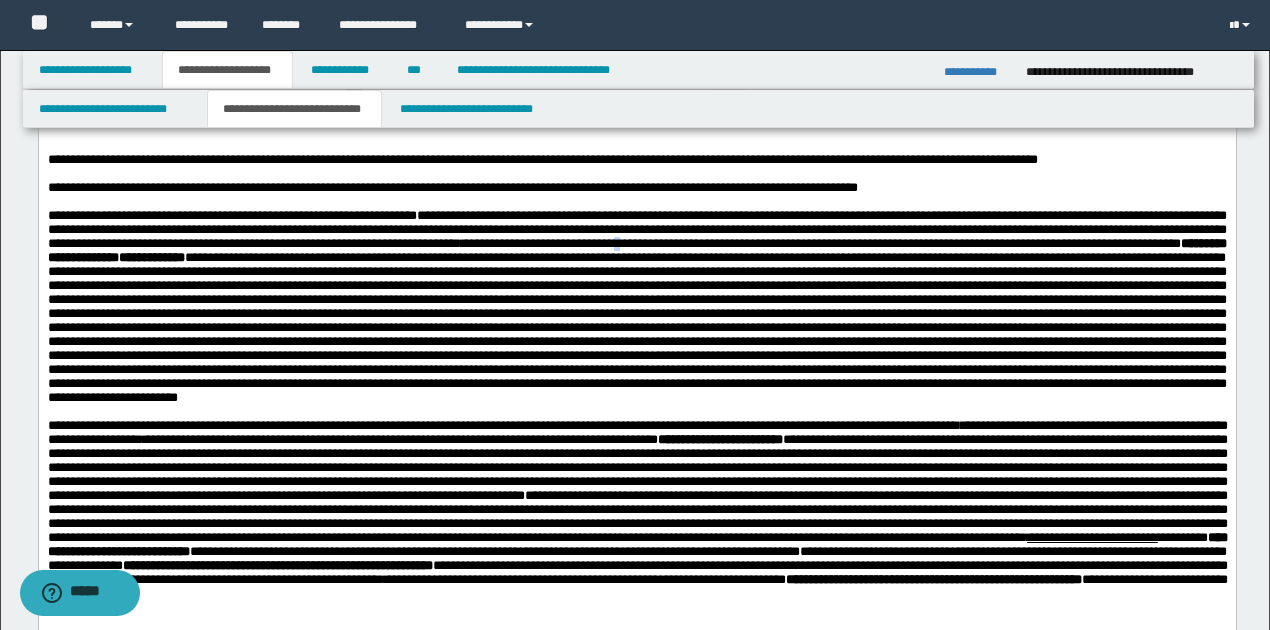 click on "**********" at bounding box center [636, 229] 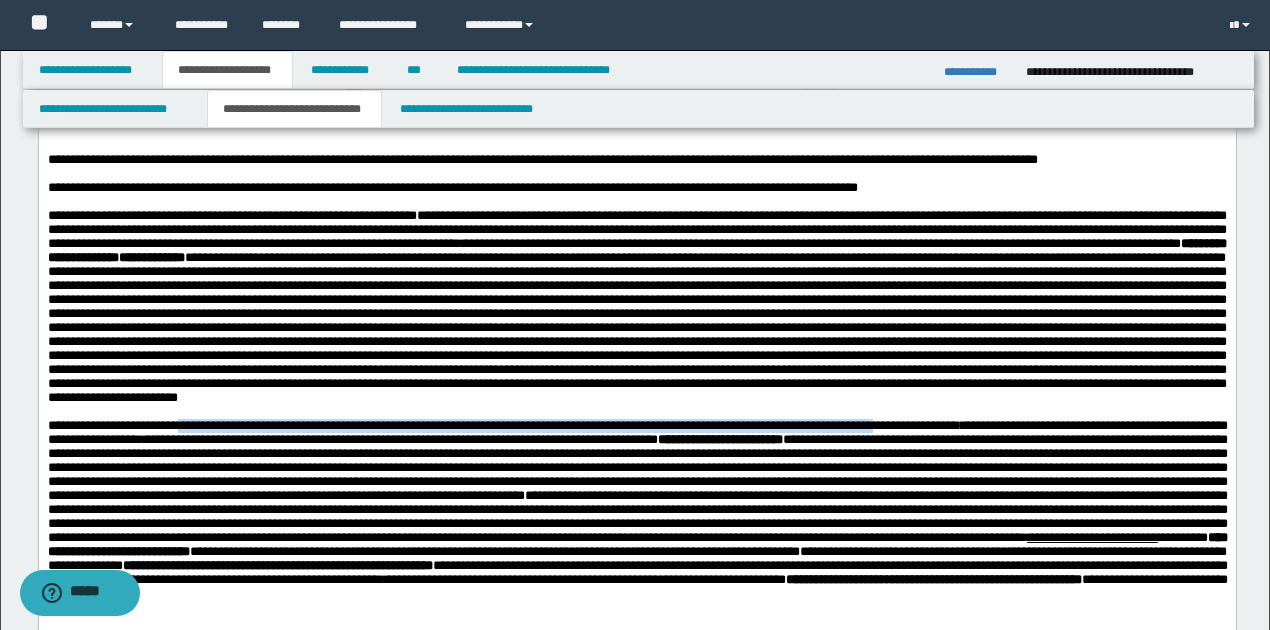 drag, startPoint x: 194, startPoint y: 461, endPoint x: 976, endPoint y: 467, distance: 782.023 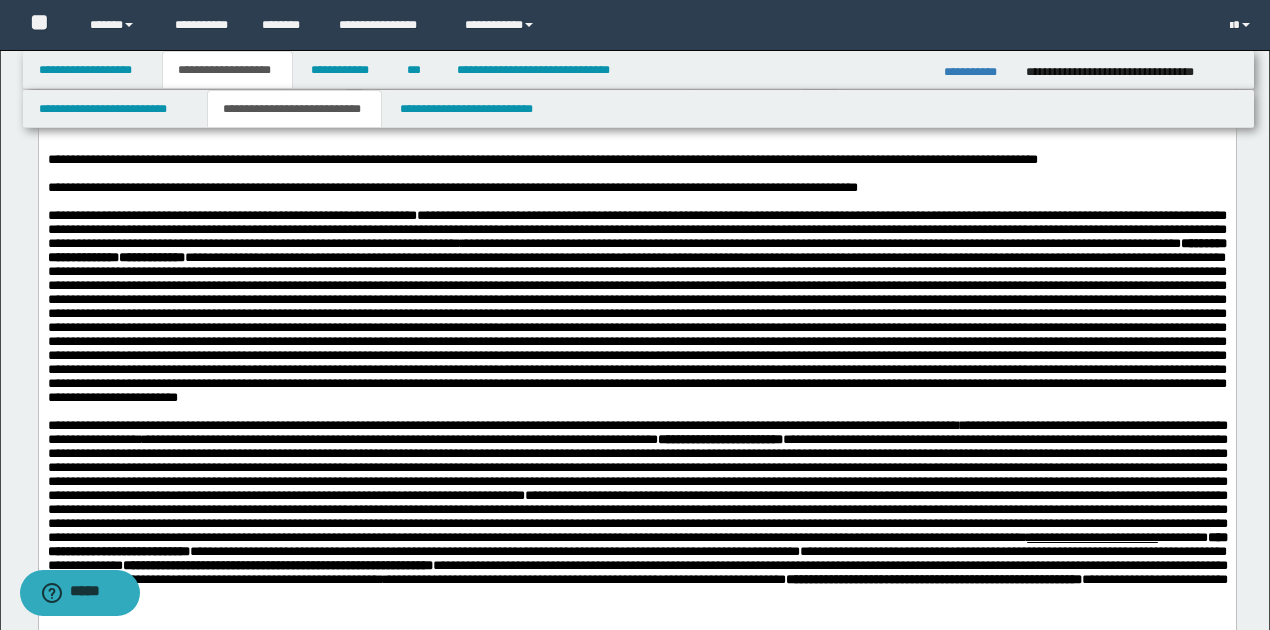 click on "**********" at bounding box center [637, 526] 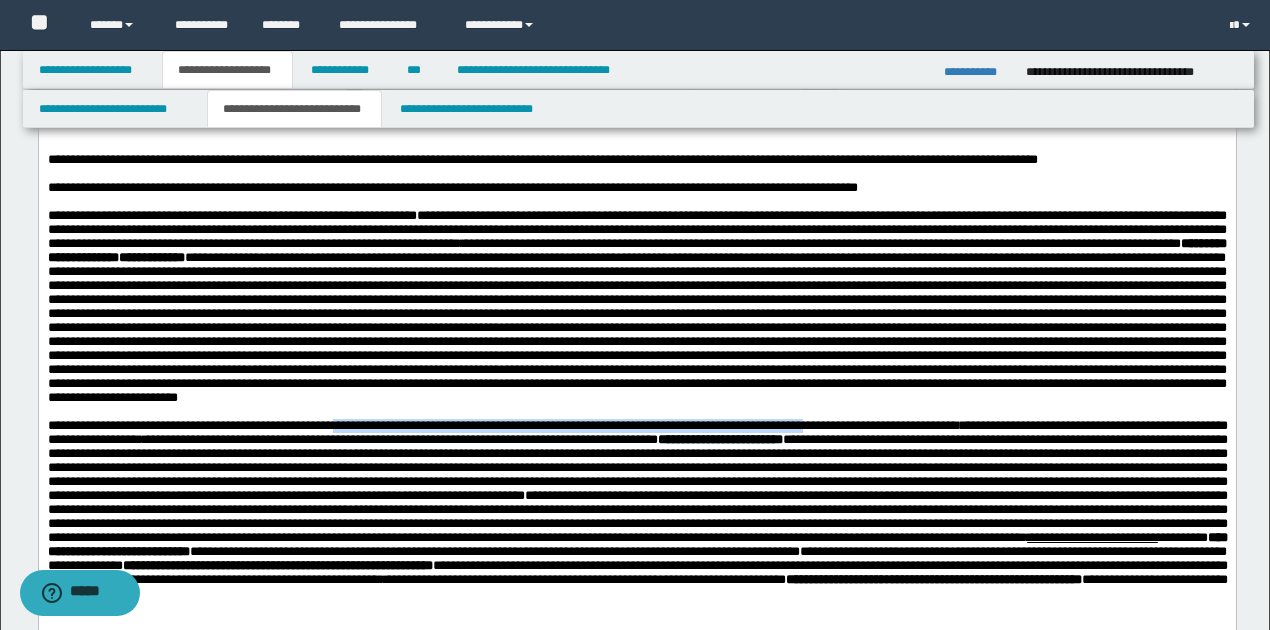 drag, startPoint x: 372, startPoint y: 467, endPoint x: 902, endPoint y: 470, distance: 530.0085 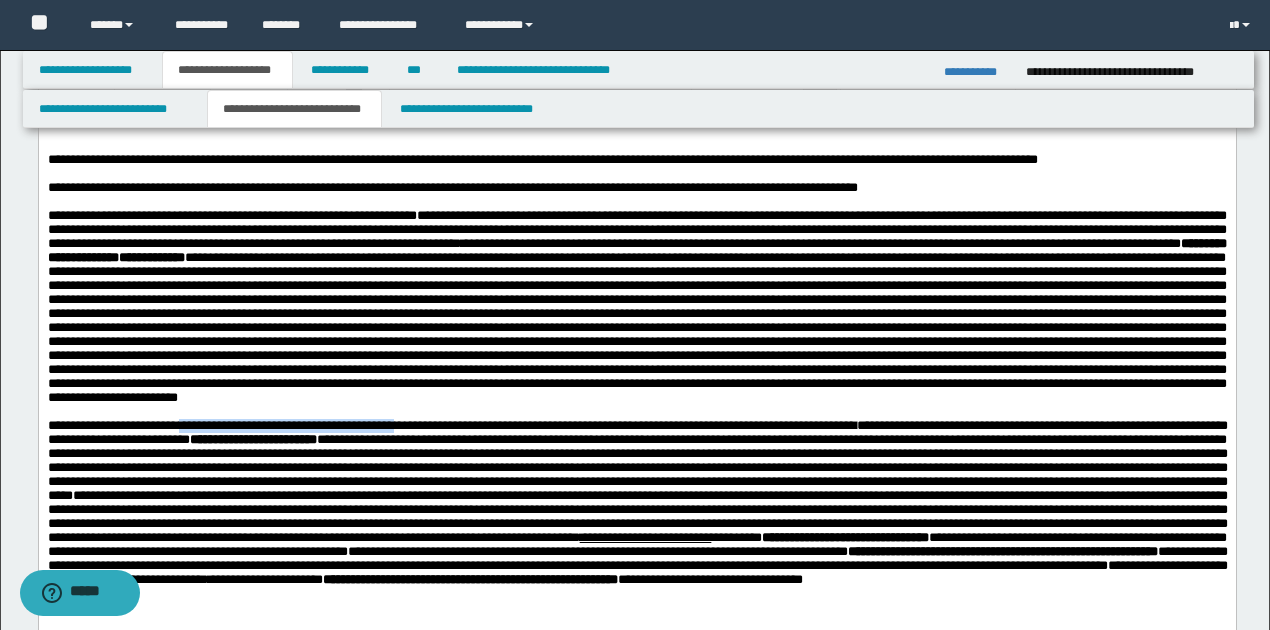 drag, startPoint x: 198, startPoint y: 469, endPoint x: 448, endPoint y: 463, distance: 250.07199 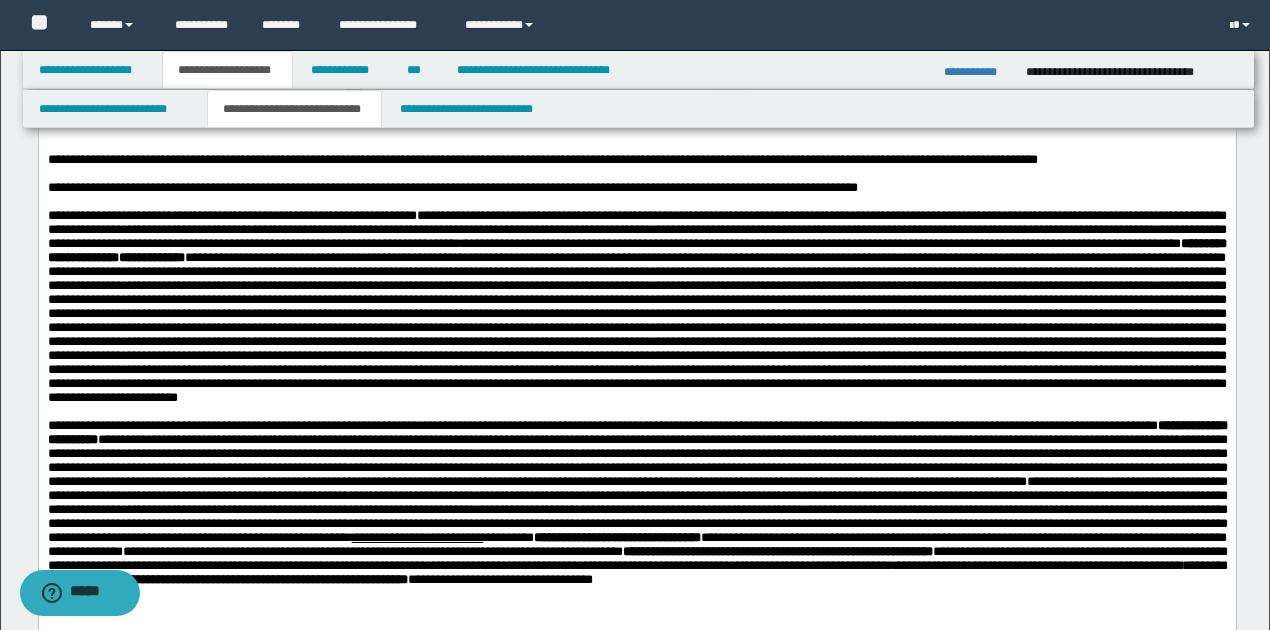 click on "**********" at bounding box center [636, 229] 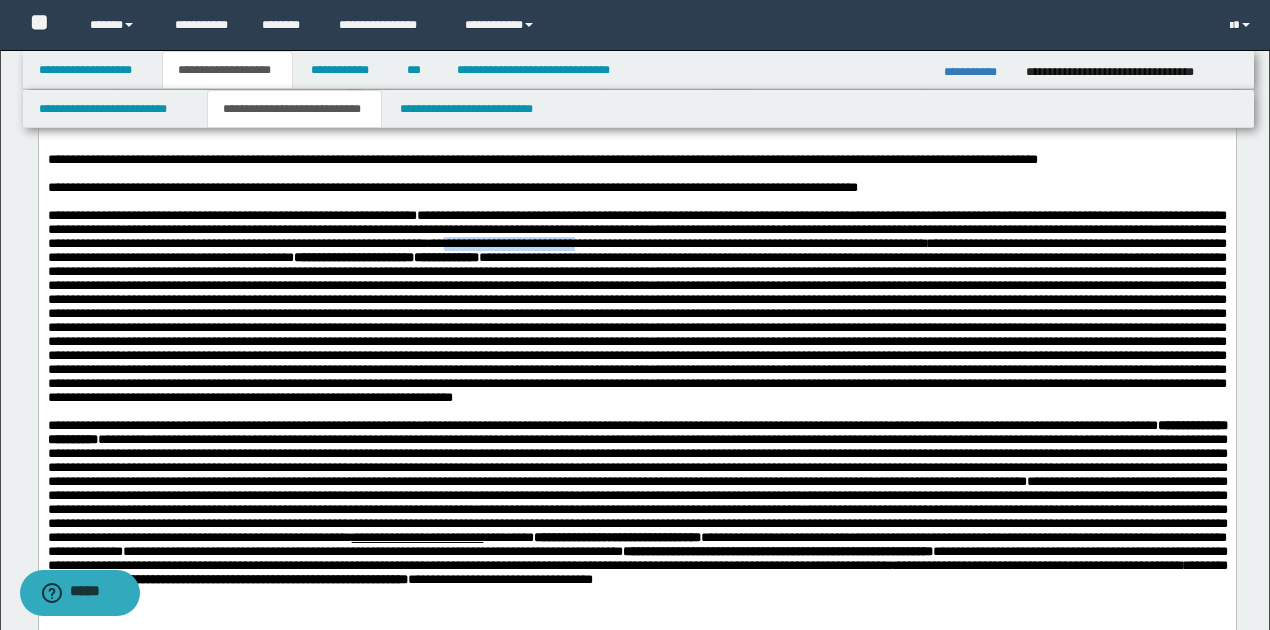 drag, startPoint x: 651, startPoint y: 253, endPoint x: 805, endPoint y: 253, distance: 154 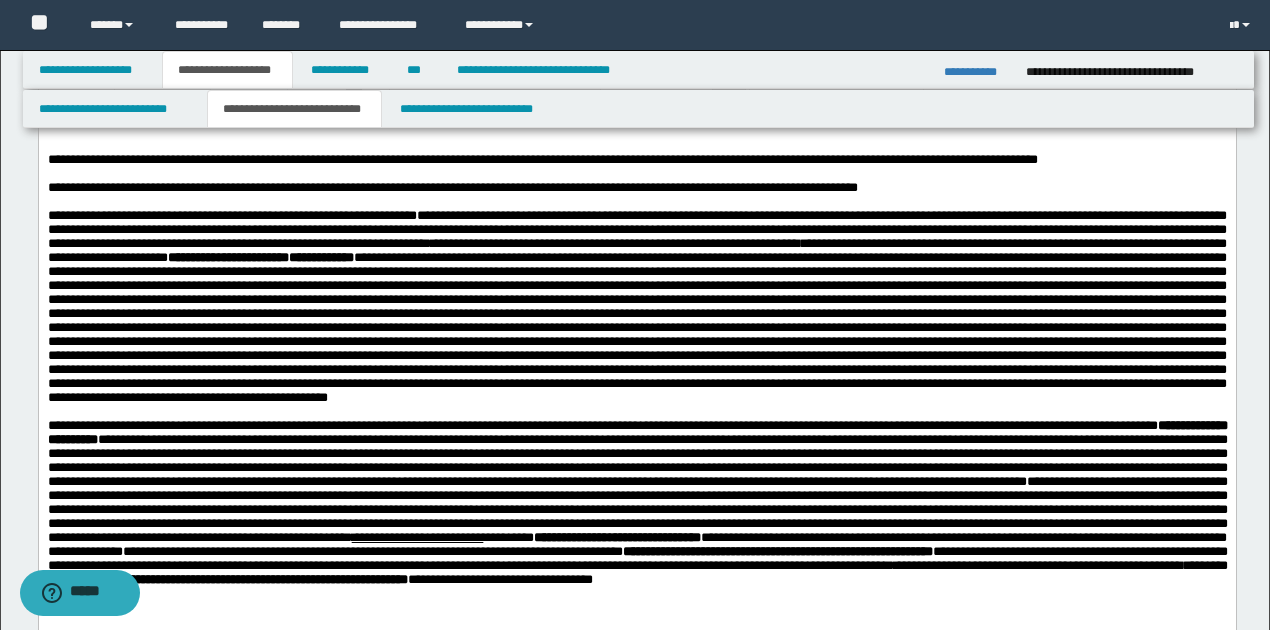 click on "**********" at bounding box center (636, 236) 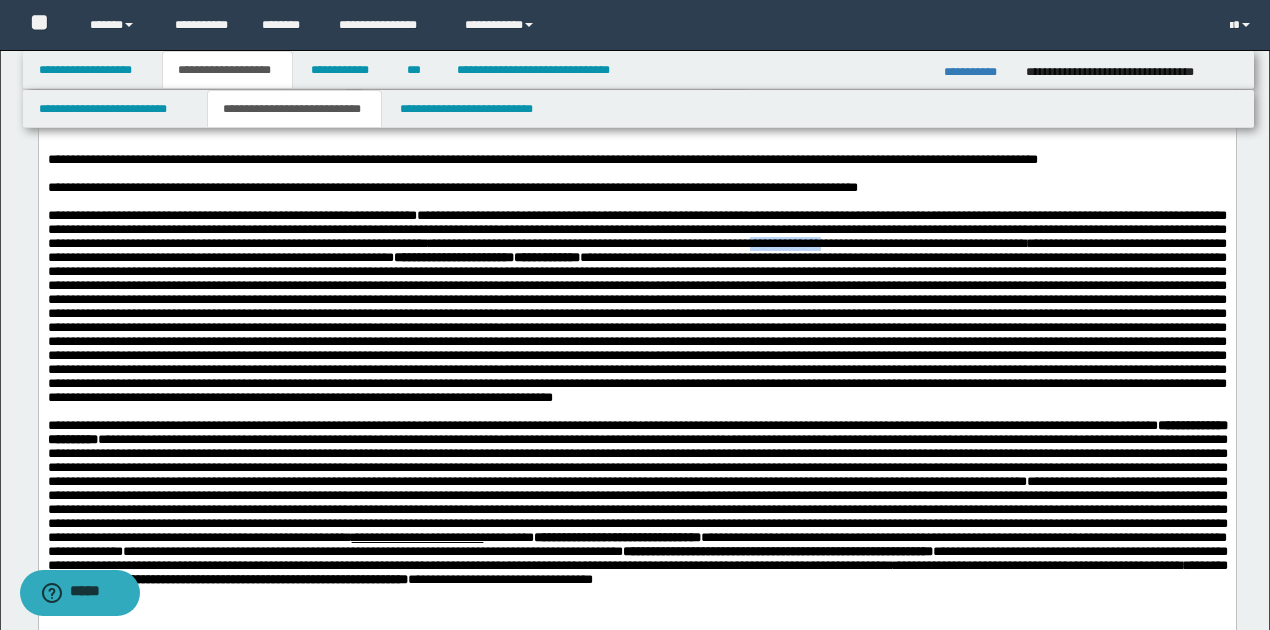 drag, startPoint x: 940, startPoint y: 253, endPoint x: 1019, endPoint y: 256, distance: 79.05694 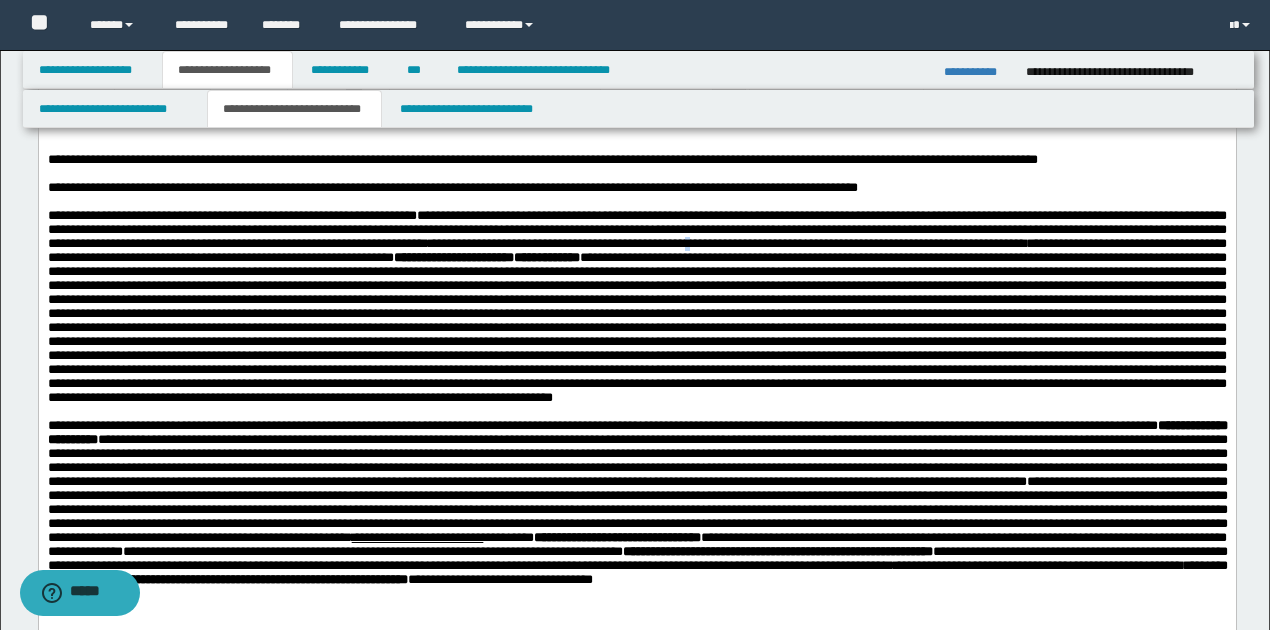 drag, startPoint x: 861, startPoint y: 254, endPoint x: 872, endPoint y: 253, distance: 11.045361 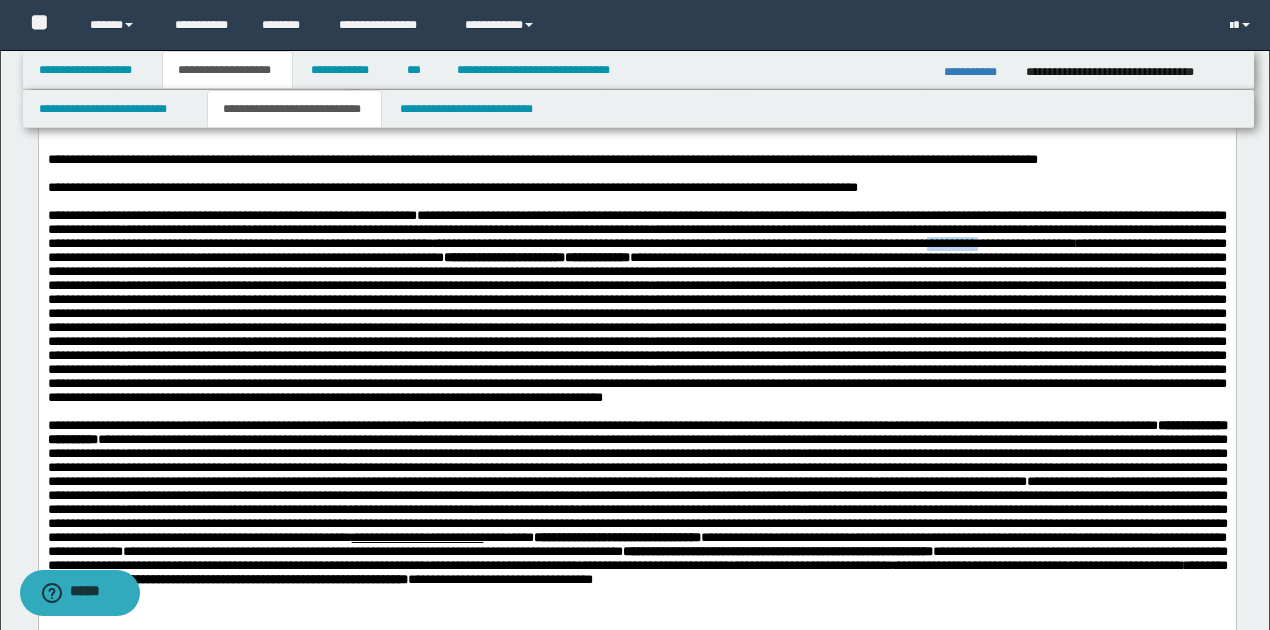 drag, startPoint x: 1164, startPoint y: 253, endPoint x: 1226, endPoint y: 252, distance: 62.008064 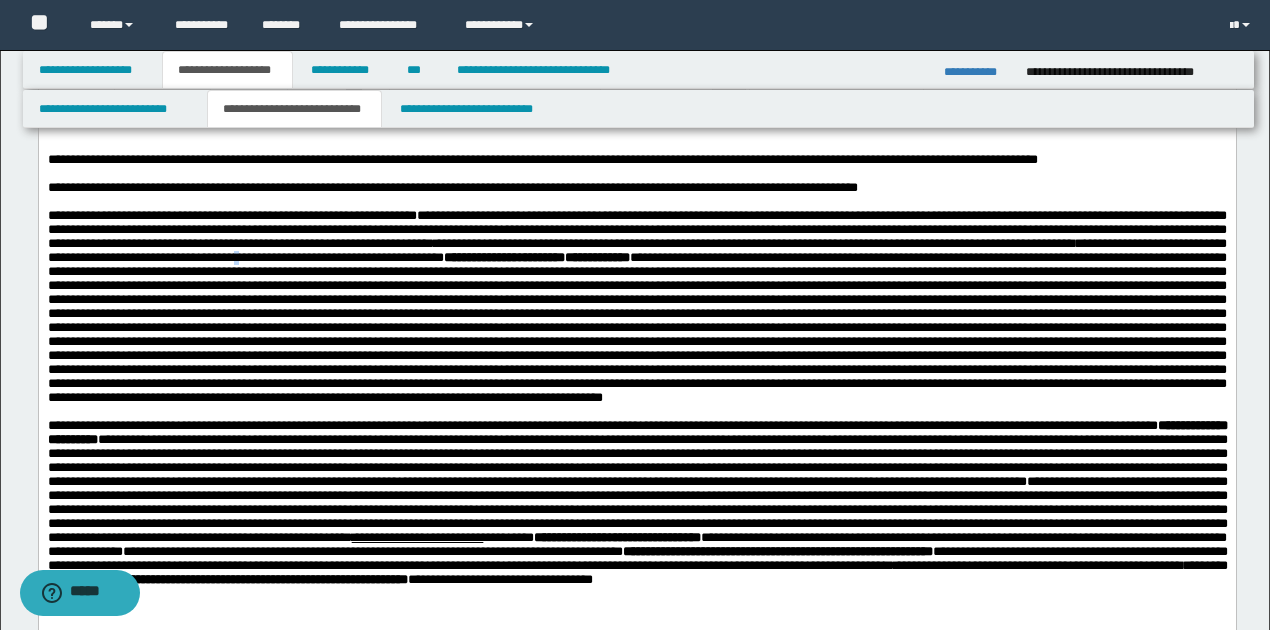 click on "**********" at bounding box center [636, 236] 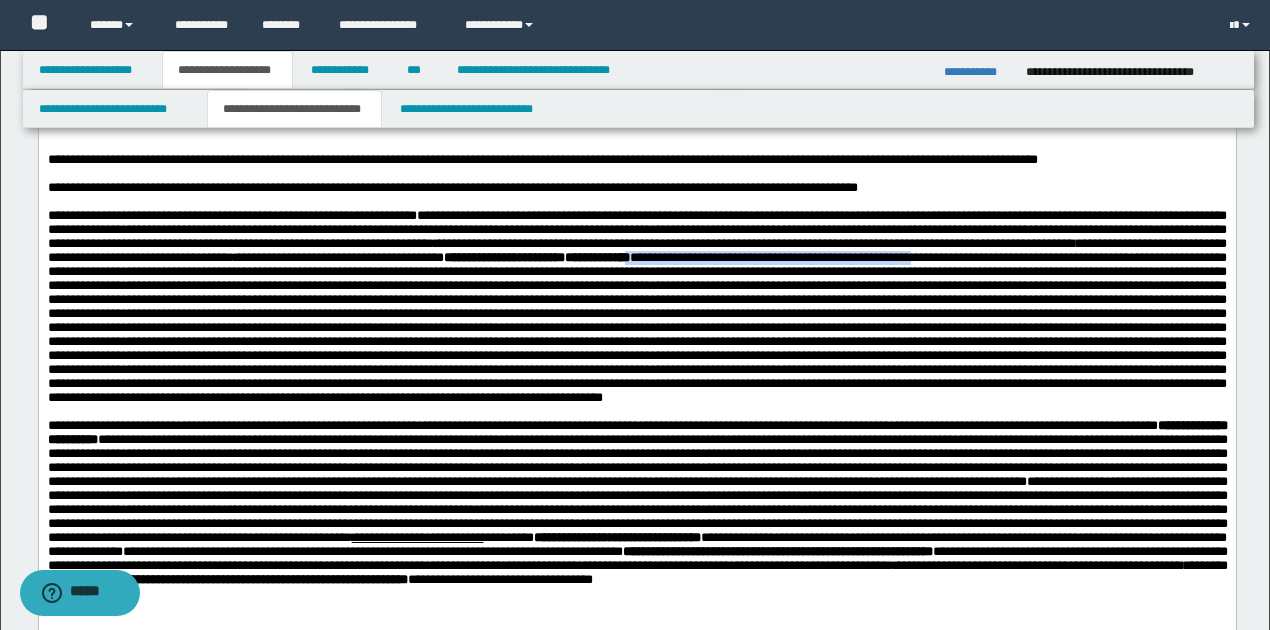 drag, startPoint x: 978, startPoint y: 267, endPoint x: 118, endPoint y: 288, distance: 860.25635 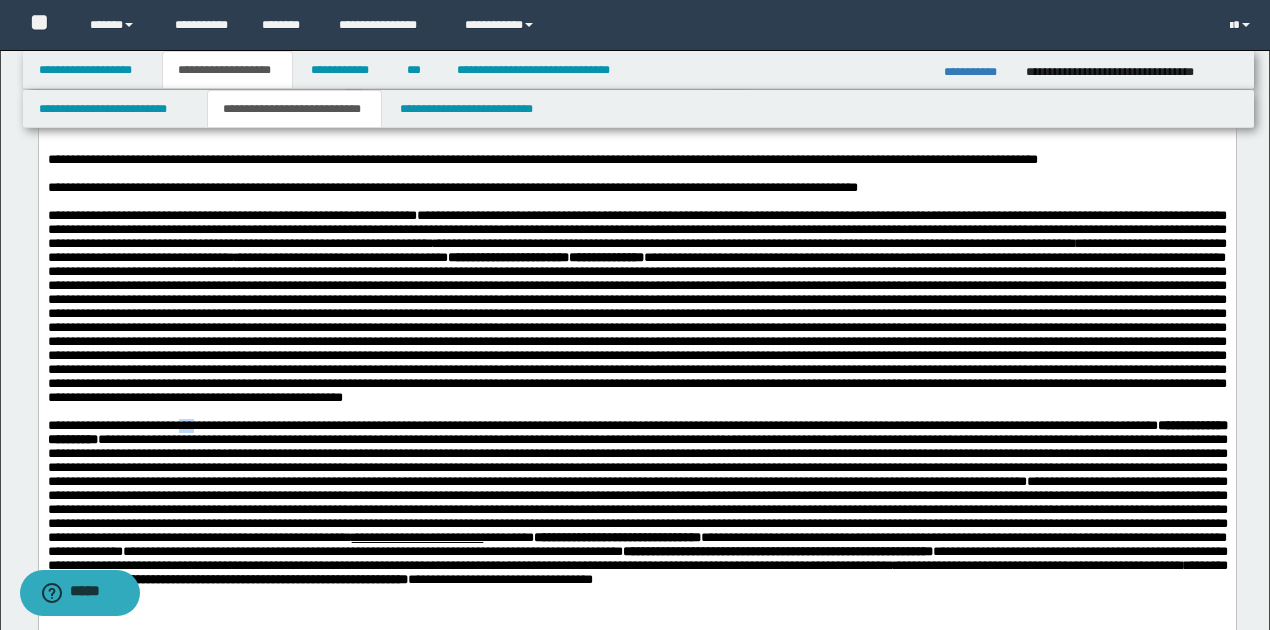 drag, startPoint x: 192, startPoint y: 467, endPoint x: 210, endPoint y: 470, distance: 18.248287 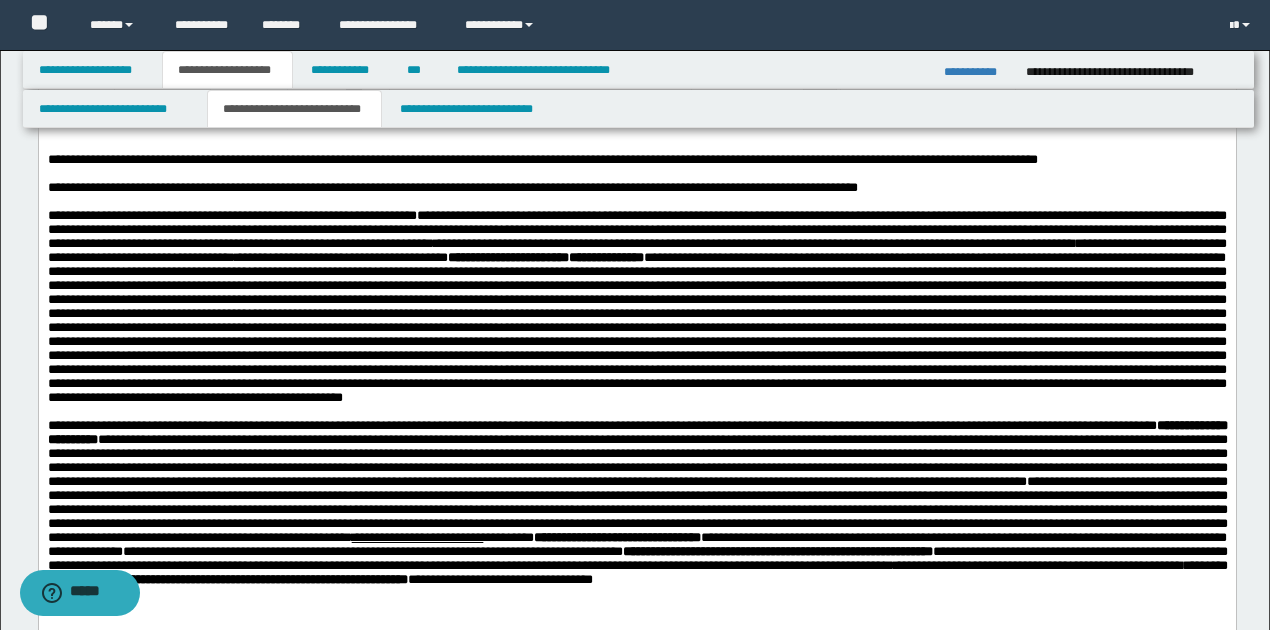 click on "**********" at bounding box center (444, 425) 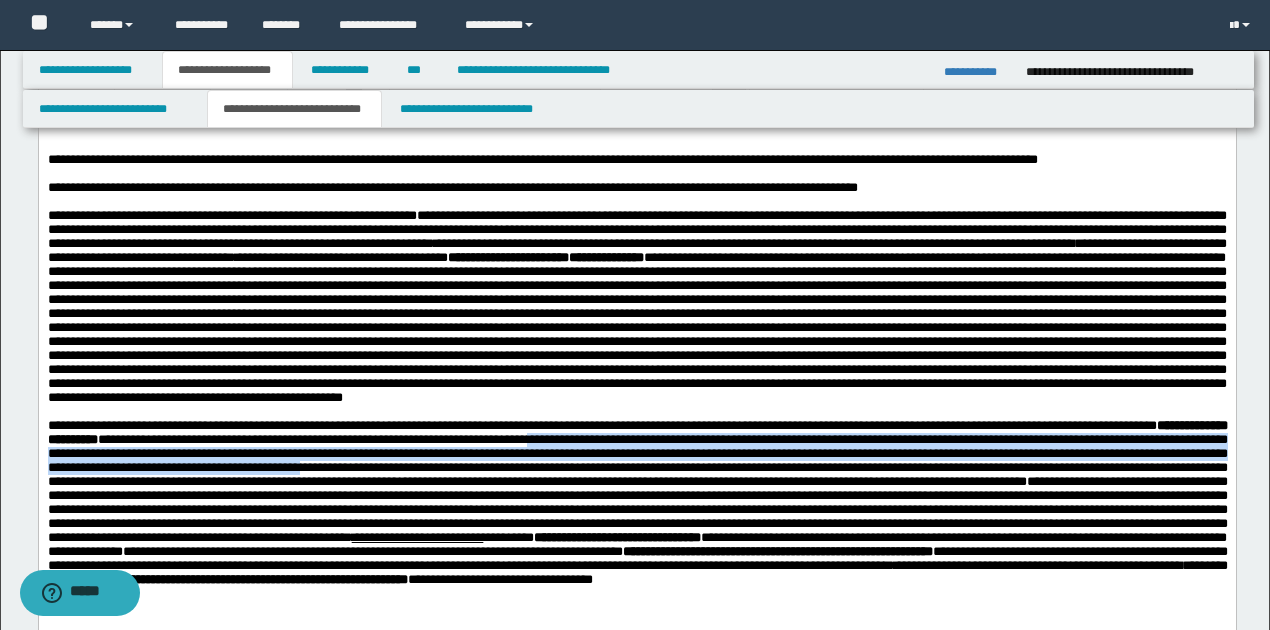 drag, startPoint x: 685, startPoint y: 484, endPoint x: 629, endPoint y: 516, distance: 64.49806 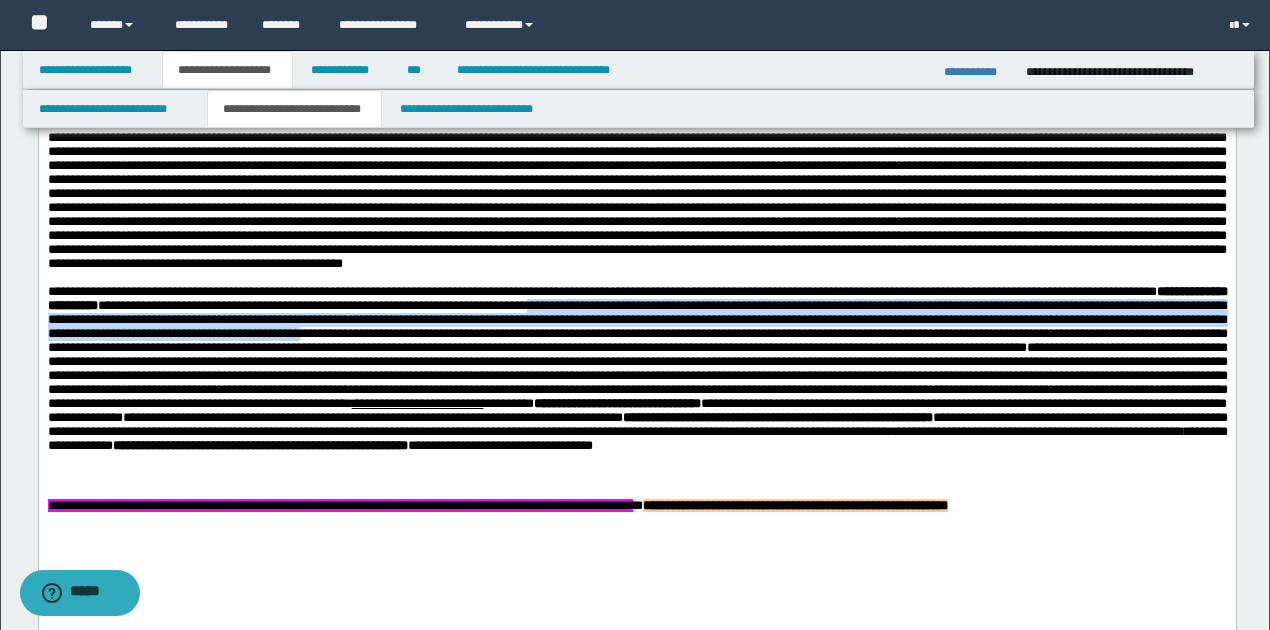 scroll, scrollTop: 1133, scrollLeft: 0, axis: vertical 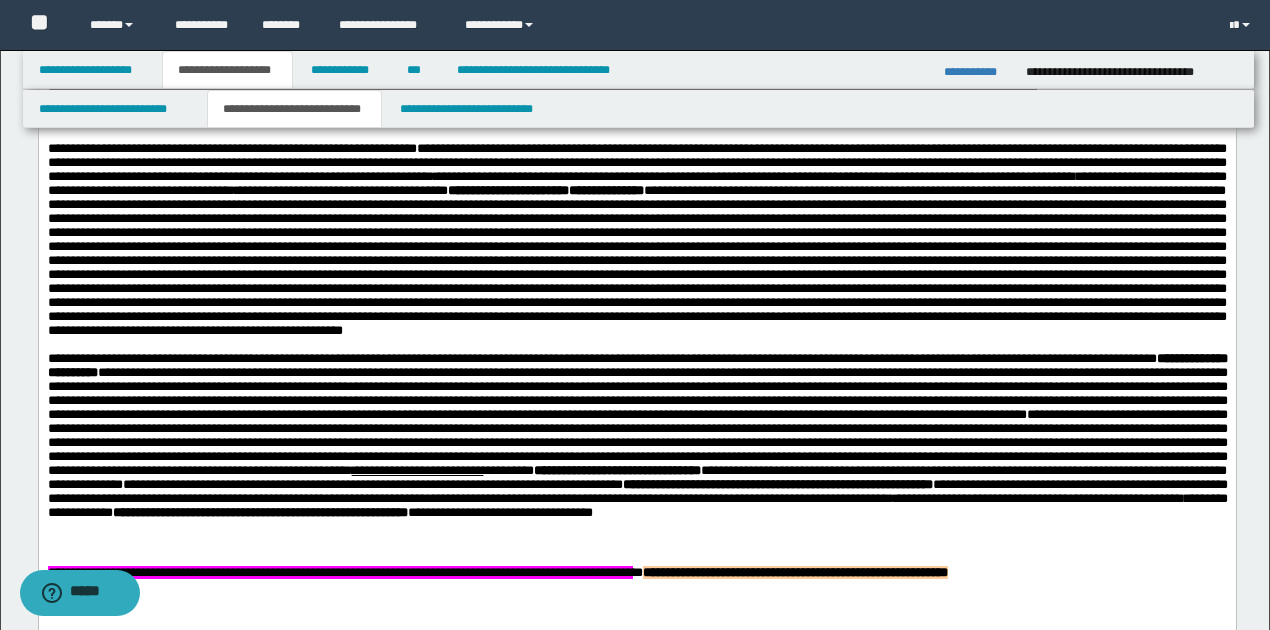 click on "**********" at bounding box center (637, 442) 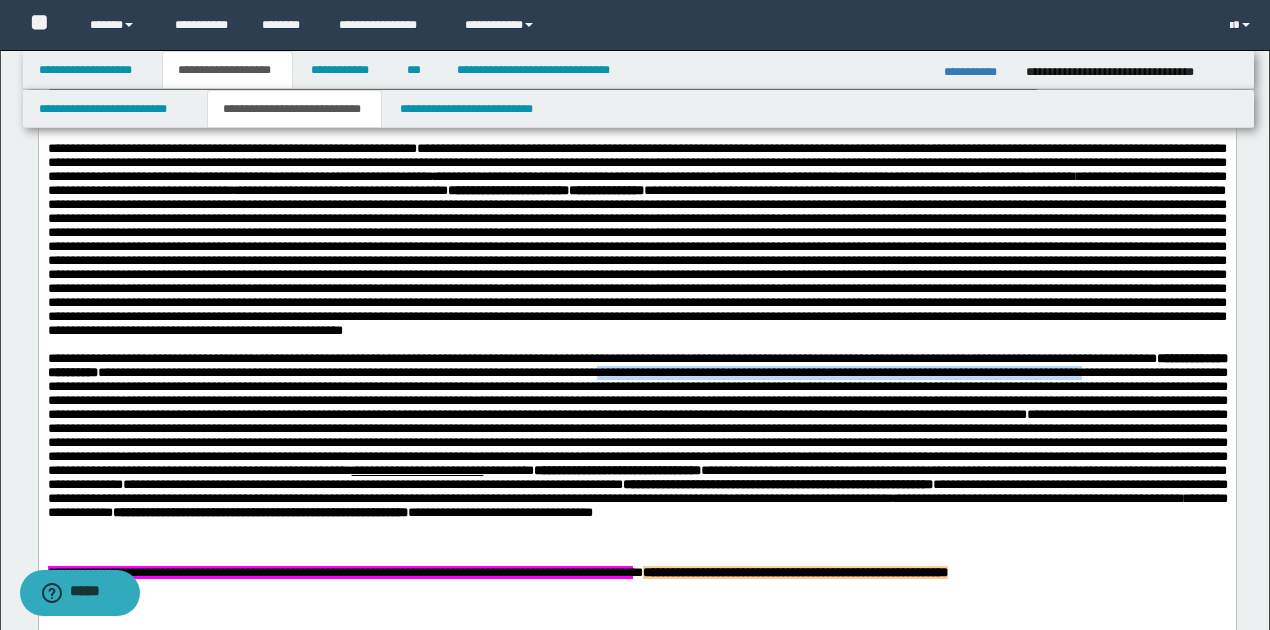 drag, startPoint x: 759, startPoint y: 413, endPoint x: 125, endPoint y: 435, distance: 634.3816 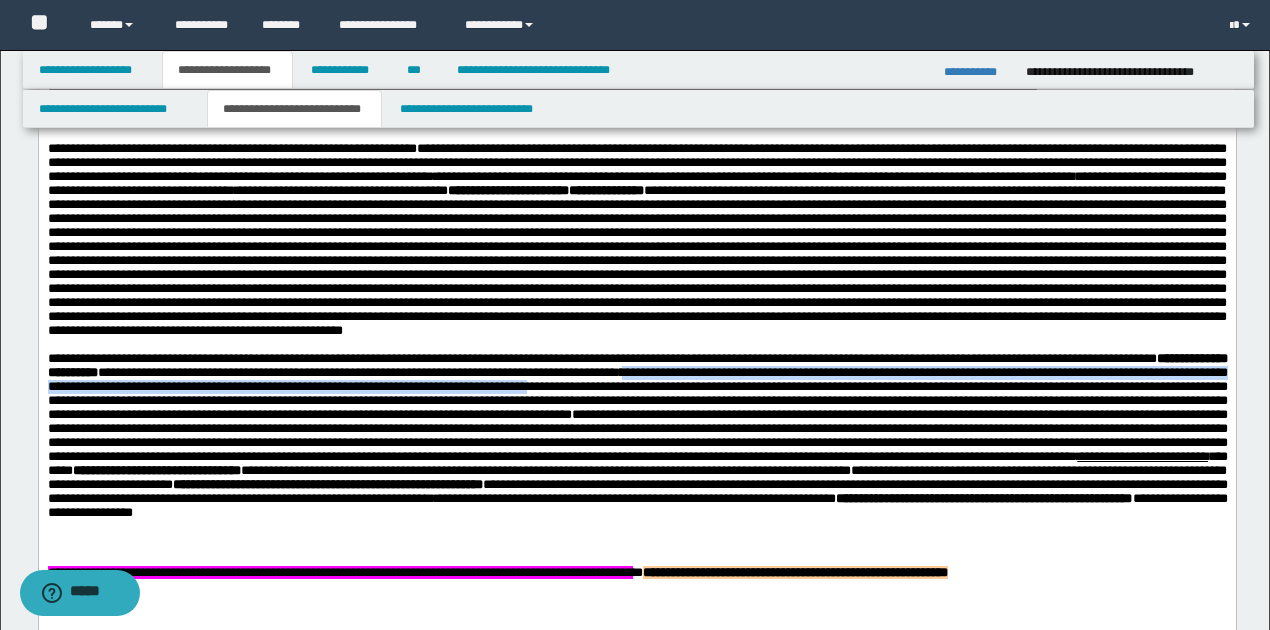 drag, startPoint x: 793, startPoint y: 417, endPoint x: 783, endPoint y: 437, distance: 22.36068 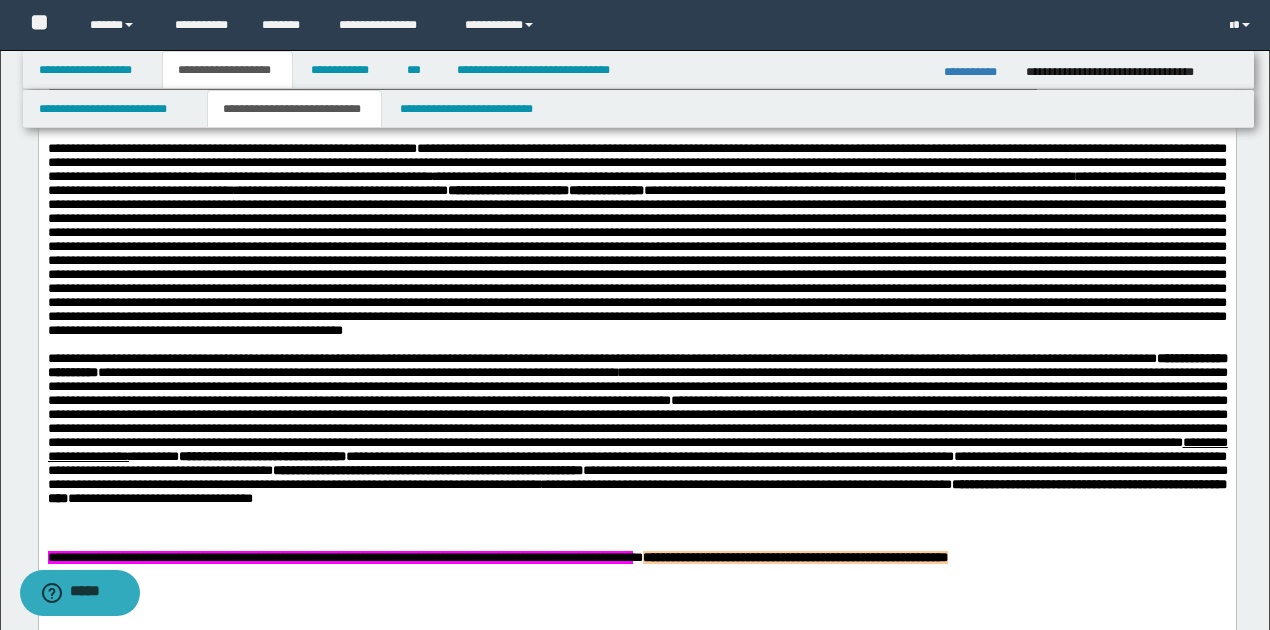click on "**********" at bounding box center (636, 463) 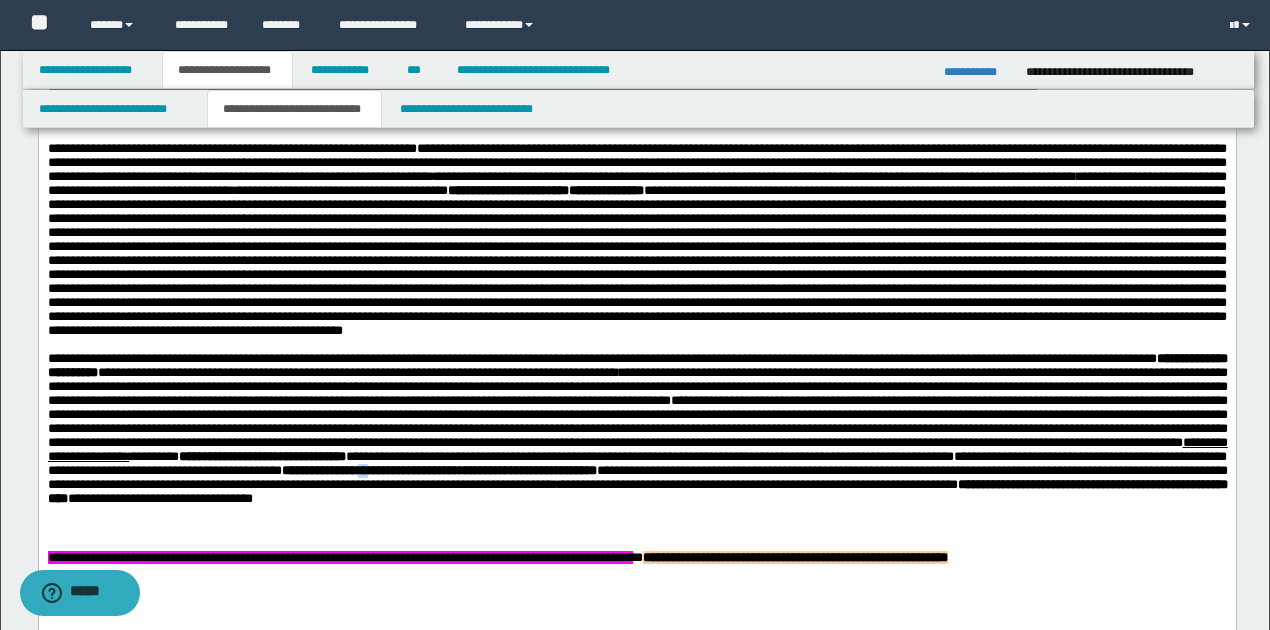 click on "**********" at bounding box center (438, 470) 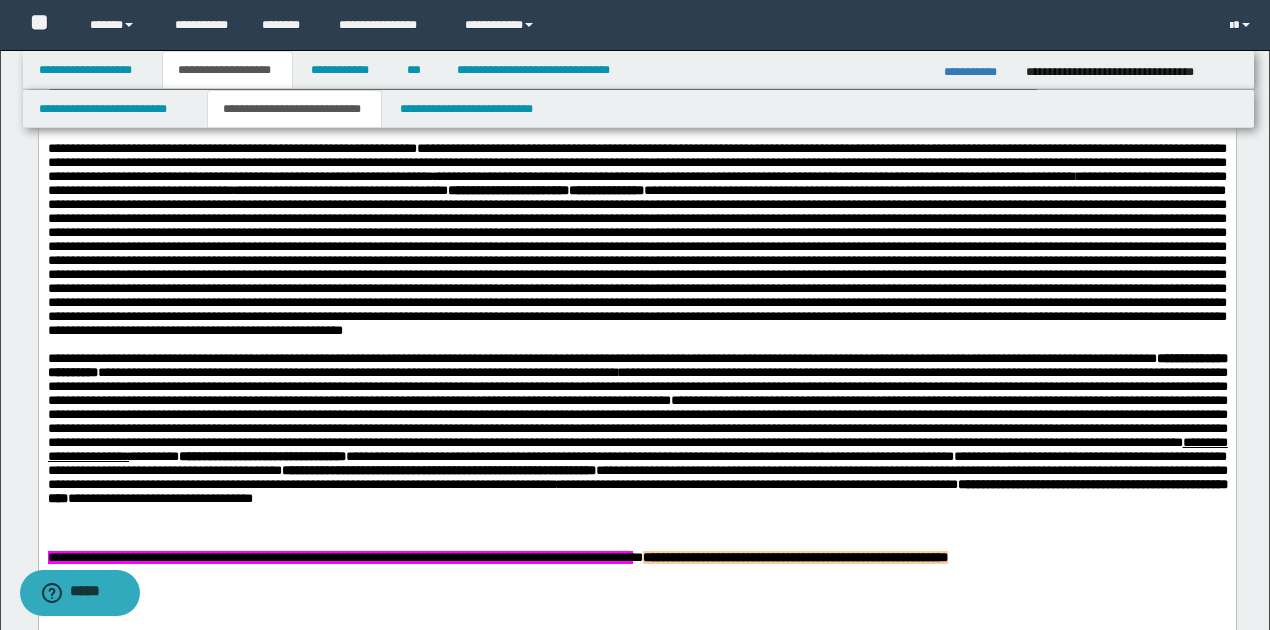 click on "**********" at bounding box center [637, 477] 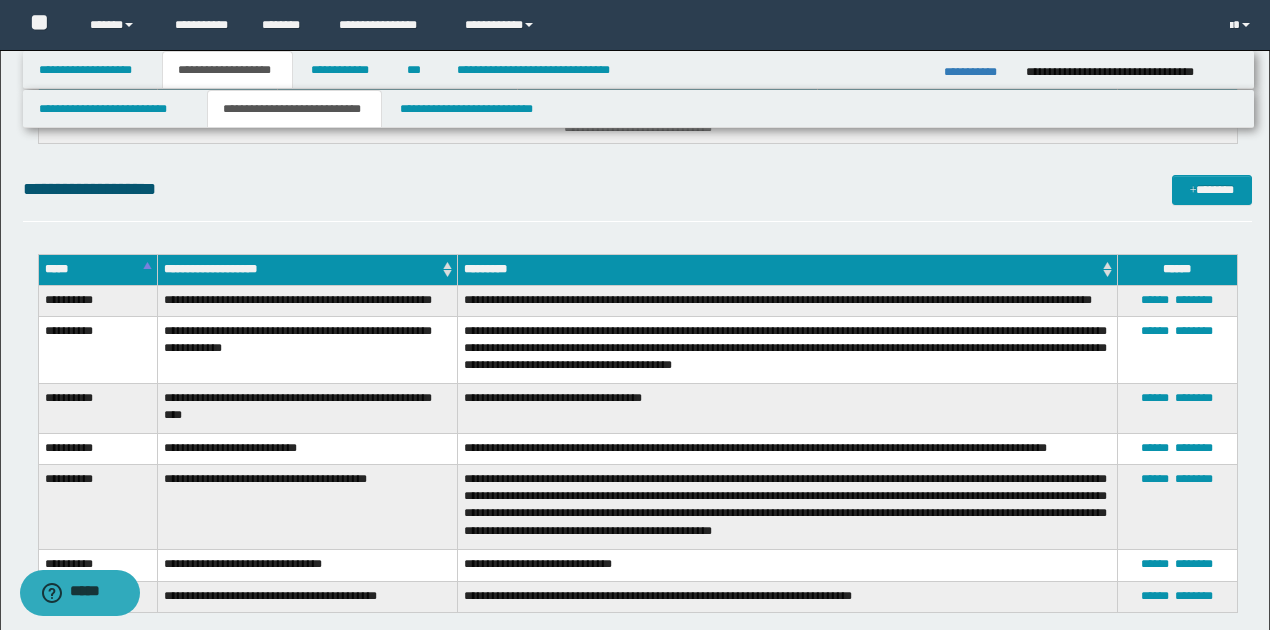 scroll, scrollTop: 2733, scrollLeft: 0, axis: vertical 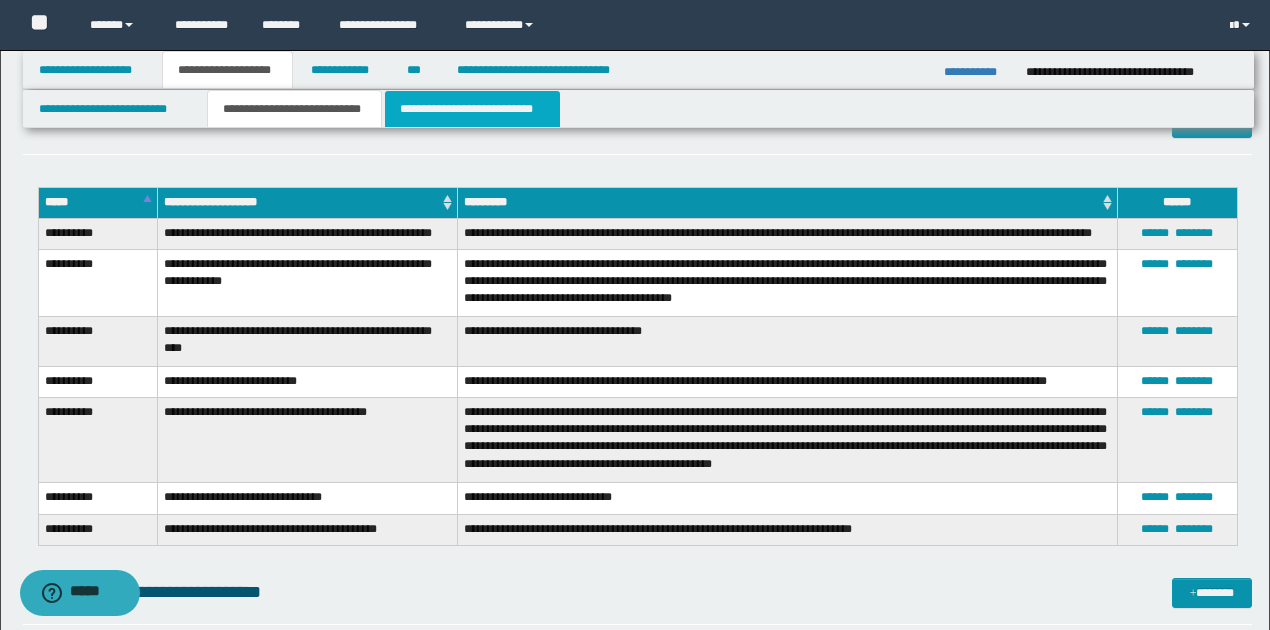 click on "**********" at bounding box center [472, 109] 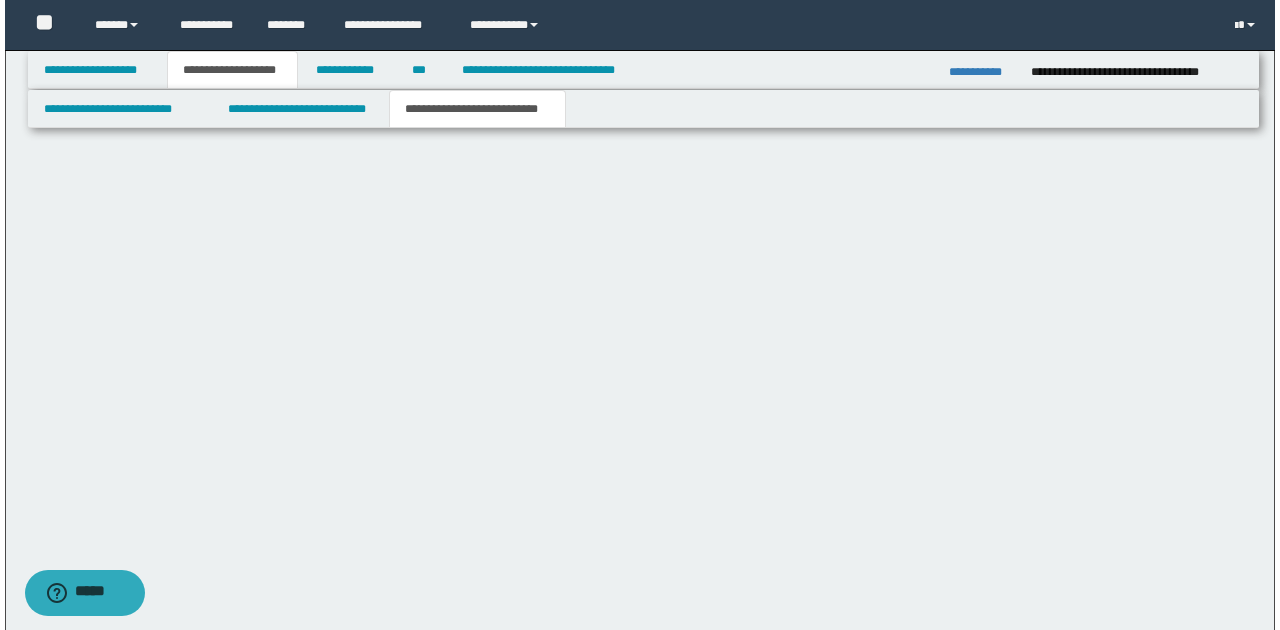 scroll, scrollTop: 0, scrollLeft: 0, axis: both 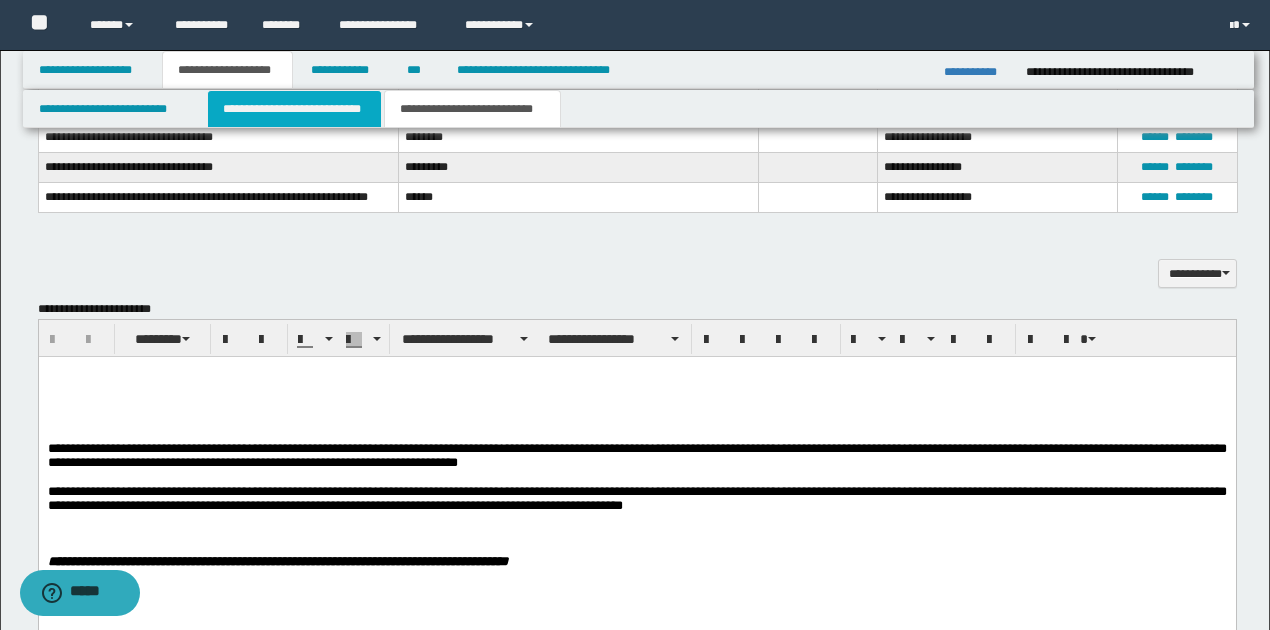 click on "**********" at bounding box center (294, 109) 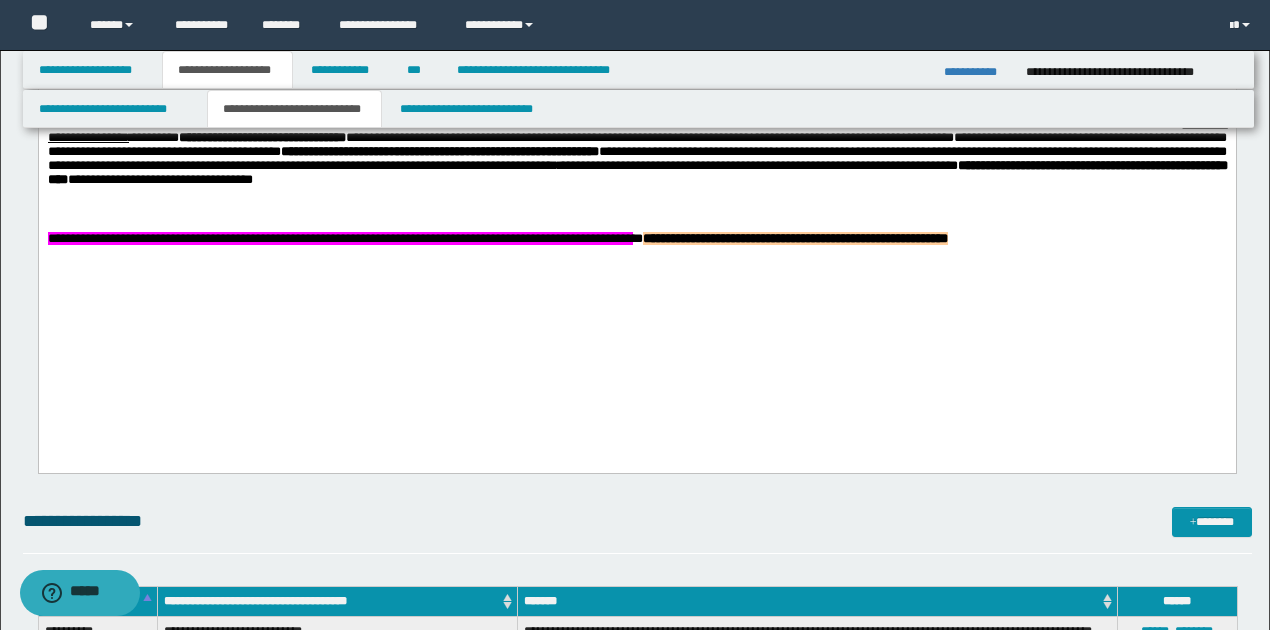 scroll, scrollTop: 1266, scrollLeft: 0, axis: vertical 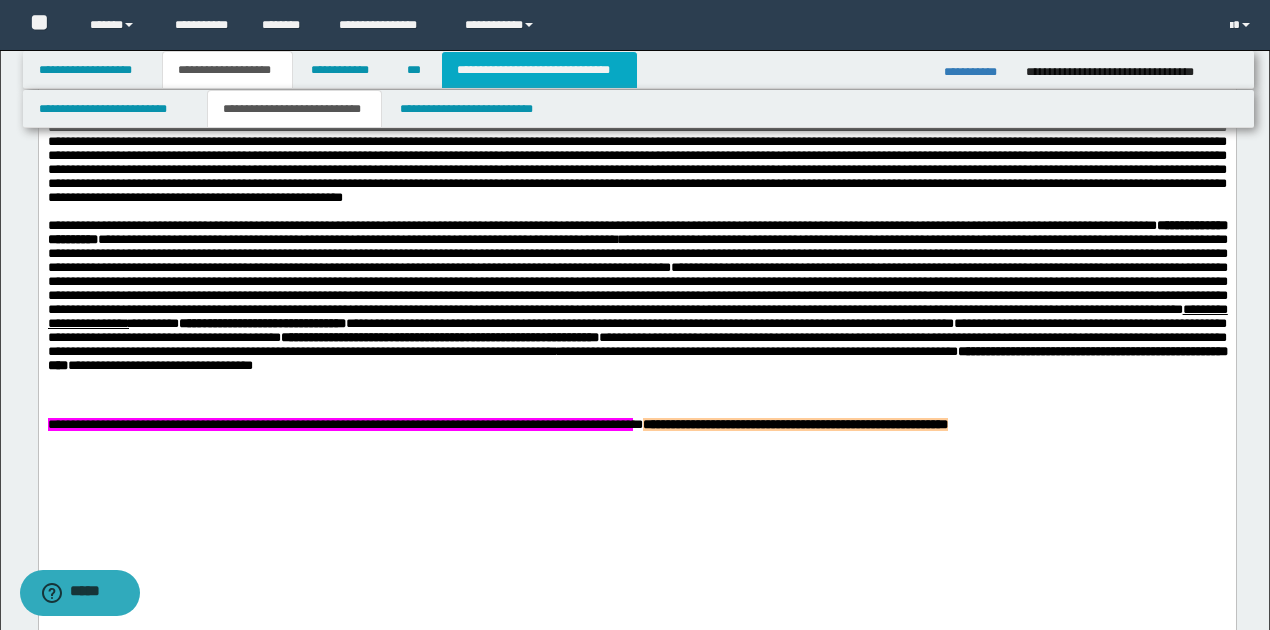 click on "**********" at bounding box center (539, 70) 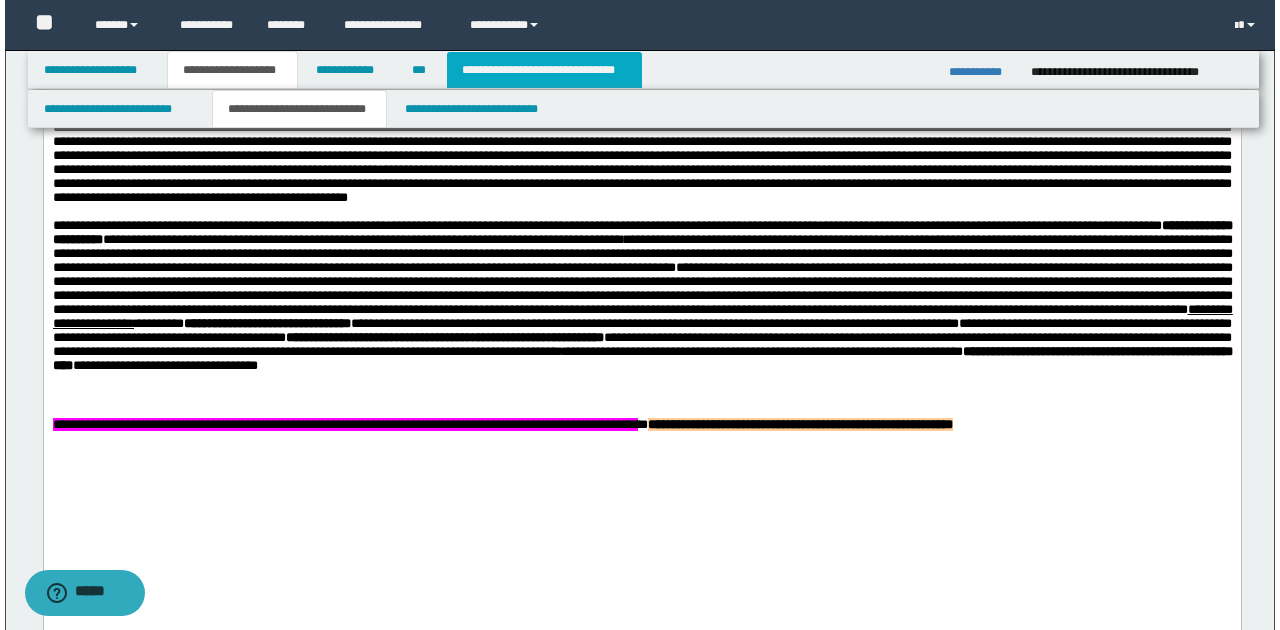 scroll, scrollTop: 0, scrollLeft: 0, axis: both 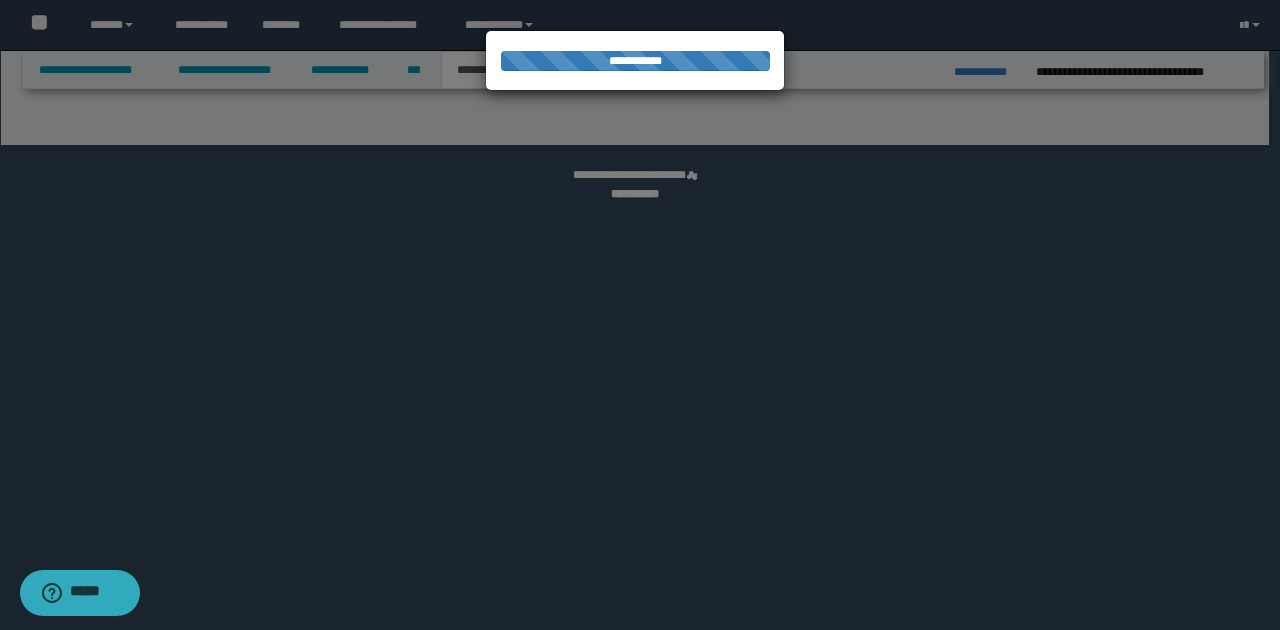 select on "*" 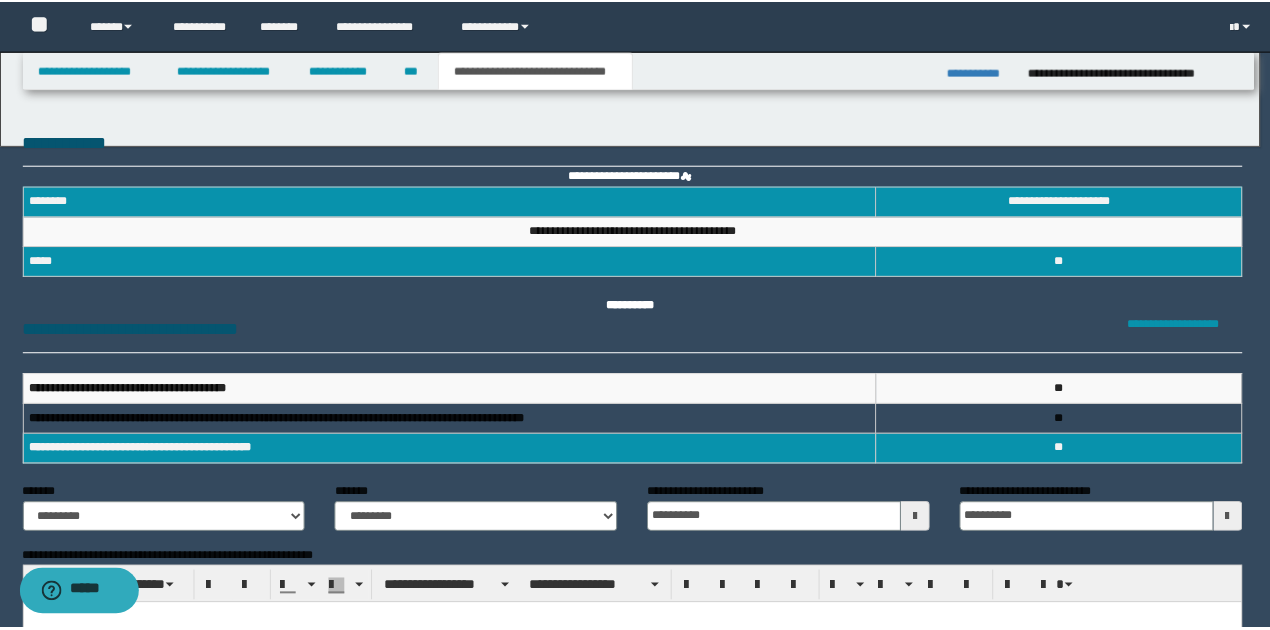 scroll, scrollTop: 0, scrollLeft: 0, axis: both 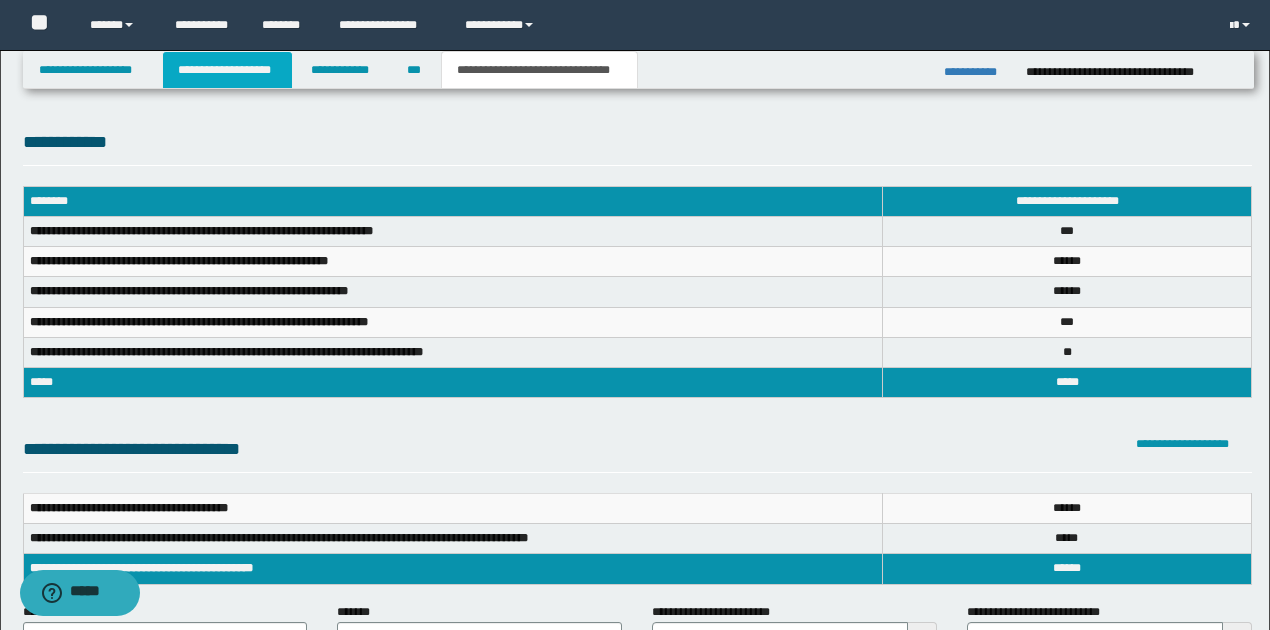 click on "**********" at bounding box center (227, 70) 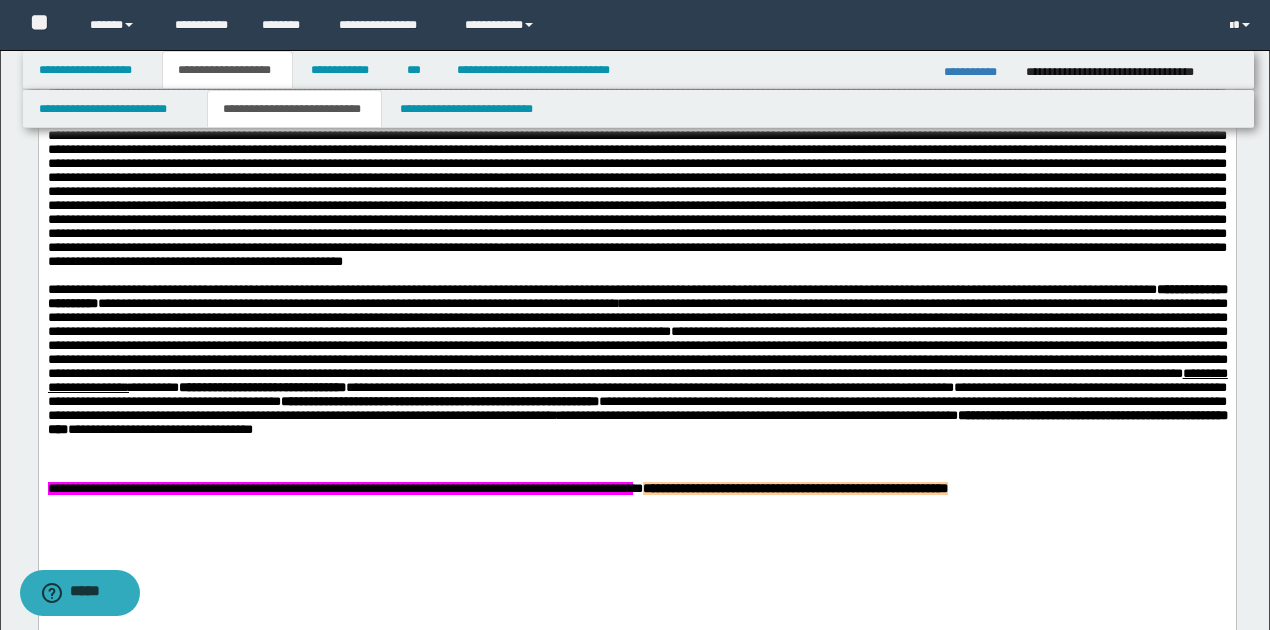 scroll, scrollTop: 1200, scrollLeft: 0, axis: vertical 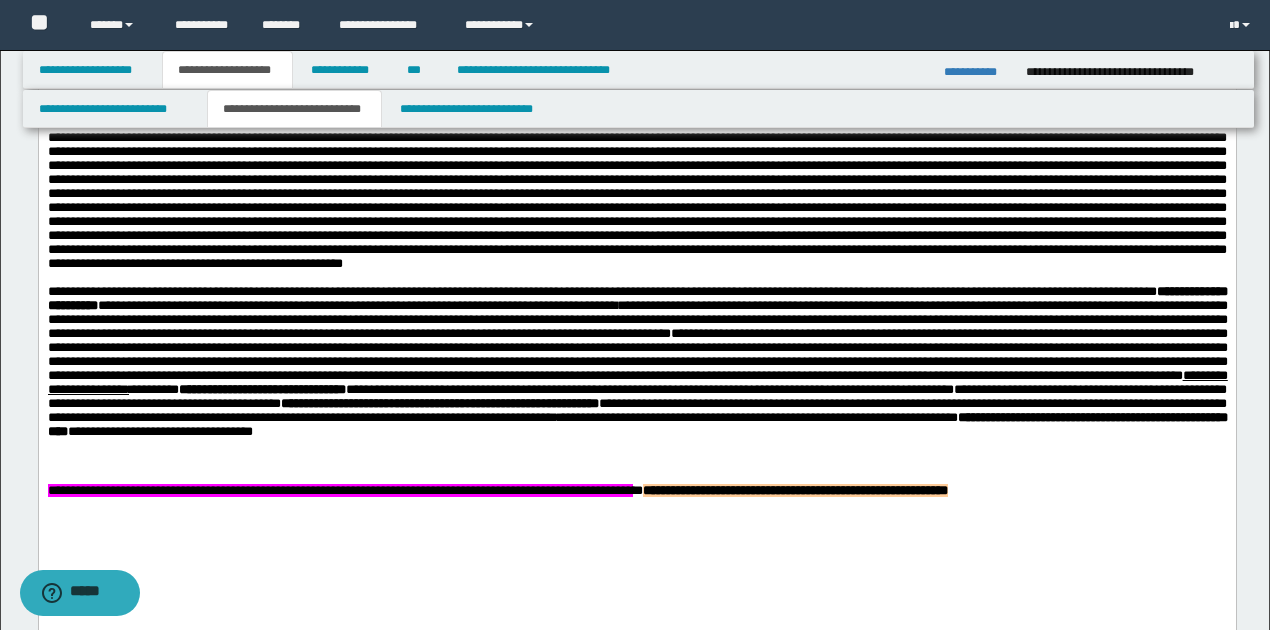 click on "**********" at bounding box center [637, 362] 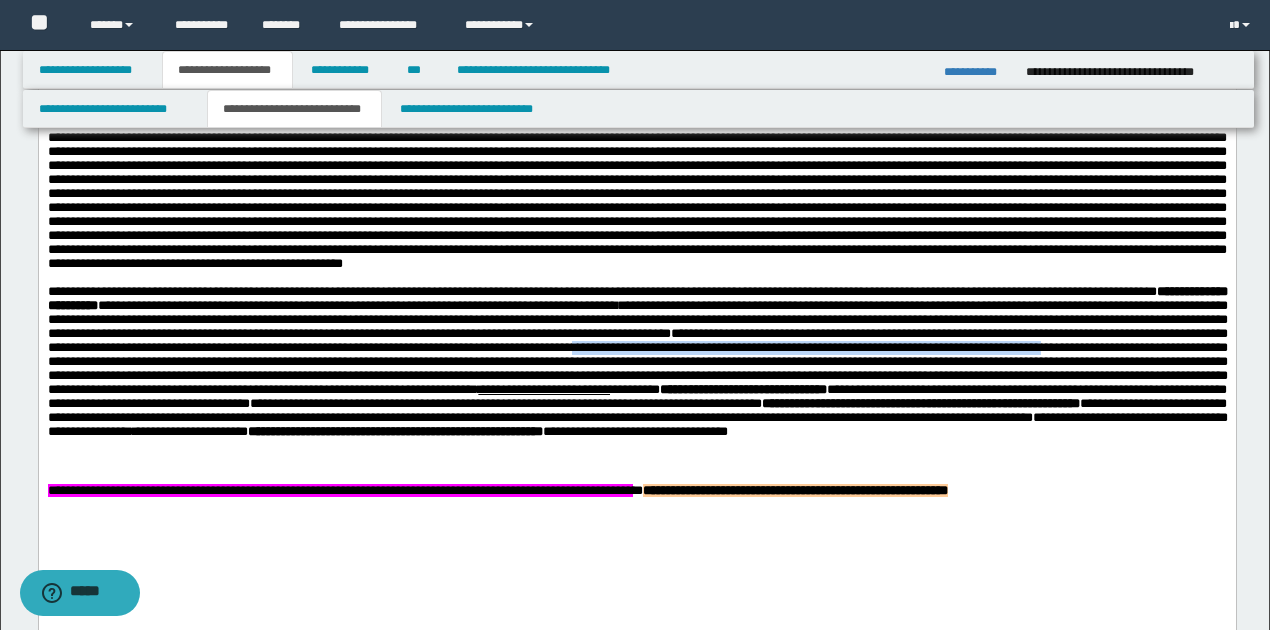 drag, startPoint x: 993, startPoint y: 398, endPoint x: 324, endPoint y: 402, distance: 669.01196 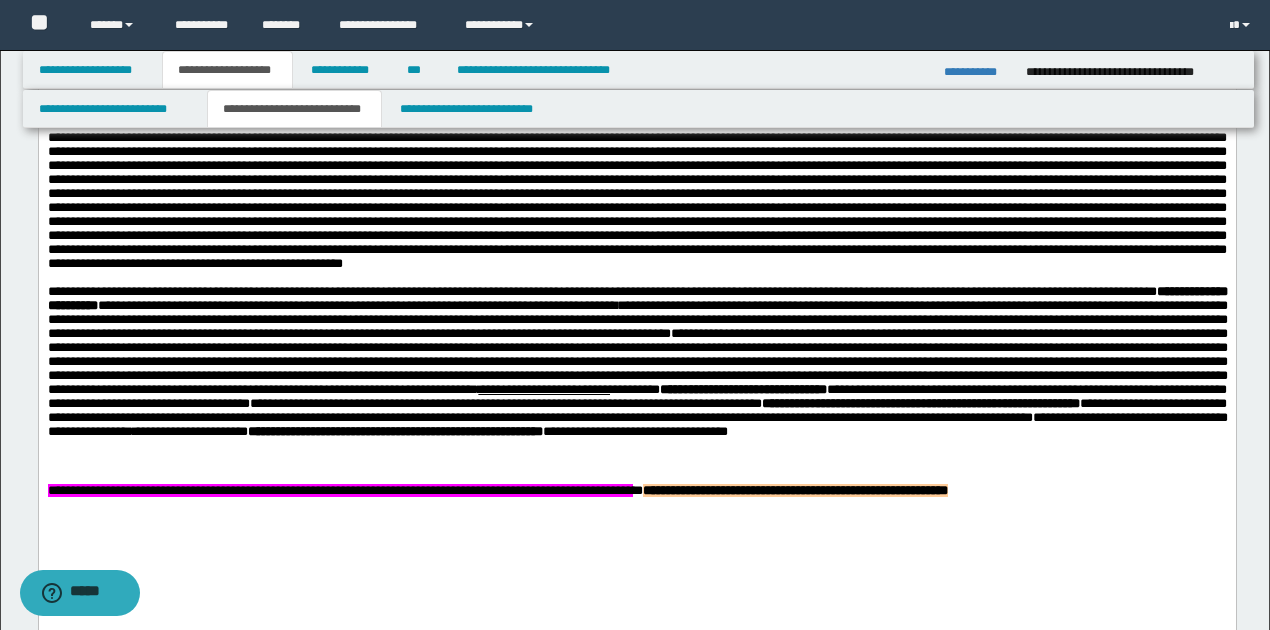 click on "**********" at bounding box center [637, 362] 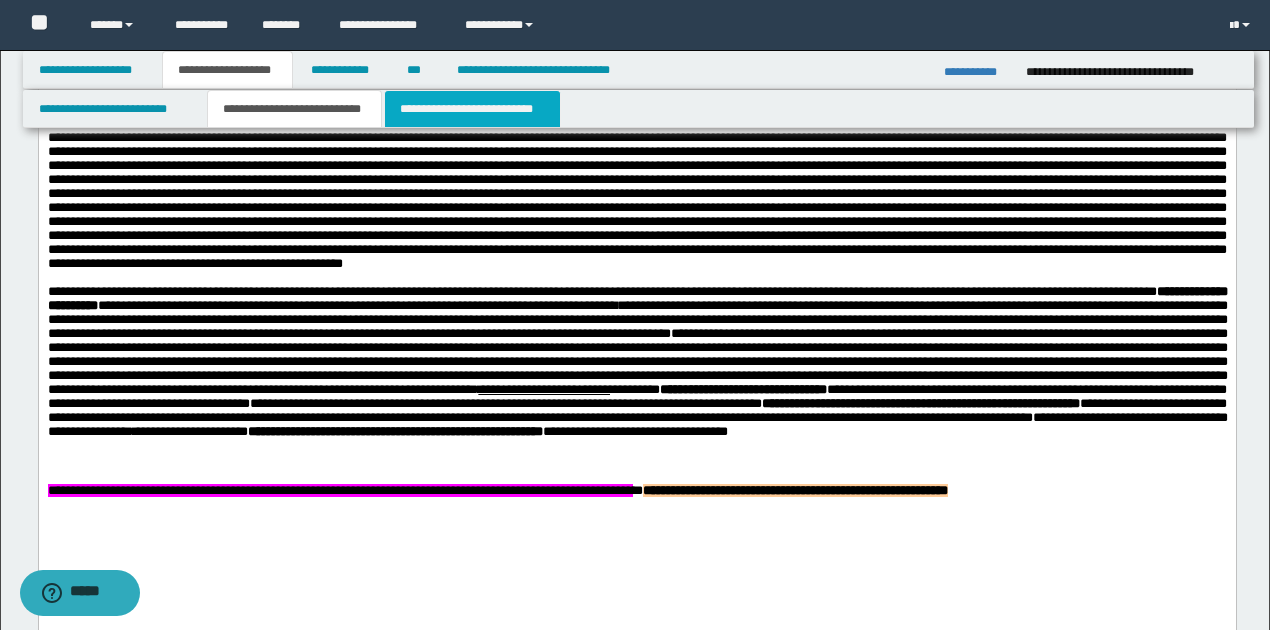 click on "**********" at bounding box center [472, 109] 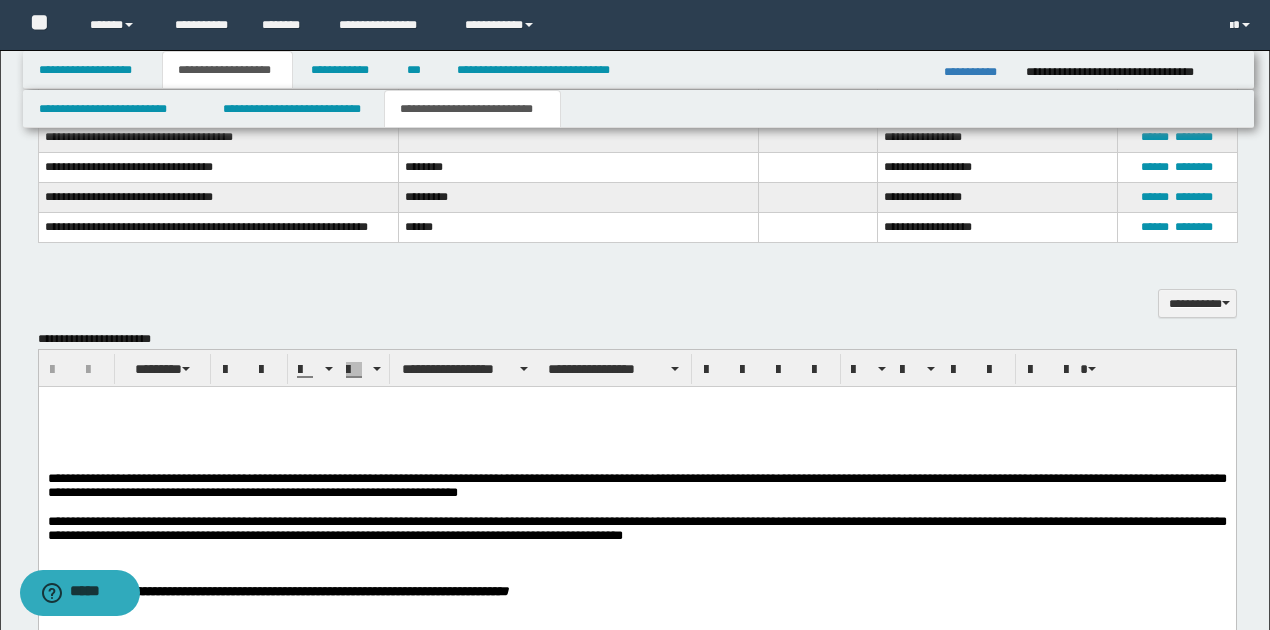 scroll, scrollTop: 1104, scrollLeft: 0, axis: vertical 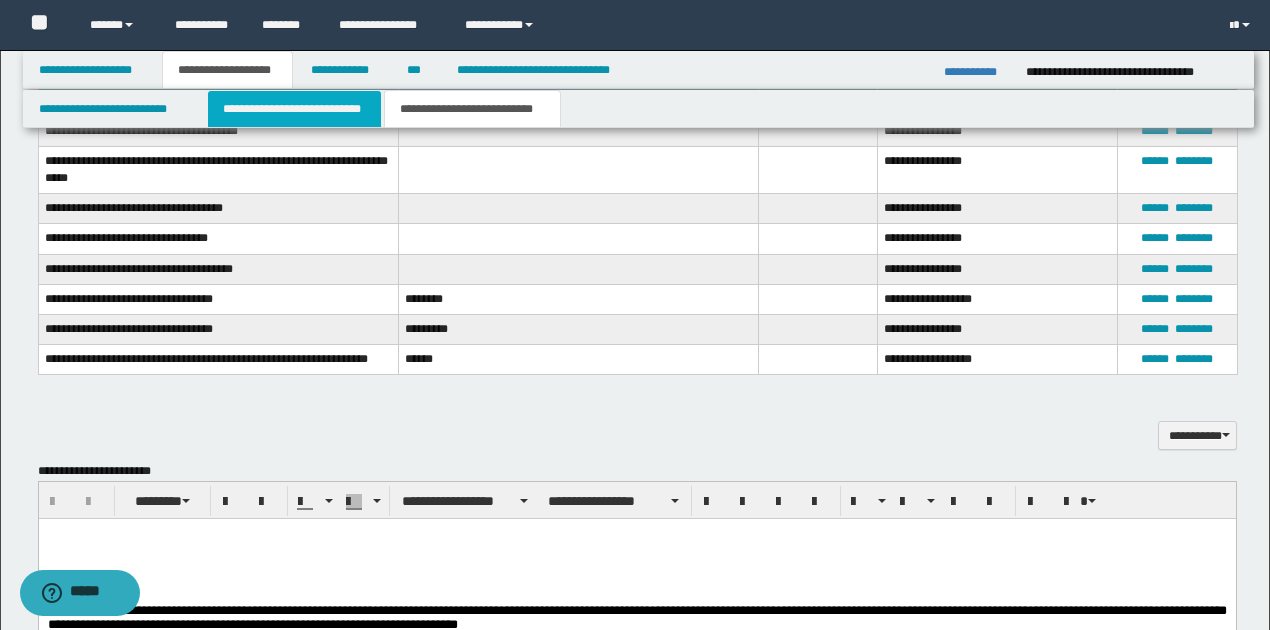click on "**********" at bounding box center (294, 109) 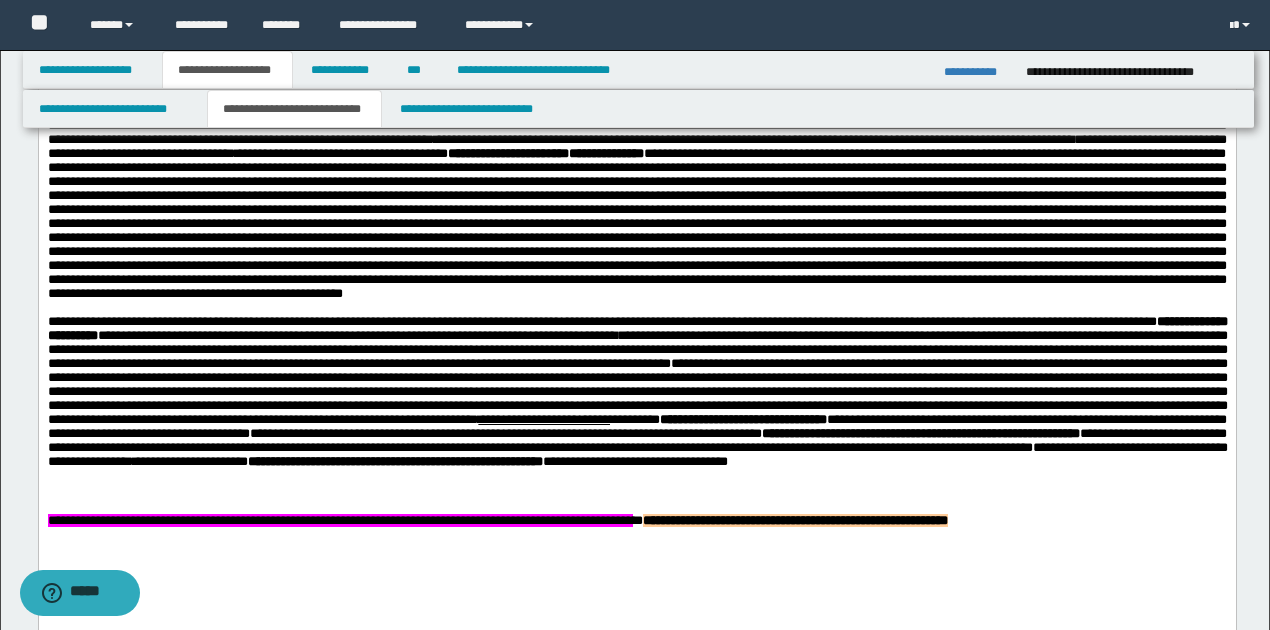 scroll, scrollTop: 1171, scrollLeft: 0, axis: vertical 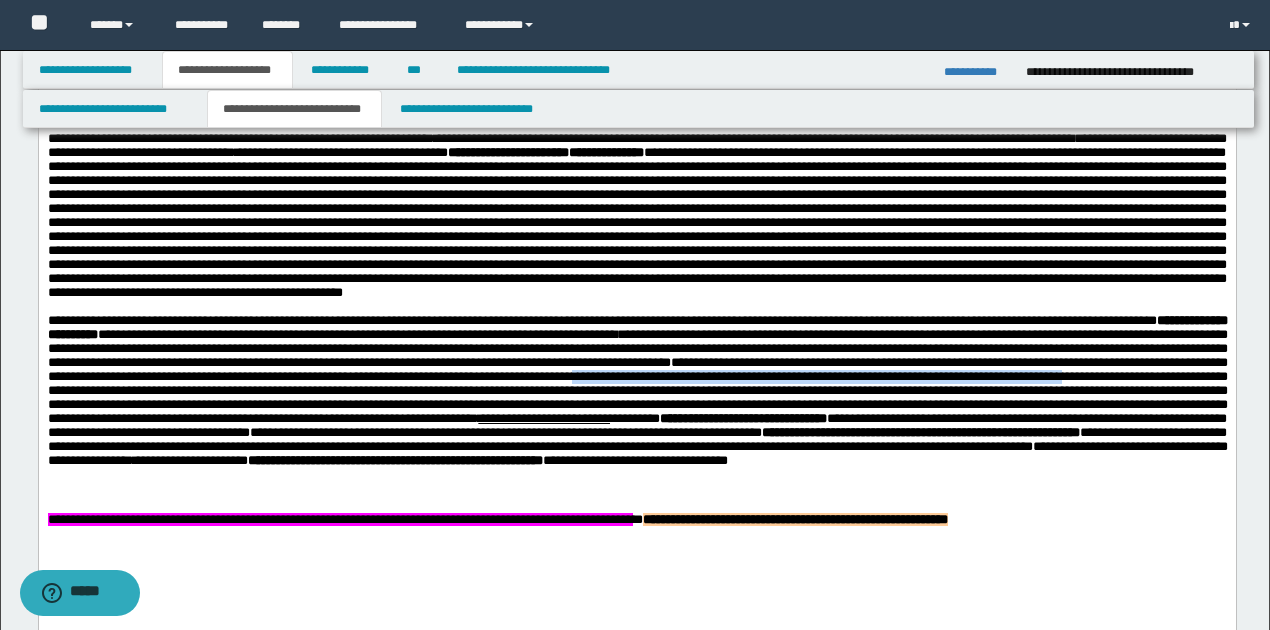drag, startPoint x: 994, startPoint y: 421, endPoint x: 351, endPoint y: 441, distance: 643.311 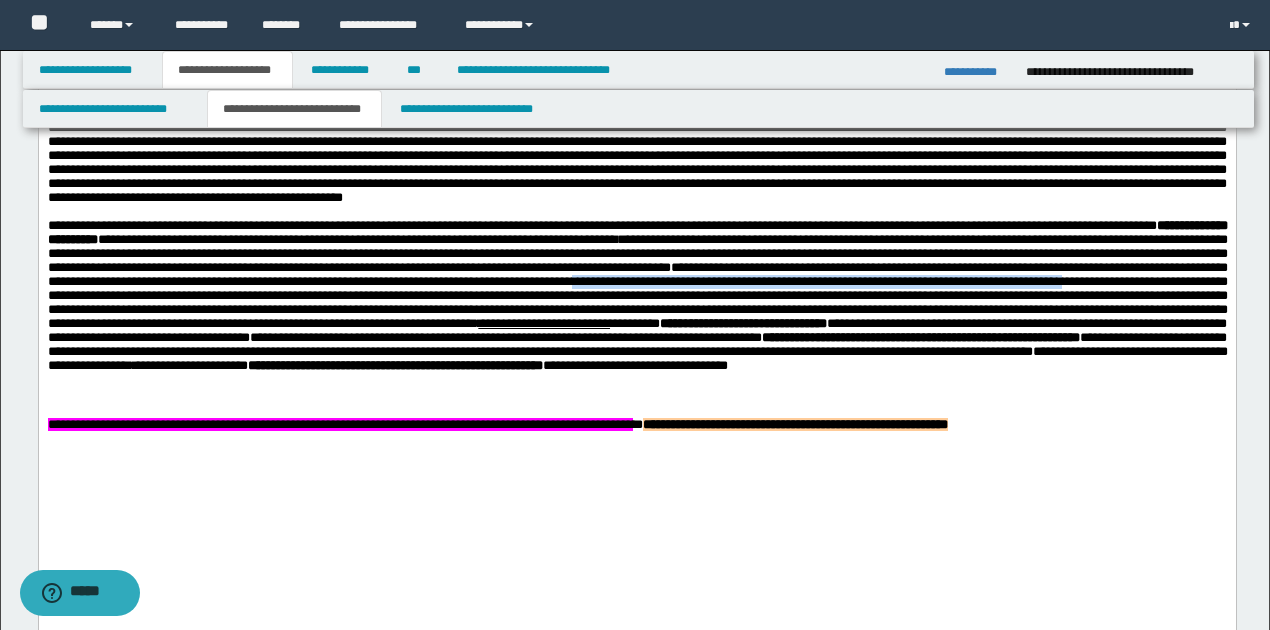 scroll, scrollTop: 1255, scrollLeft: 0, axis: vertical 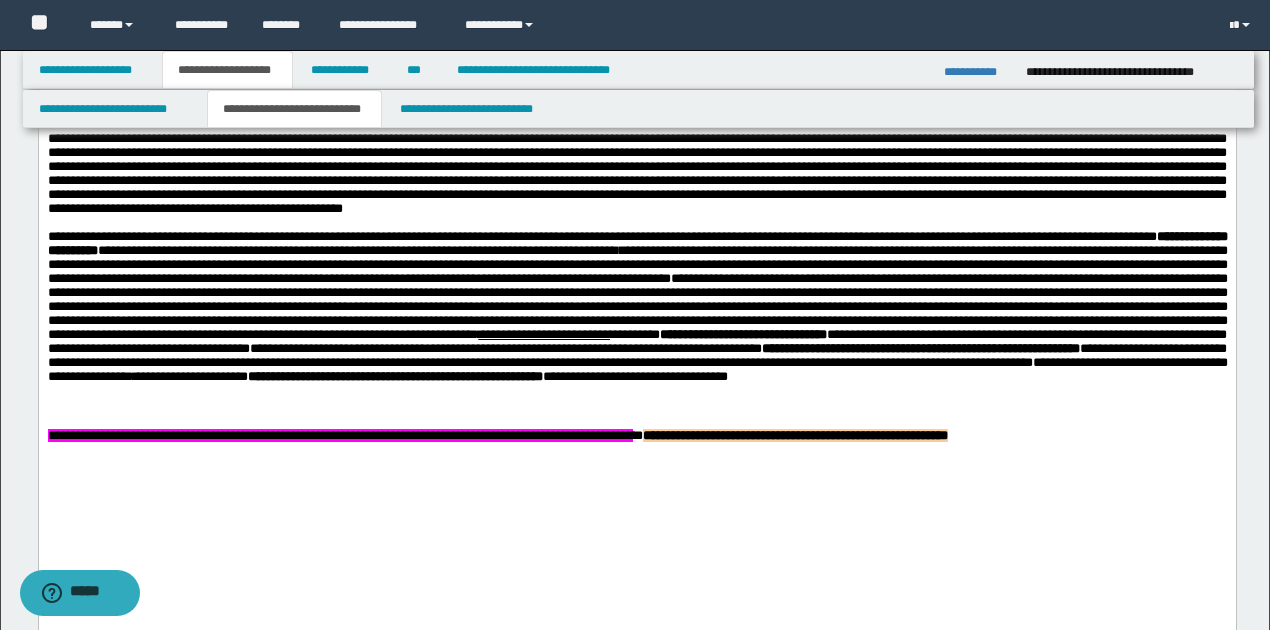 click on "**********" at bounding box center (637, 307) 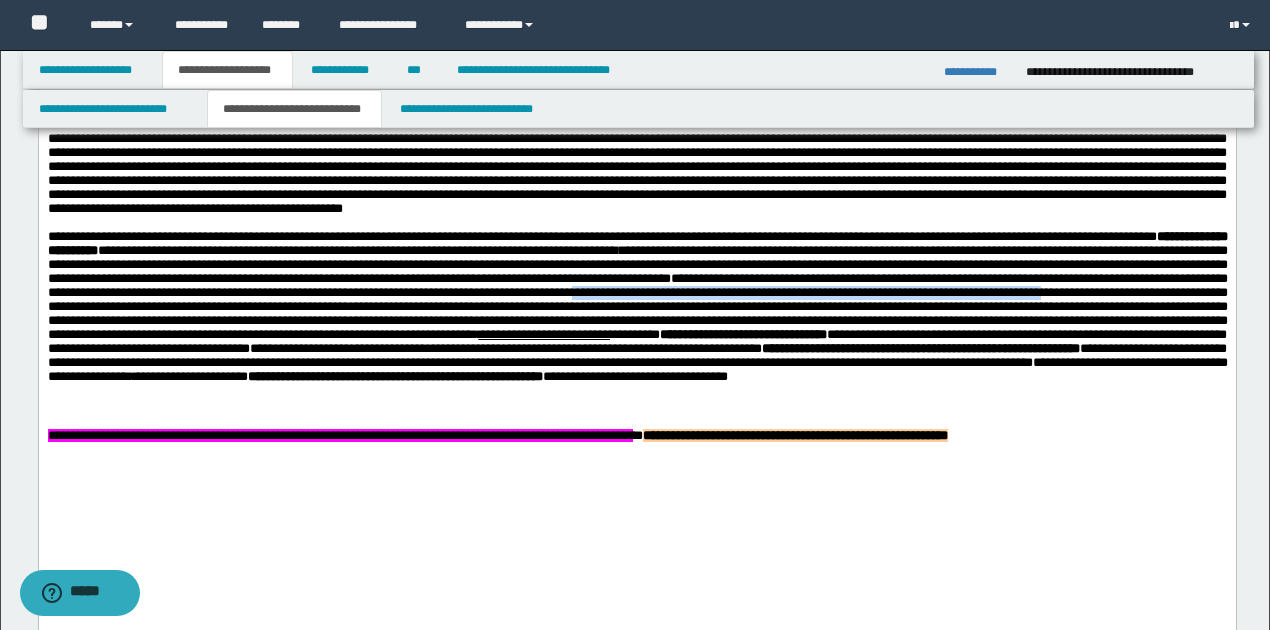 drag, startPoint x: 994, startPoint y: 341, endPoint x: 336, endPoint y: 356, distance: 658.17096 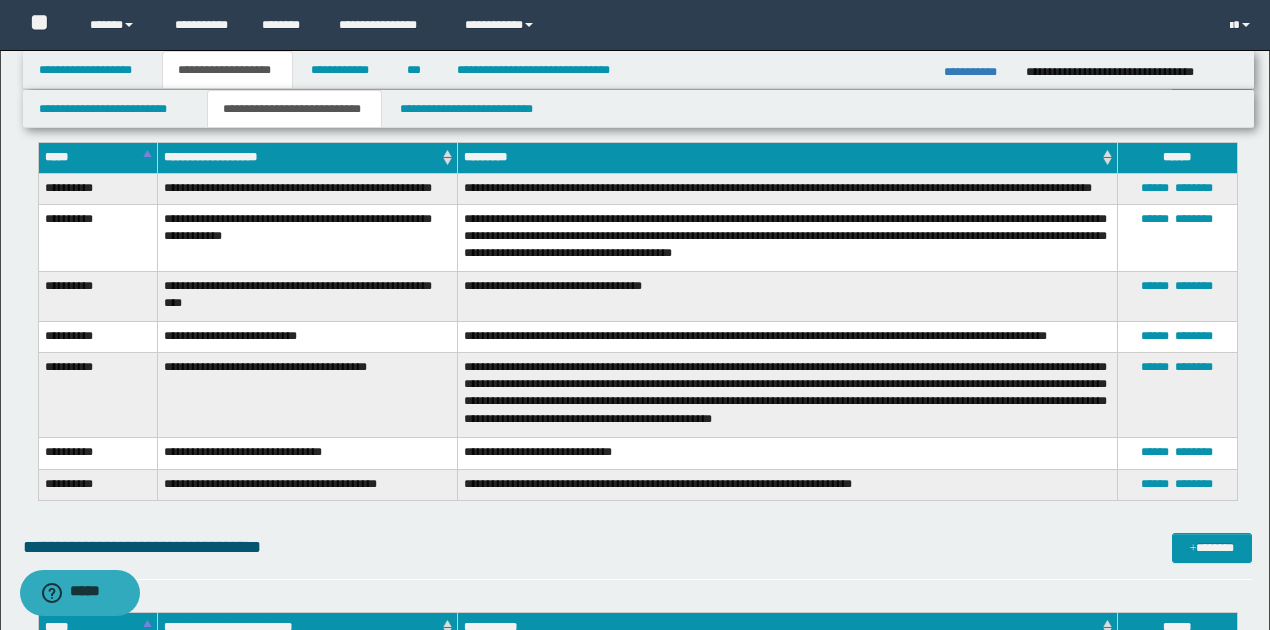 scroll, scrollTop: 2788, scrollLeft: 0, axis: vertical 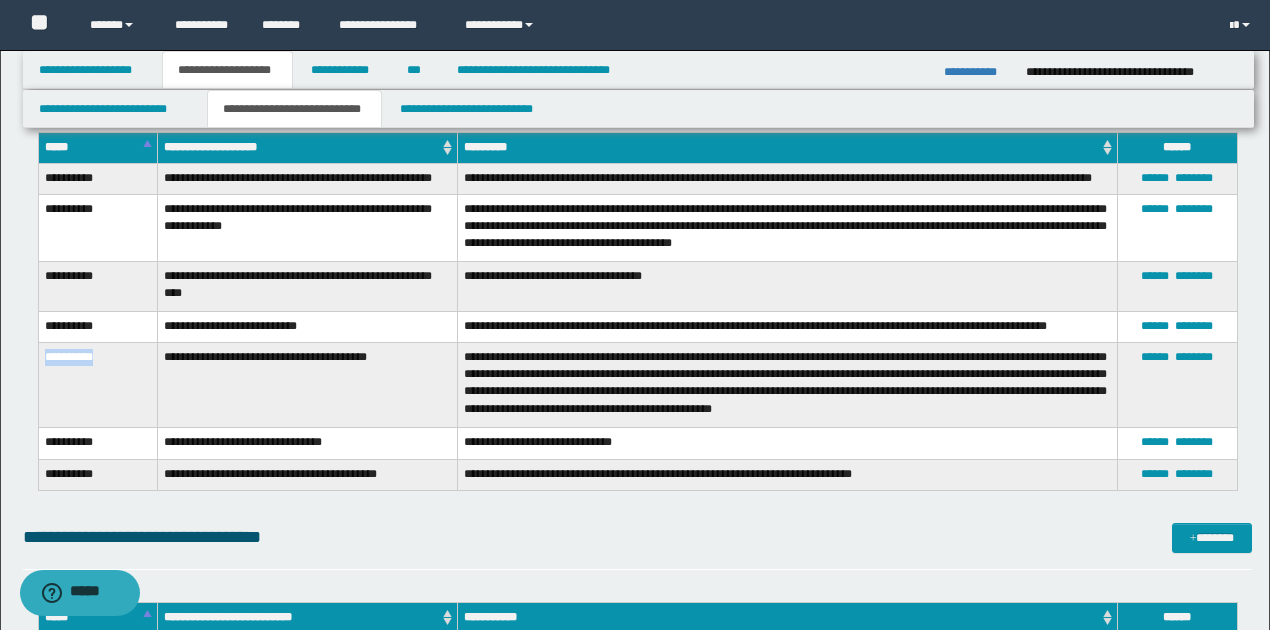 drag, startPoint x: 46, startPoint y: 366, endPoint x: 136, endPoint y: 366, distance: 90 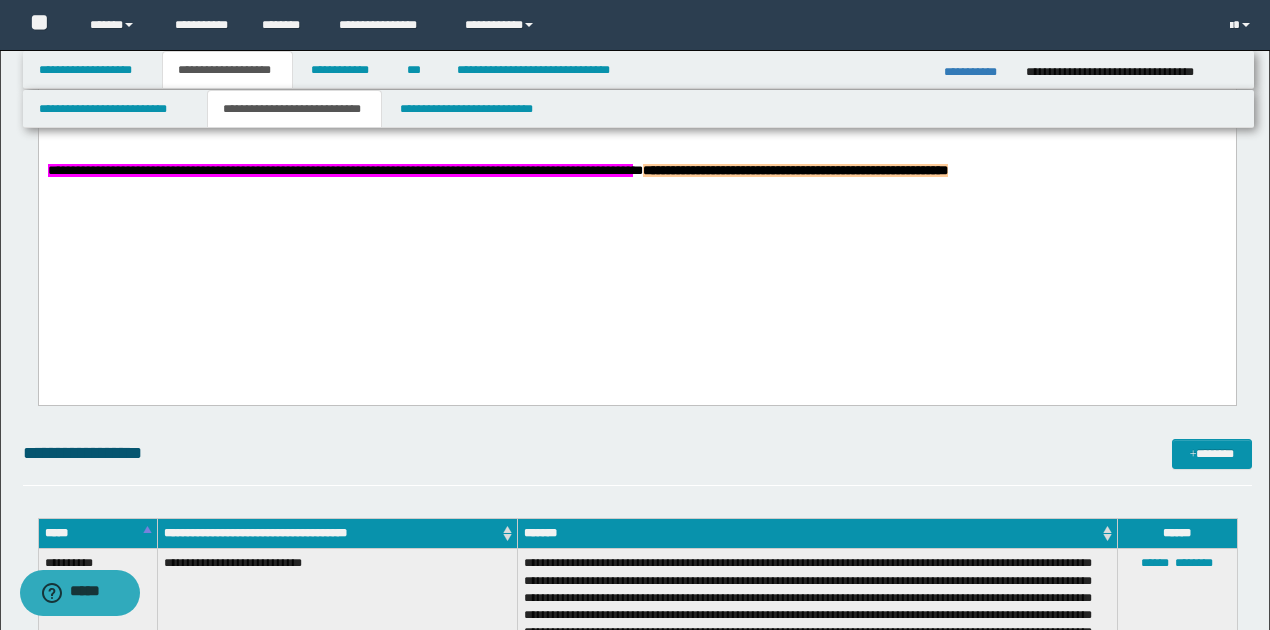 scroll, scrollTop: 1322, scrollLeft: 0, axis: vertical 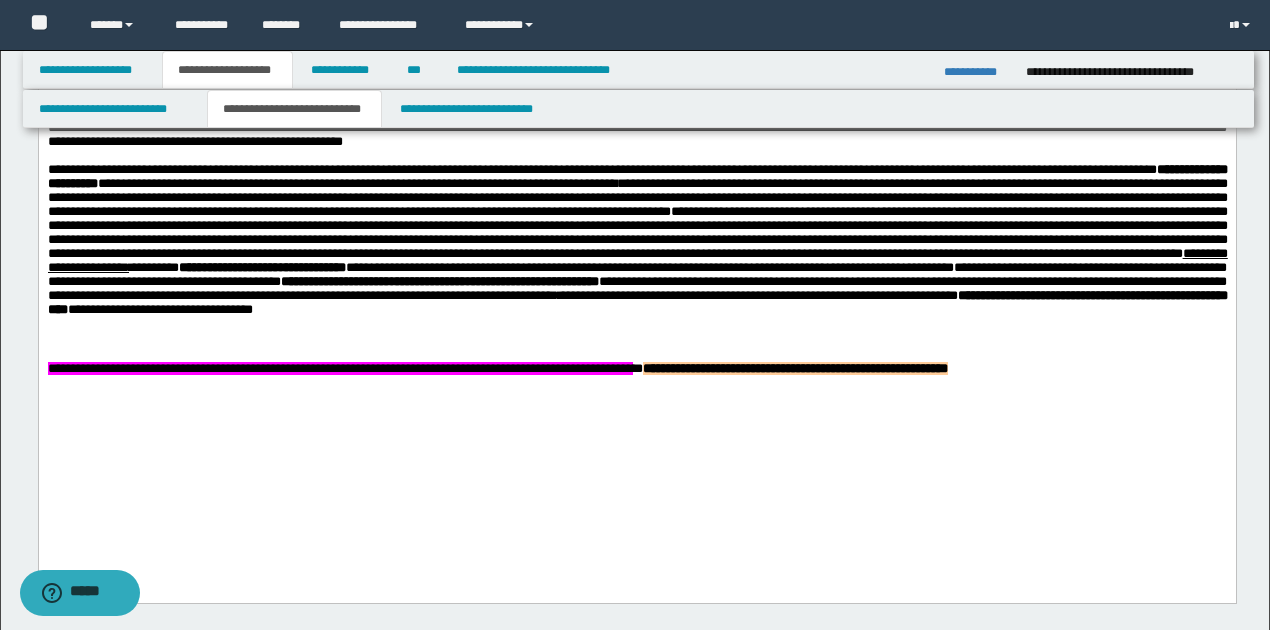 click on "**********" at bounding box center [637, 240] 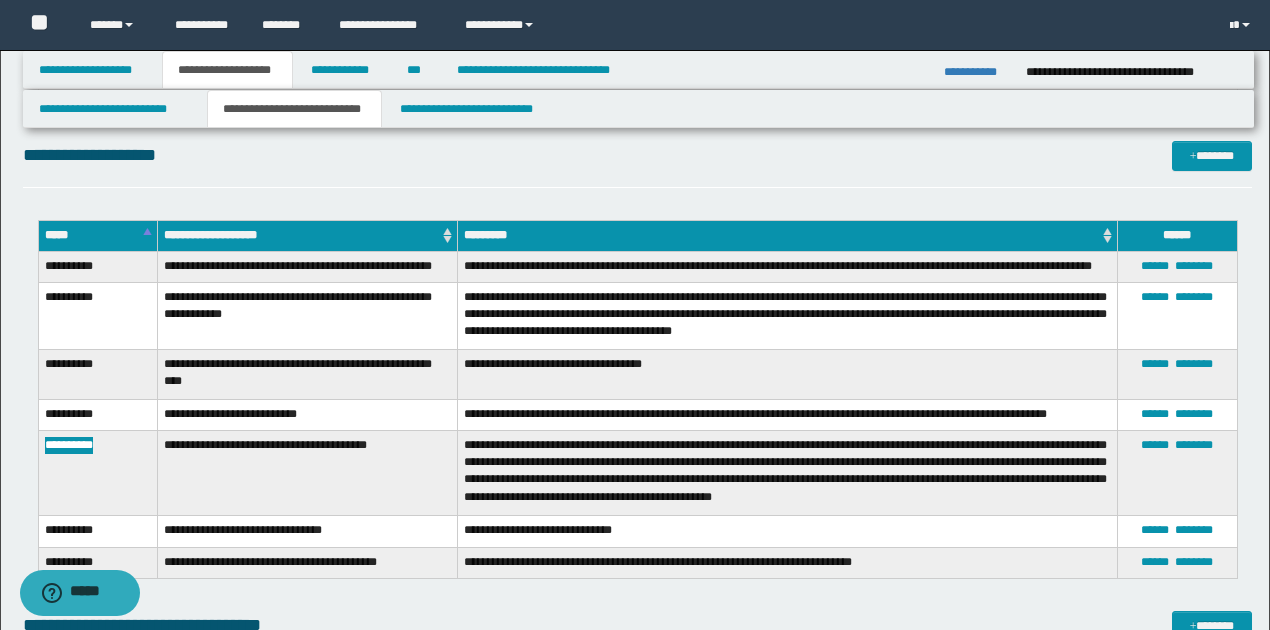 scroll, scrollTop: 2588, scrollLeft: 0, axis: vertical 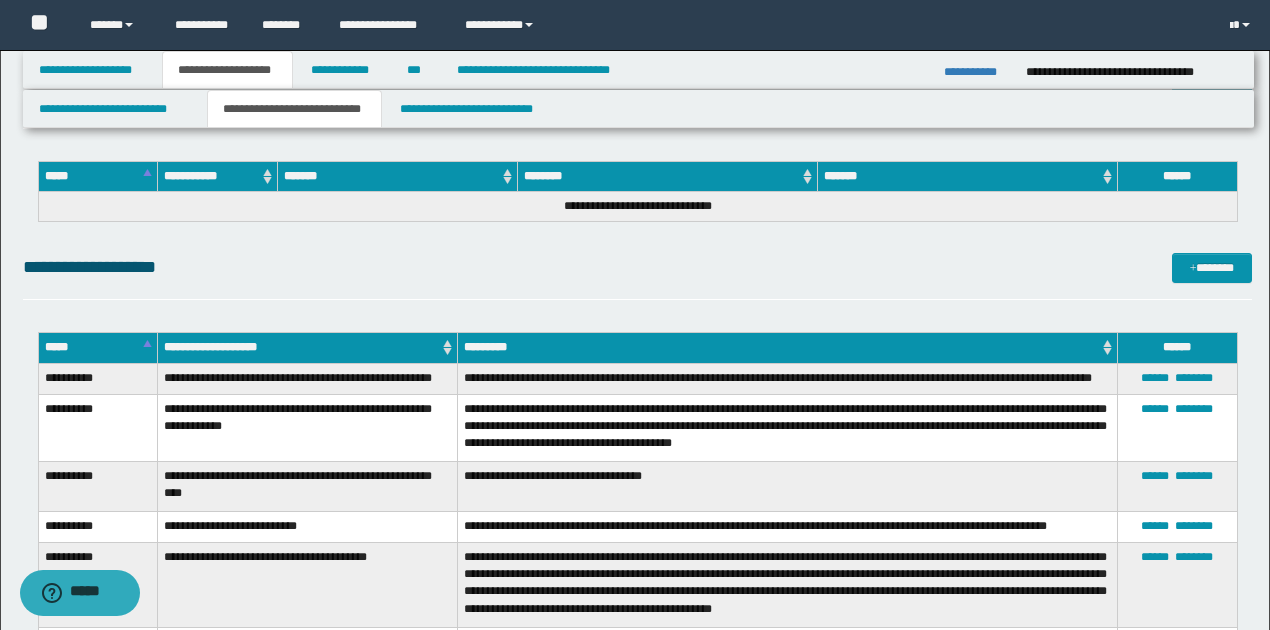click on "**********" at bounding box center [787, 486] 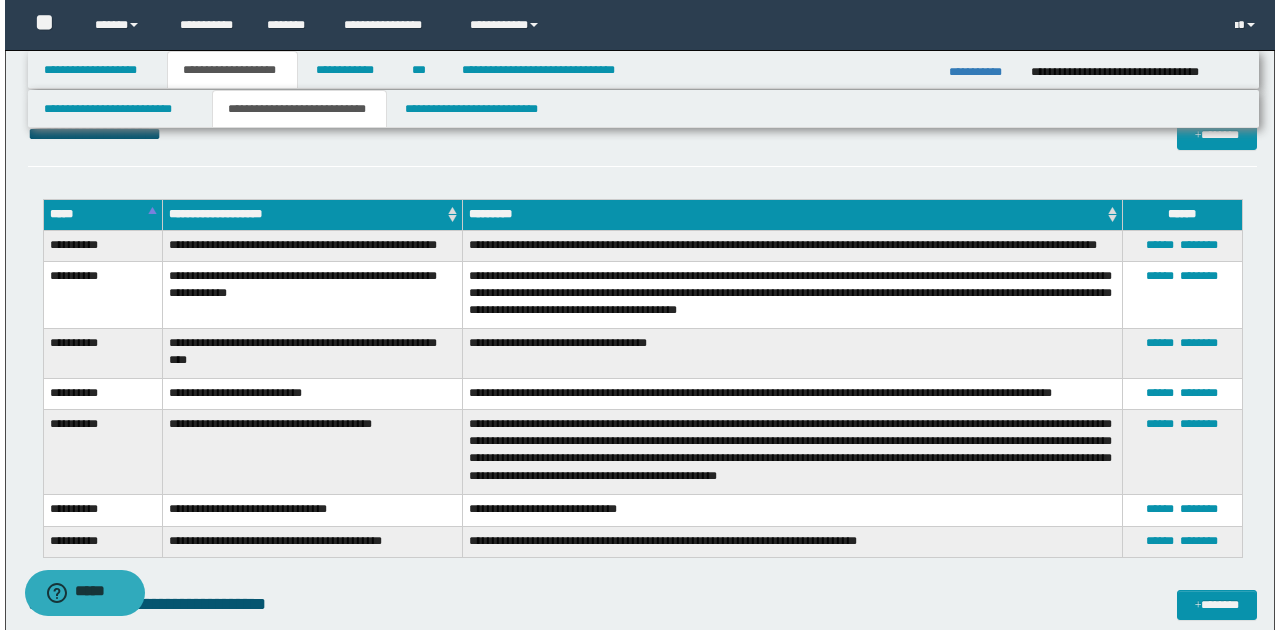 scroll, scrollTop: 2722, scrollLeft: 0, axis: vertical 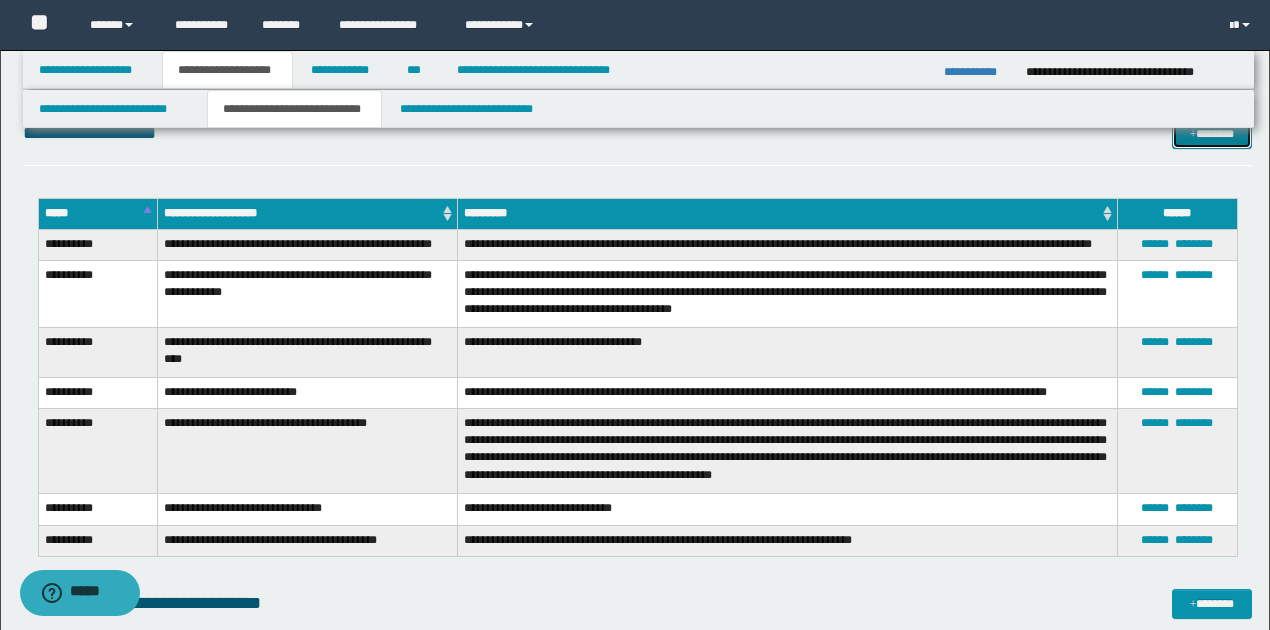 click on "*******" at bounding box center (1211, 133) 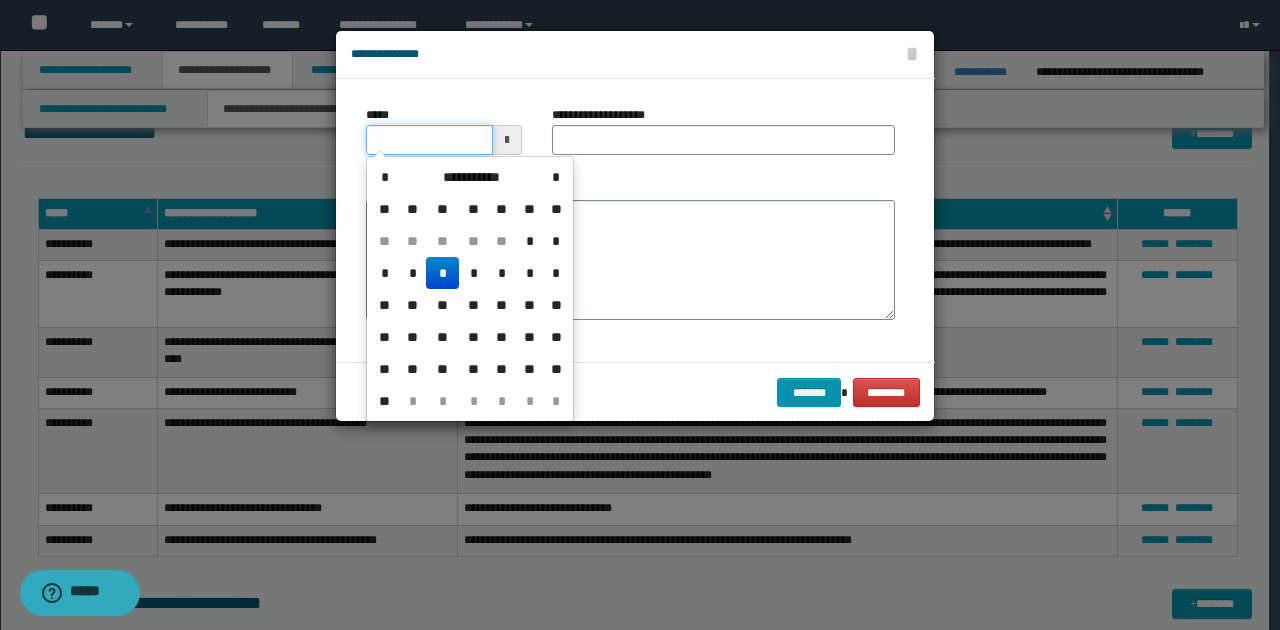 click on "*****" at bounding box center [429, 140] 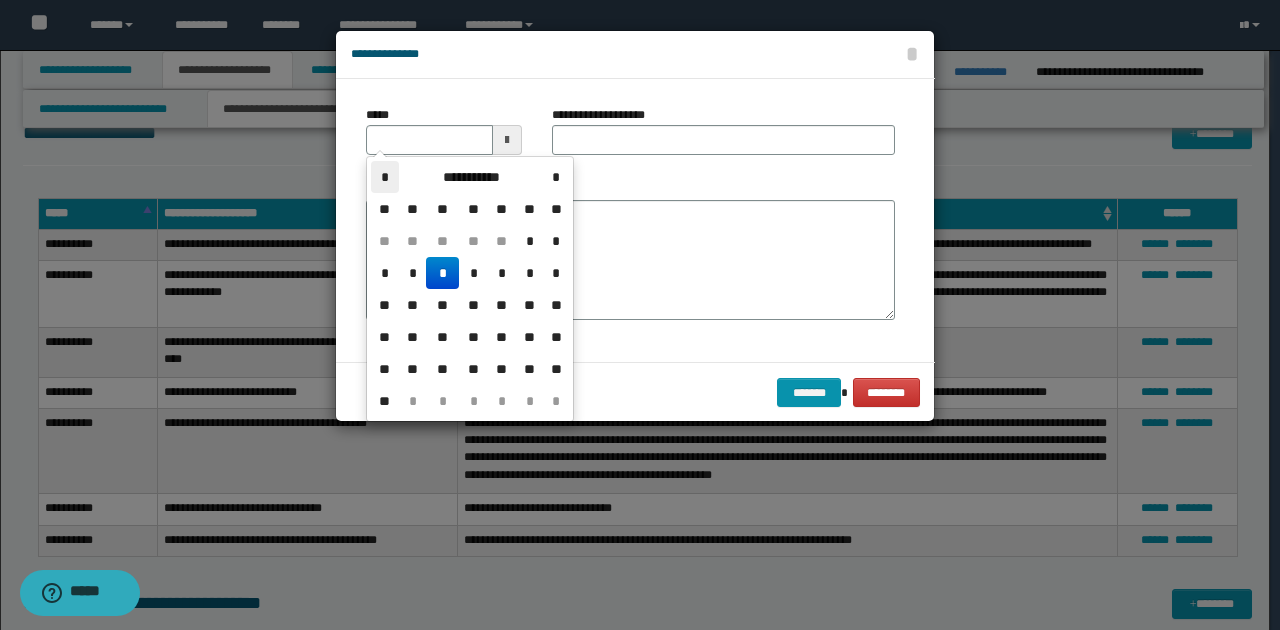 click on "*" at bounding box center (385, 177) 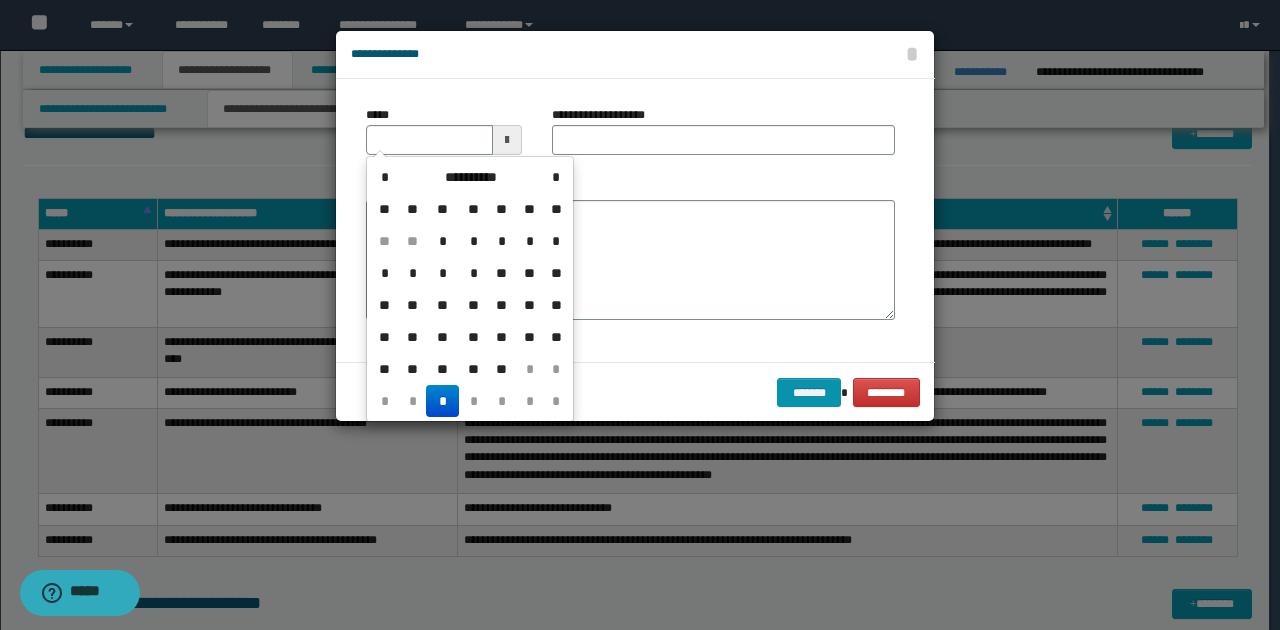 click on "*" at bounding box center (530, 241) 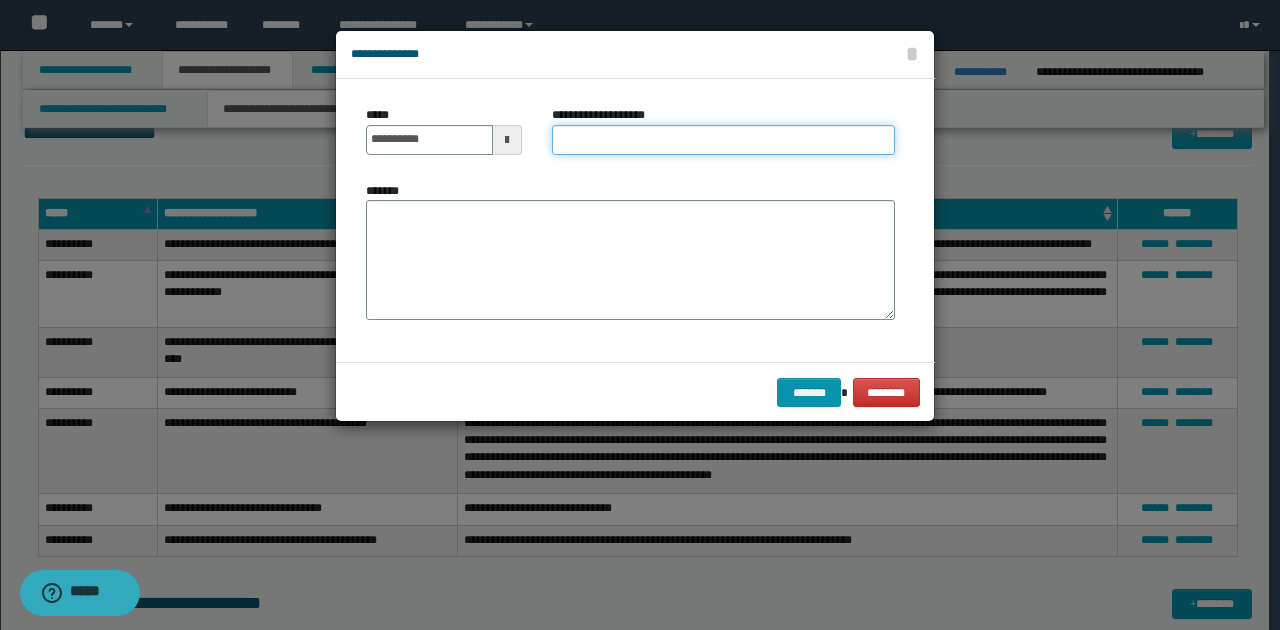 click on "**********" at bounding box center [723, 140] 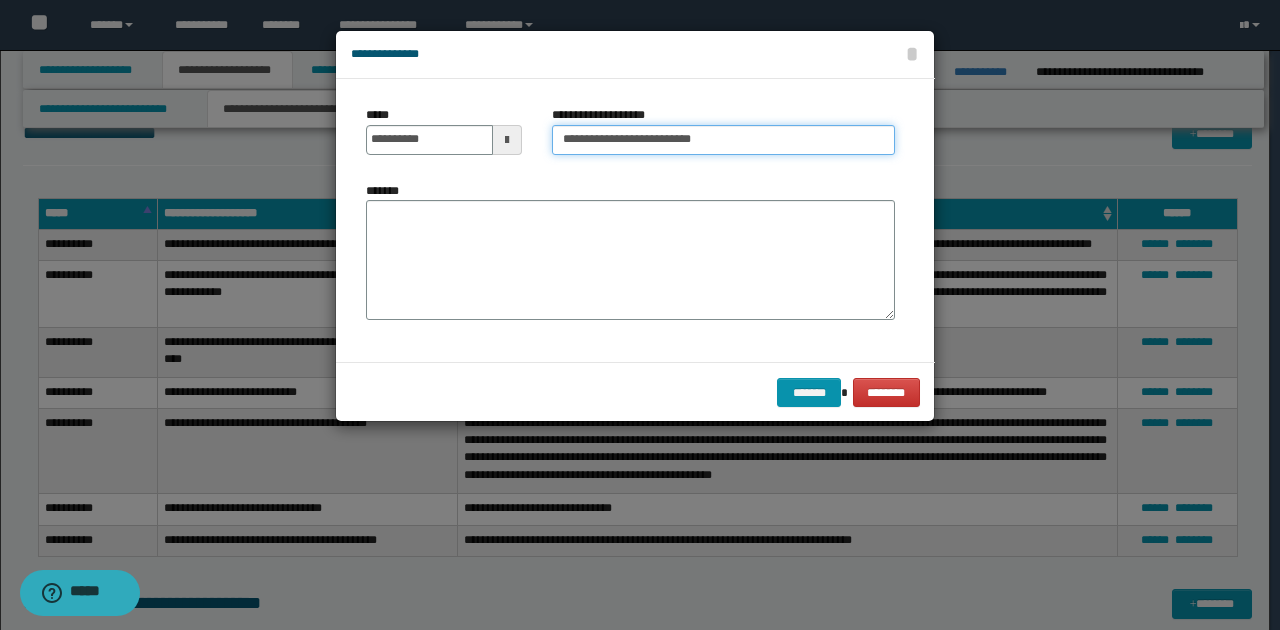 type on "**********" 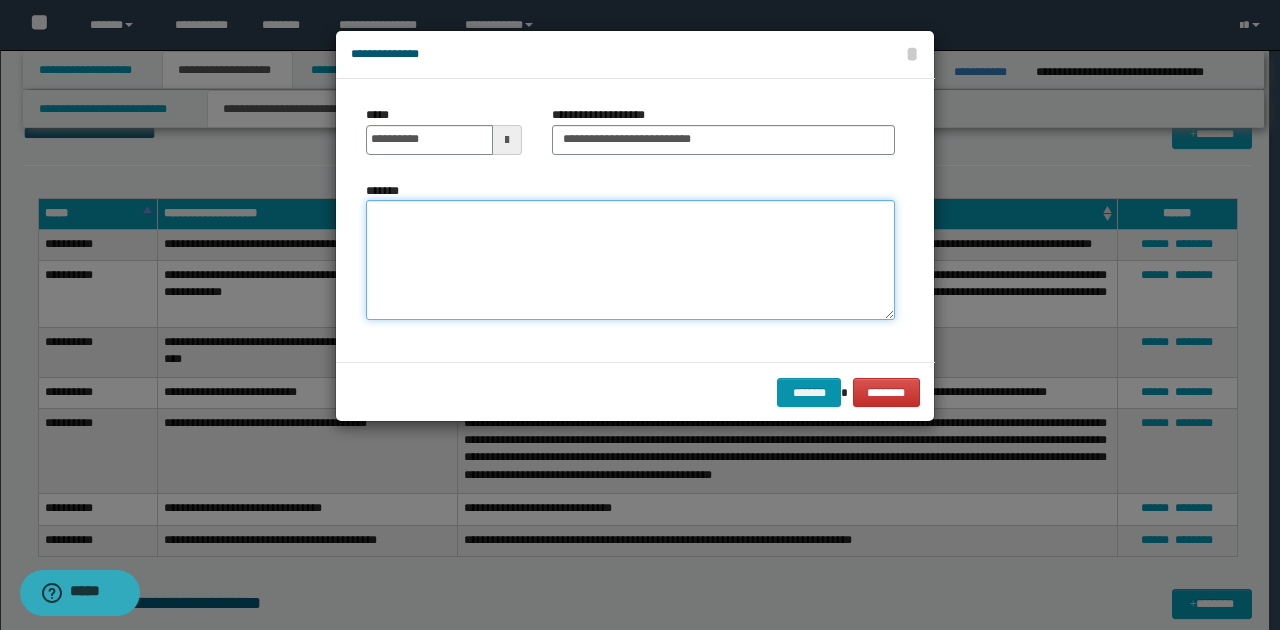 paste on "**********" 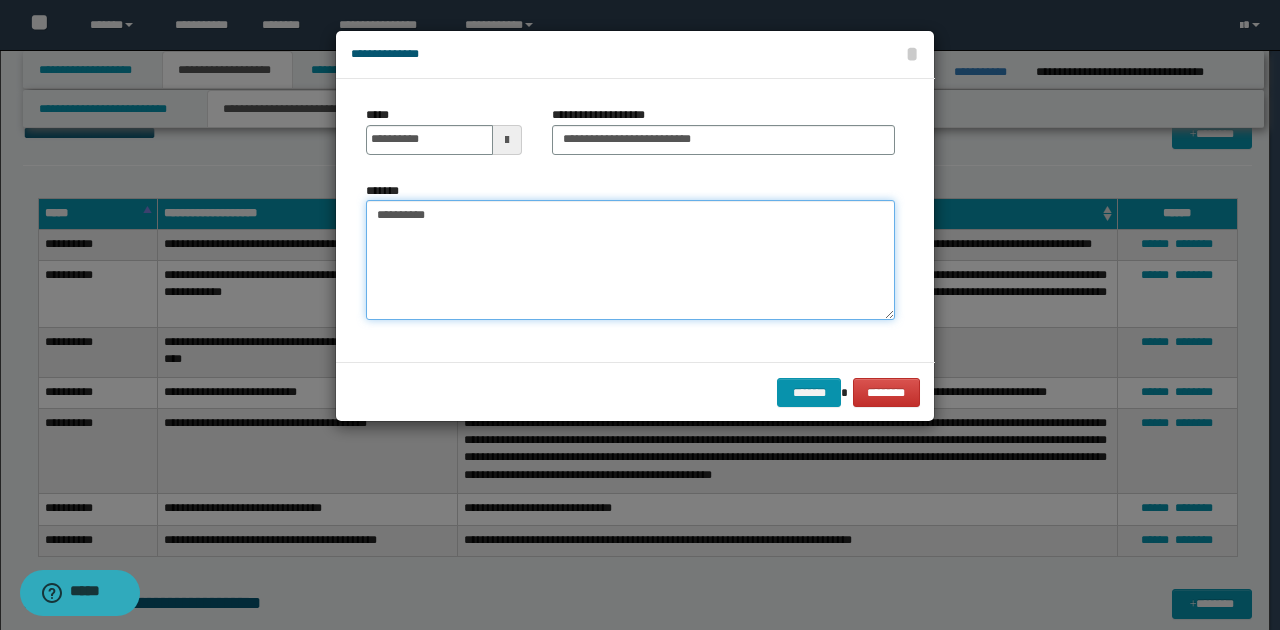 drag, startPoint x: 462, startPoint y: 218, endPoint x: 318, endPoint y: 194, distance: 145.9863 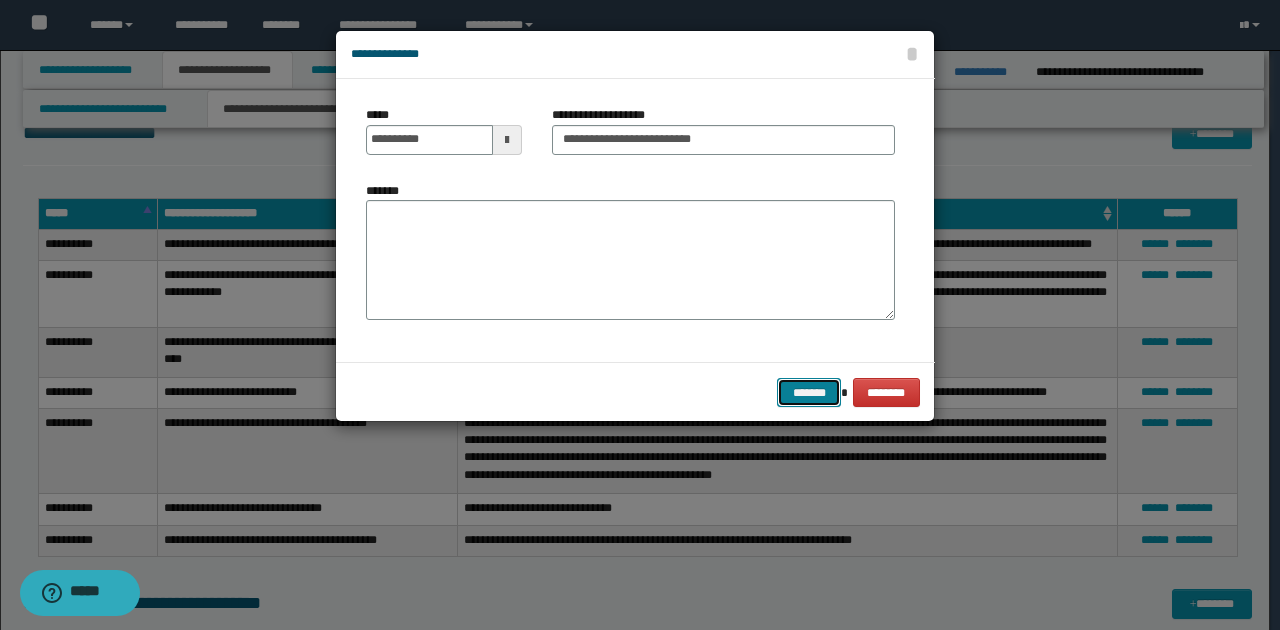 click on "*******" at bounding box center (809, 392) 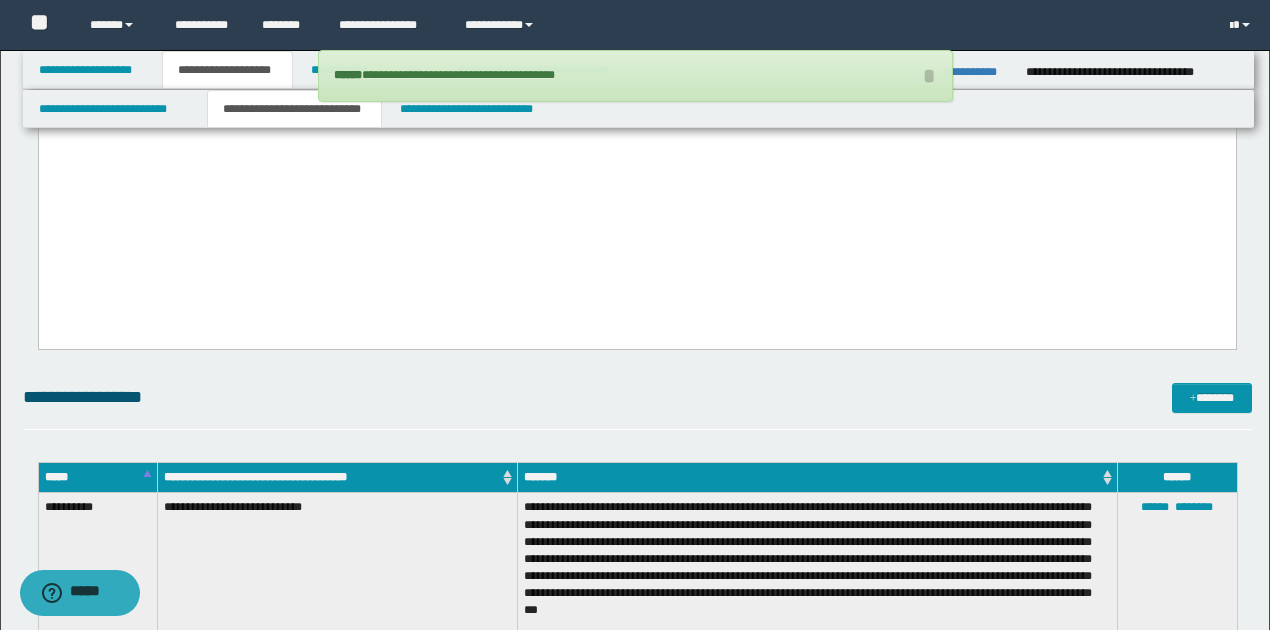 scroll, scrollTop: 1322, scrollLeft: 0, axis: vertical 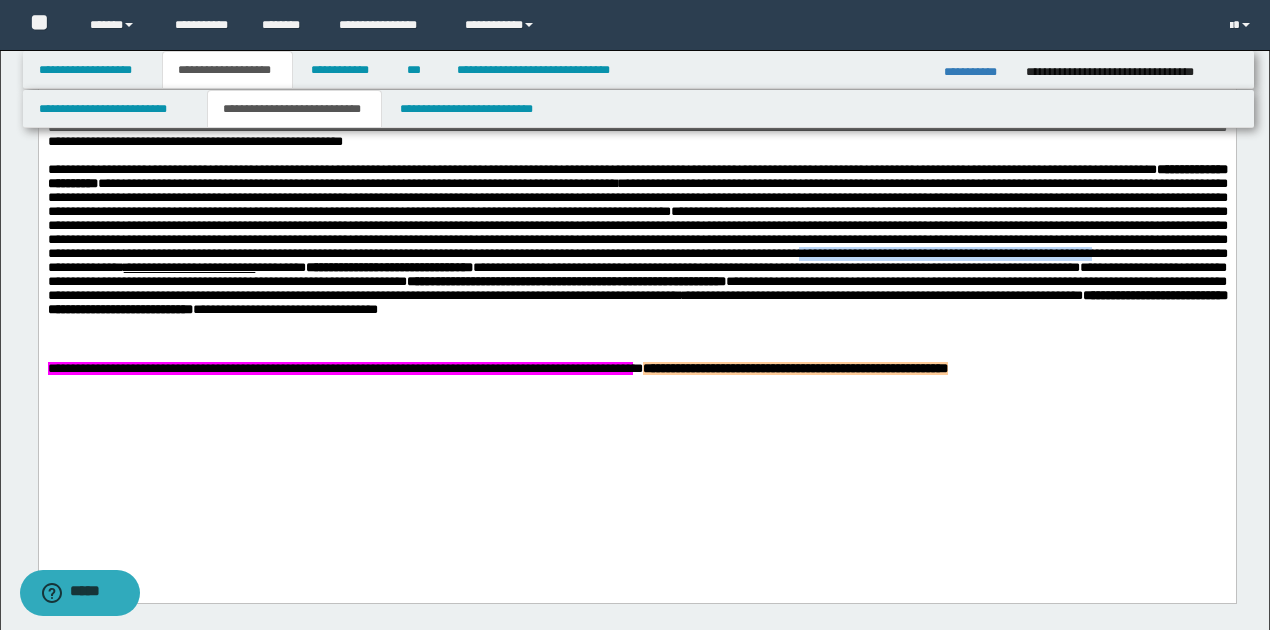 drag, startPoint x: 298, startPoint y: 320, endPoint x: 623, endPoint y: 321, distance: 325.00153 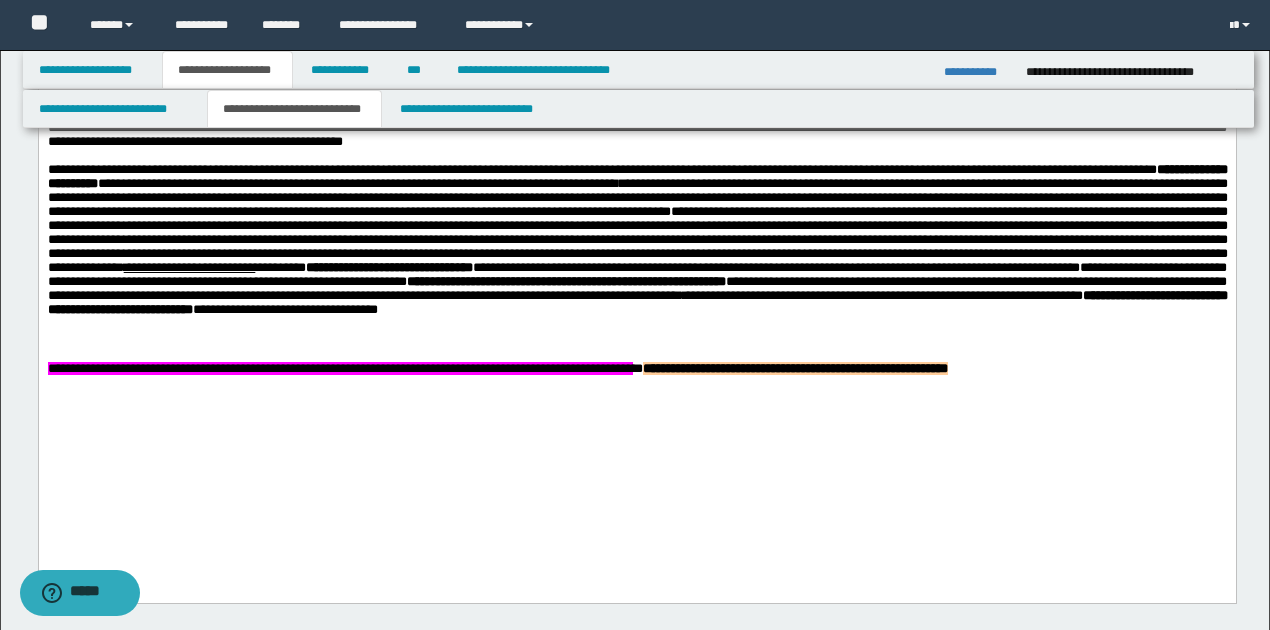 drag, startPoint x: 1000, startPoint y: 407, endPoint x: 1009, endPoint y: 417, distance: 13.453624 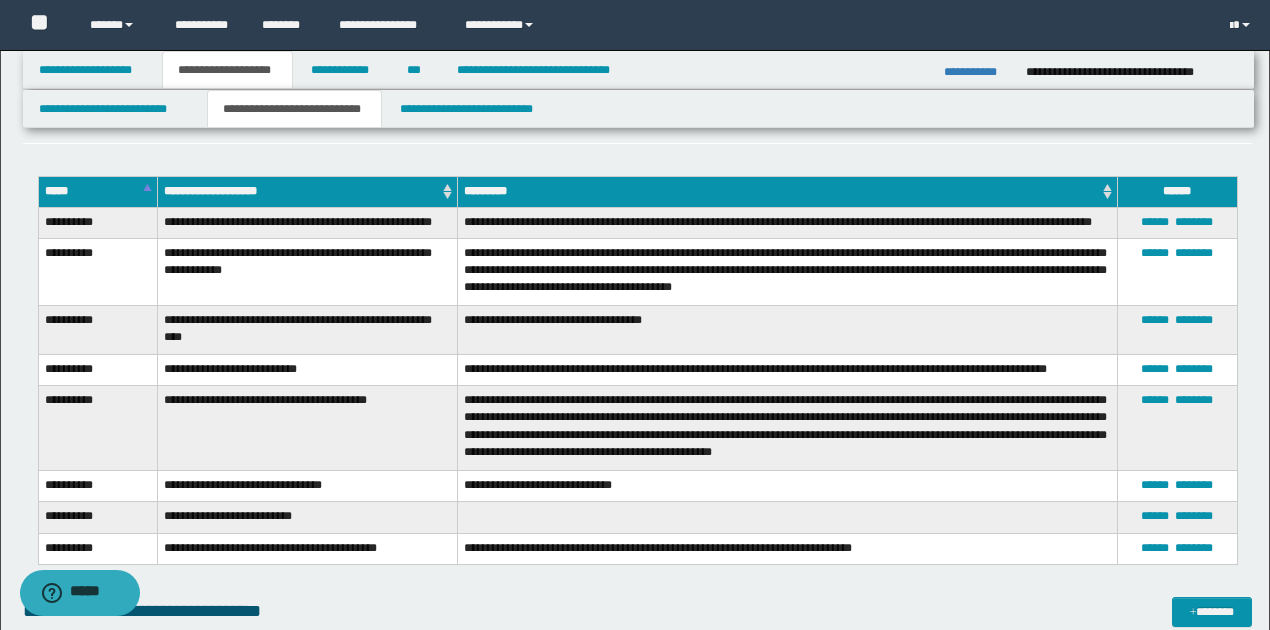 scroll, scrollTop: 2788, scrollLeft: 0, axis: vertical 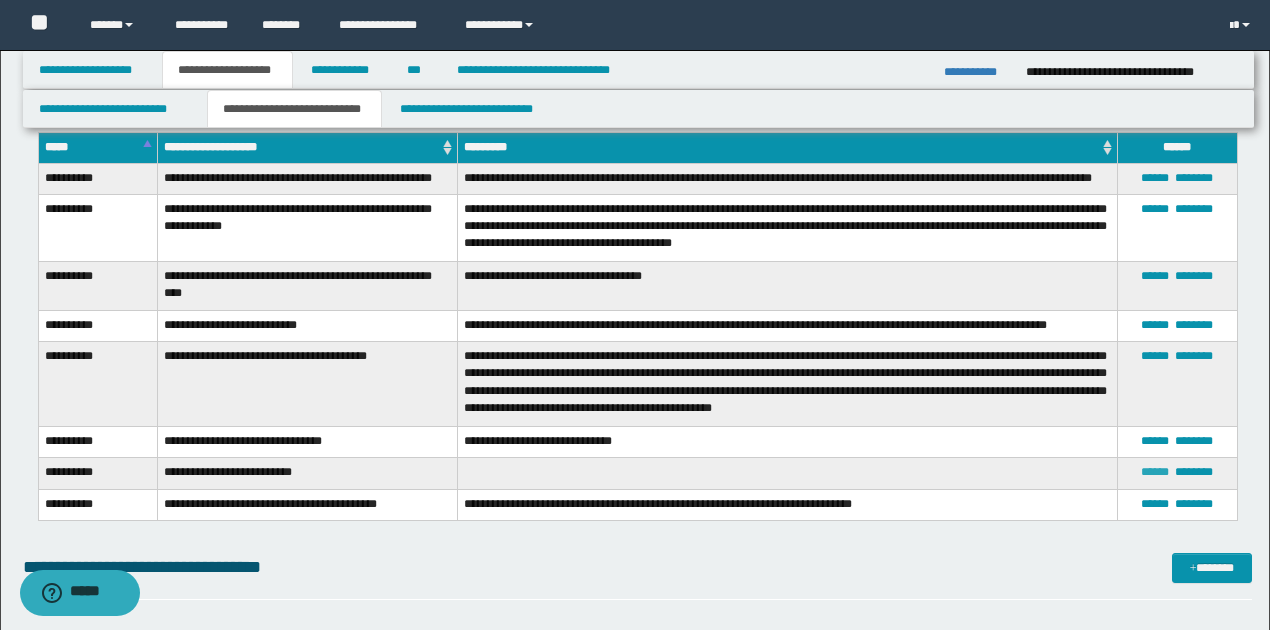 click on "******" at bounding box center (1155, 472) 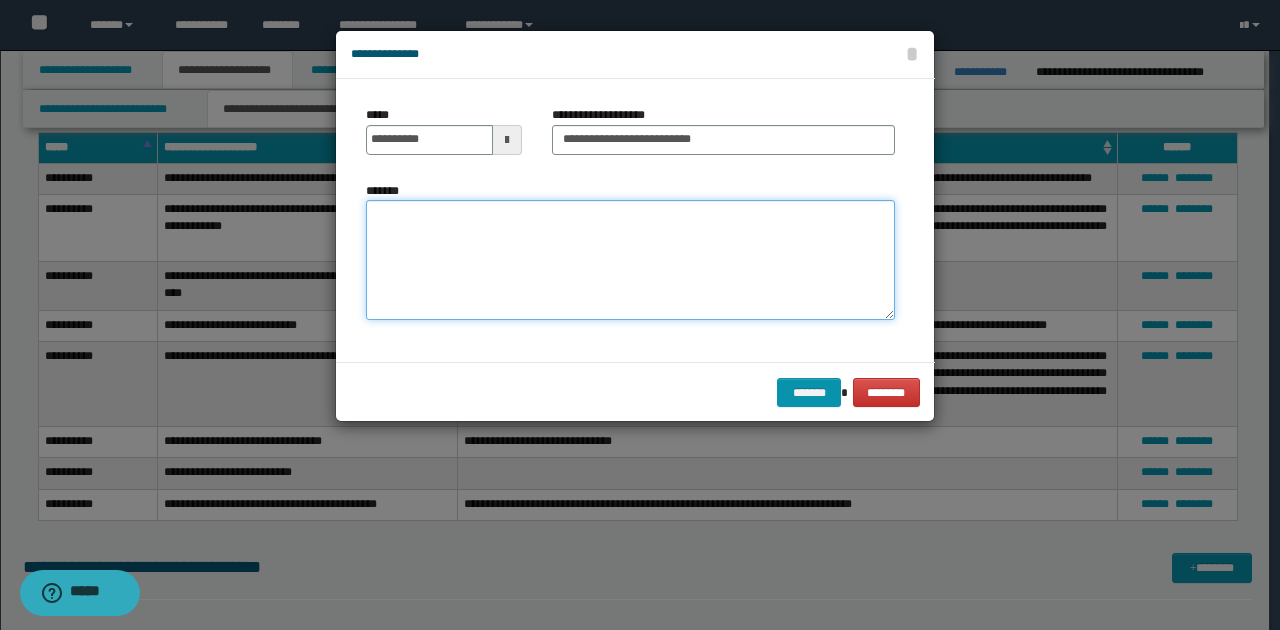 paste on "**********" 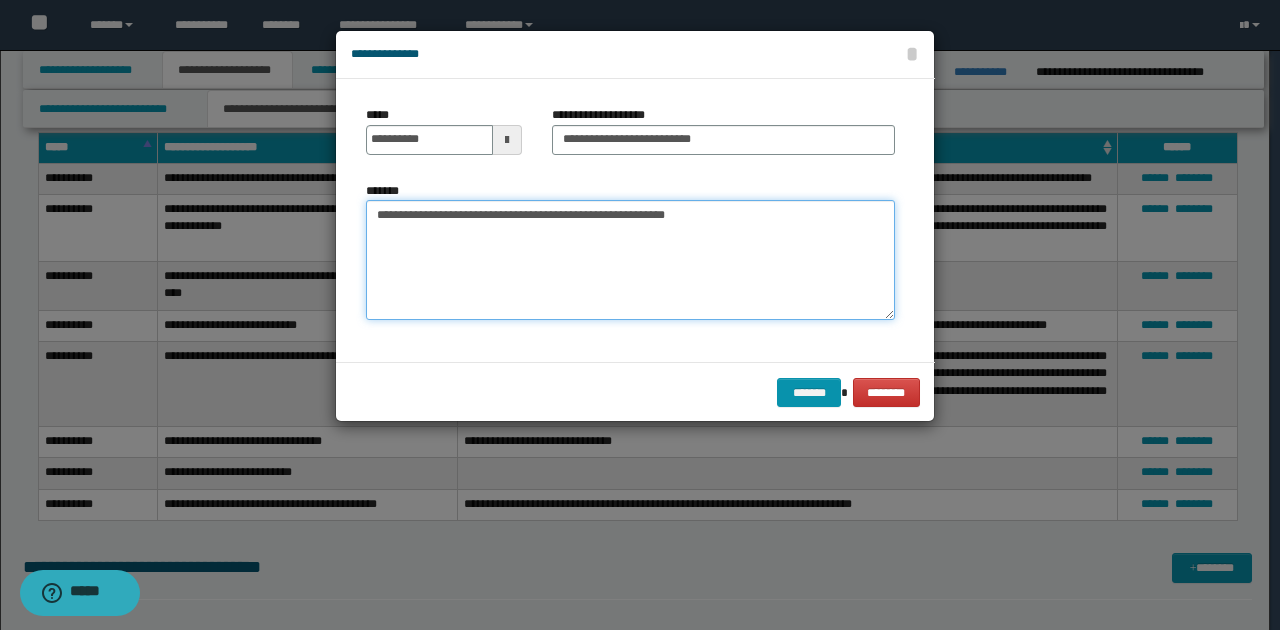 click on "**********" at bounding box center (630, 260) 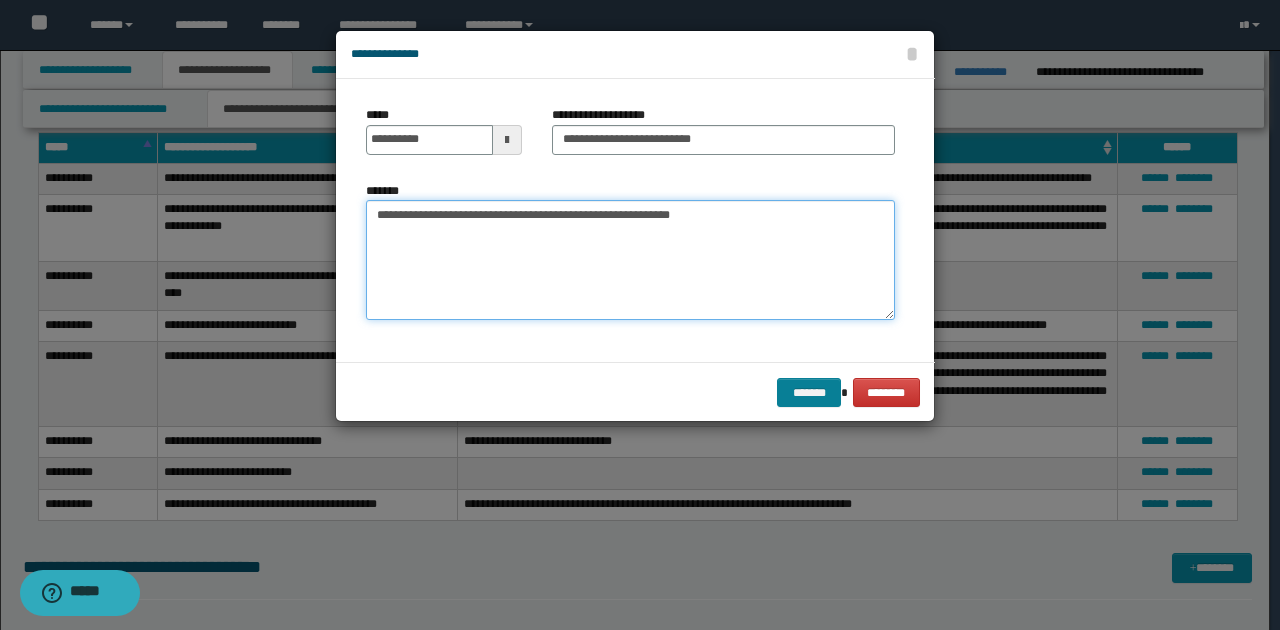 type on "**********" 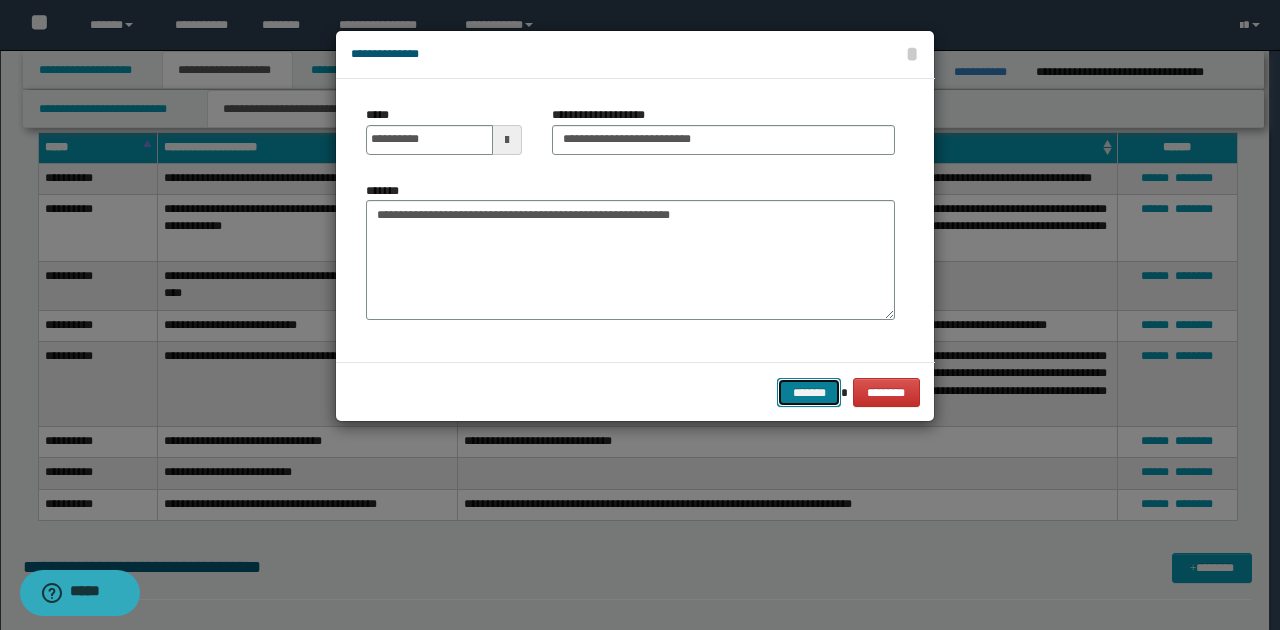 click on "*******" at bounding box center (809, 392) 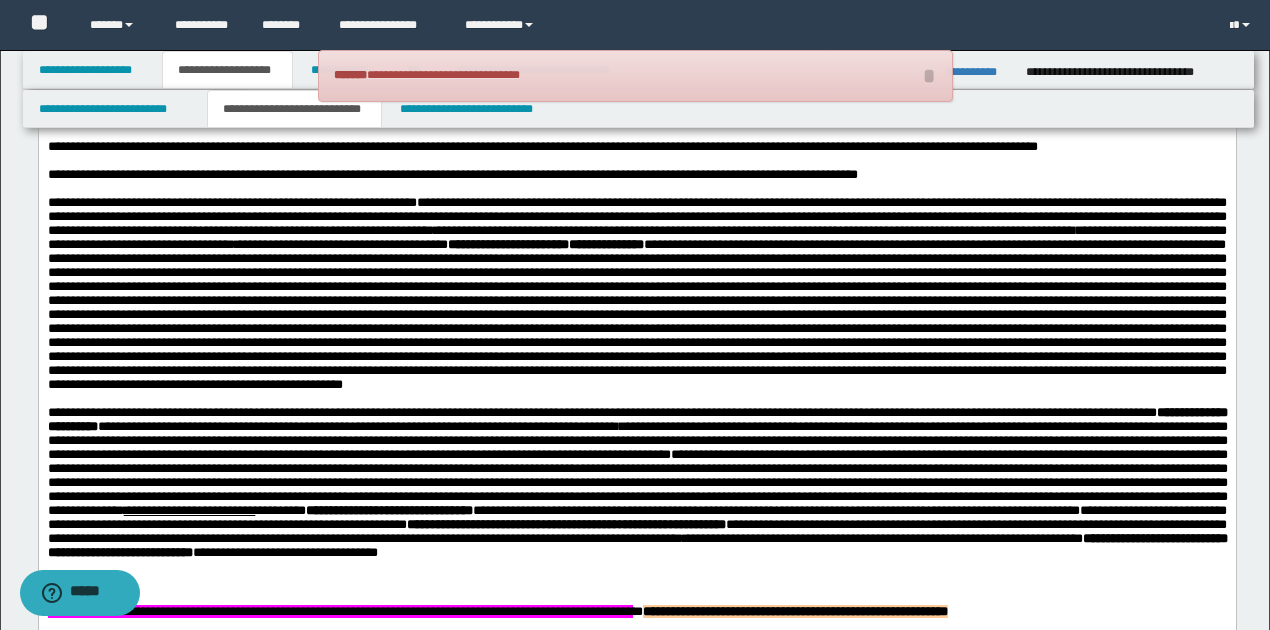 scroll, scrollTop: 1055, scrollLeft: 0, axis: vertical 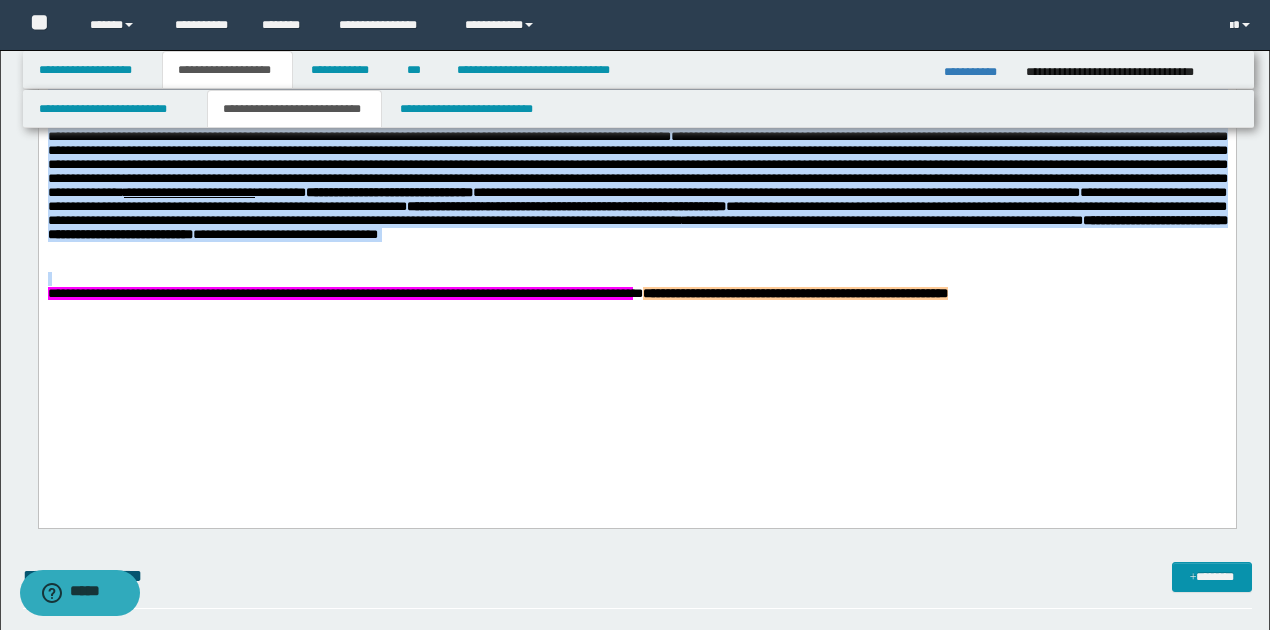 drag, startPoint x: 46, startPoint y: -141, endPoint x: 414, endPoint y: 309, distance: 581.3123 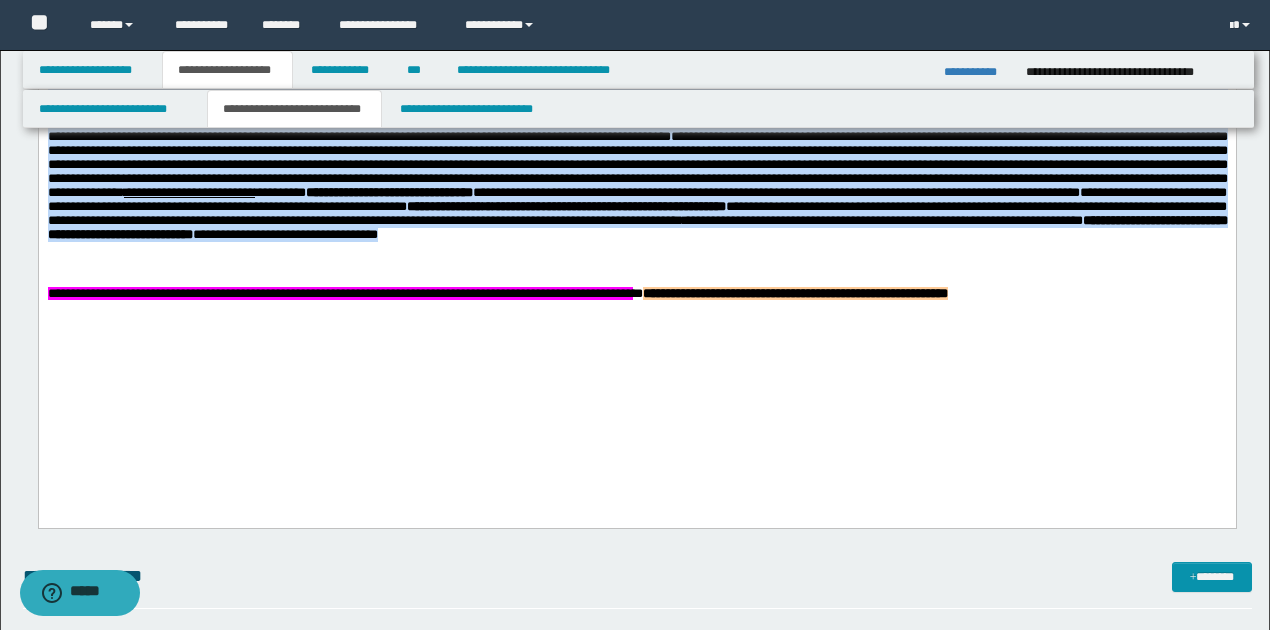 copy on "**********" 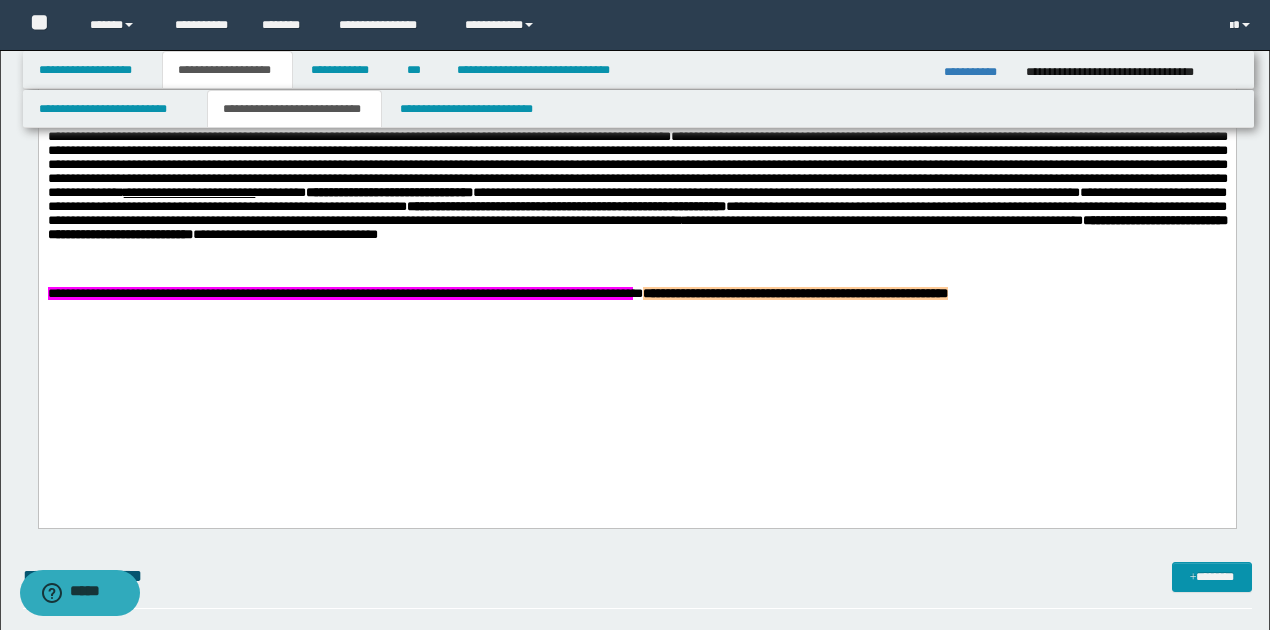click on "**********" at bounding box center (636, 101) 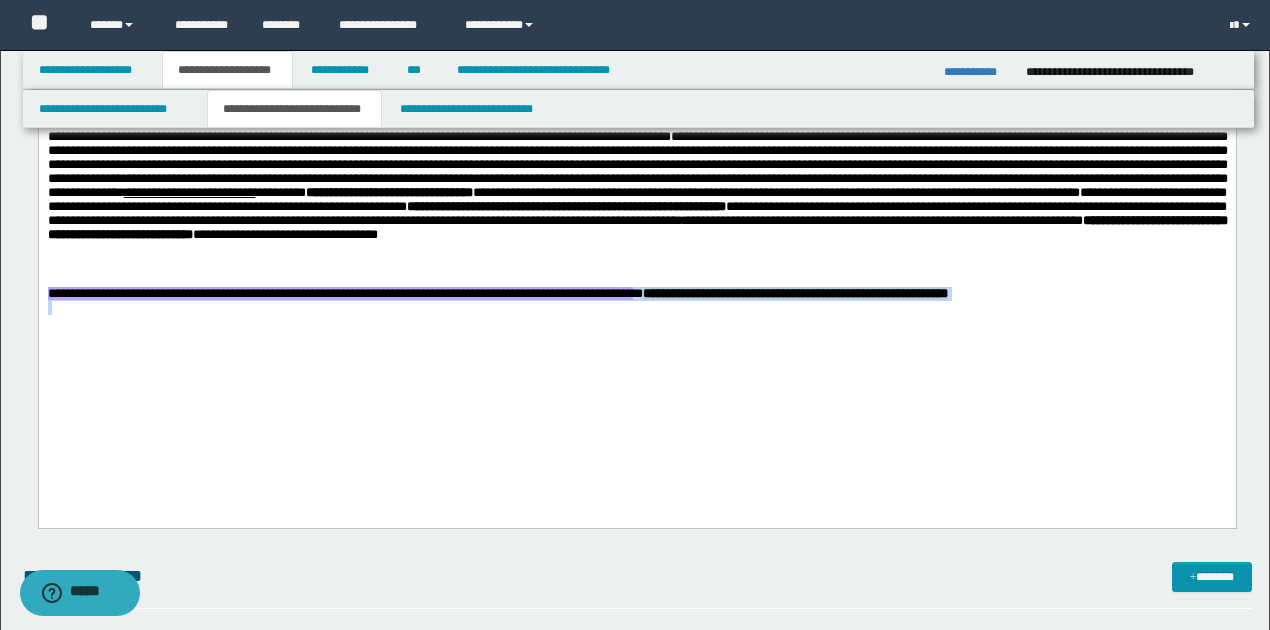drag, startPoint x: 45, startPoint y: 332, endPoint x: 192, endPoint y: 361, distance: 149.83324 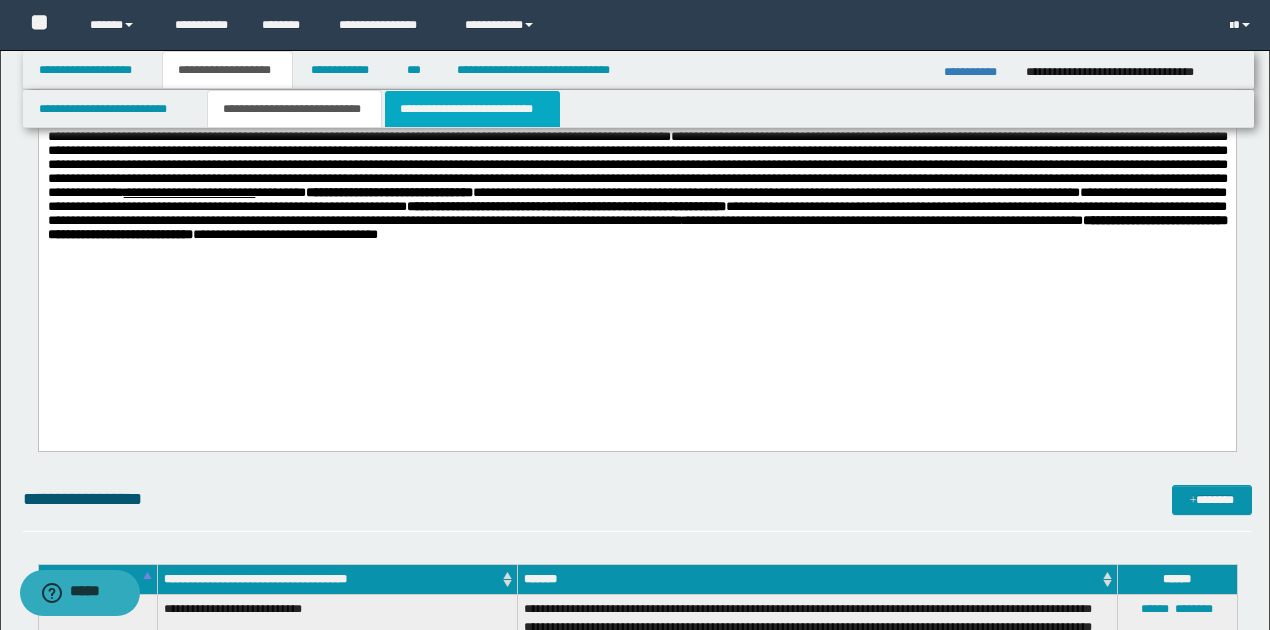 click on "**********" at bounding box center (472, 109) 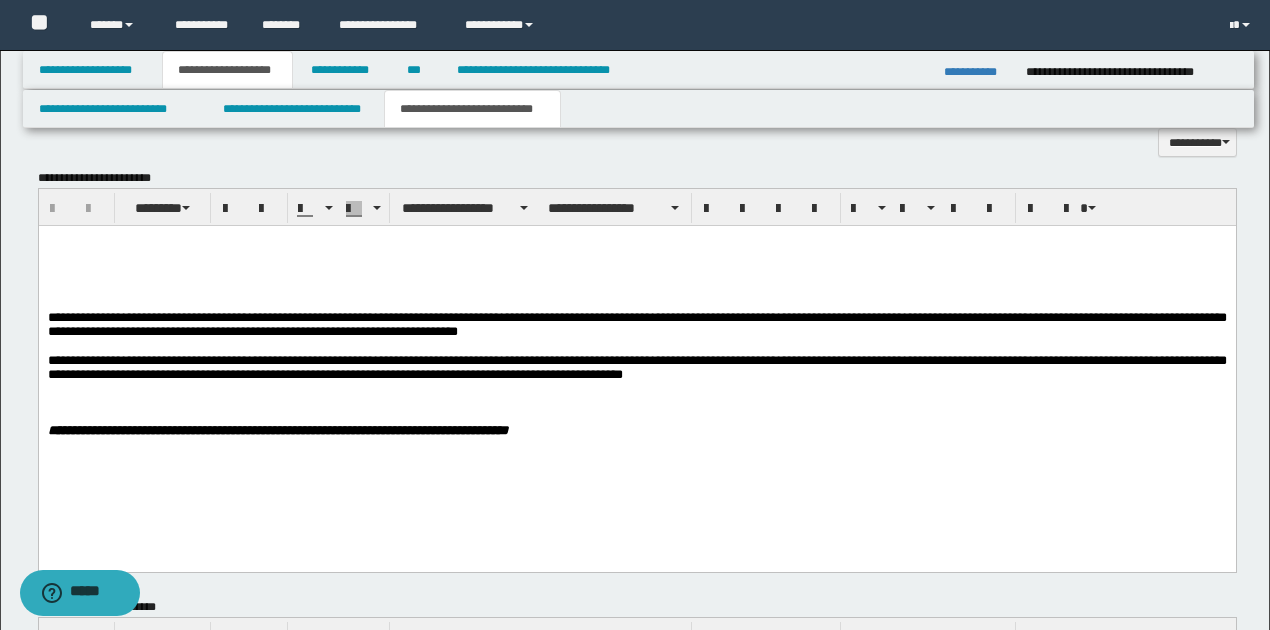 click at bounding box center (637, 255) 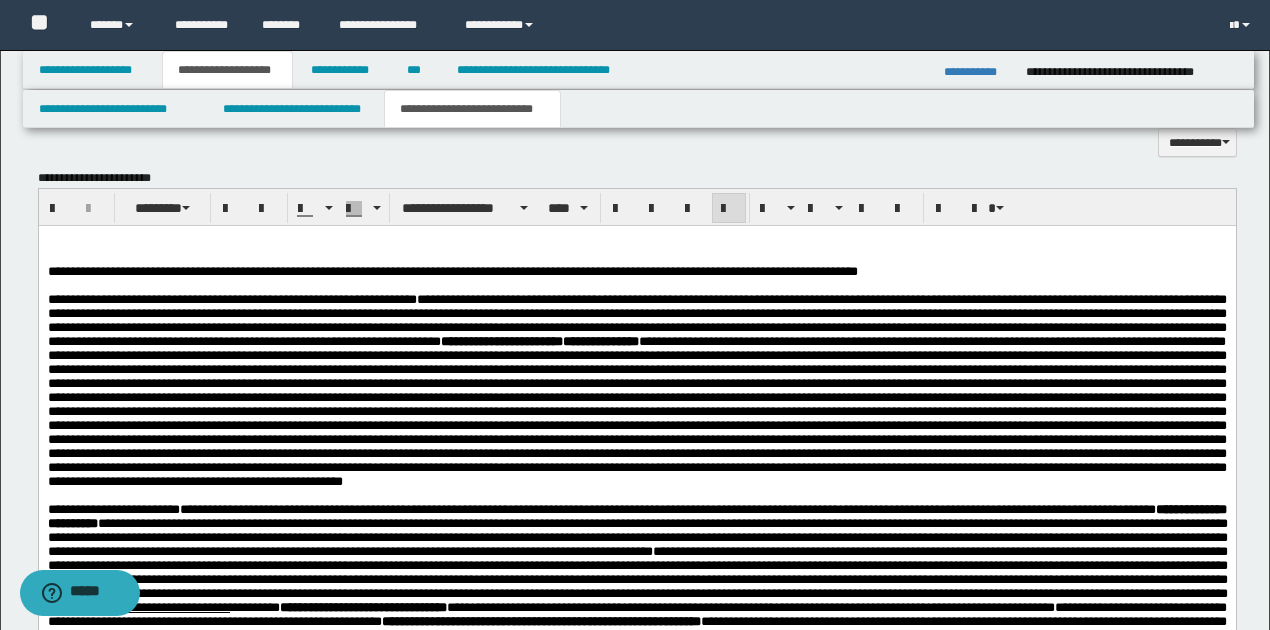 click on "**********" at bounding box center [452, 270] 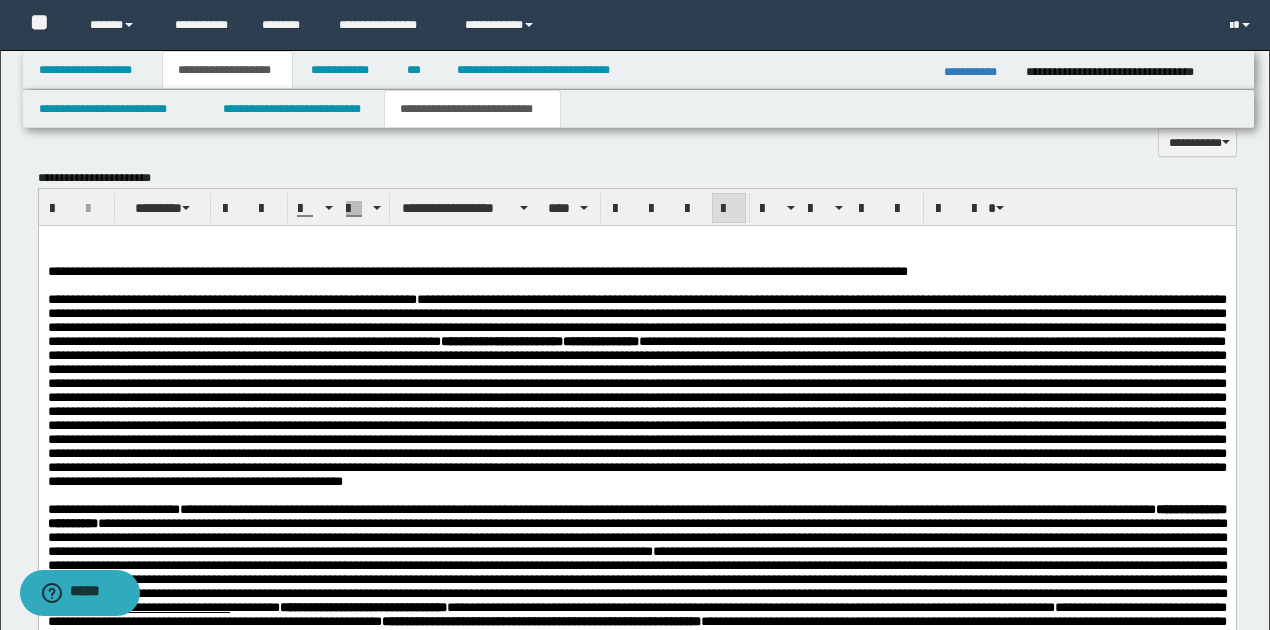 click on "**********" at bounding box center [477, 270] 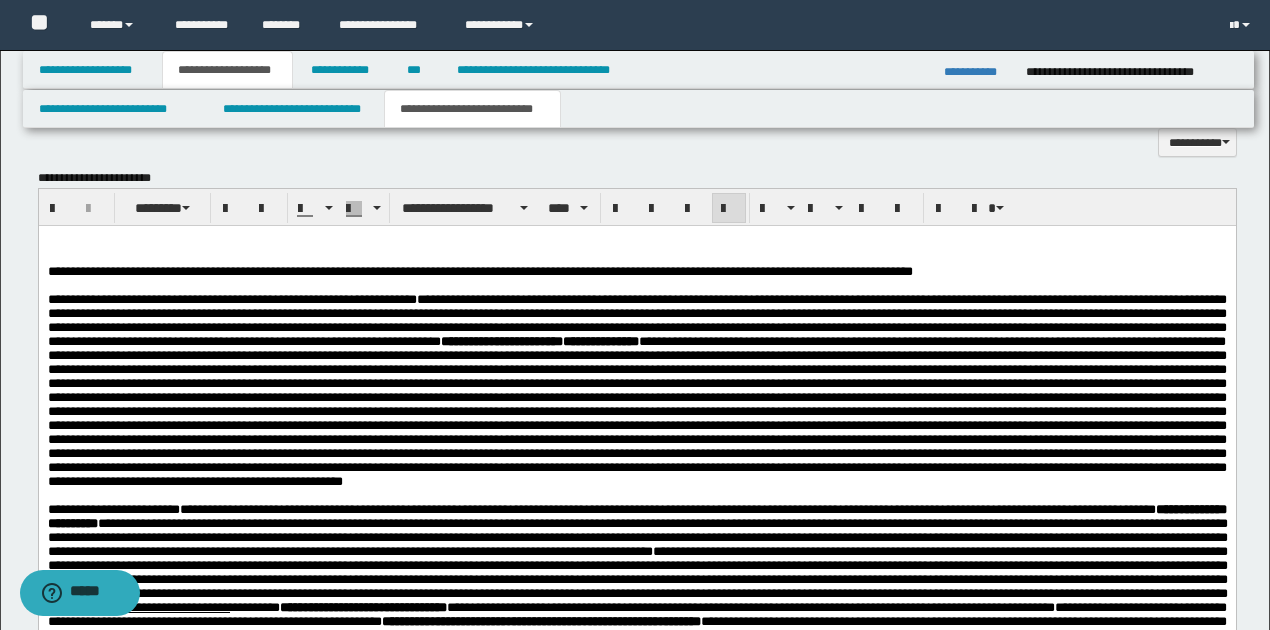 click at bounding box center (636, 285) 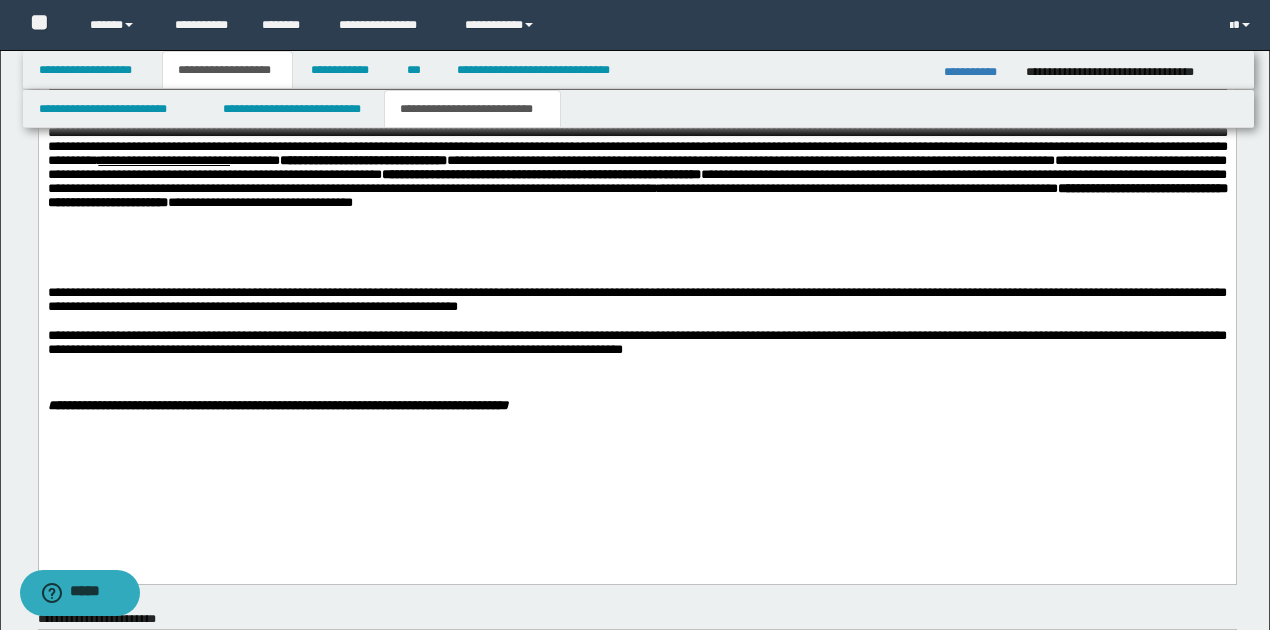 scroll, scrollTop: 1864, scrollLeft: 0, axis: vertical 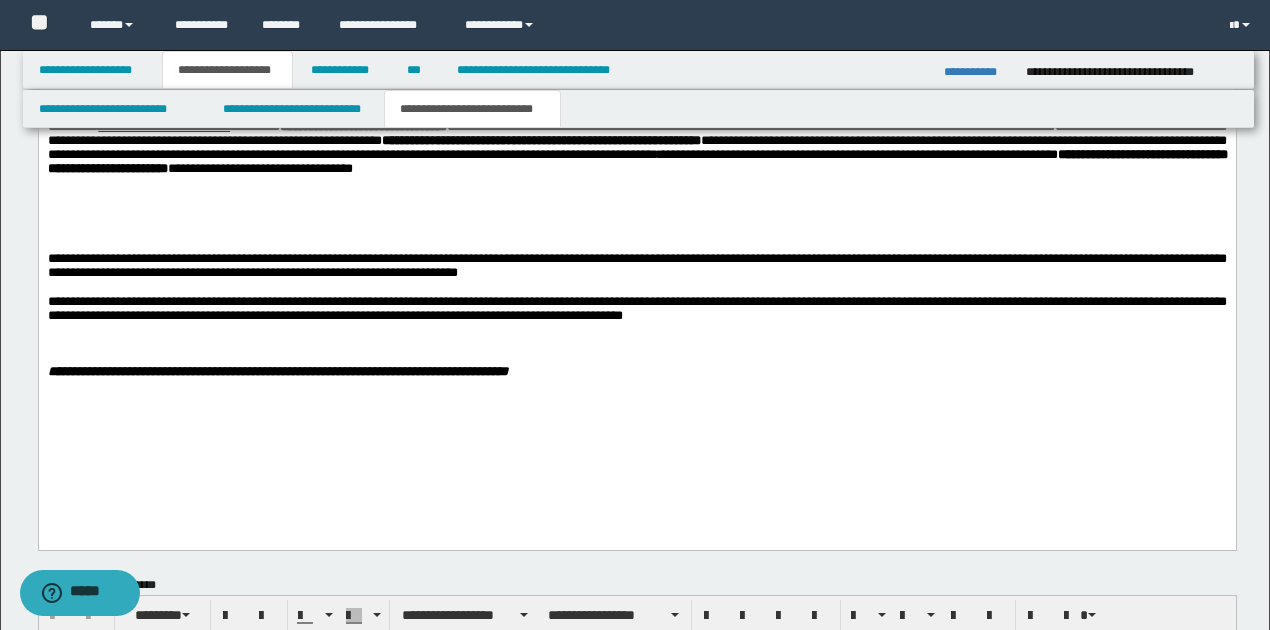 click on "**********" at bounding box center (637, 114) 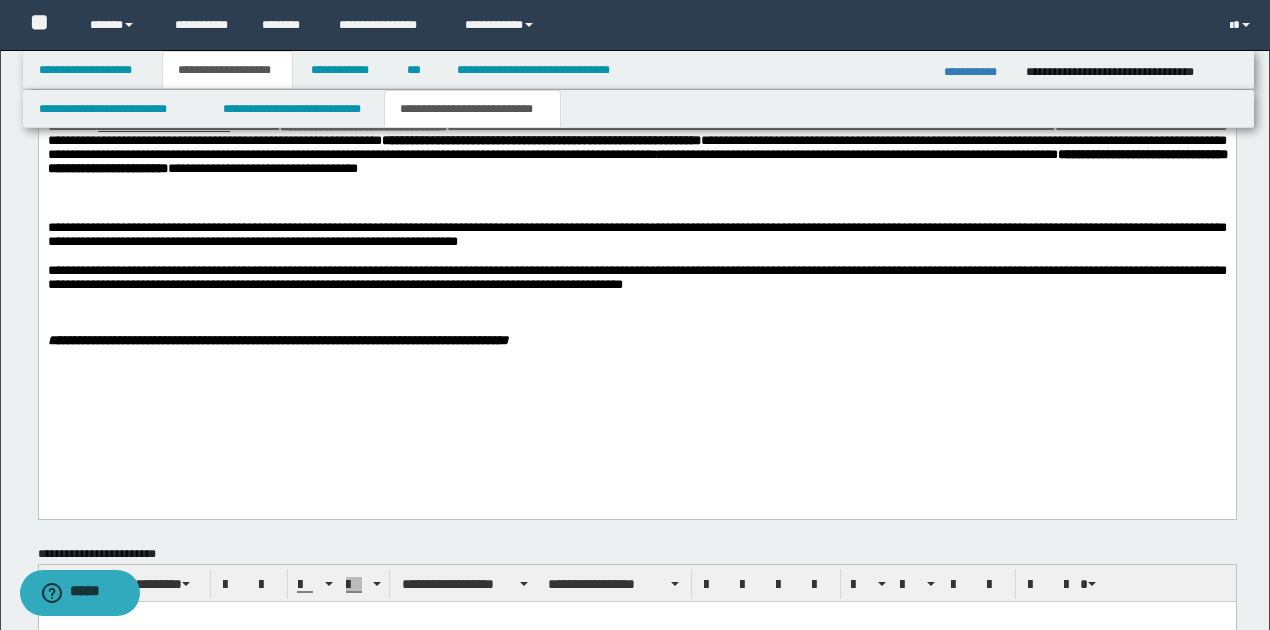 click at bounding box center [636, 313] 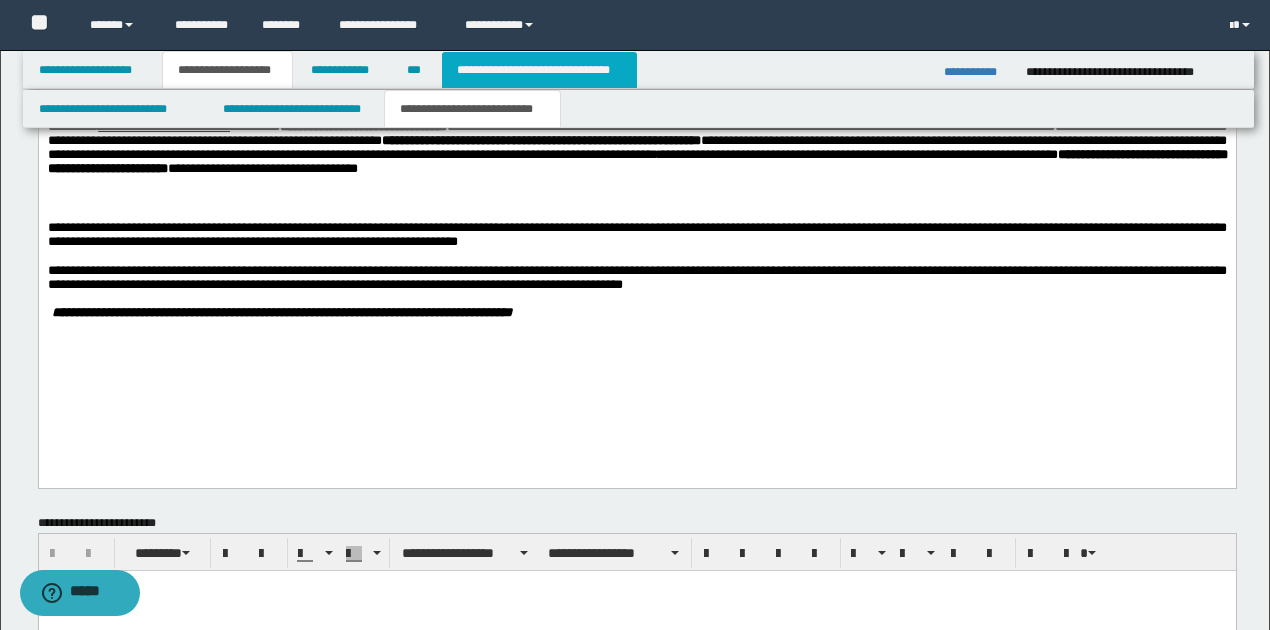 click on "**********" at bounding box center (539, 70) 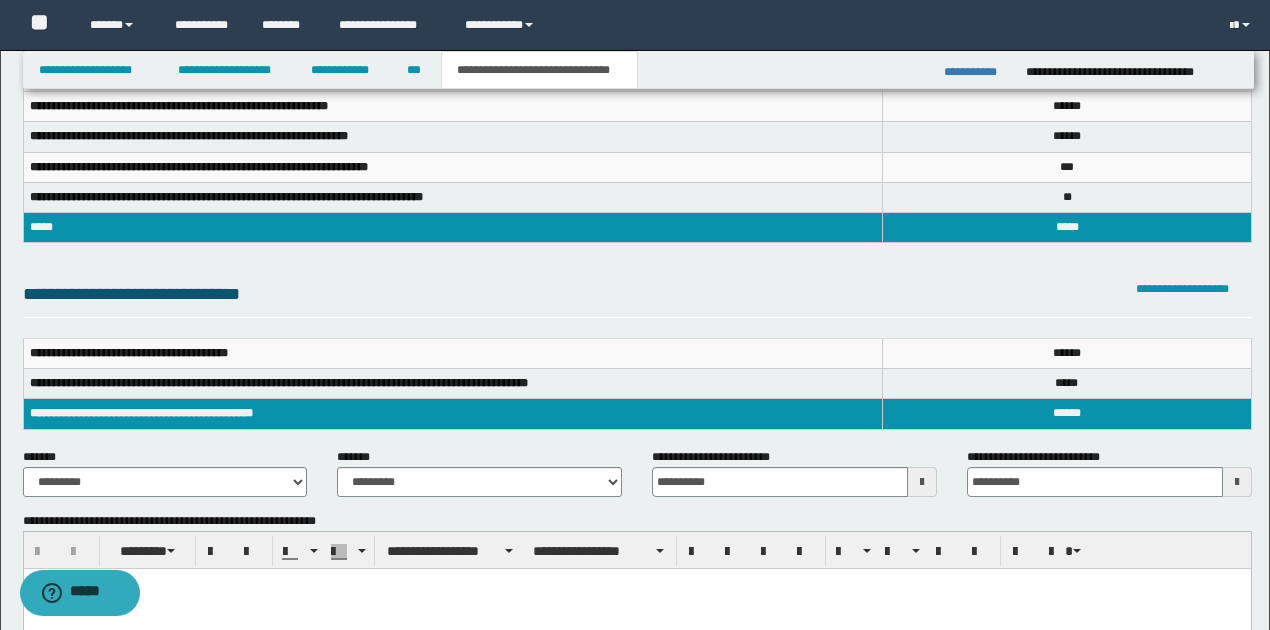 scroll, scrollTop: 0, scrollLeft: 0, axis: both 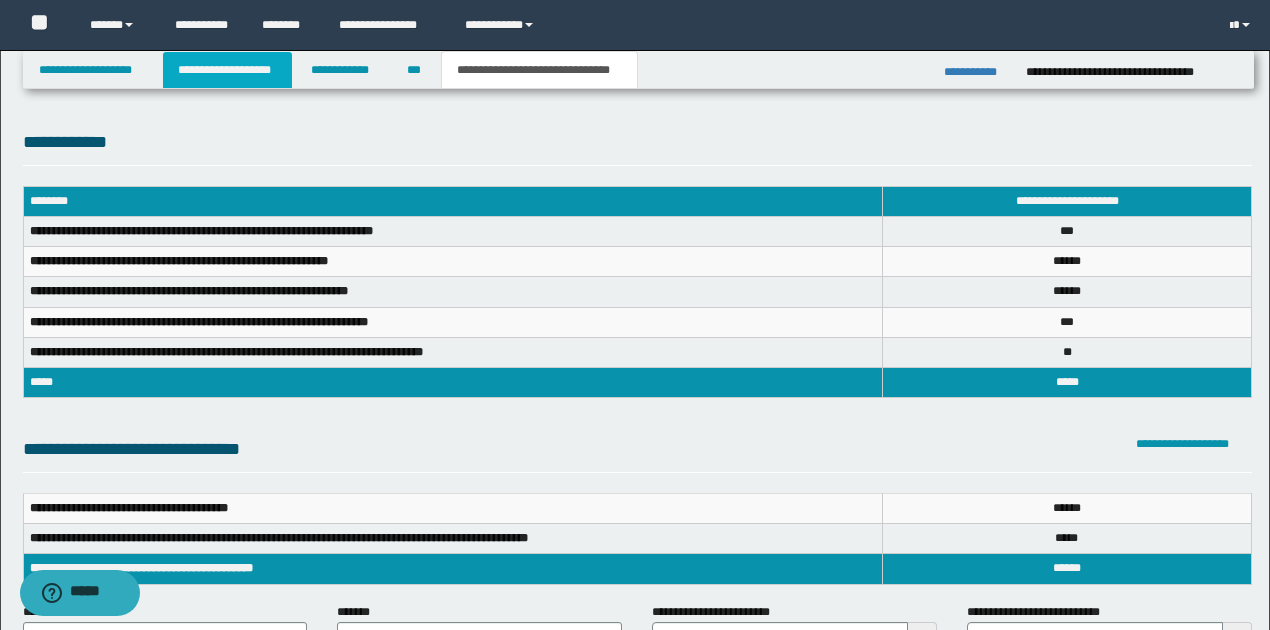 click on "**********" at bounding box center (227, 70) 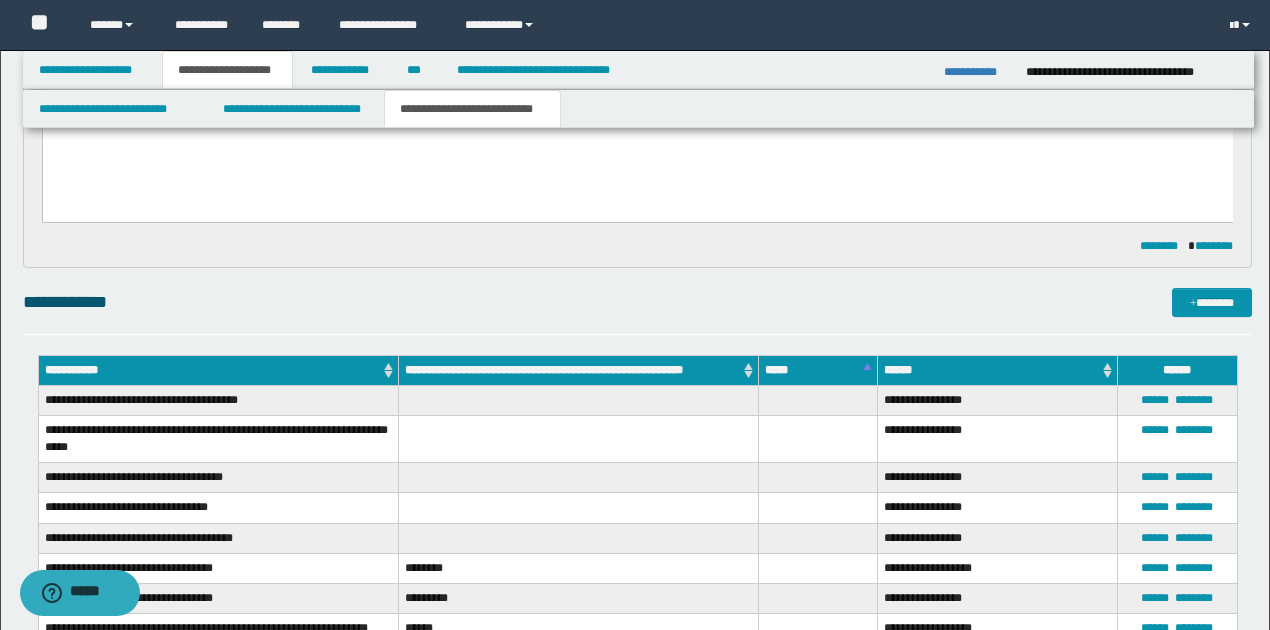 scroll, scrollTop: 933, scrollLeft: 0, axis: vertical 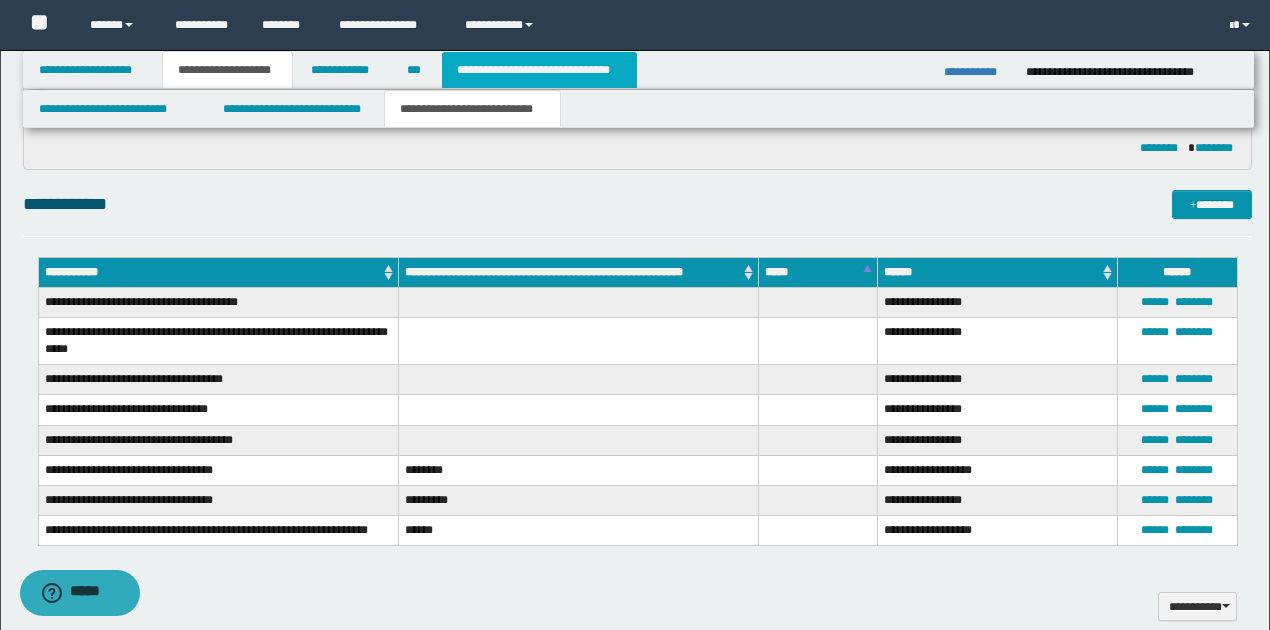 click on "**********" at bounding box center (539, 70) 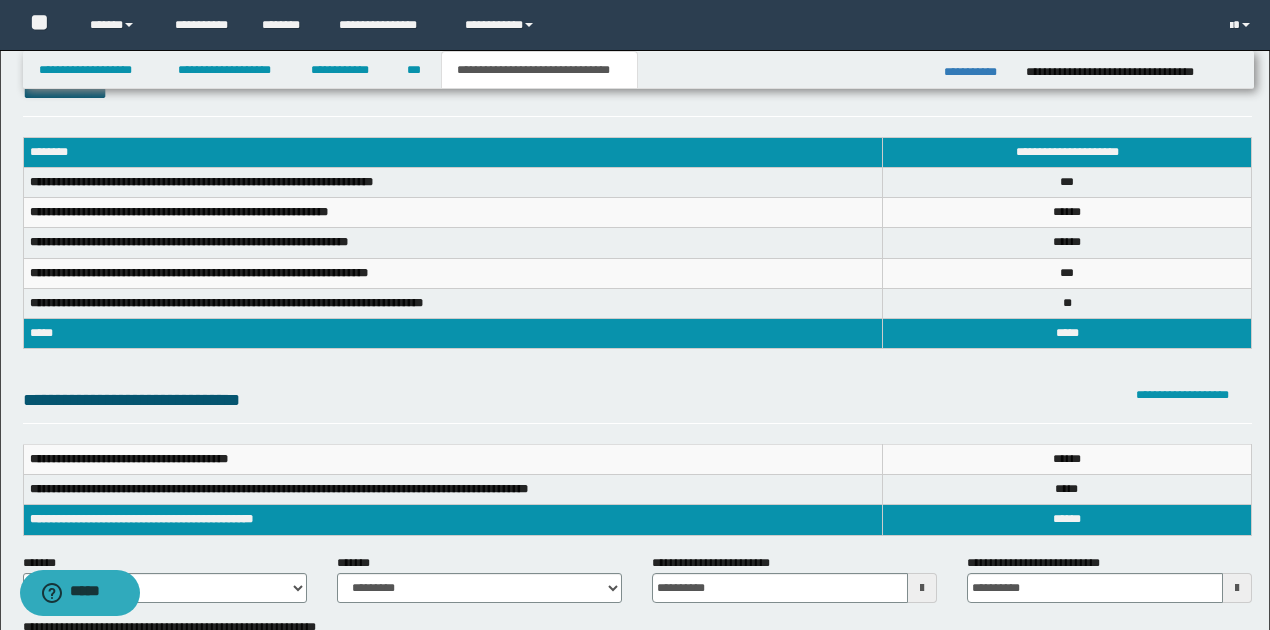 scroll, scrollTop: 36, scrollLeft: 0, axis: vertical 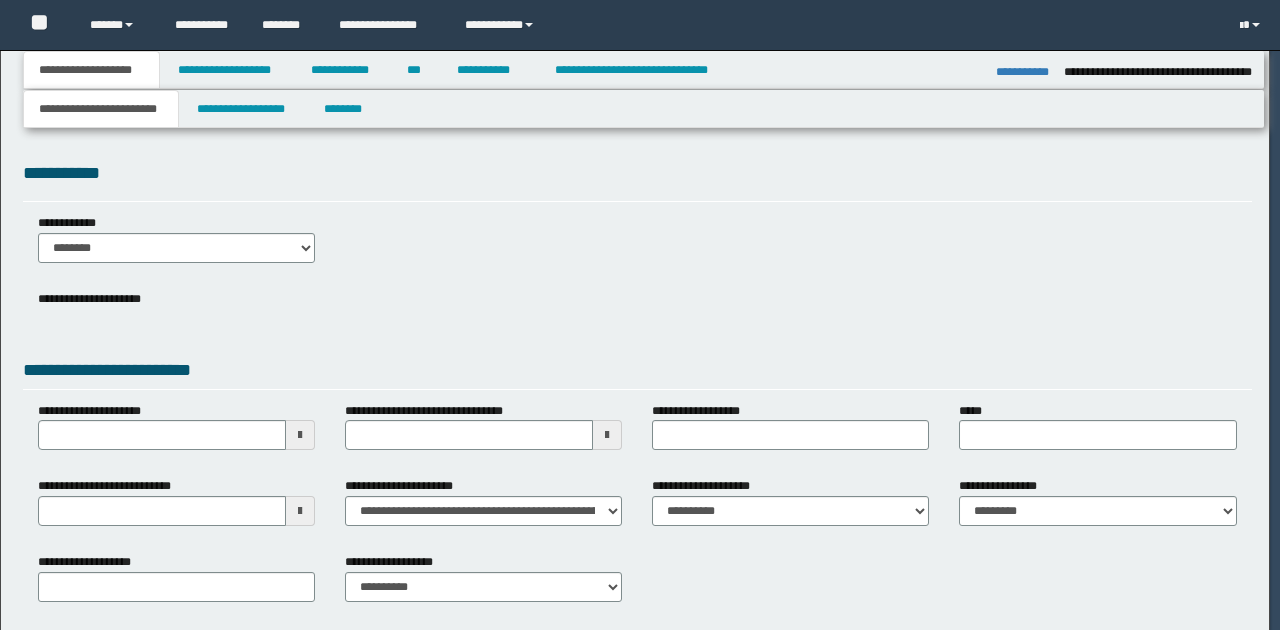type on "**********" 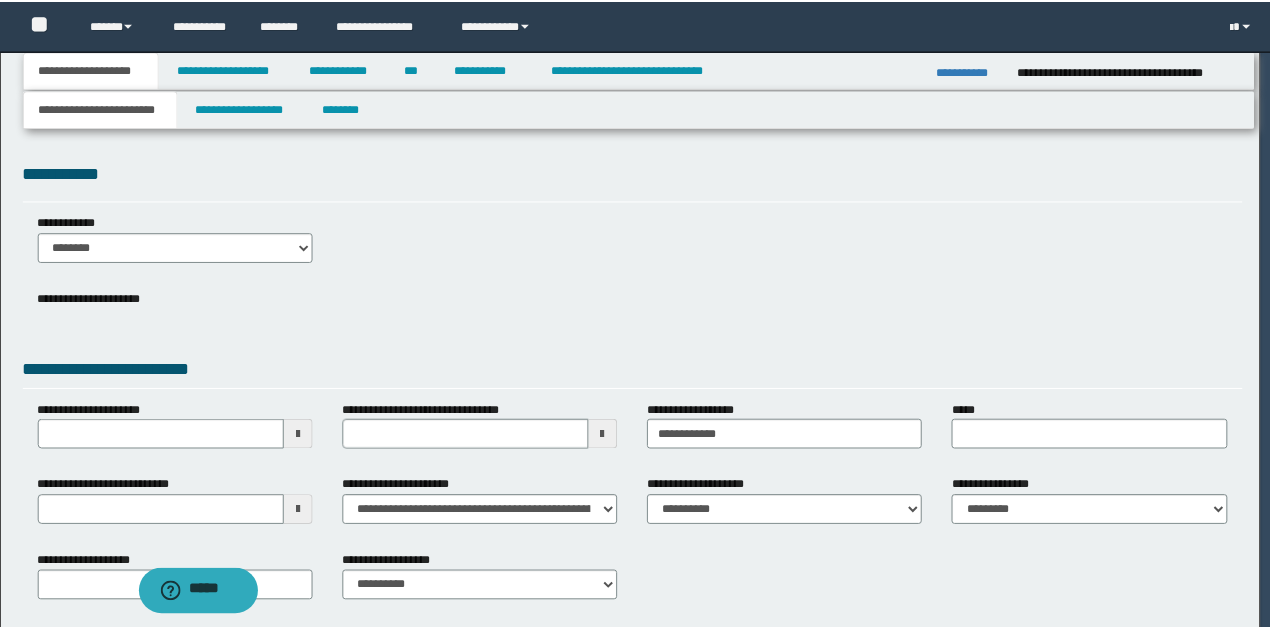 scroll, scrollTop: 0, scrollLeft: 0, axis: both 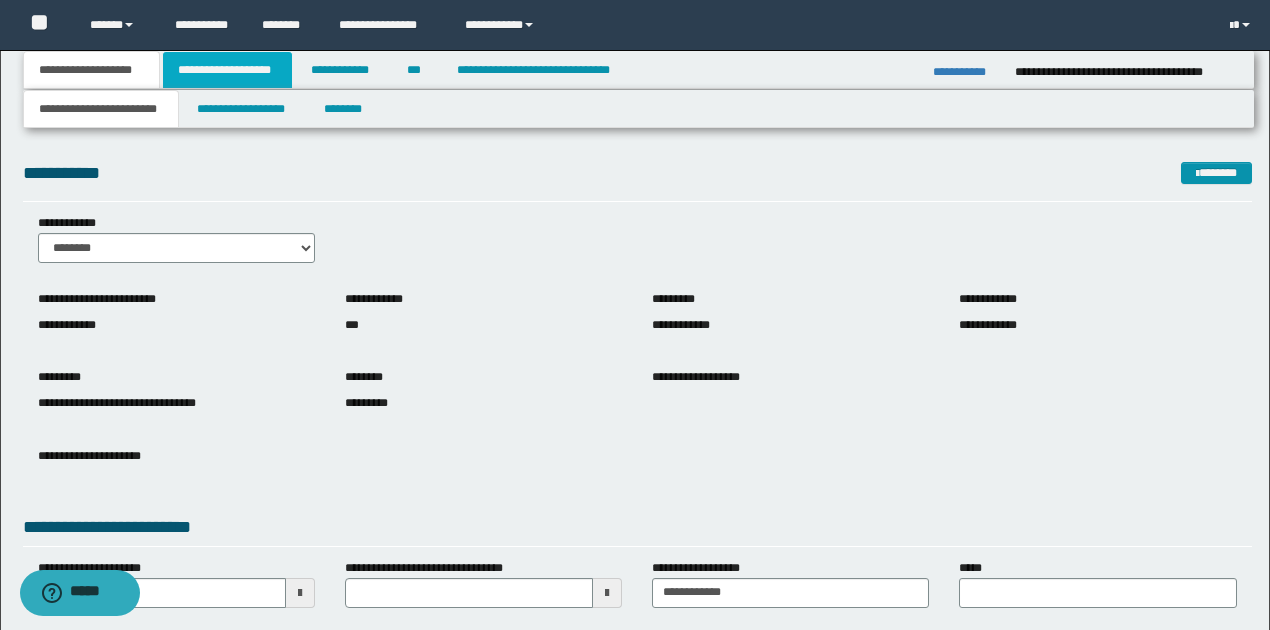 click on "**********" at bounding box center (227, 70) 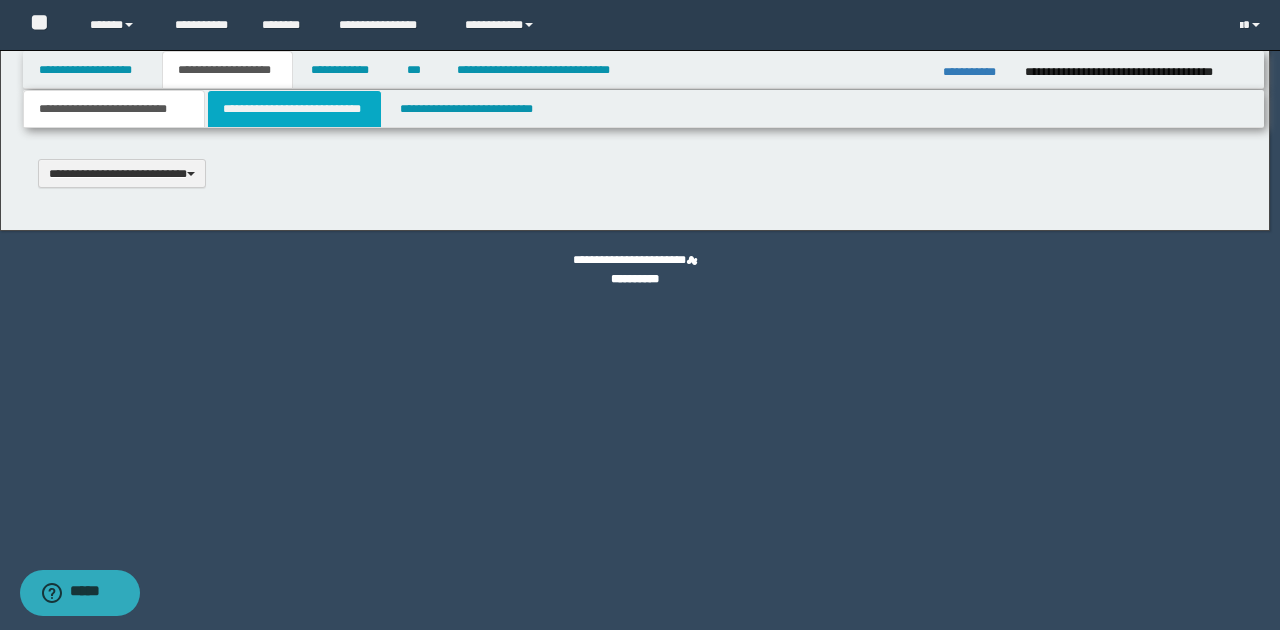 type 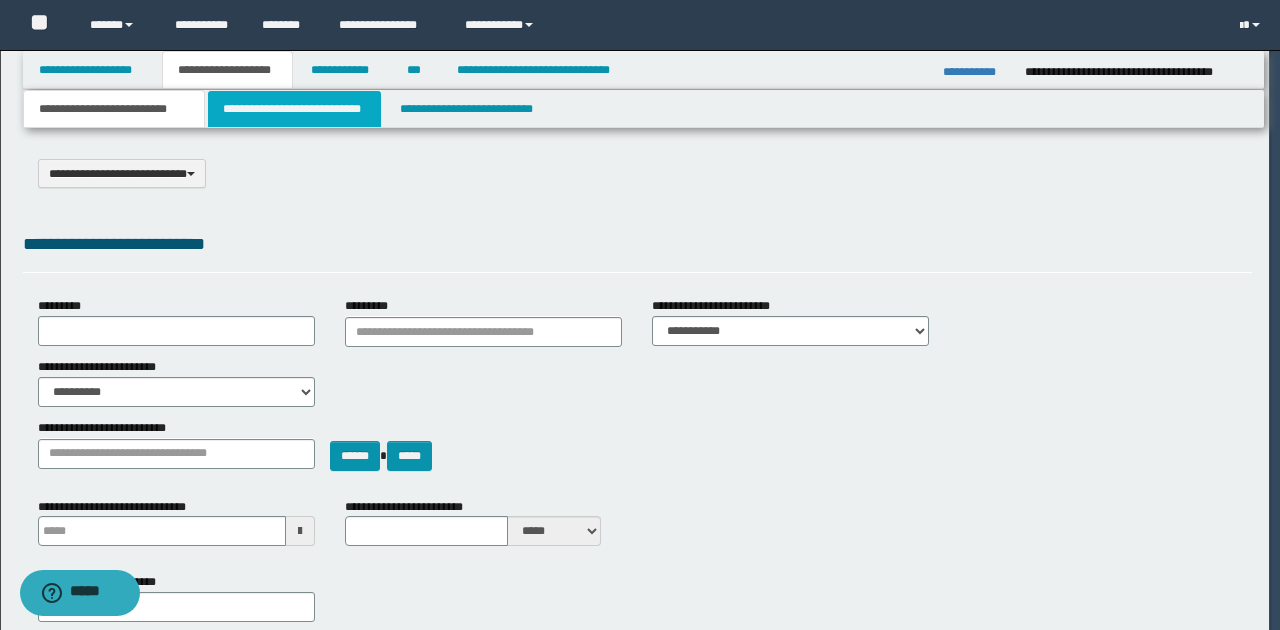 scroll, scrollTop: 0, scrollLeft: 0, axis: both 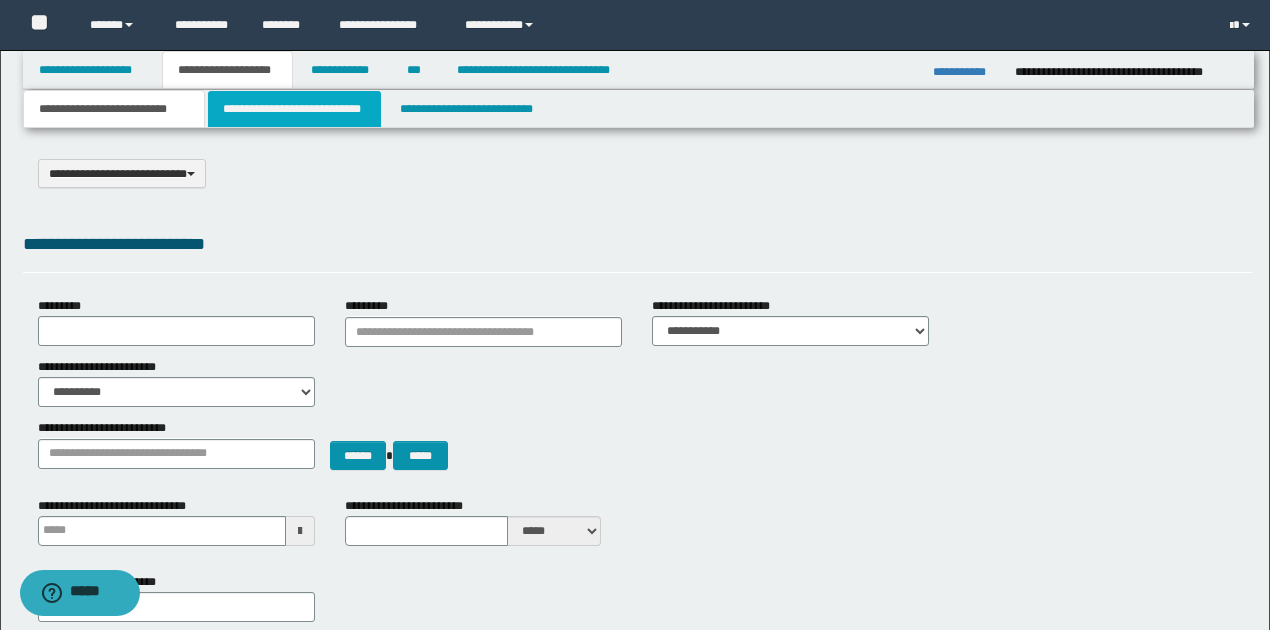 click on "**********" at bounding box center (294, 109) 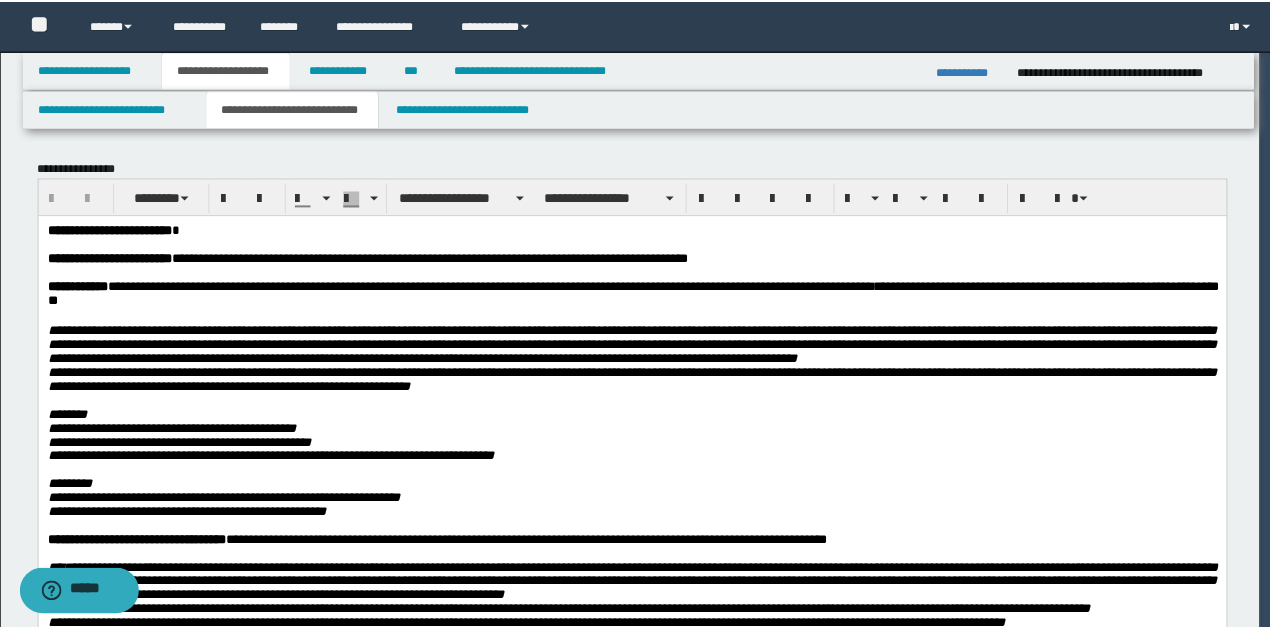 scroll, scrollTop: 0, scrollLeft: 0, axis: both 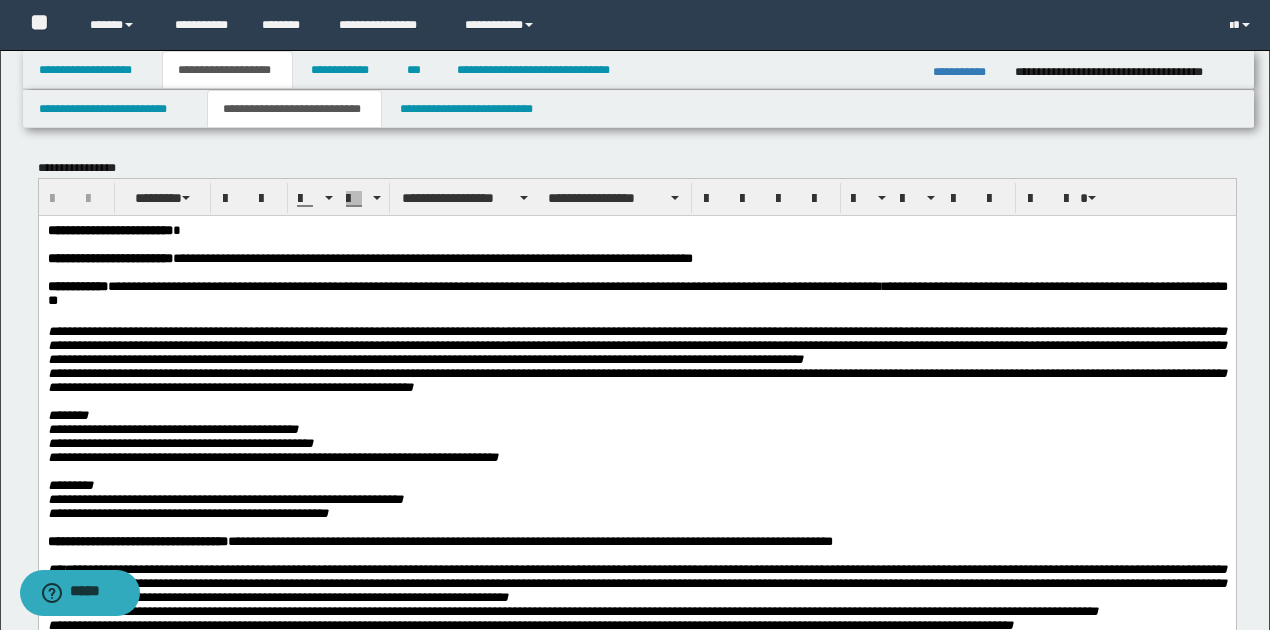 click on "**********" at bounding box center [636, 667] 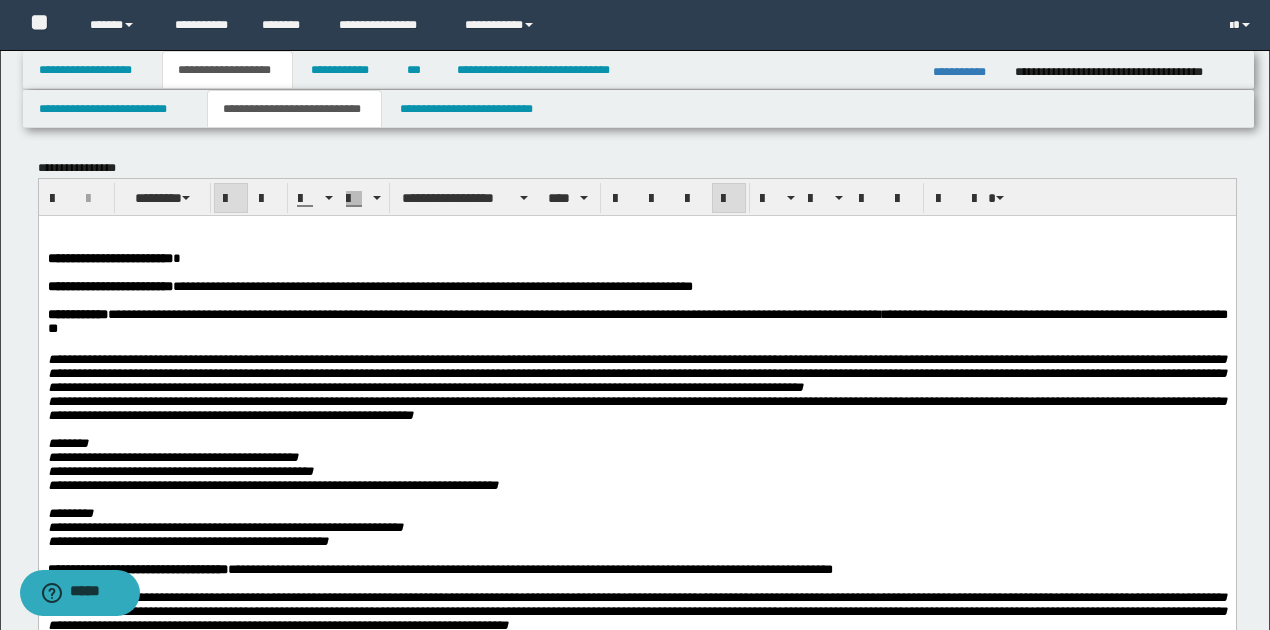 click on "**********" at bounding box center (637, 320) 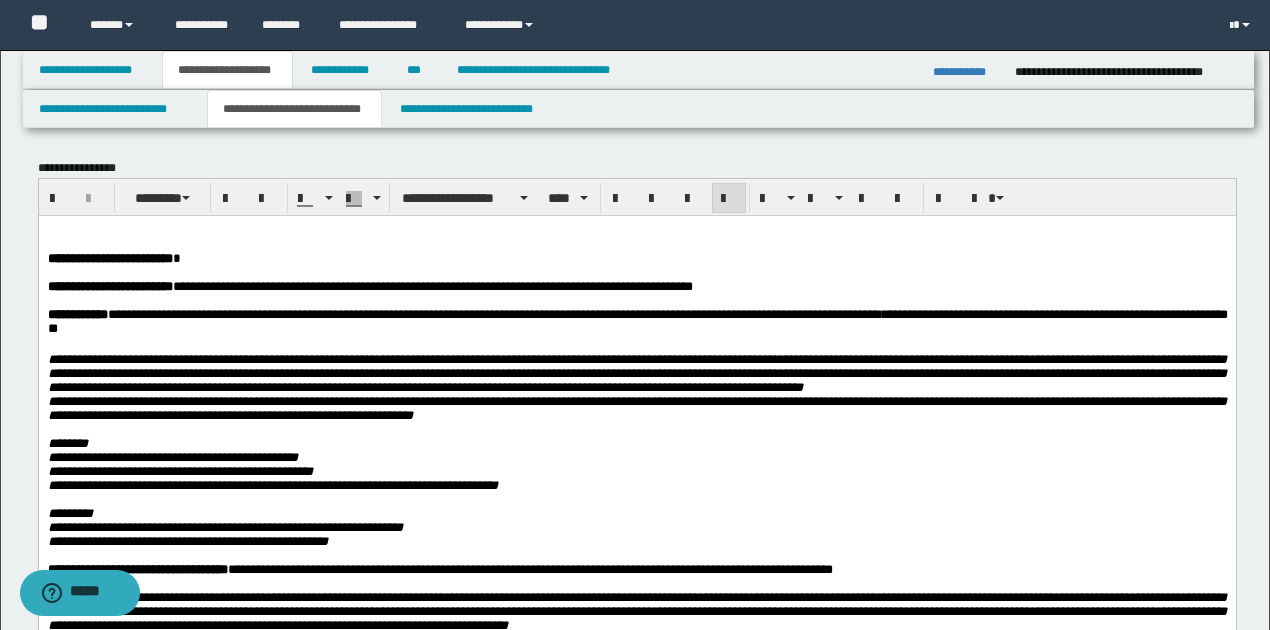 type 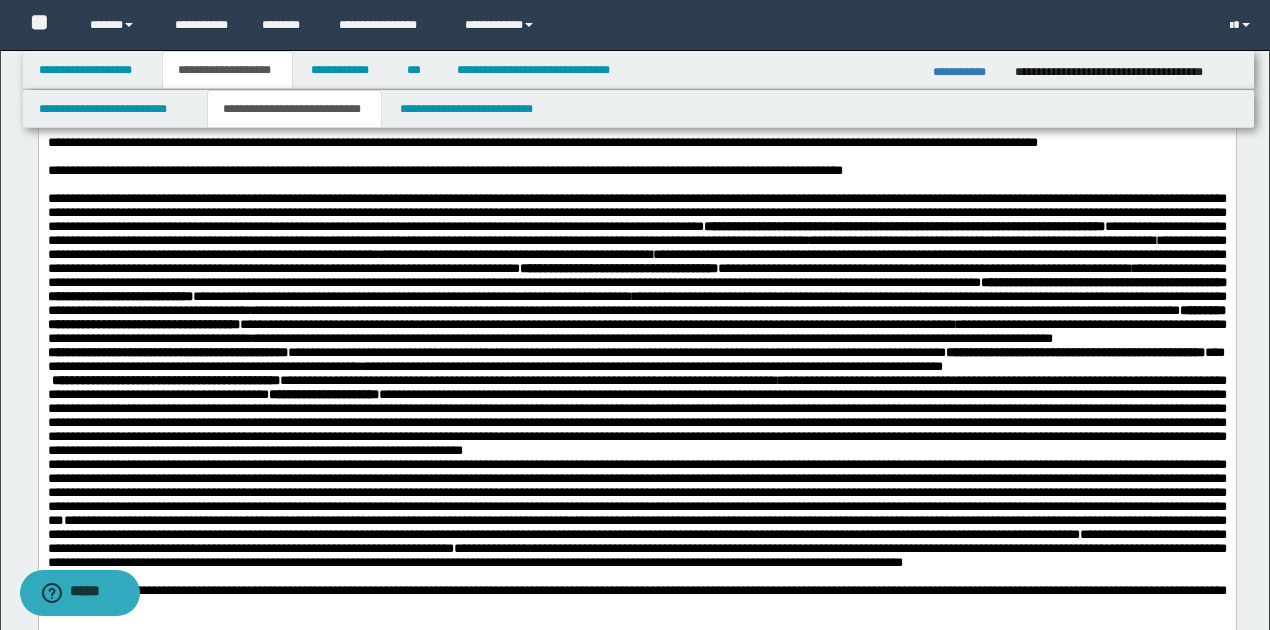 scroll, scrollTop: 1200, scrollLeft: 0, axis: vertical 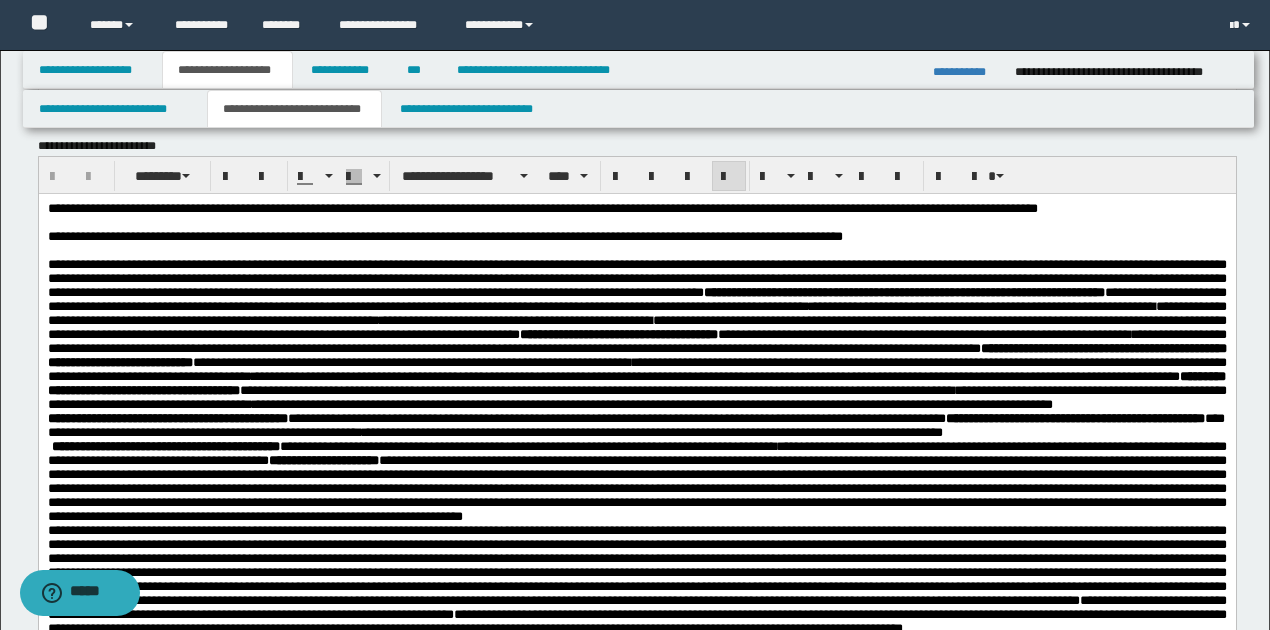 click on "**********" at bounding box center (636, 278) 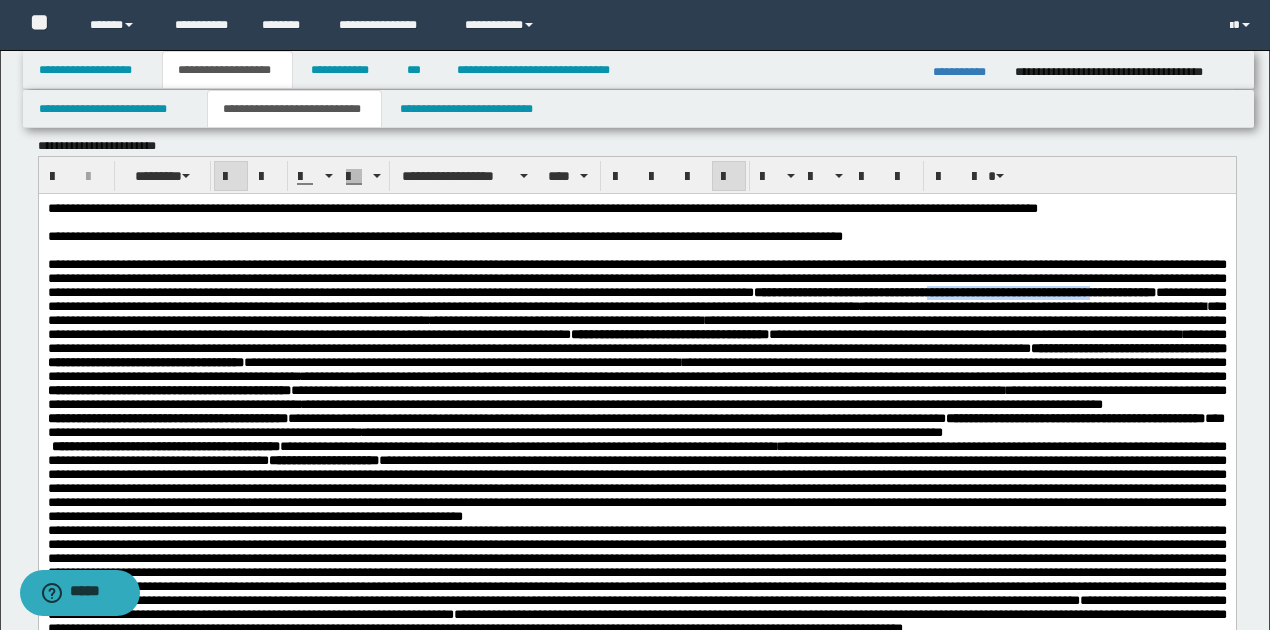 drag, startPoint x: 117, startPoint y: 314, endPoint x: 308, endPoint y: 314, distance: 191 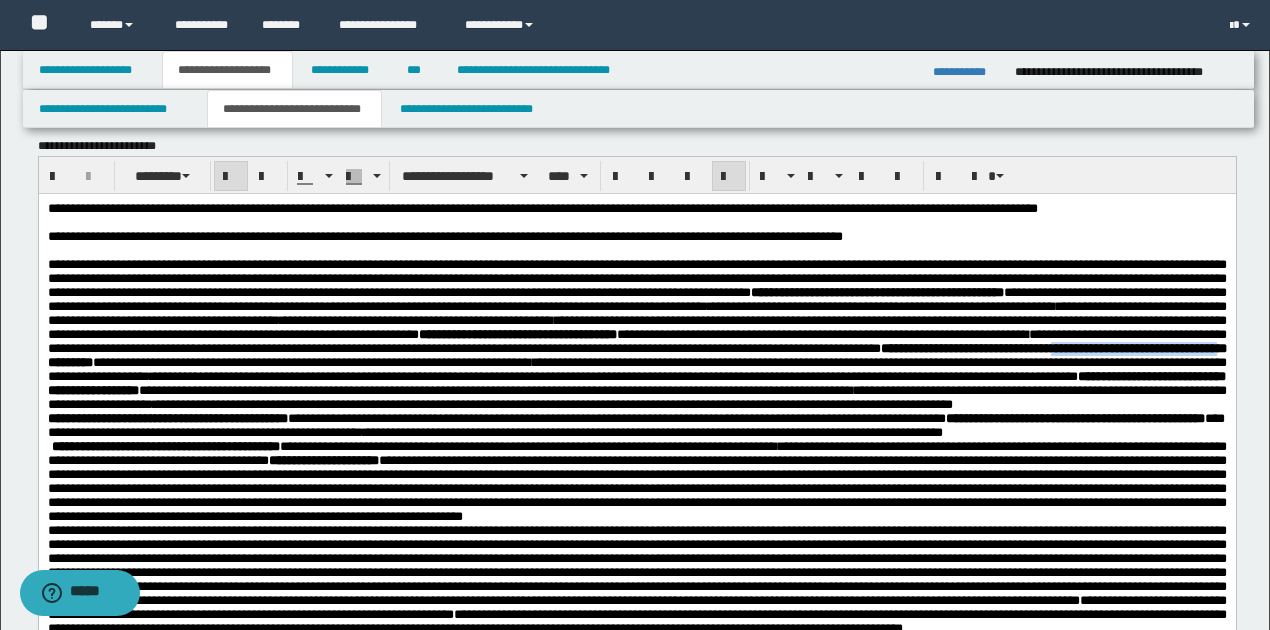 drag, startPoint x: 672, startPoint y: 378, endPoint x: 864, endPoint y: 372, distance: 192.09373 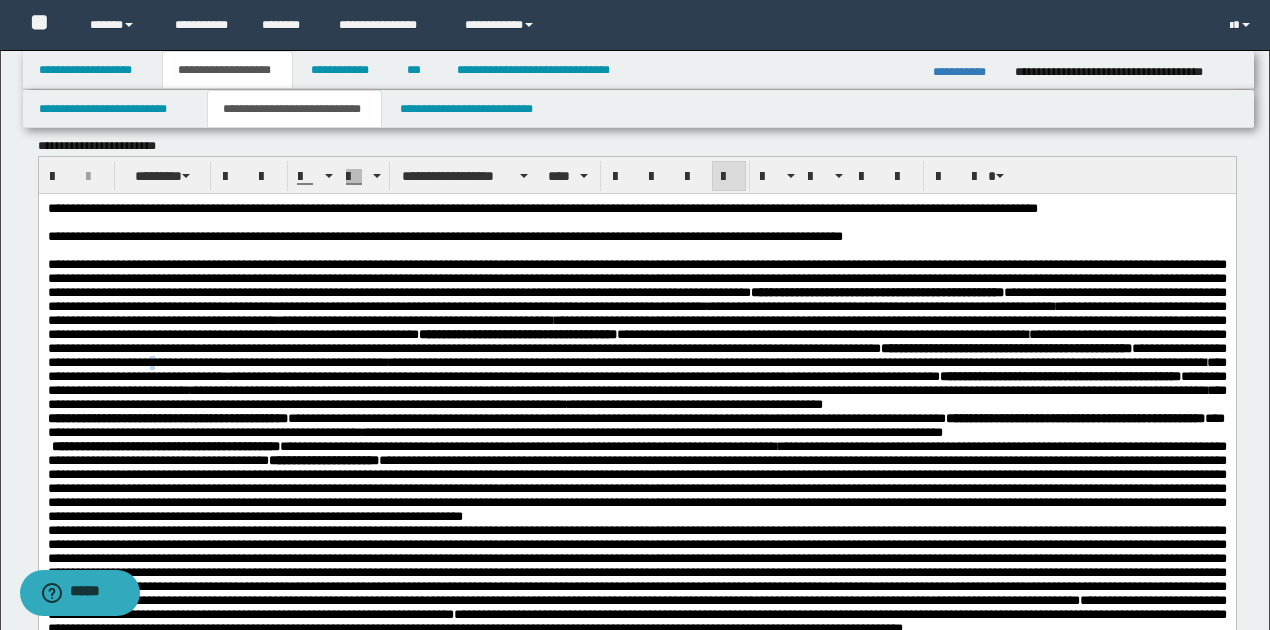 click on "**********" at bounding box center (636, 355) 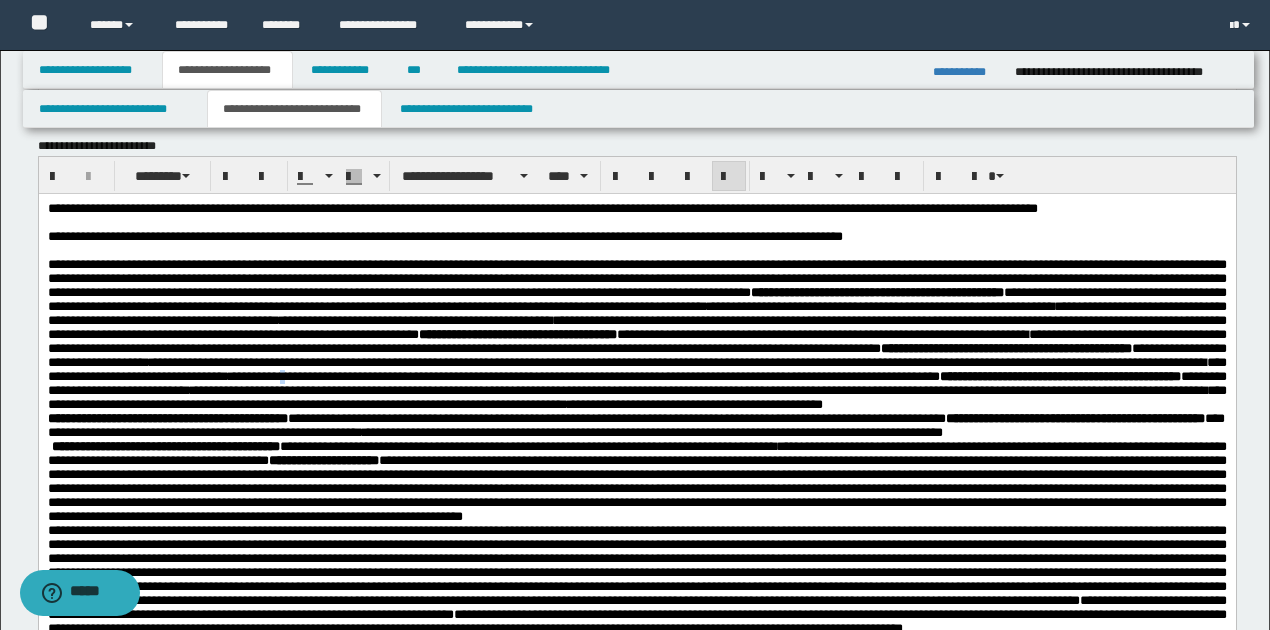 click on "**********" at bounding box center [306, 376] 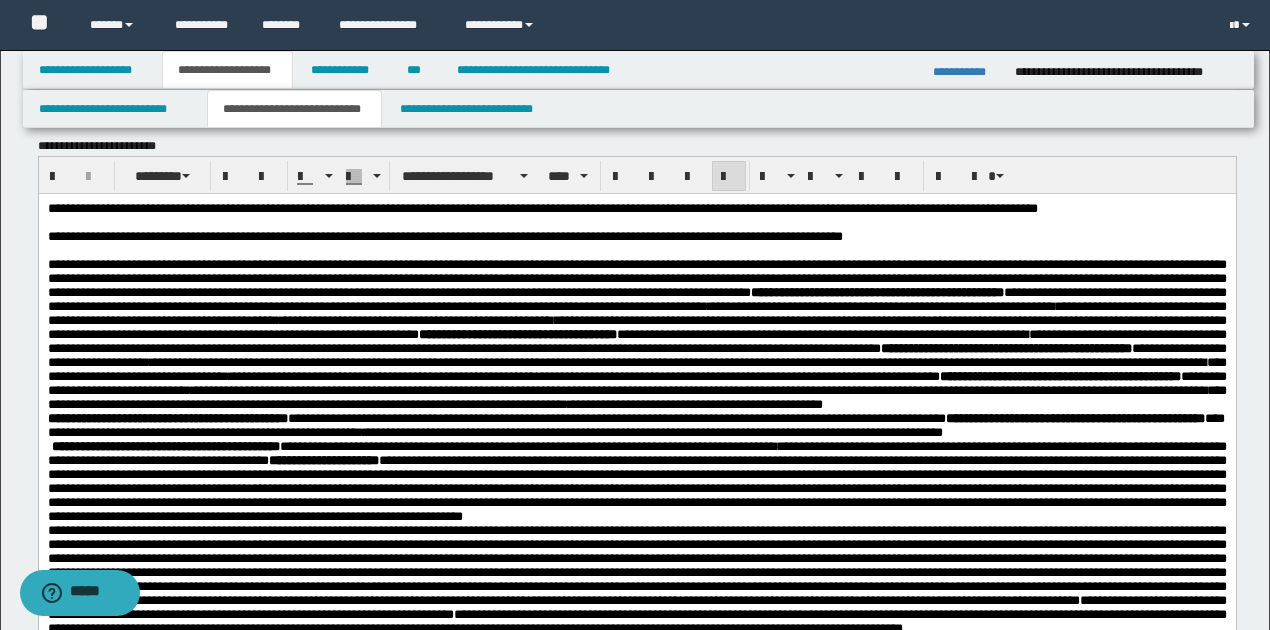 click on "**********" at bounding box center (306, 376) 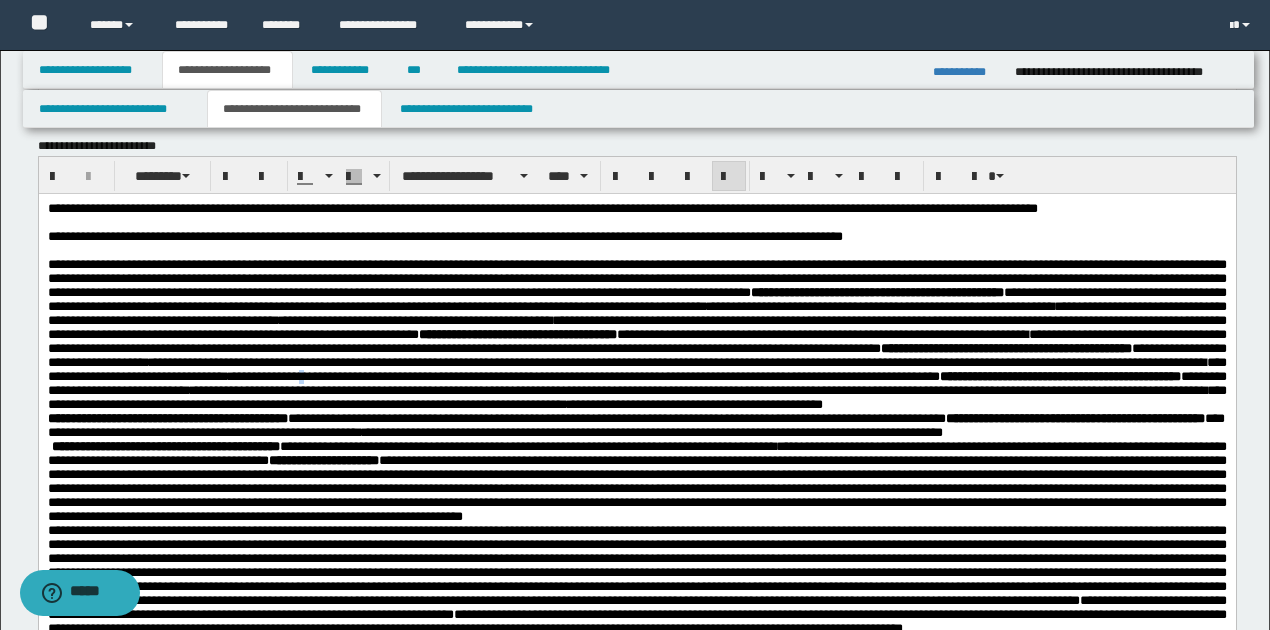 click on "**********" at bounding box center (306, 376) 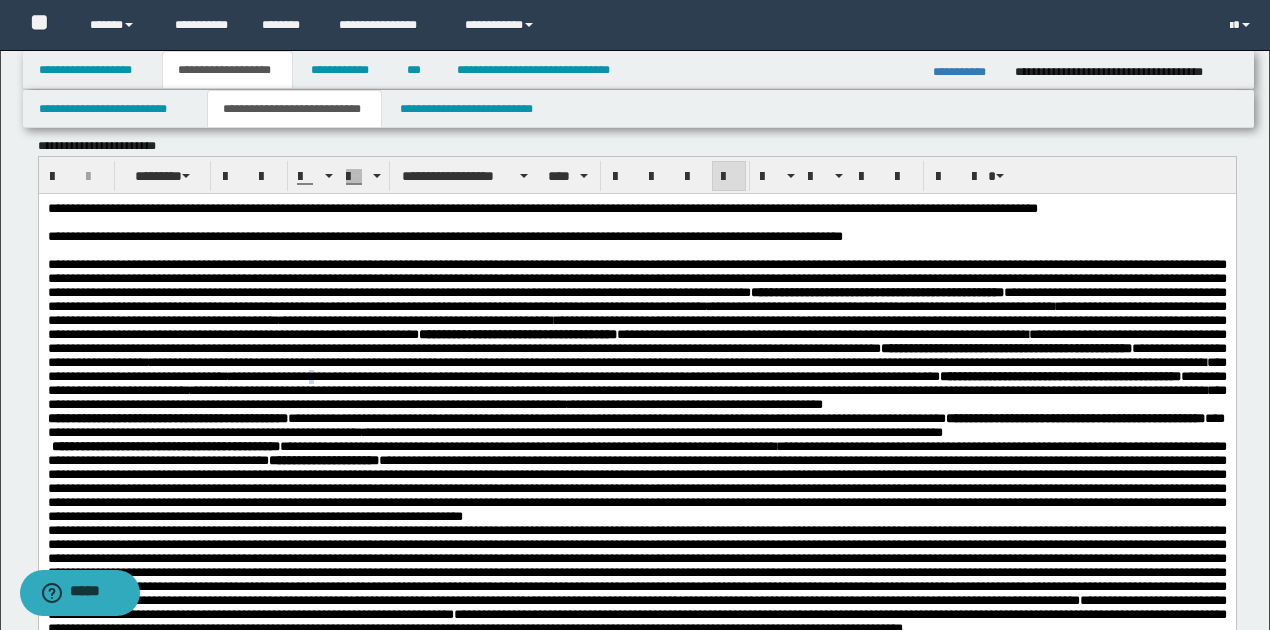 click on "**********" at bounding box center (306, 376) 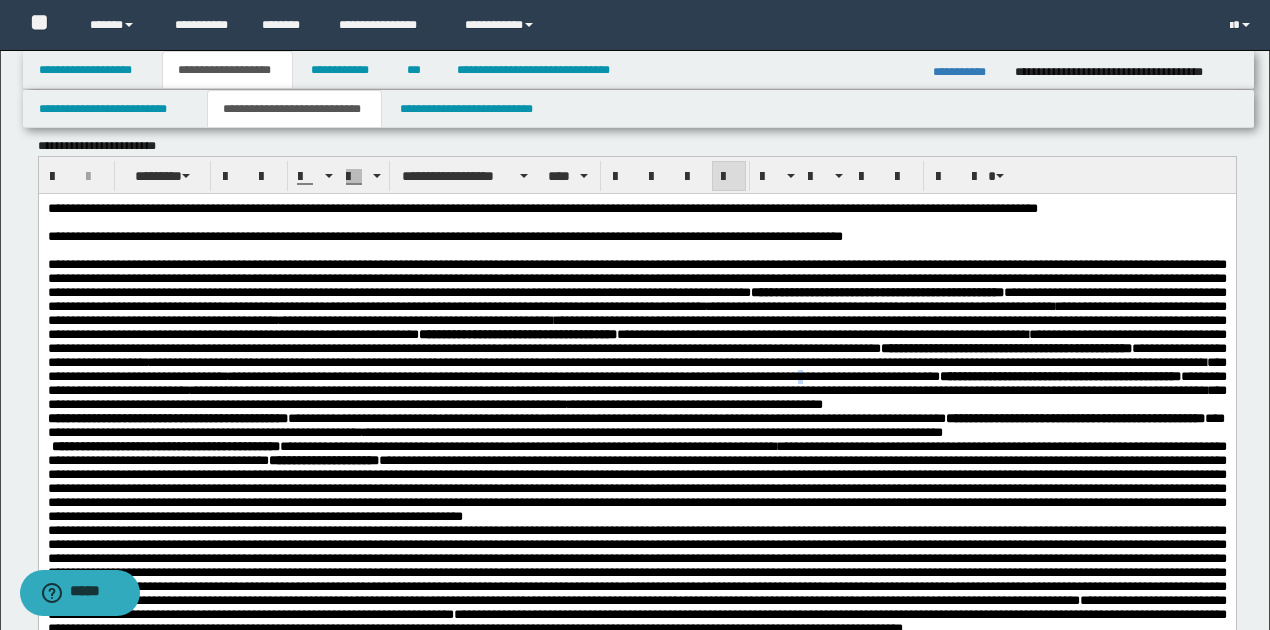 click on "**********" at bounding box center [601, 376] 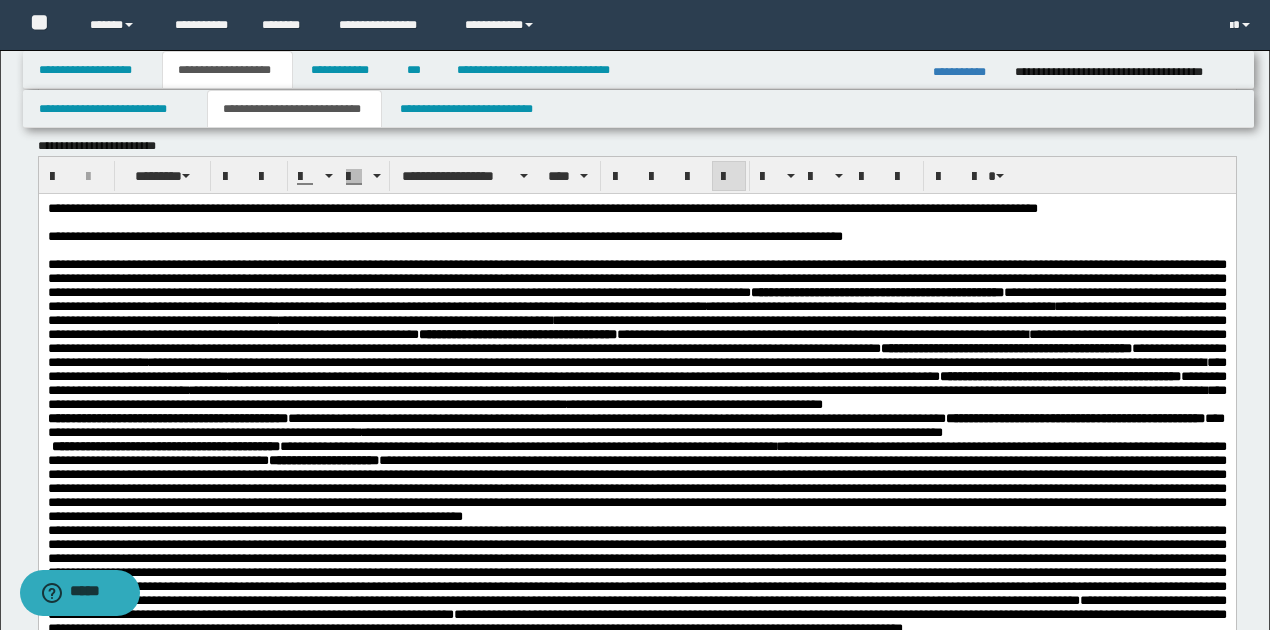 click on "**********" at bounding box center (632, 404) 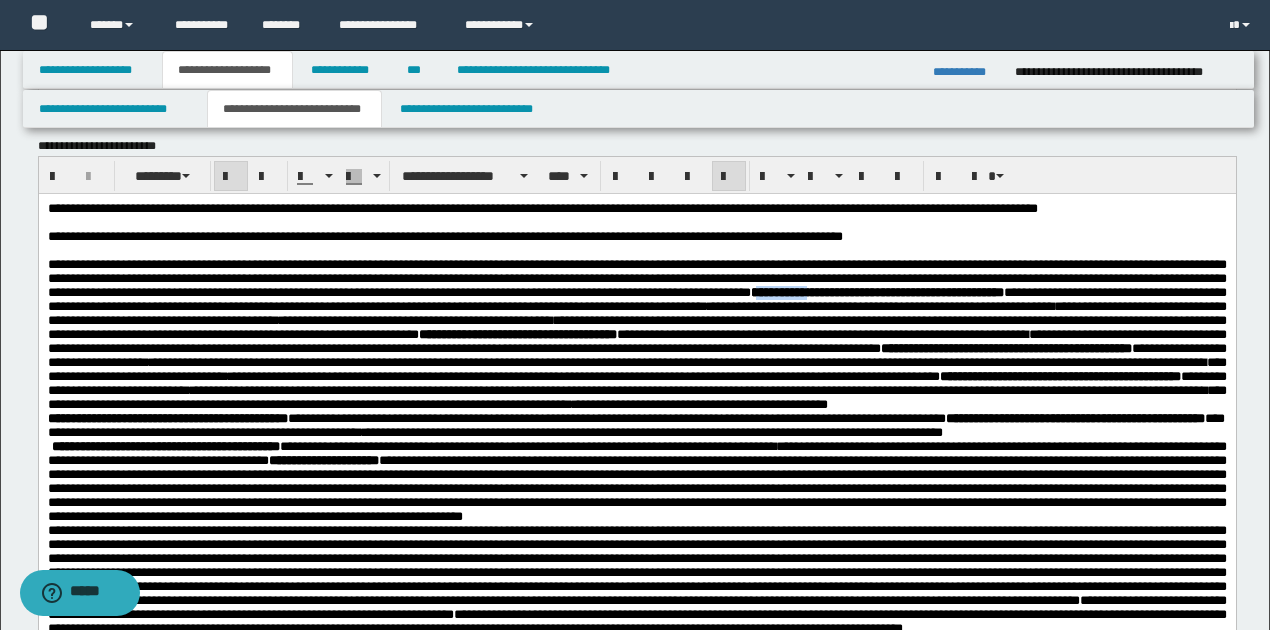 drag, startPoint x: 1090, startPoint y: 302, endPoint x: 1149, endPoint y: 305, distance: 59.07622 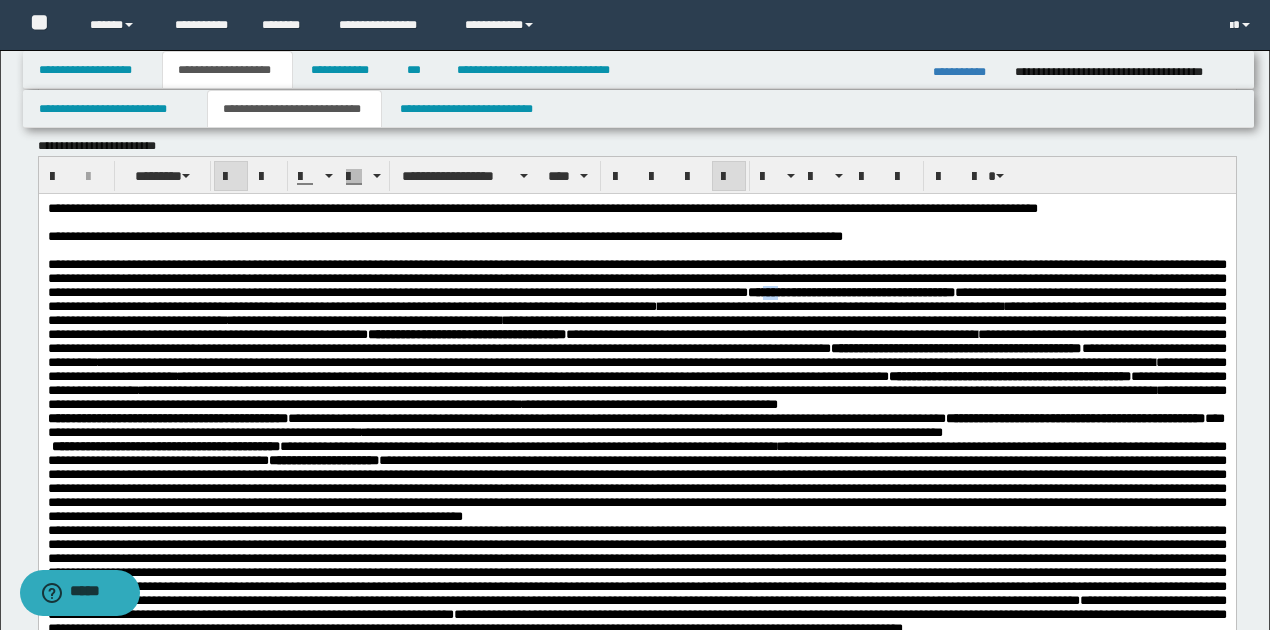 drag, startPoint x: 1066, startPoint y: 304, endPoint x: 1082, endPoint y: 301, distance: 16.27882 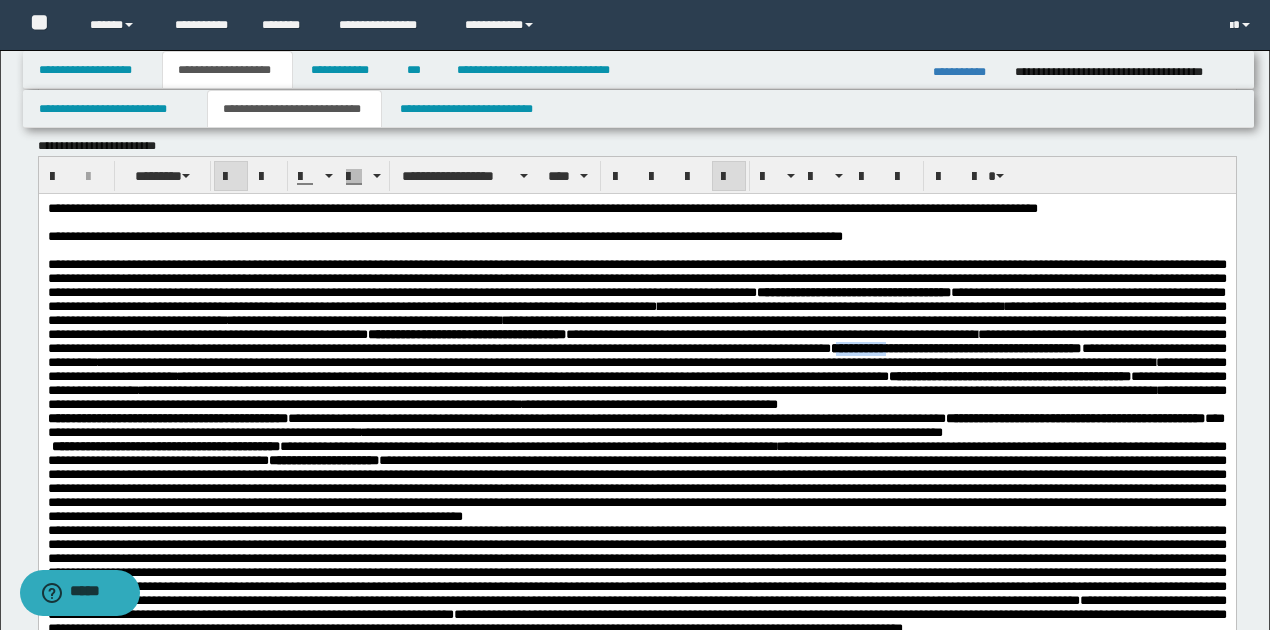 drag, startPoint x: 354, startPoint y: 378, endPoint x: 410, endPoint y: 378, distance: 56 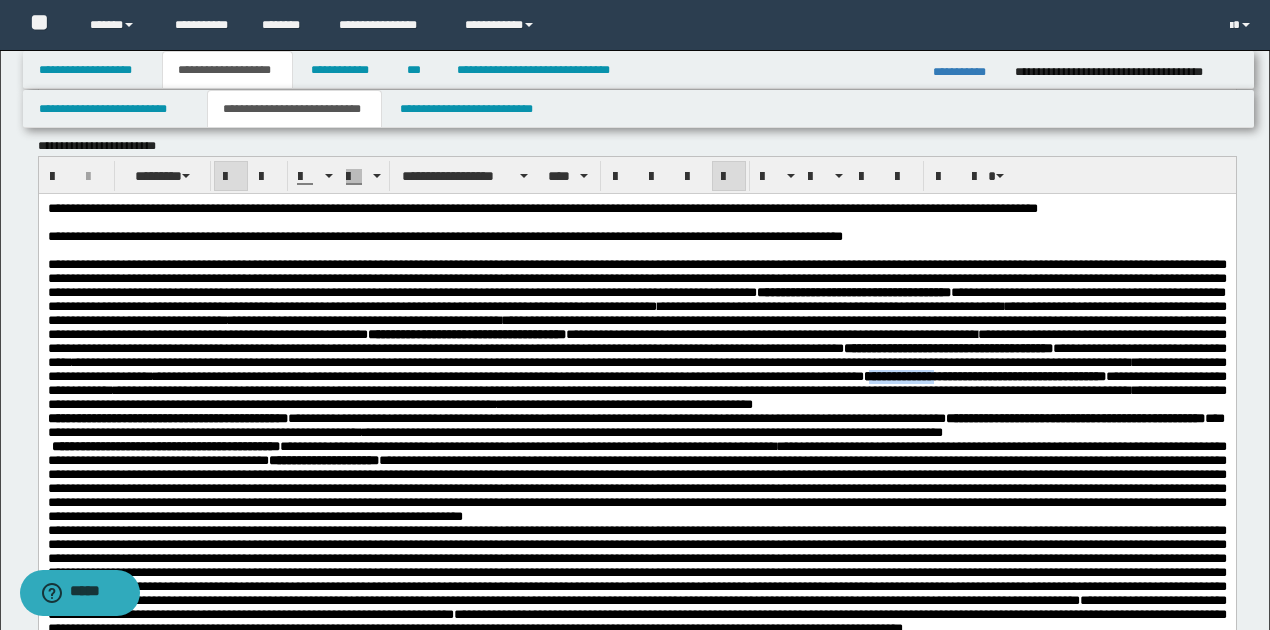 drag, startPoint x: 544, startPoint y: 410, endPoint x: 616, endPoint y: 406, distance: 72.11102 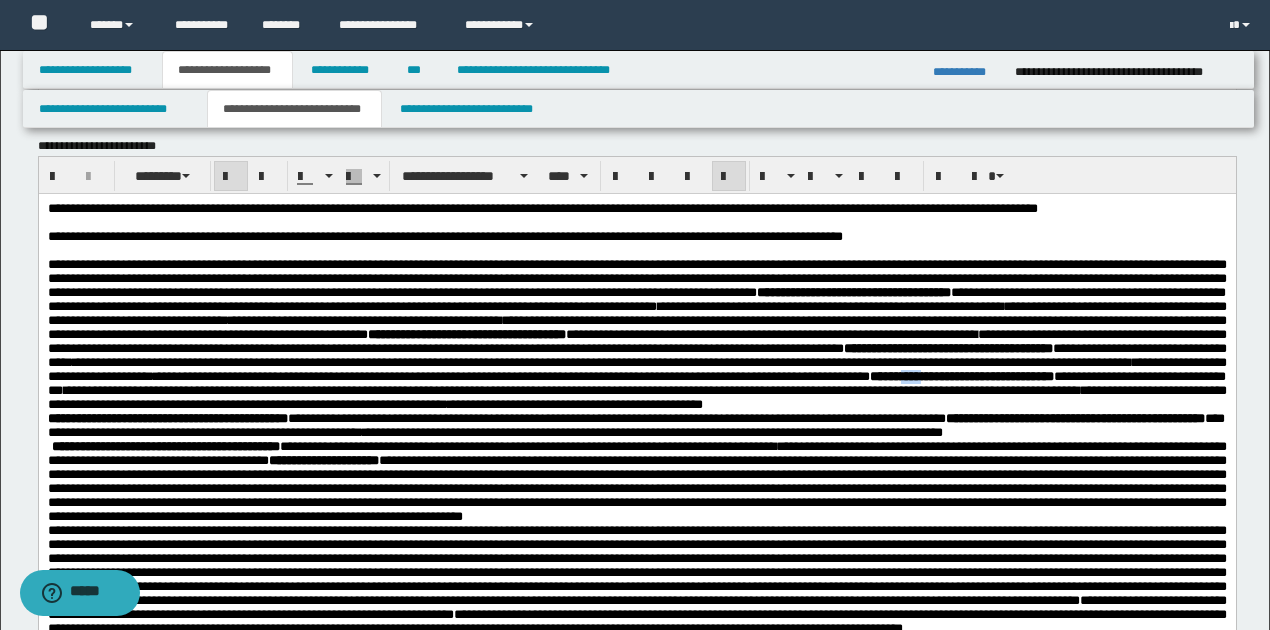 drag, startPoint x: 572, startPoint y: 410, endPoint x: 603, endPoint y: 407, distance: 31.144823 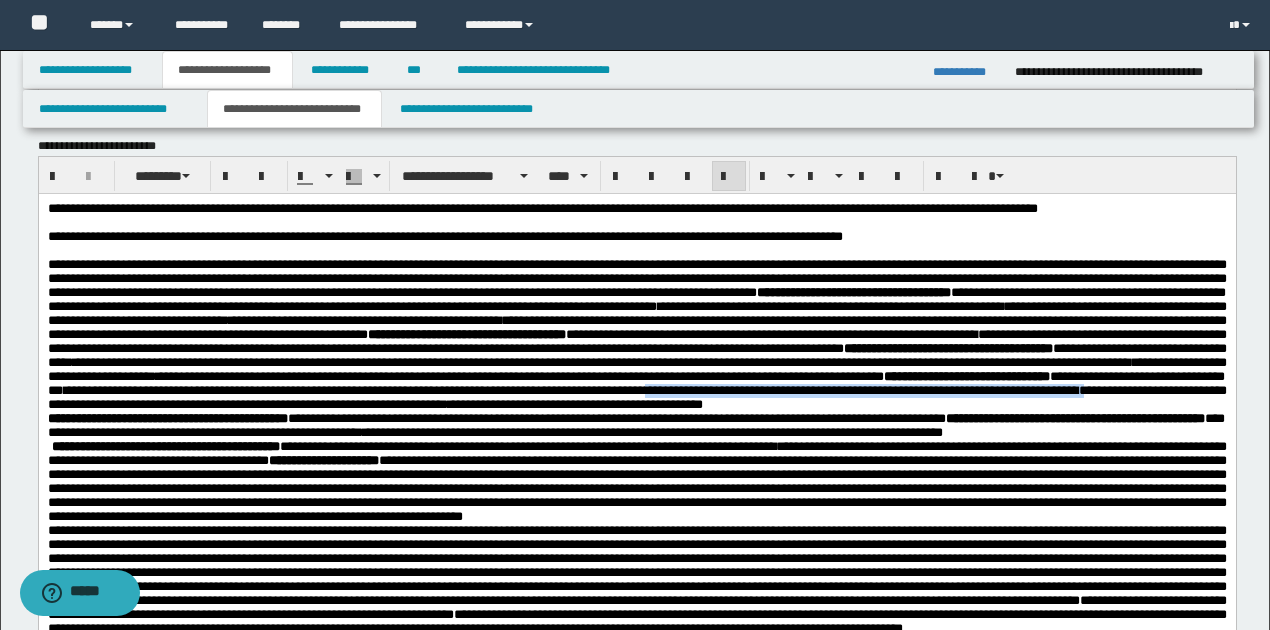 drag, startPoint x: 340, startPoint y: 426, endPoint x: 813, endPoint y: 424, distance: 473.00424 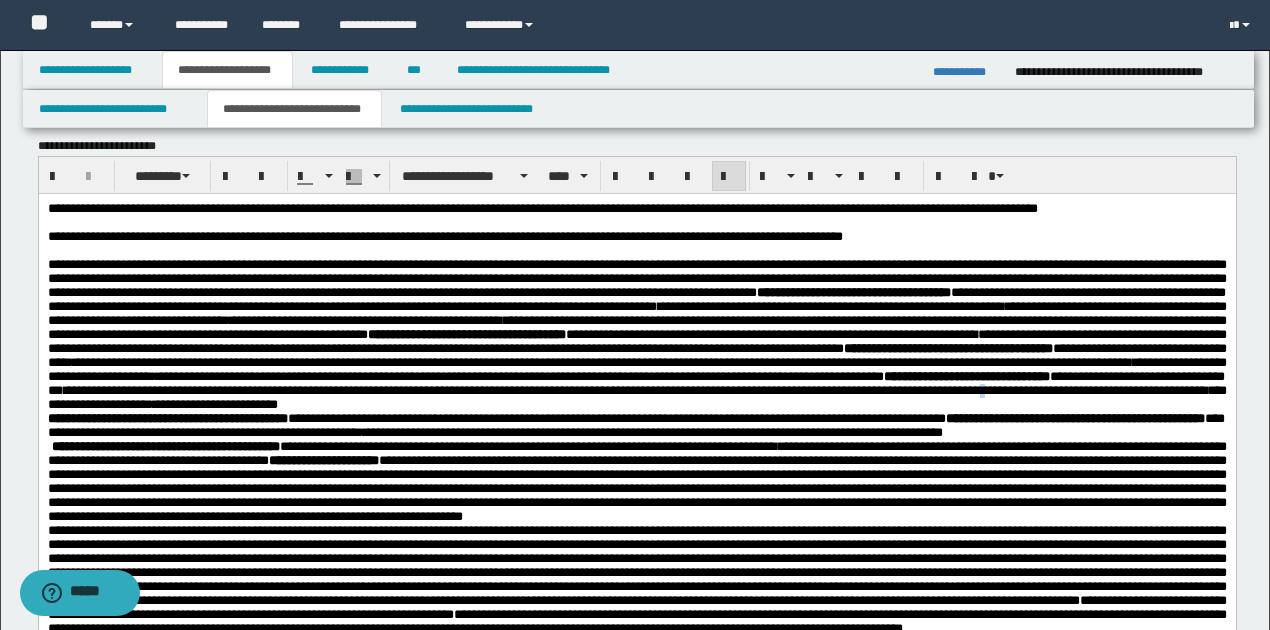 click on "**********" at bounding box center (931, 390) 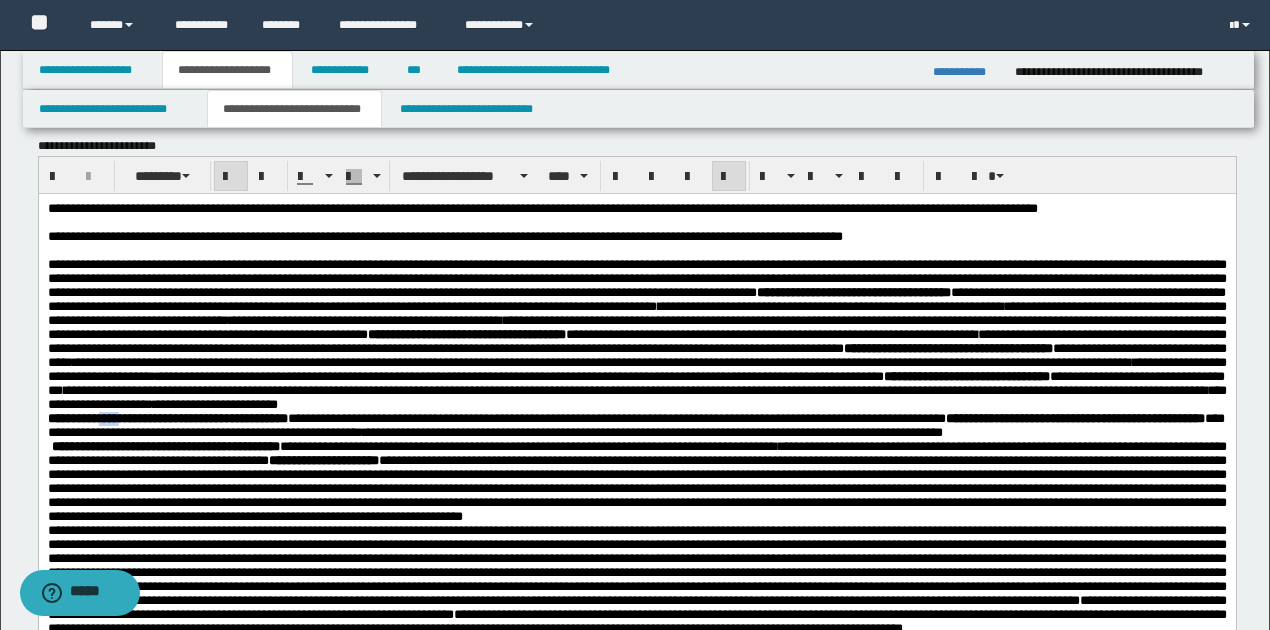 drag, startPoint x: 112, startPoint y: 438, endPoint x: 142, endPoint y: 440, distance: 30.066593 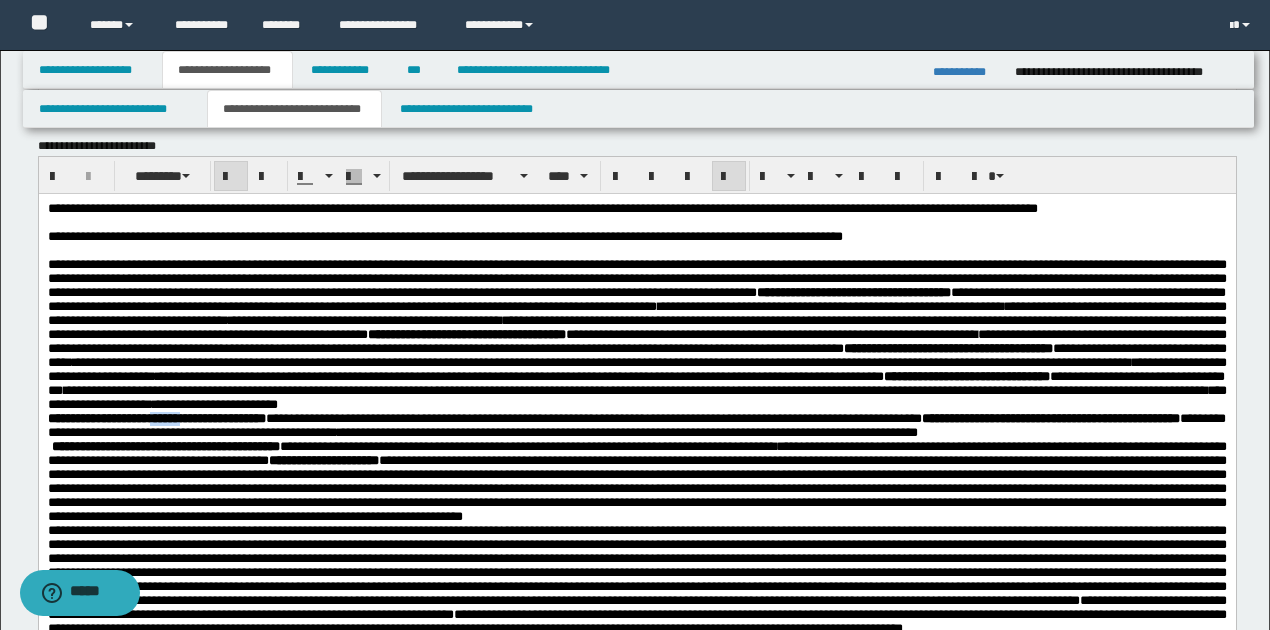 drag, startPoint x: 170, startPoint y: 438, endPoint x: 206, endPoint y: 440, distance: 36.05551 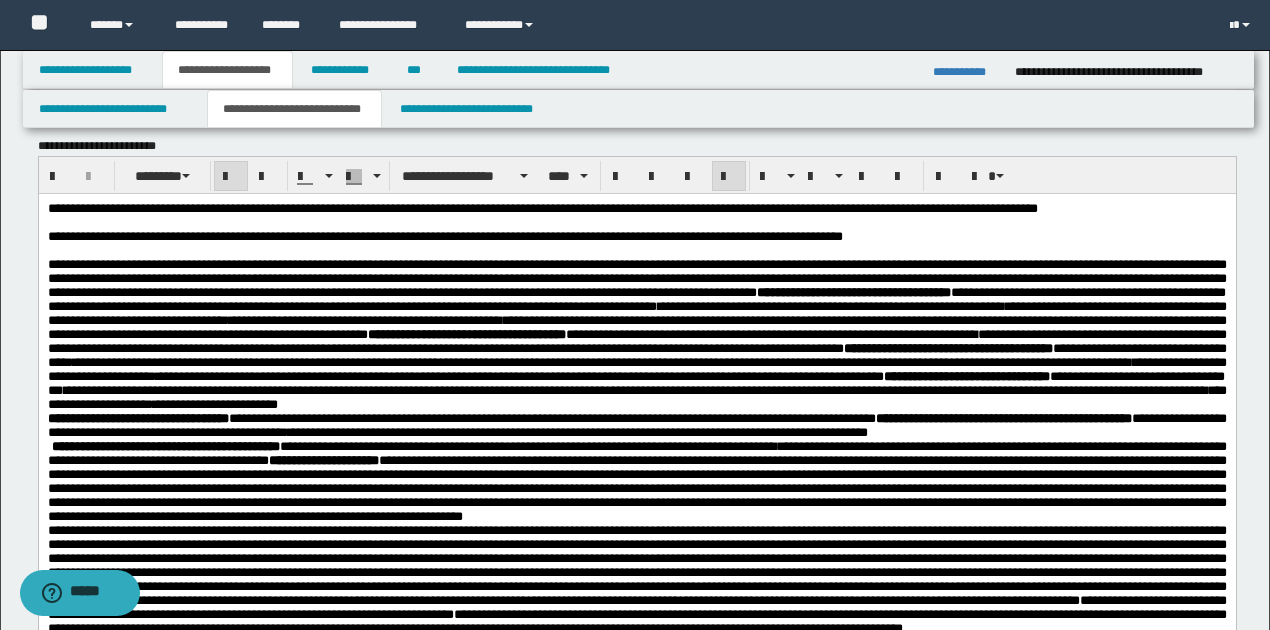 click on "**********" at bounding box center (635, 383) 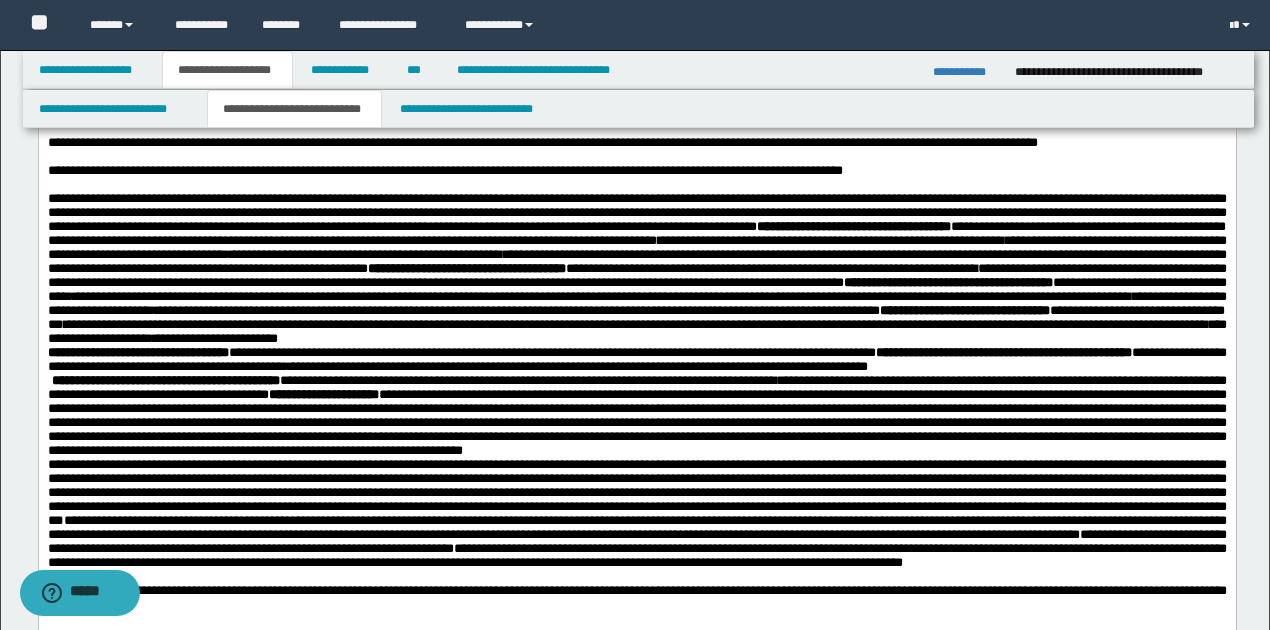 scroll, scrollTop: 1266, scrollLeft: 0, axis: vertical 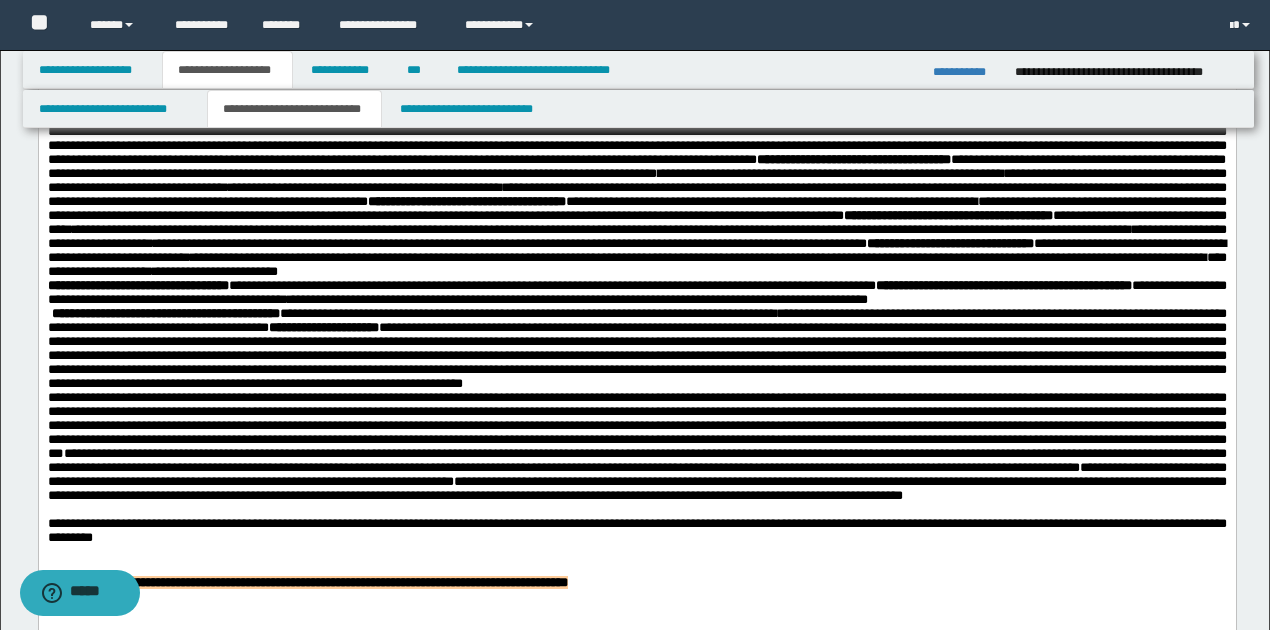 click on "**********" at bounding box center [381, 257] 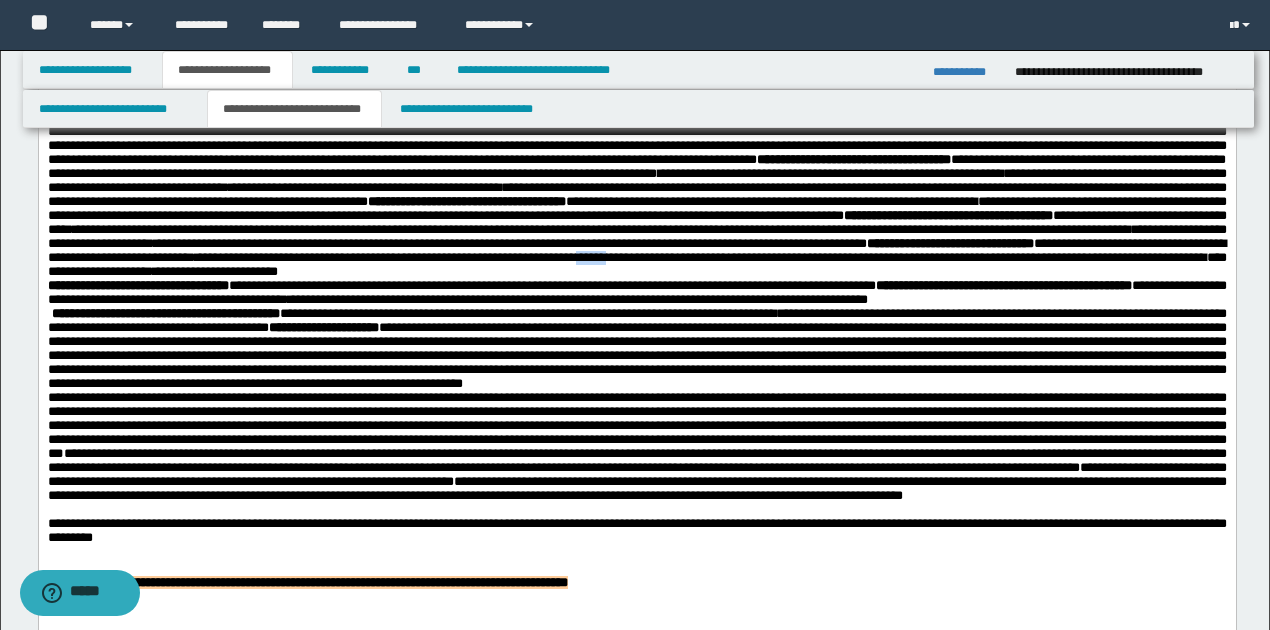 drag, startPoint x: 310, startPoint y: 289, endPoint x: 367, endPoint y: 288, distance: 57.00877 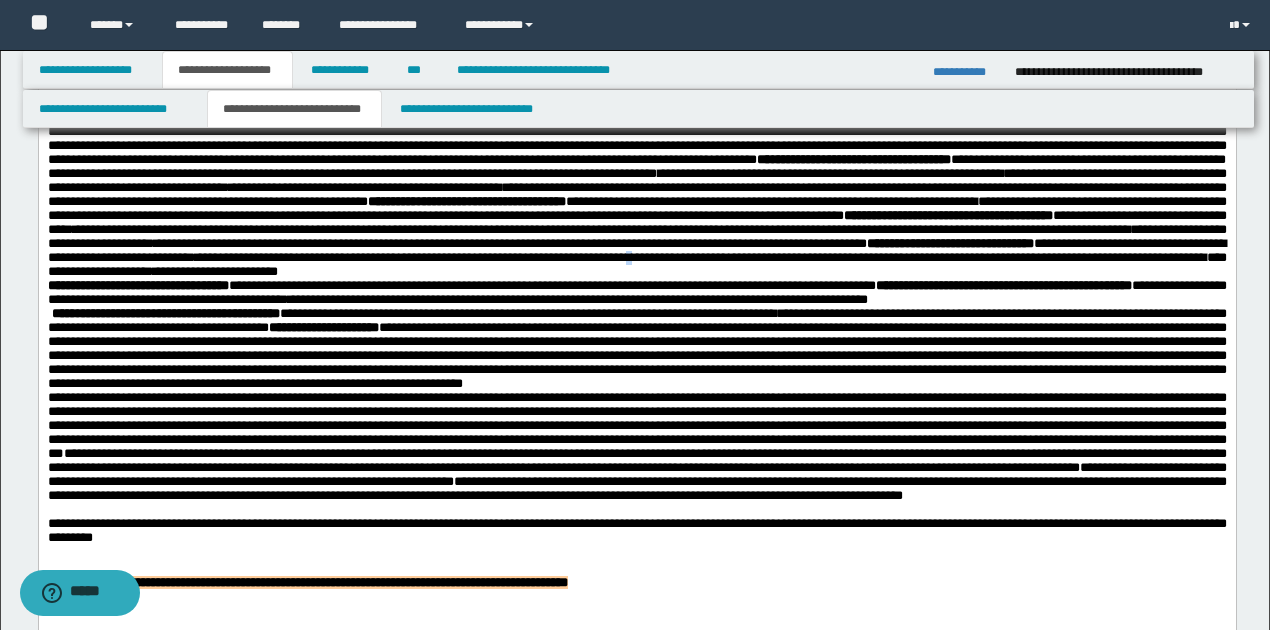 click on "**********" at bounding box center [613, 257] 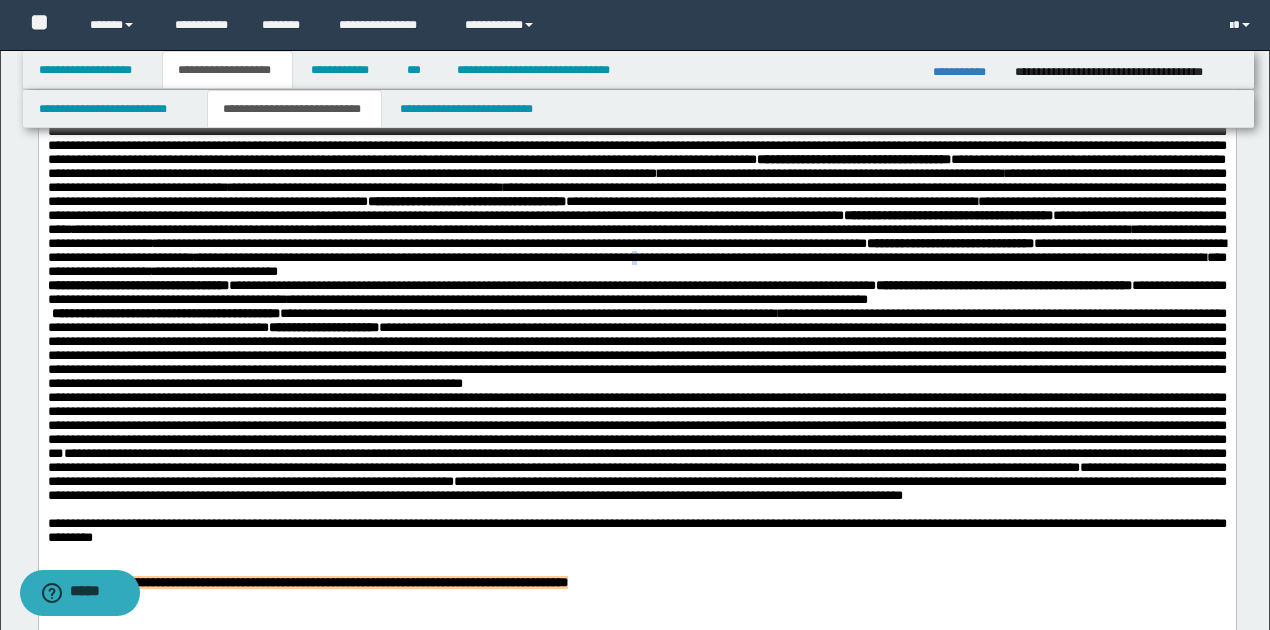 click on "**********" at bounding box center [613, 257] 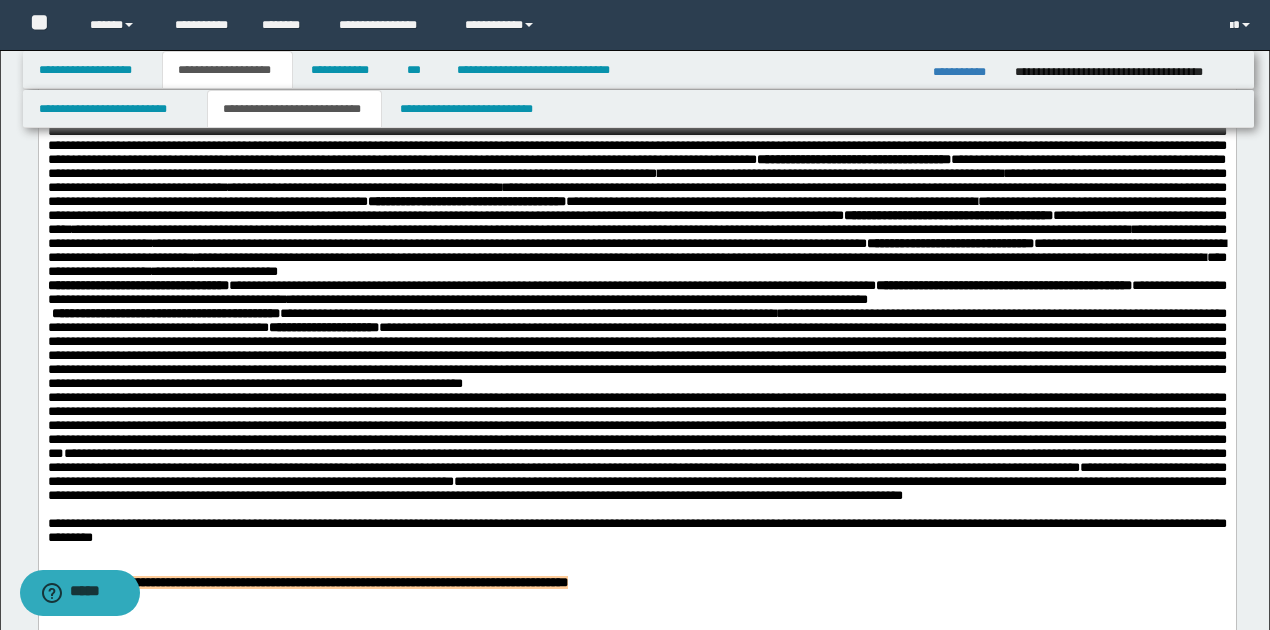 drag, startPoint x: 310, startPoint y: 292, endPoint x: 340, endPoint y: 292, distance: 30 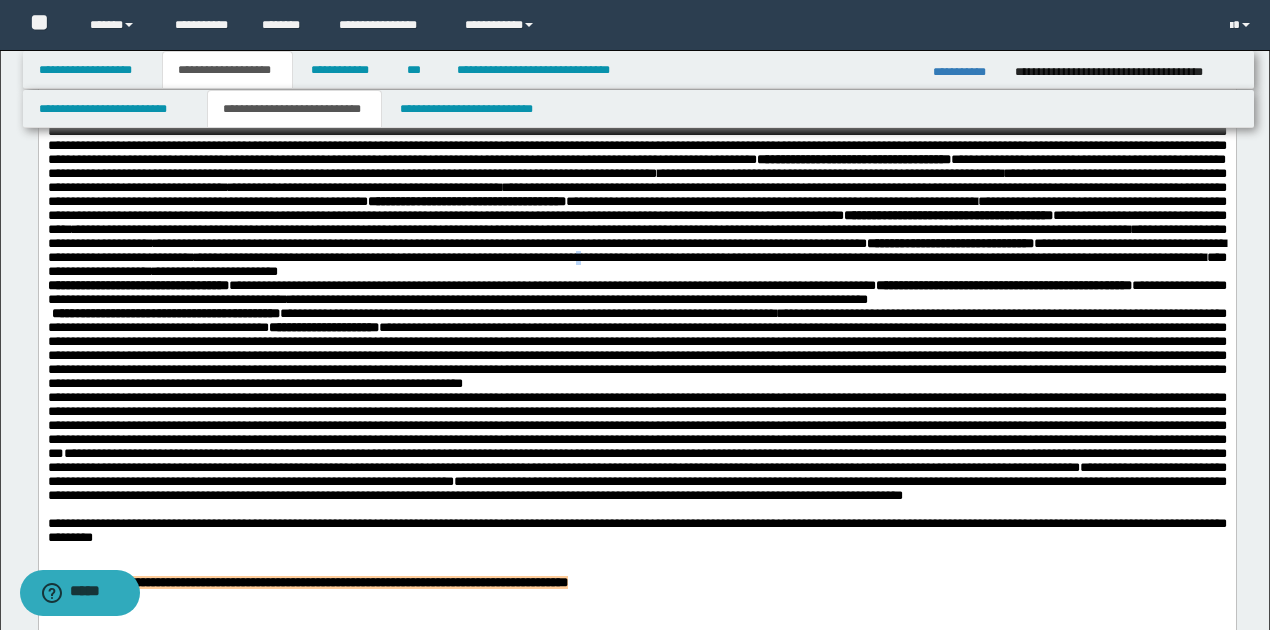 click on "**********" at bounding box center [613, 257] 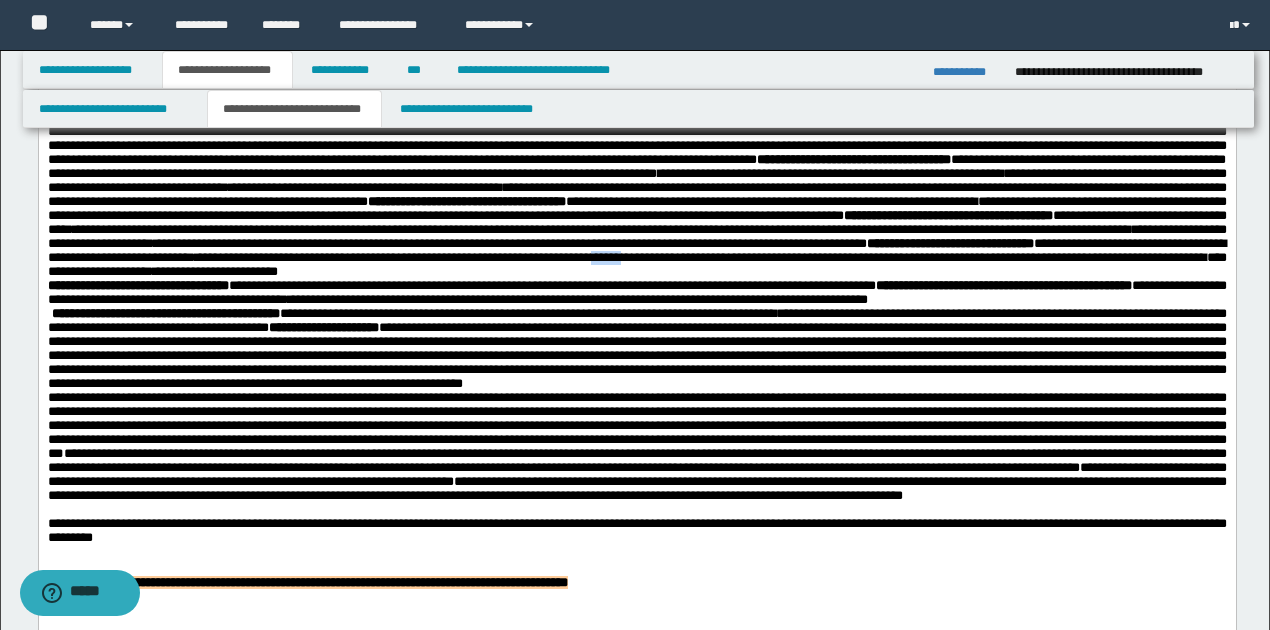 click on "**********" at bounding box center [613, 257] 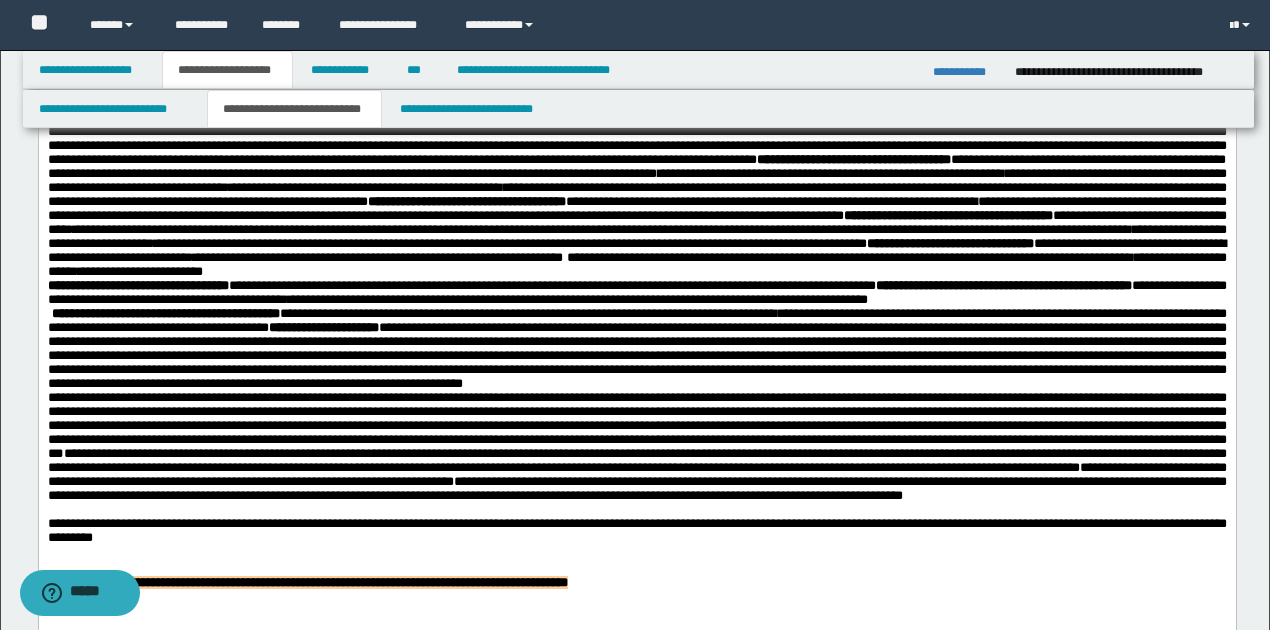 click on "**********" at bounding box center [139, 271] 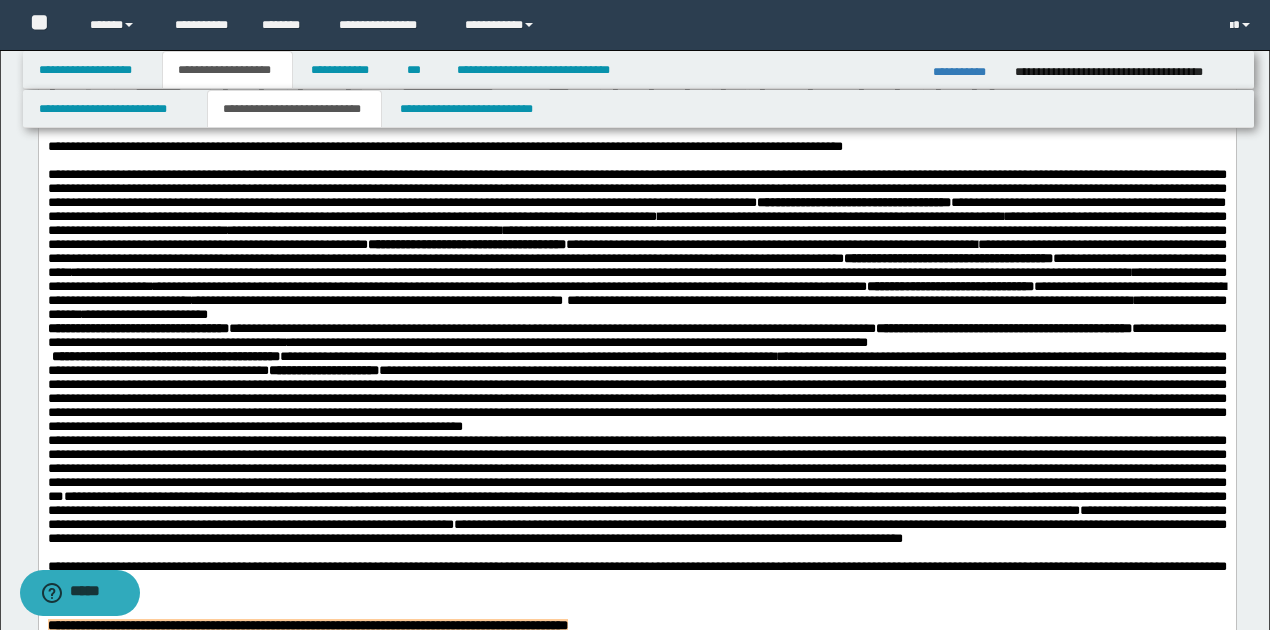 scroll, scrollTop: 1266, scrollLeft: 0, axis: vertical 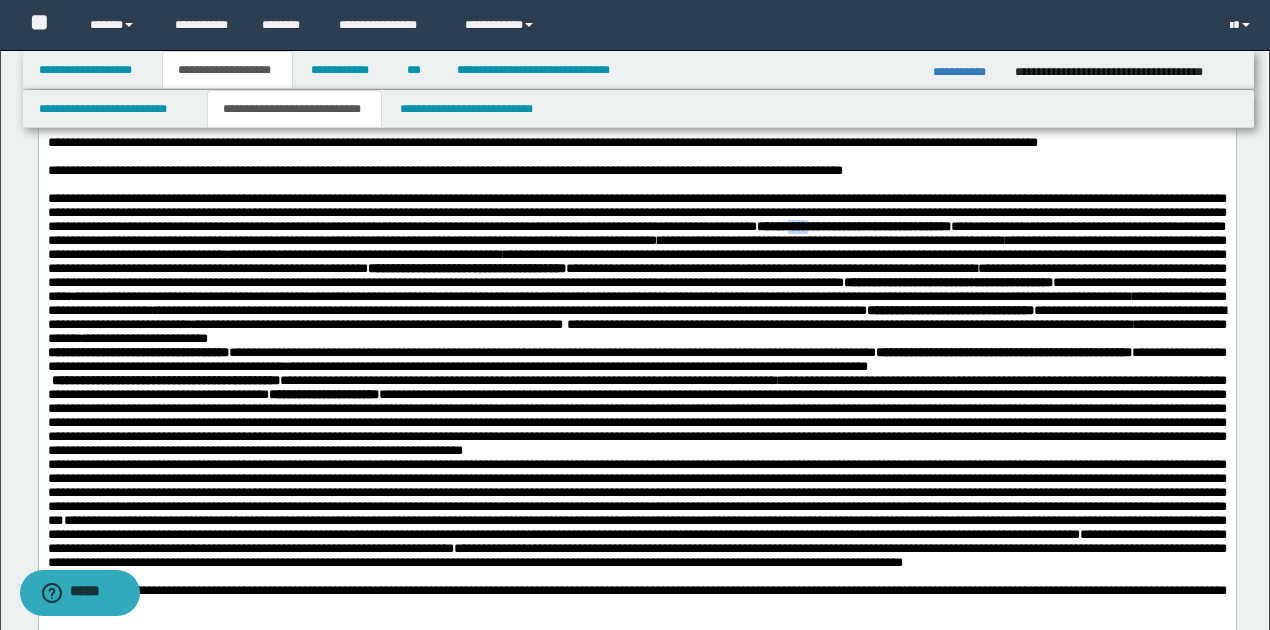 drag, startPoint x: 1102, startPoint y: 235, endPoint x: 1131, endPoint y: 236, distance: 29.017237 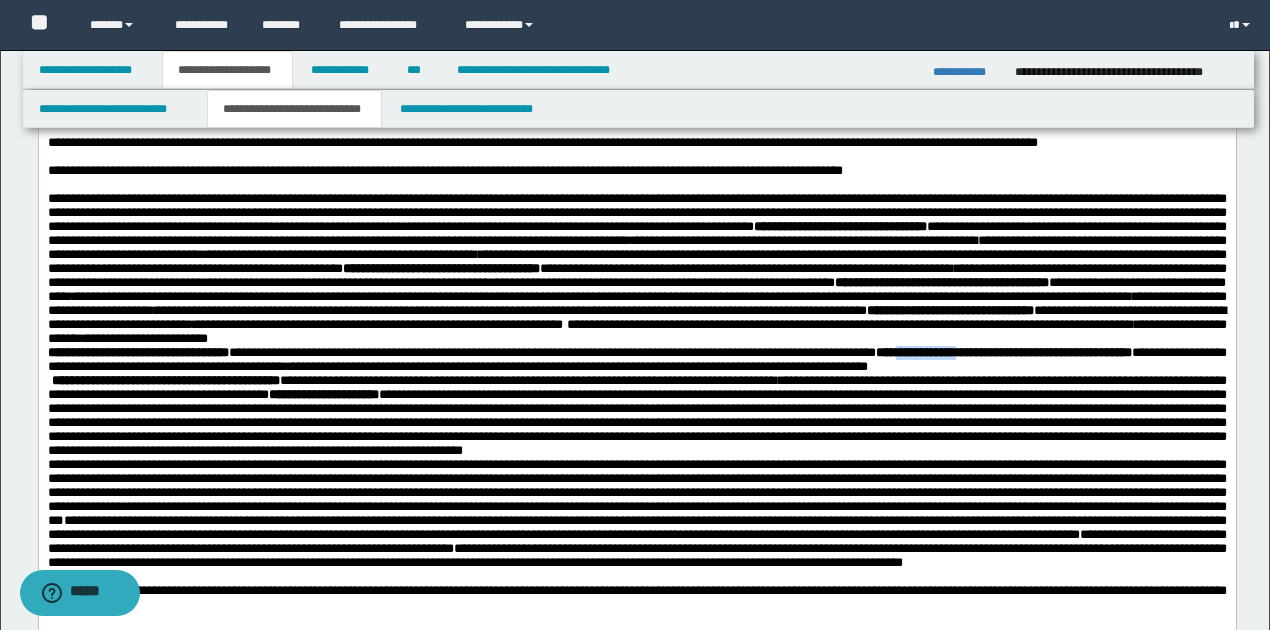 drag, startPoint x: 989, startPoint y: 376, endPoint x: 1056, endPoint y: 374, distance: 67.02985 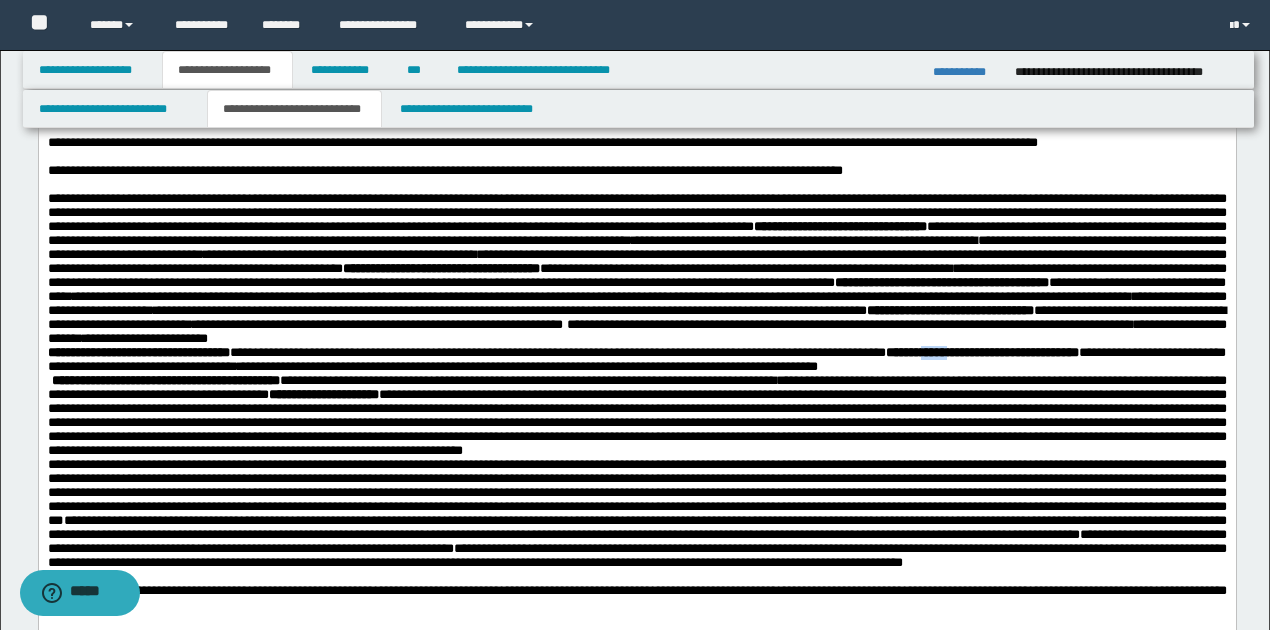 drag, startPoint x: 1005, startPoint y: 372, endPoint x: 1040, endPoint y: 372, distance: 35 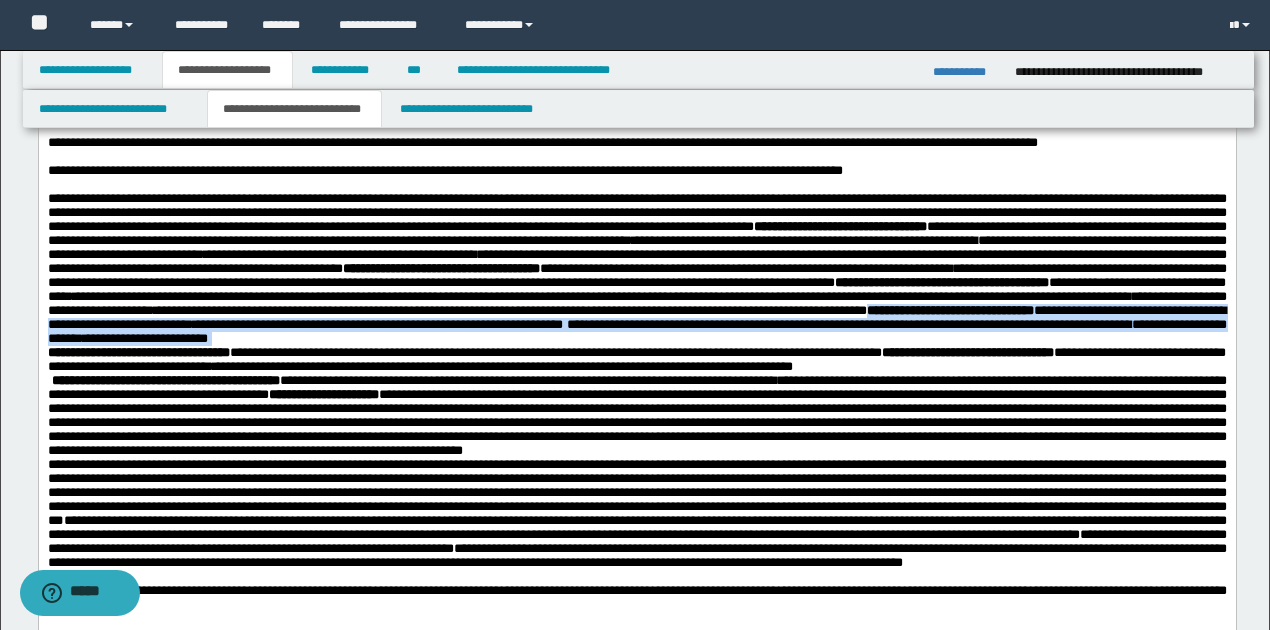 drag, startPoint x: 543, startPoint y: 343, endPoint x: 1176, endPoint y: 356, distance: 633.1335 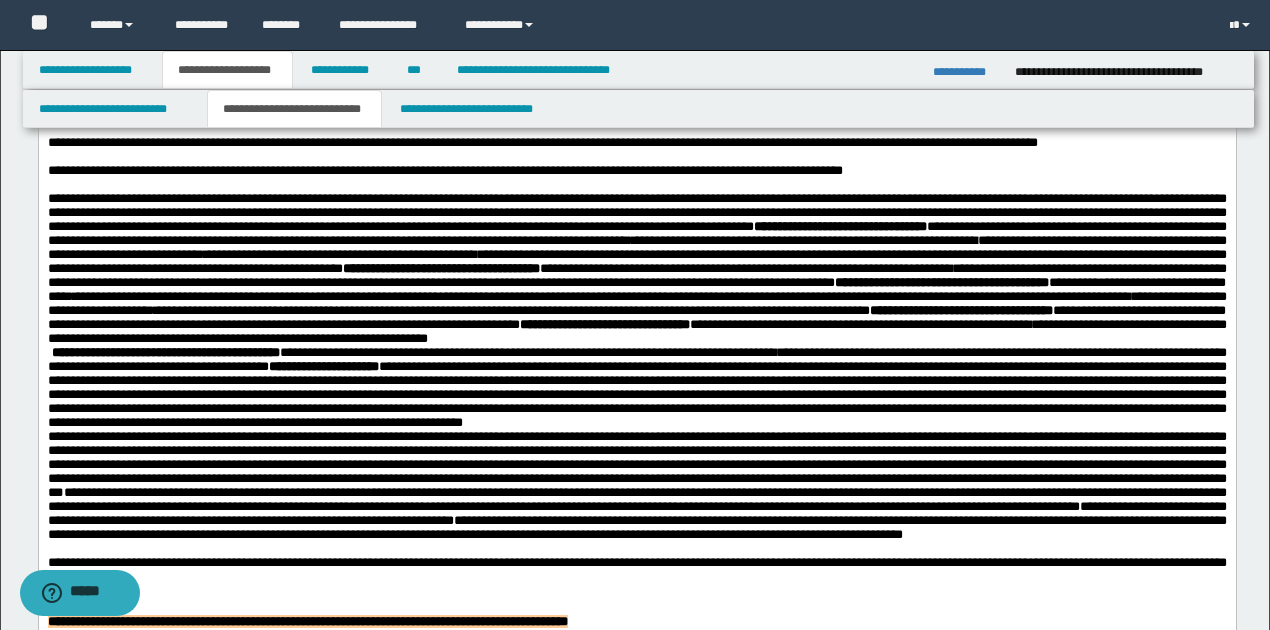 click on "**********" at bounding box center (636, 269) 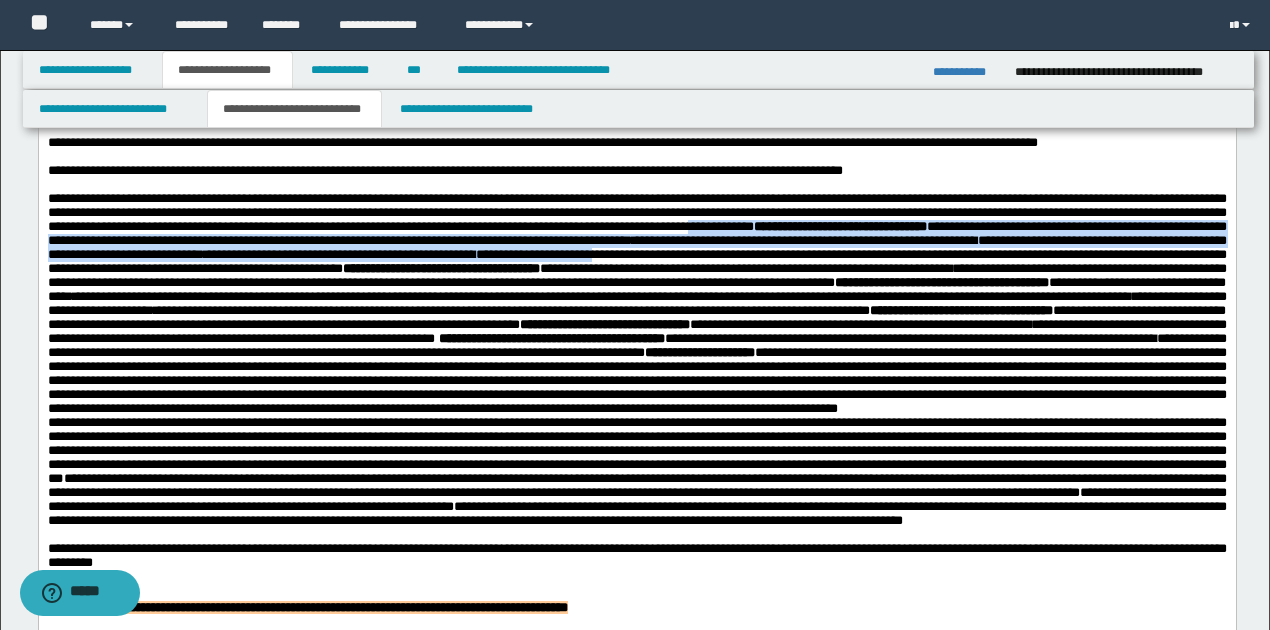 drag, startPoint x: 964, startPoint y: 238, endPoint x: 1073, endPoint y: 264, distance: 112.05802 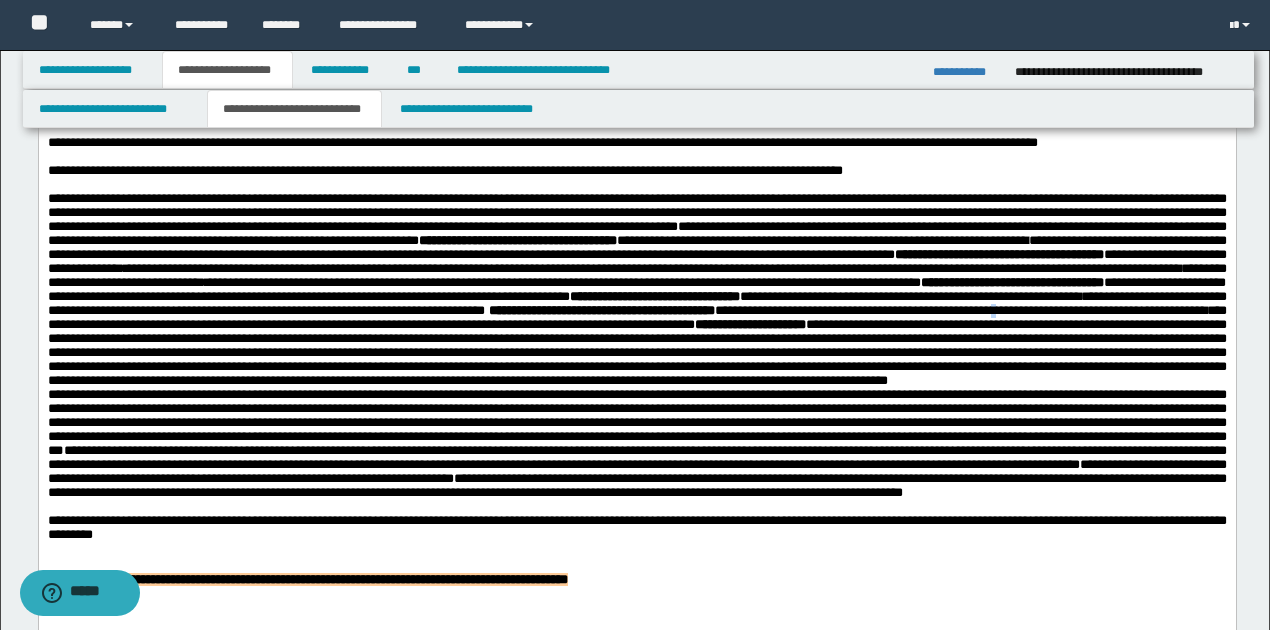click on "**********" at bounding box center [960, 310] 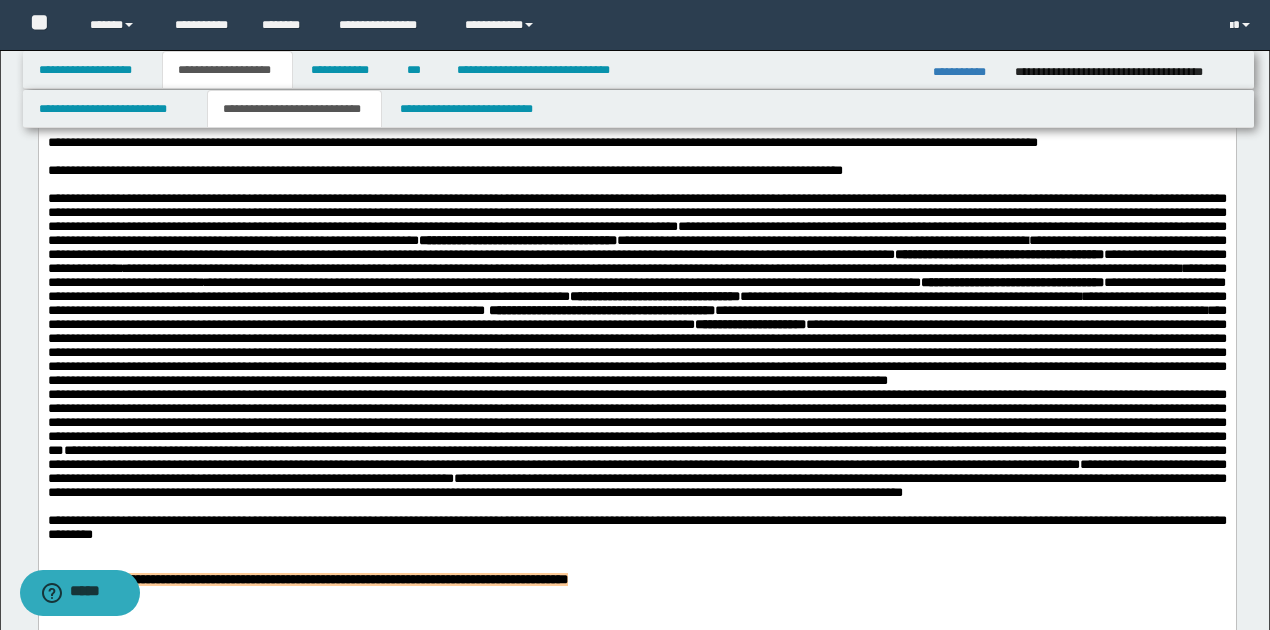 click on "**********" at bounding box center (636, 290) 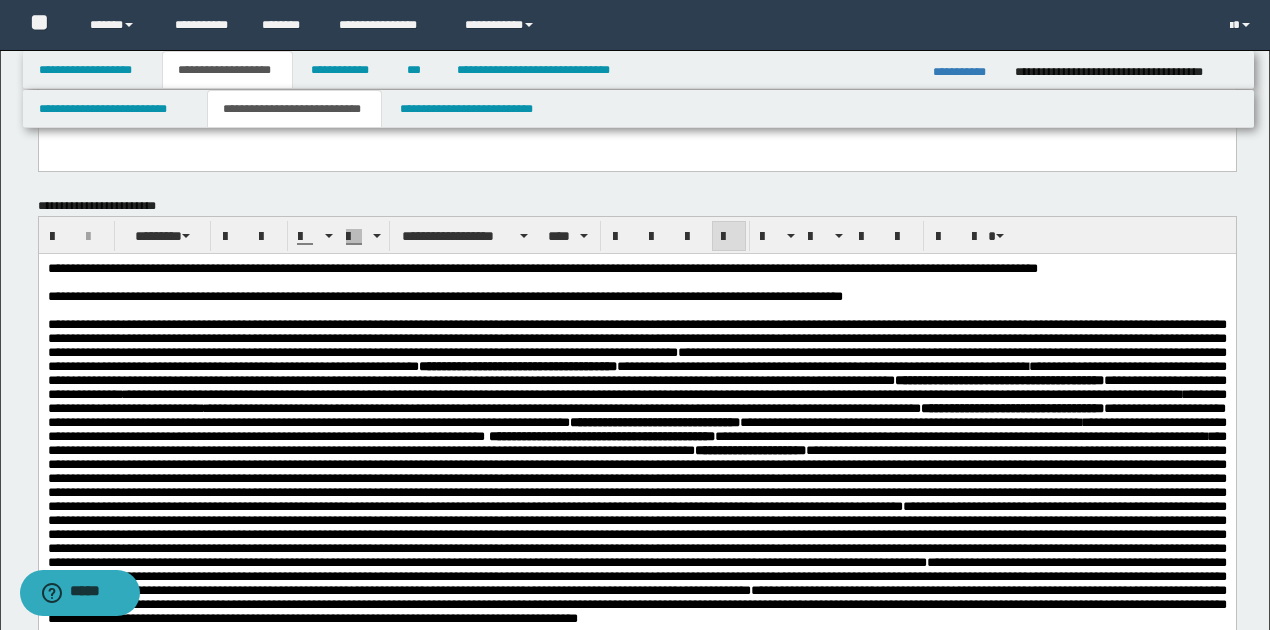 scroll, scrollTop: 1109, scrollLeft: 0, axis: vertical 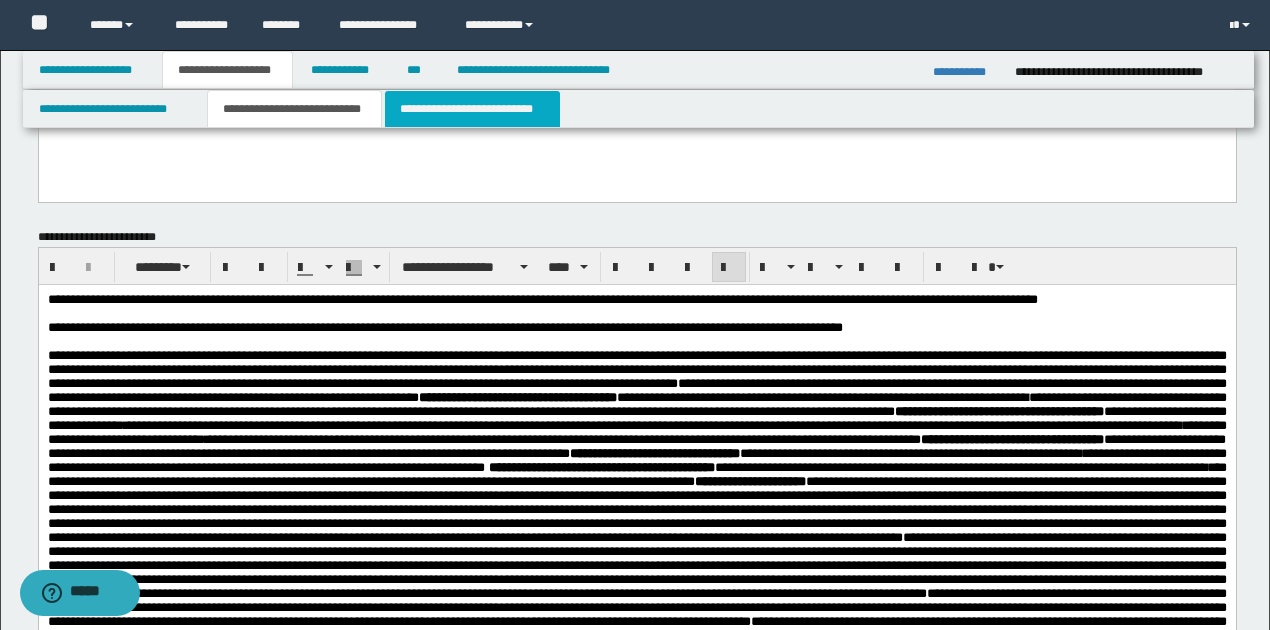 click on "**********" at bounding box center [472, 109] 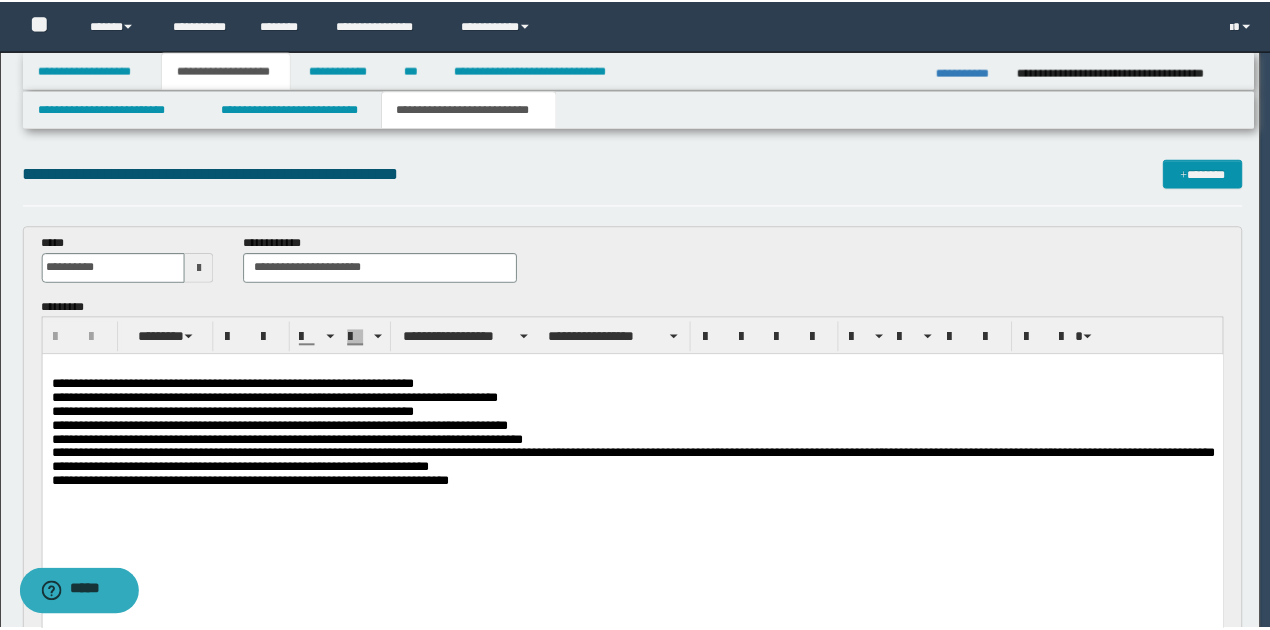 scroll, scrollTop: 0, scrollLeft: 0, axis: both 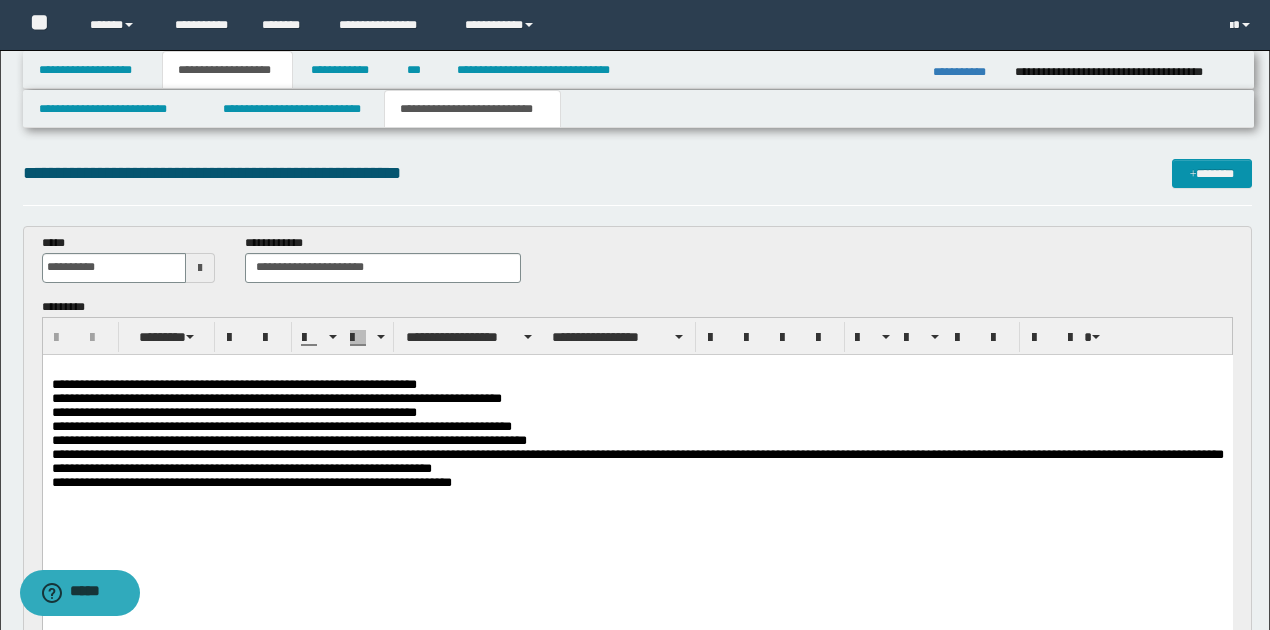 click on "**********" at bounding box center (276, 397) 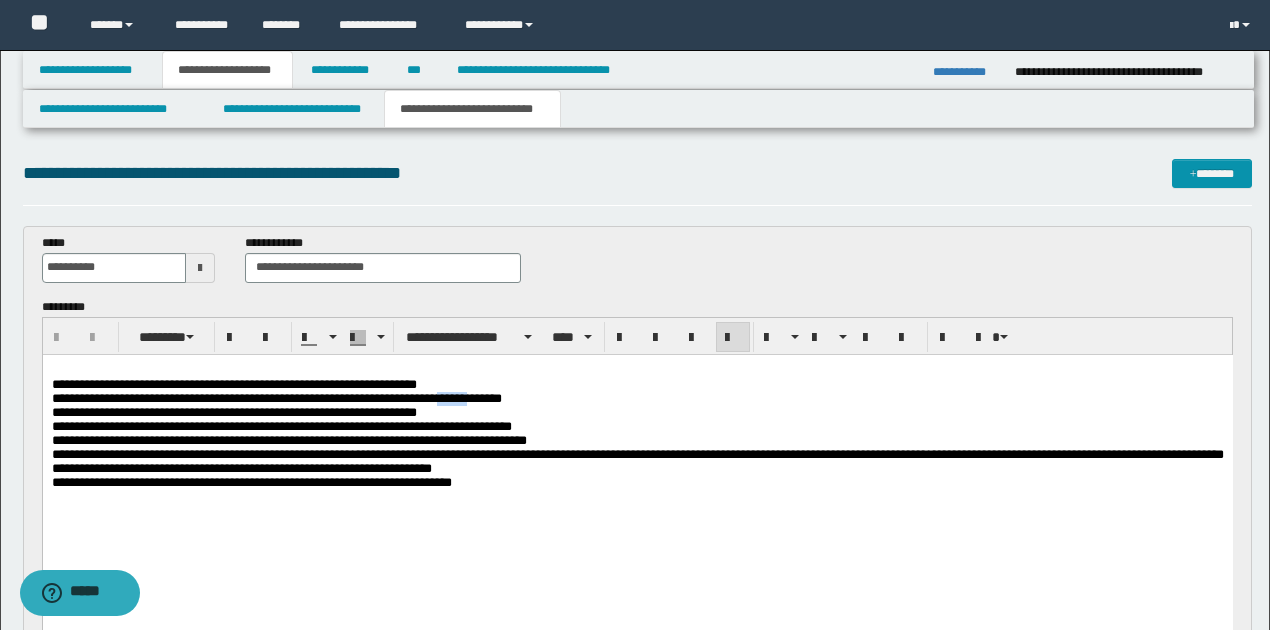 click on "**********" at bounding box center (276, 397) 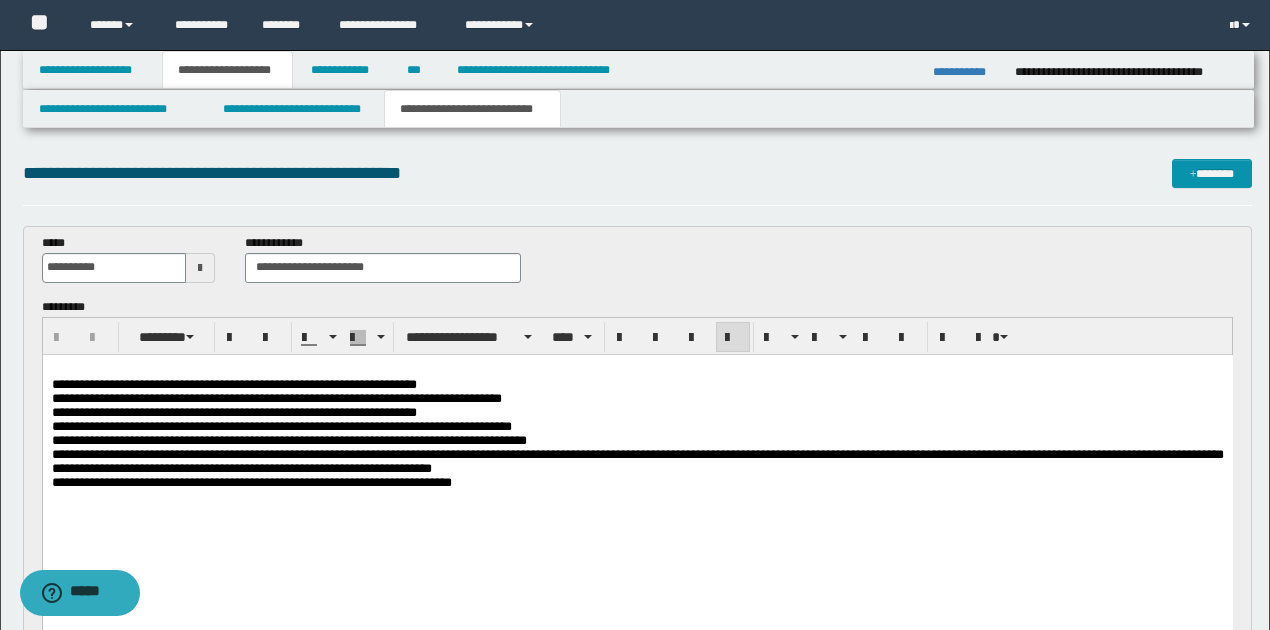 click on "**********" at bounding box center (281, 425) 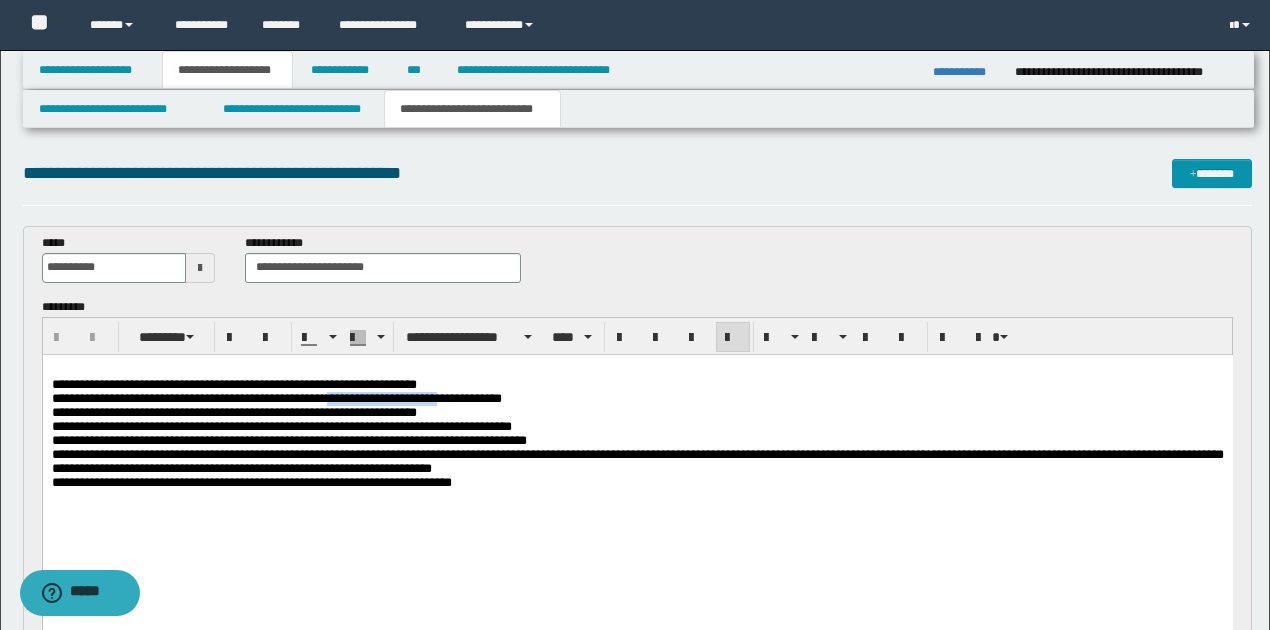 drag, startPoint x: 351, startPoint y: 399, endPoint x: 475, endPoint y: 401, distance: 124.01613 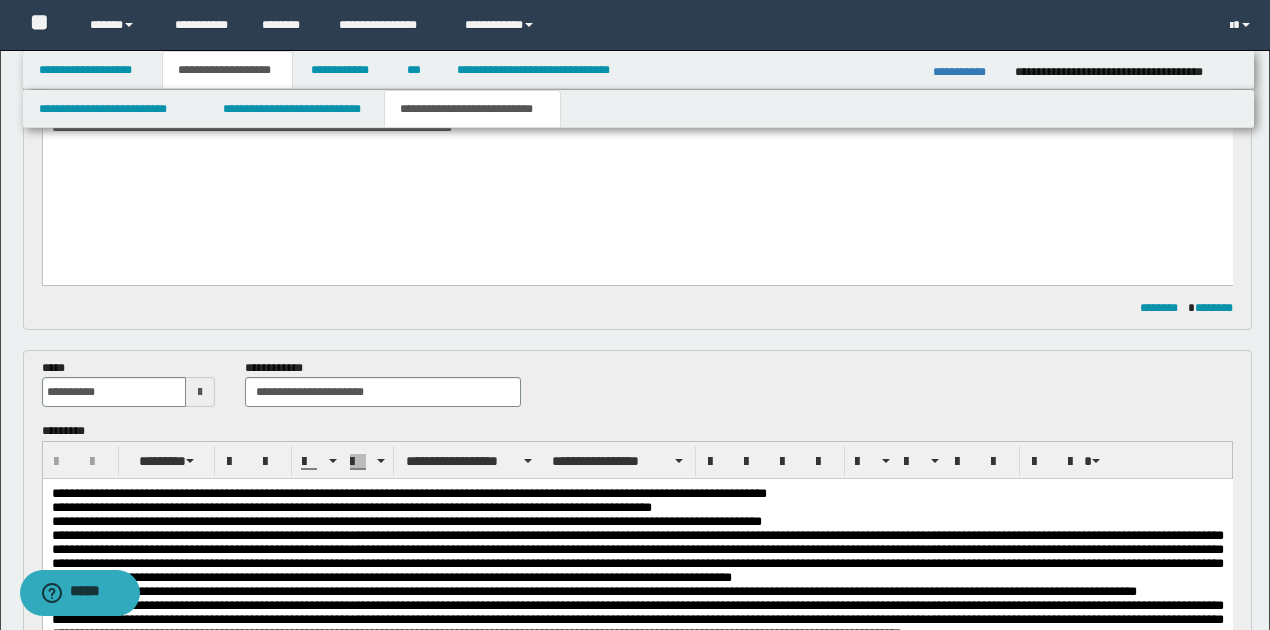 scroll, scrollTop: 533, scrollLeft: 0, axis: vertical 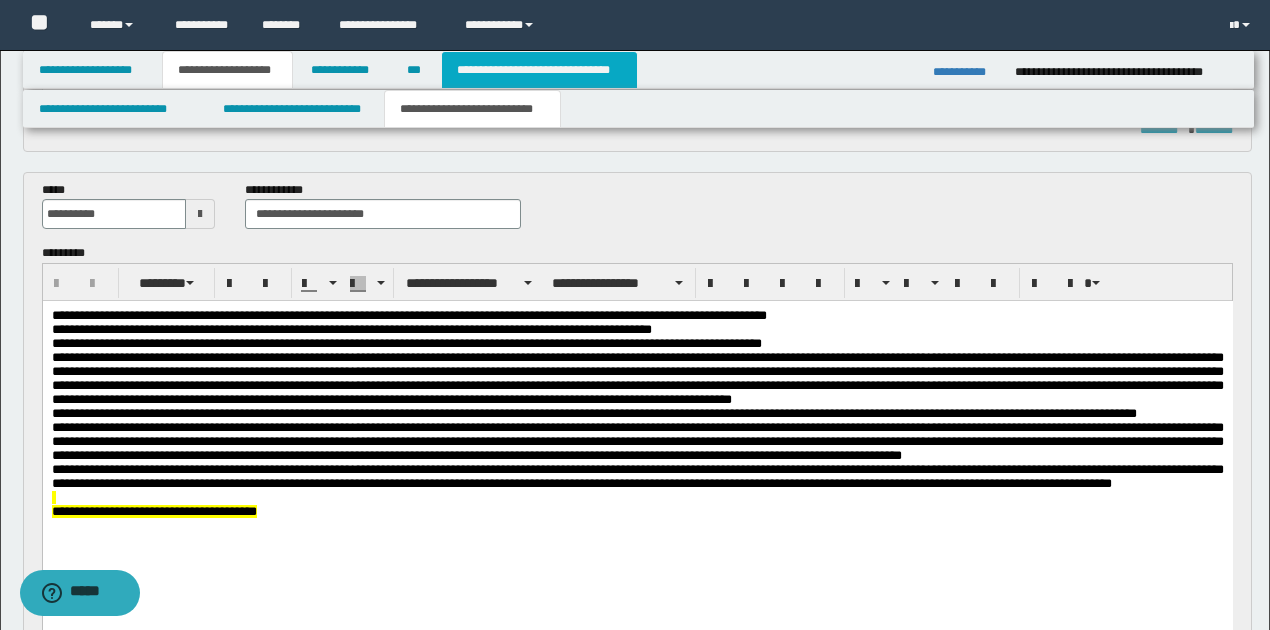 click on "**********" at bounding box center (539, 70) 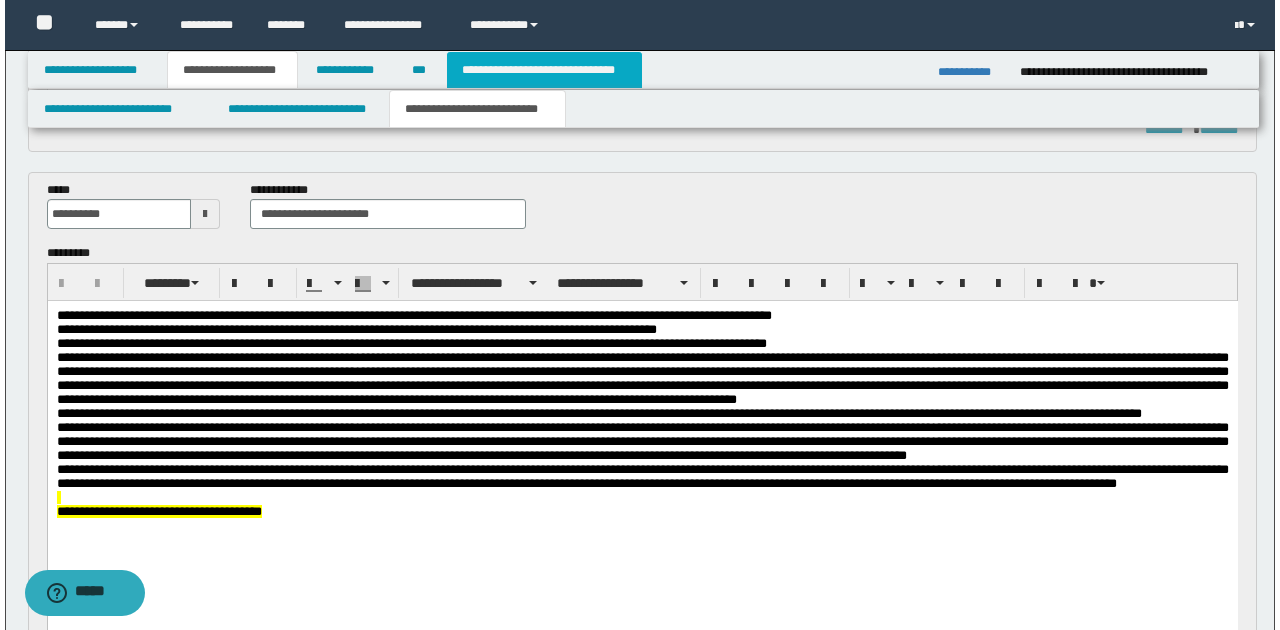 scroll, scrollTop: 0, scrollLeft: 0, axis: both 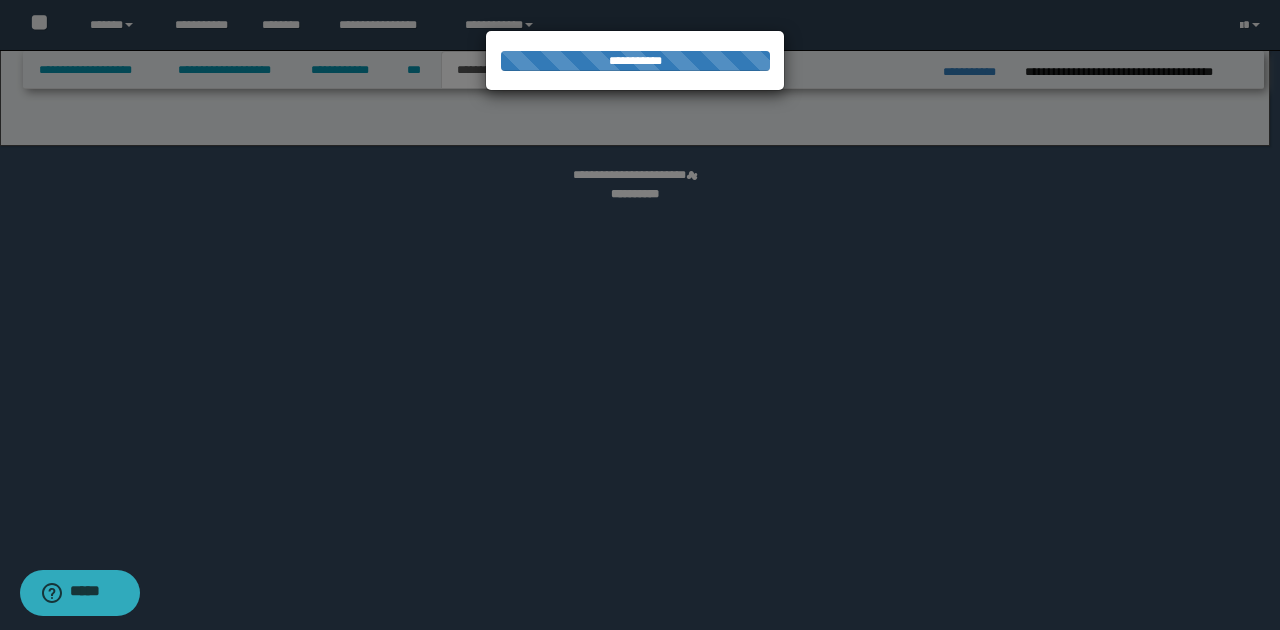 select on "*" 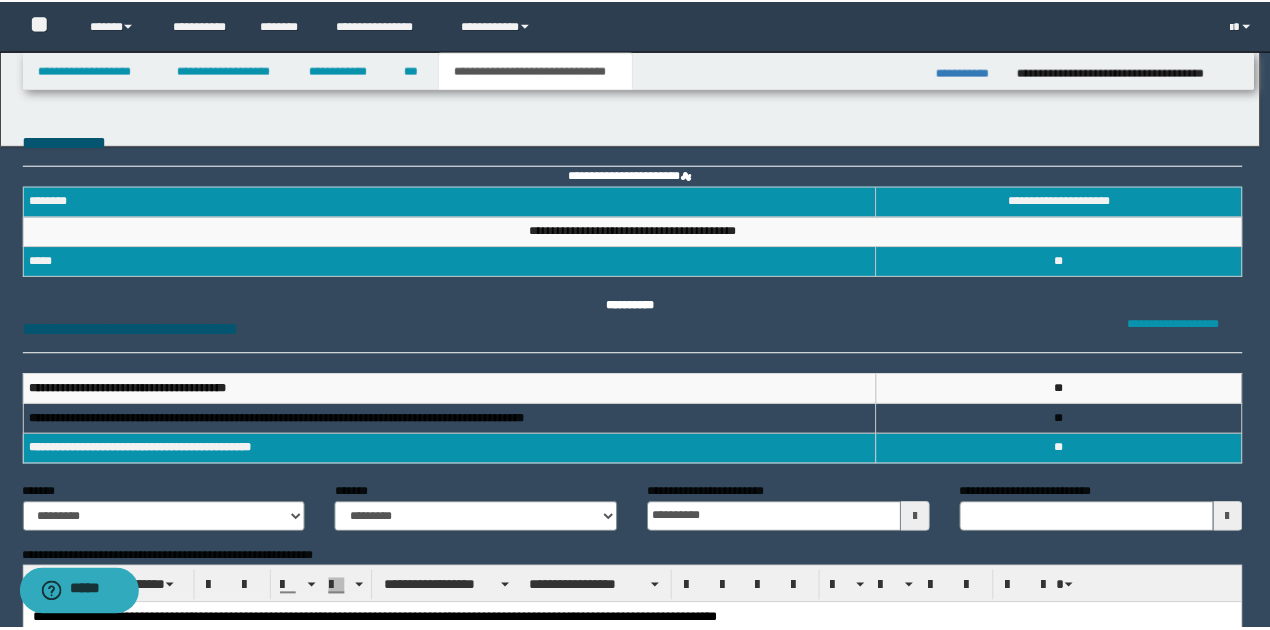 scroll, scrollTop: 0, scrollLeft: 0, axis: both 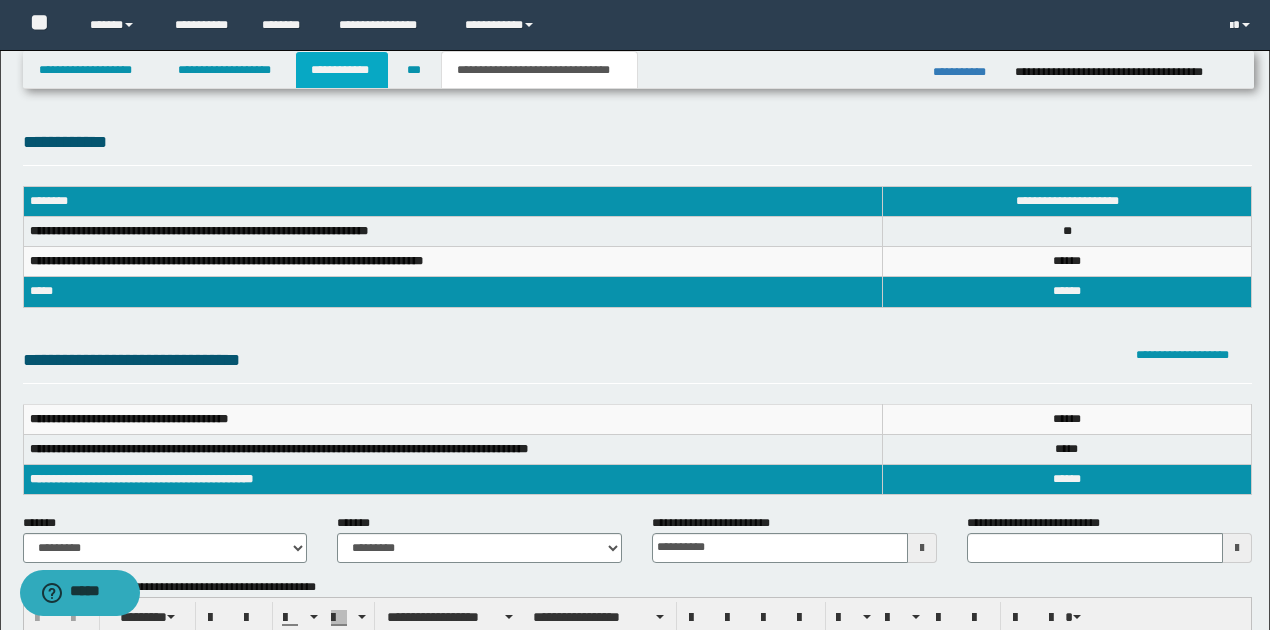 click on "**********" at bounding box center [342, 70] 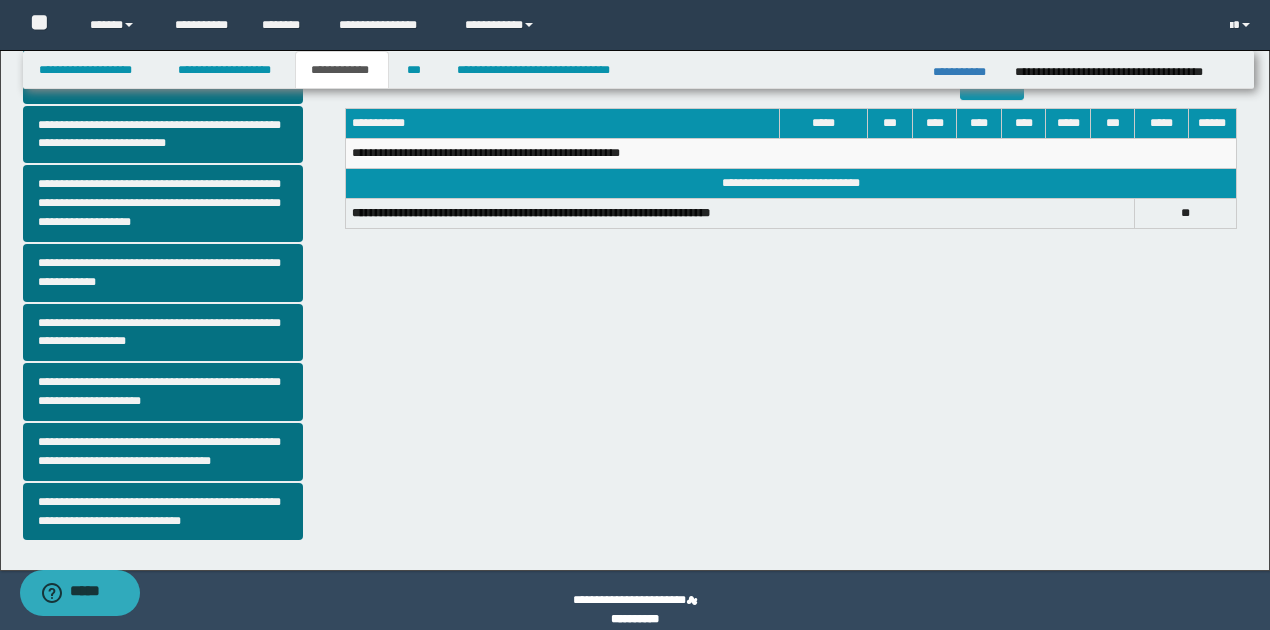 scroll, scrollTop: 518, scrollLeft: 0, axis: vertical 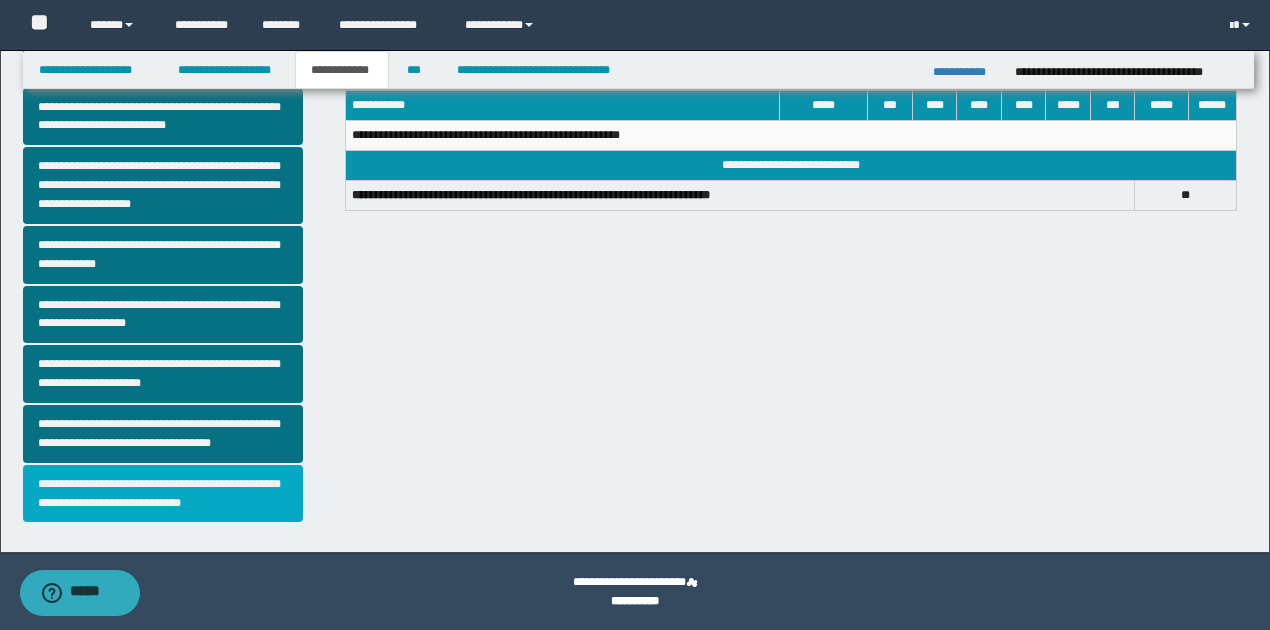 click on "**********" at bounding box center (163, 494) 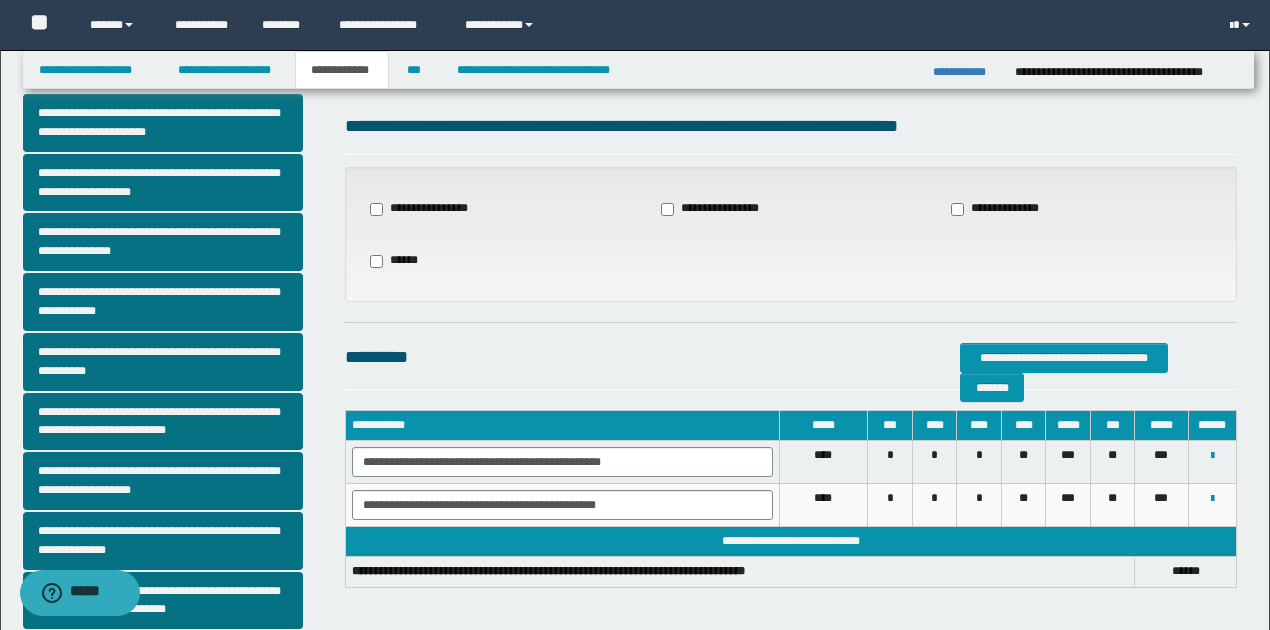 scroll, scrollTop: 66, scrollLeft: 0, axis: vertical 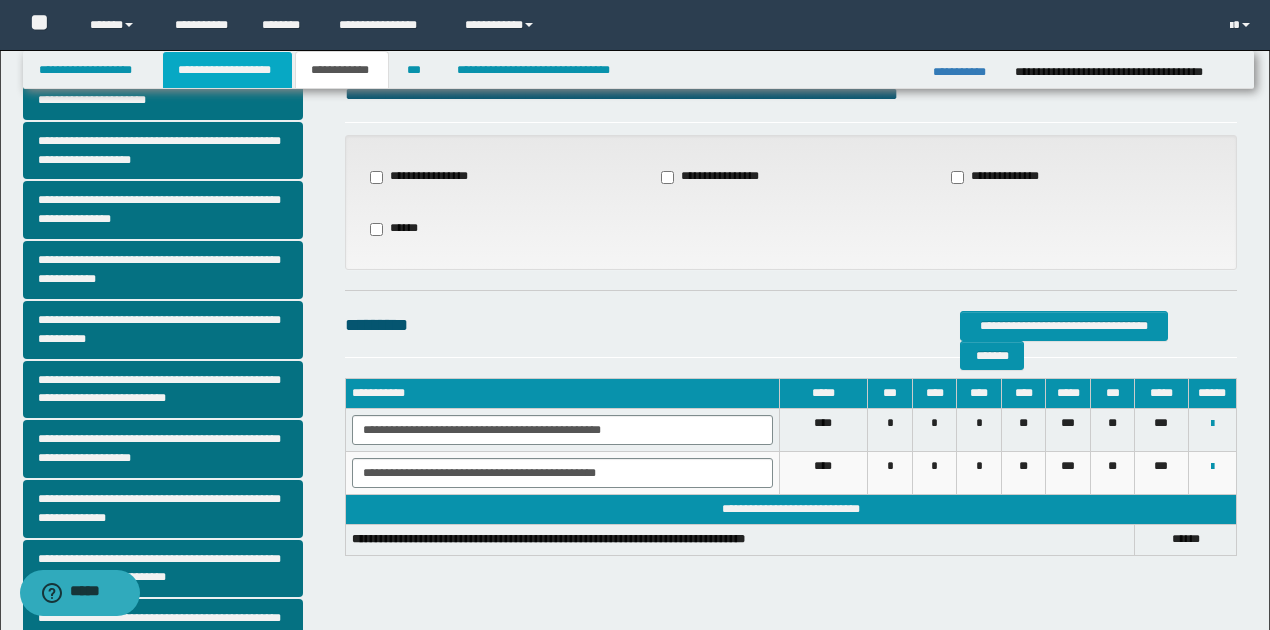 click on "**********" at bounding box center (227, 70) 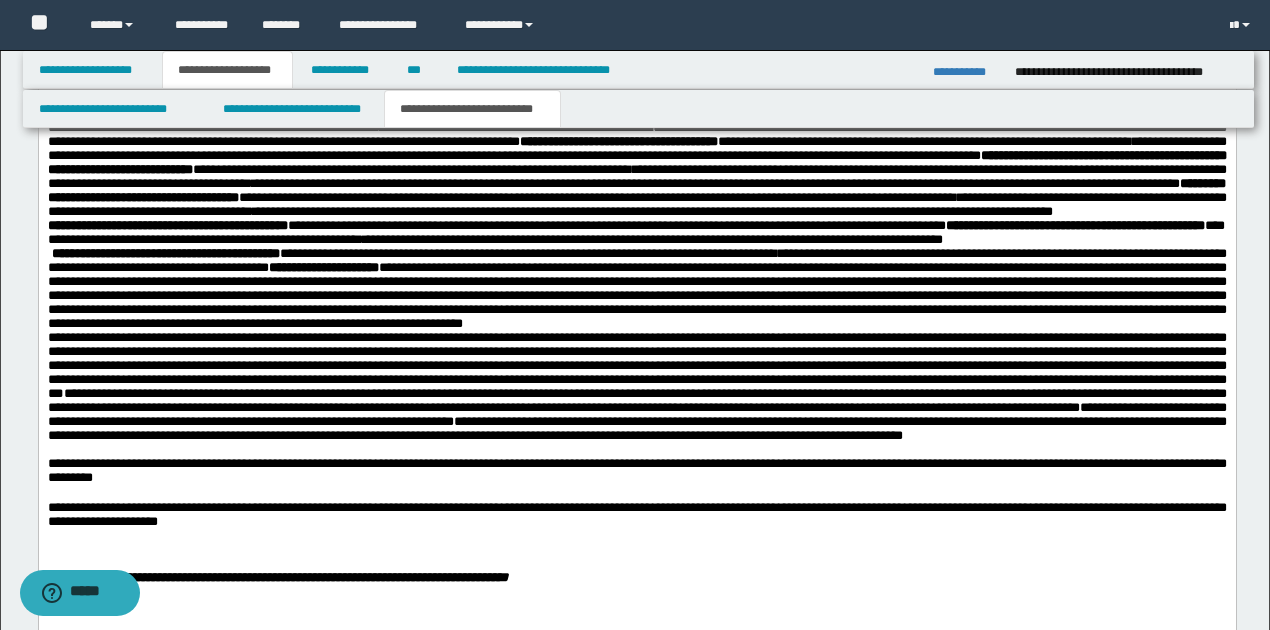 scroll, scrollTop: 1630, scrollLeft: 0, axis: vertical 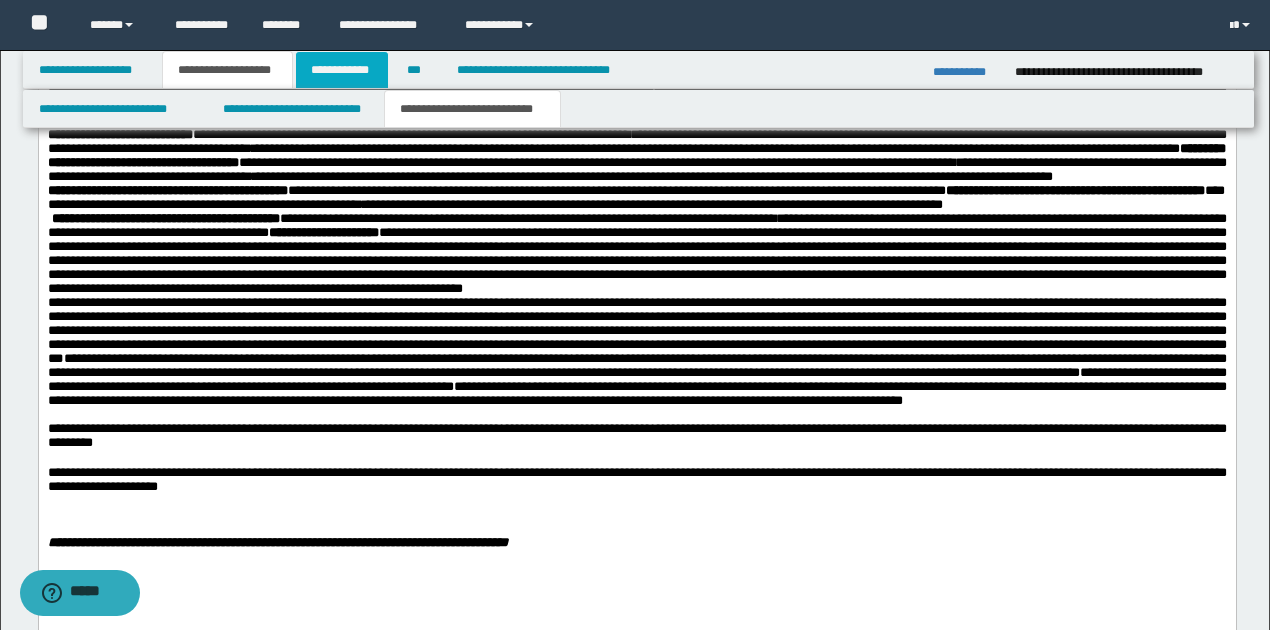 click on "**********" at bounding box center [342, 70] 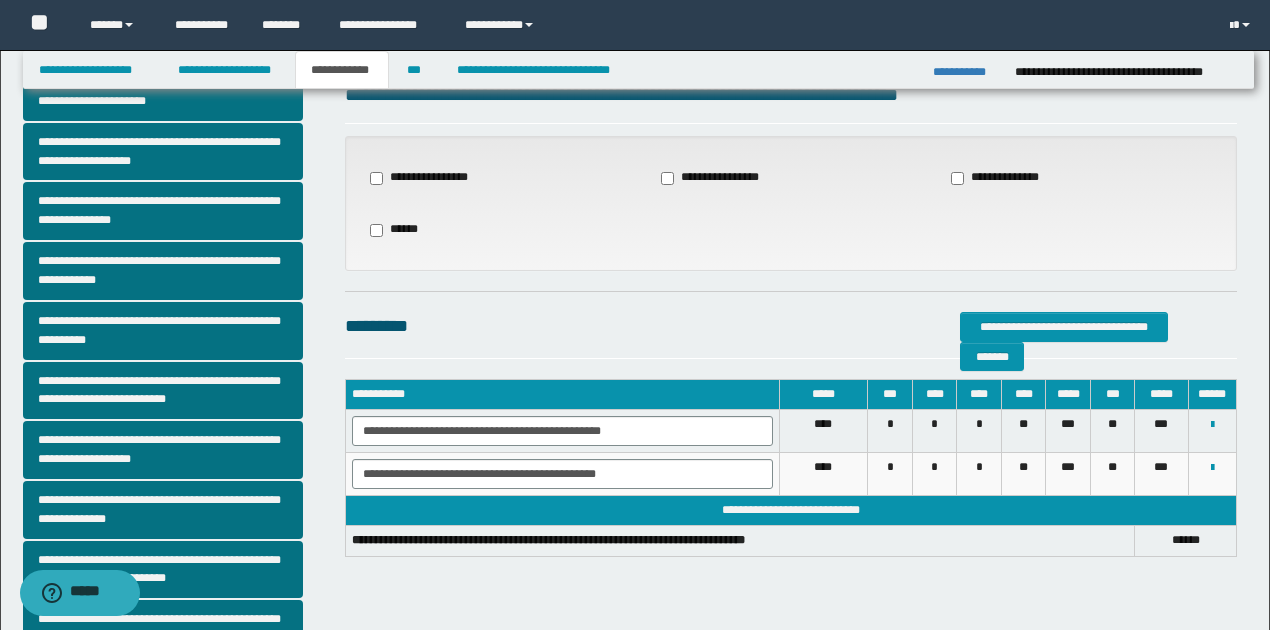 scroll, scrollTop: 0, scrollLeft: 0, axis: both 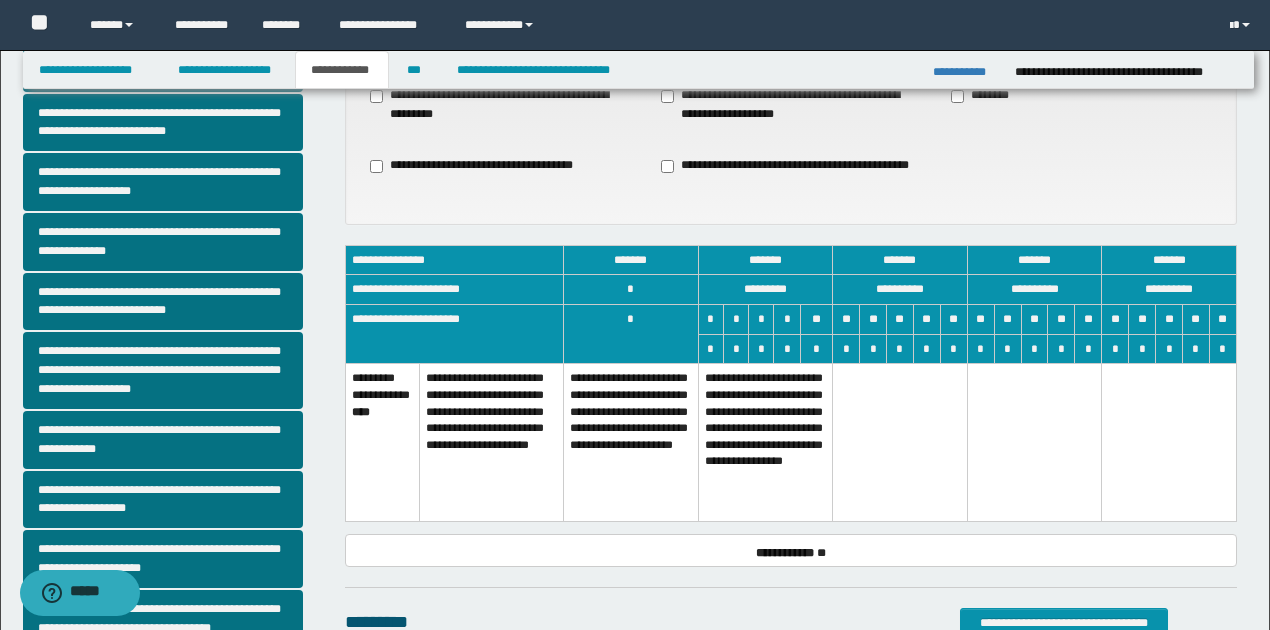 click on "**********" at bounding box center (765, 443) 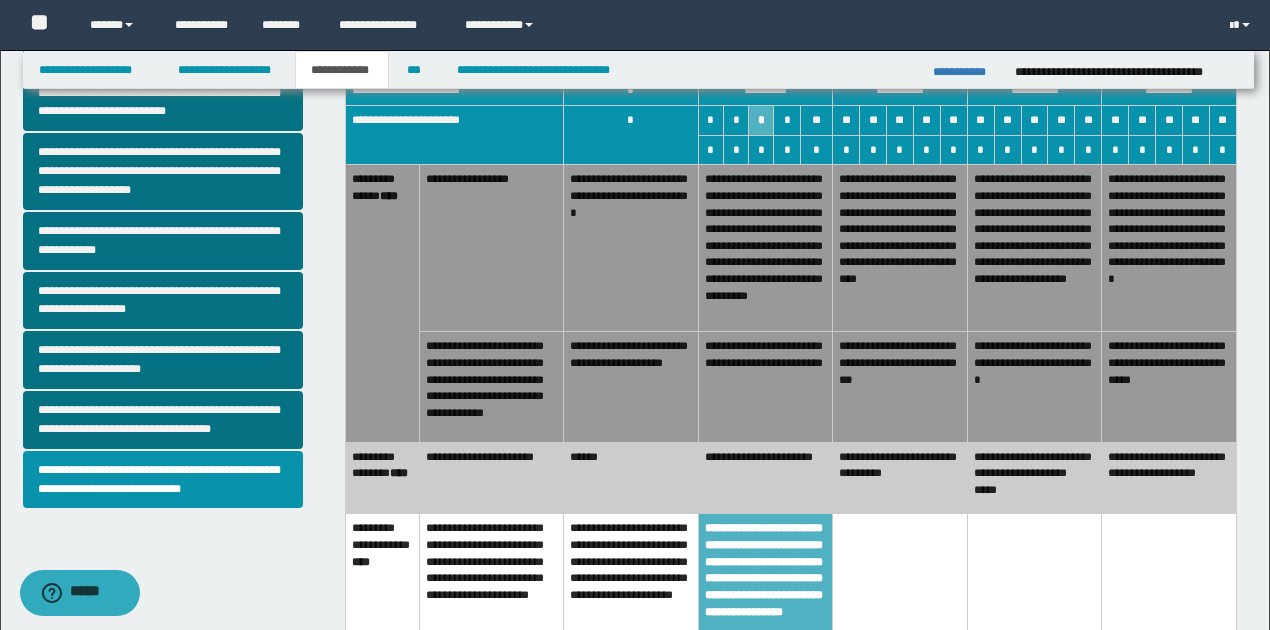 scroll, scrollTop: 533, scrollLeft: 0, axis: vertical 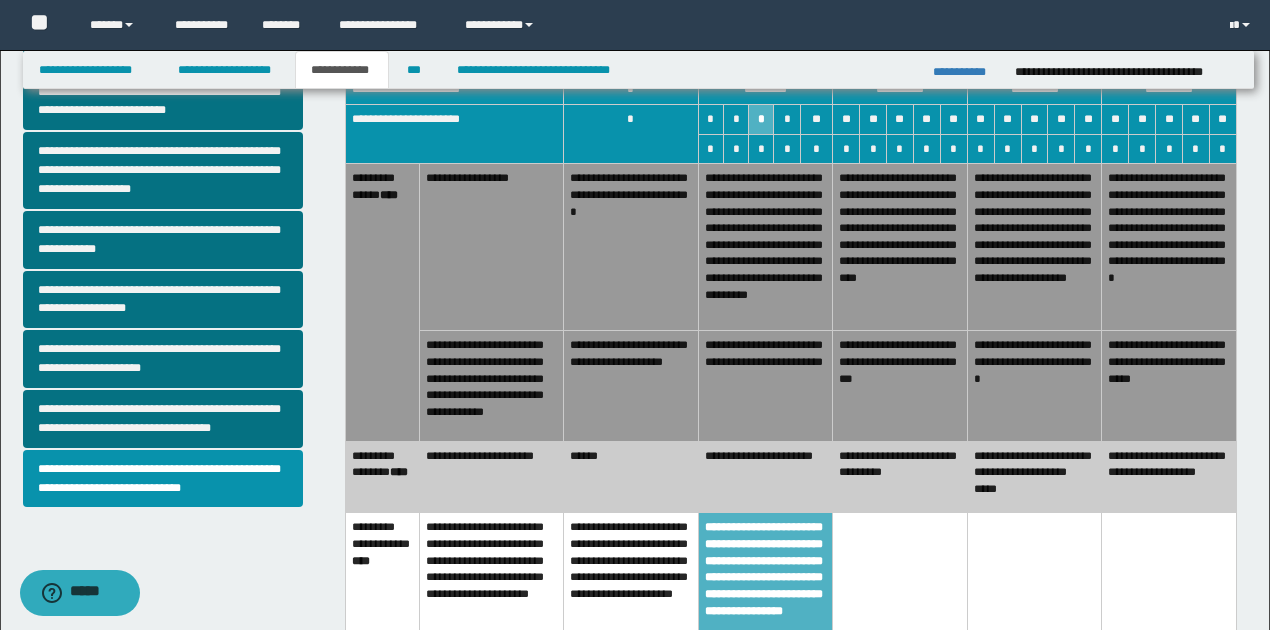 click on "******" at bounding box center [630, 477] 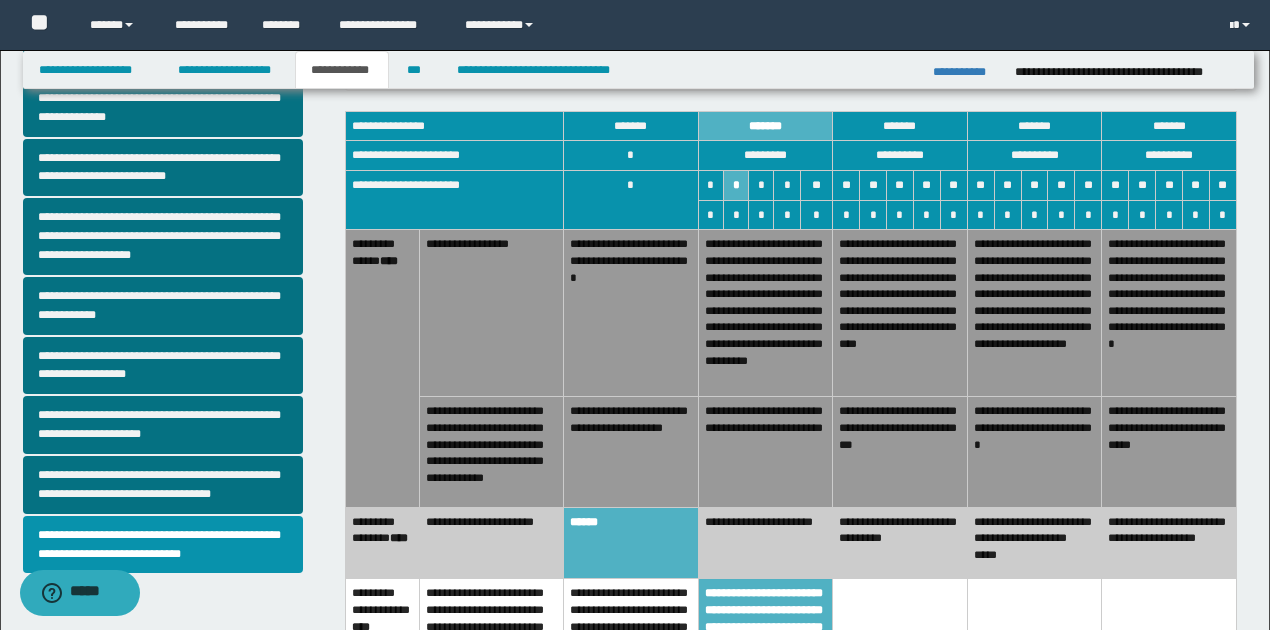 scroll, scrollTop: 466, scrollLeft: 0, axis: vertical 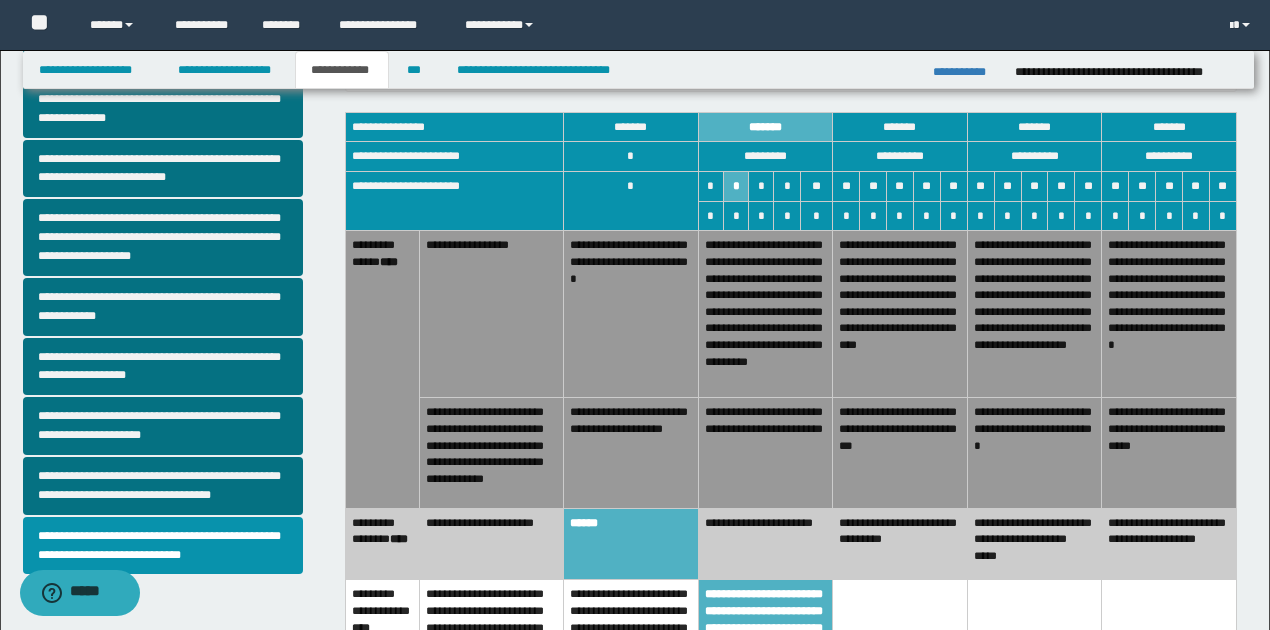 click on "**********" at bounding box center (765, 453) 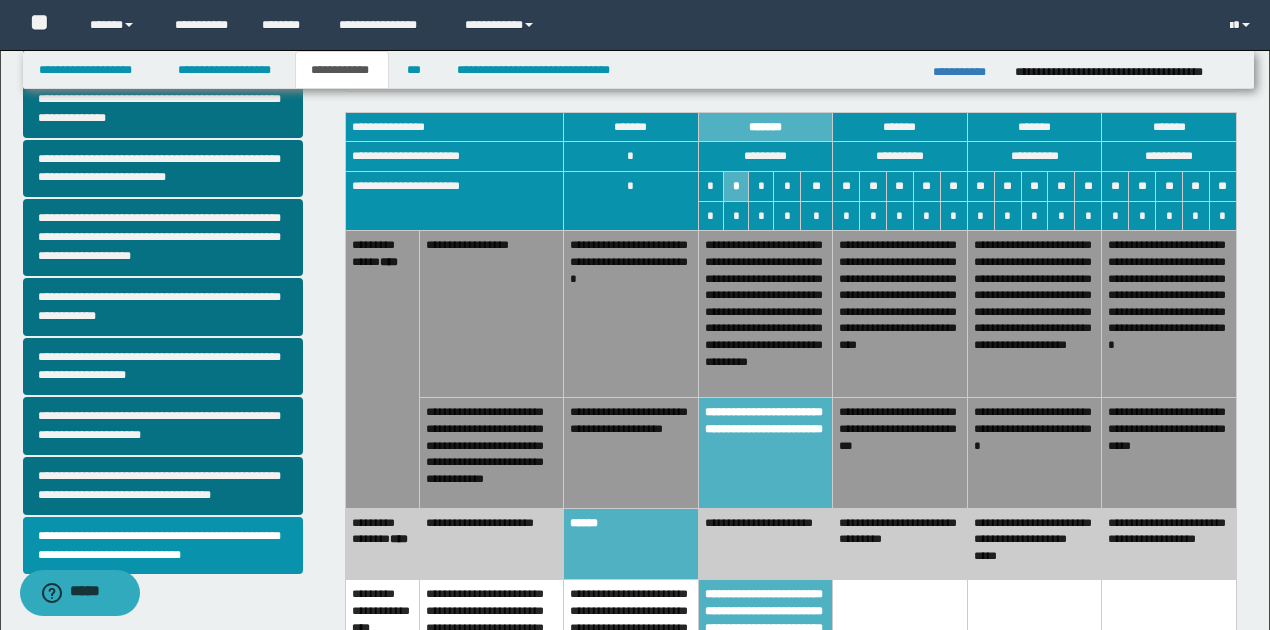 click on "**********" at bounding box center (765, 314) 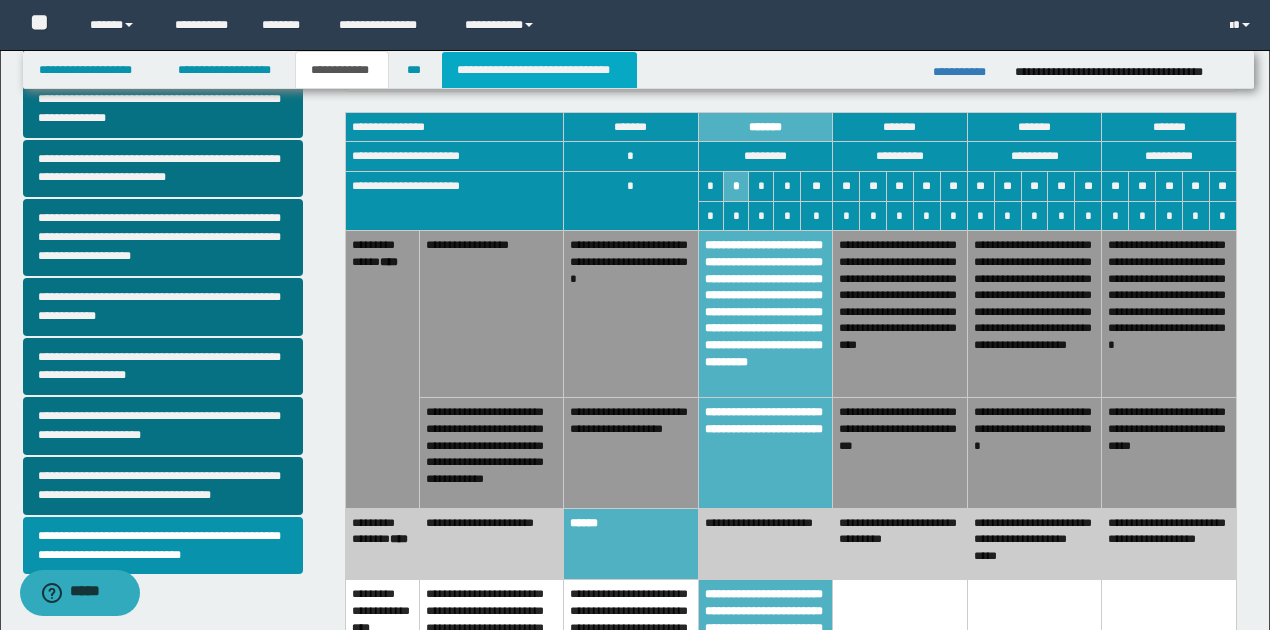 click on "**********" at bounding box center [539, 70] 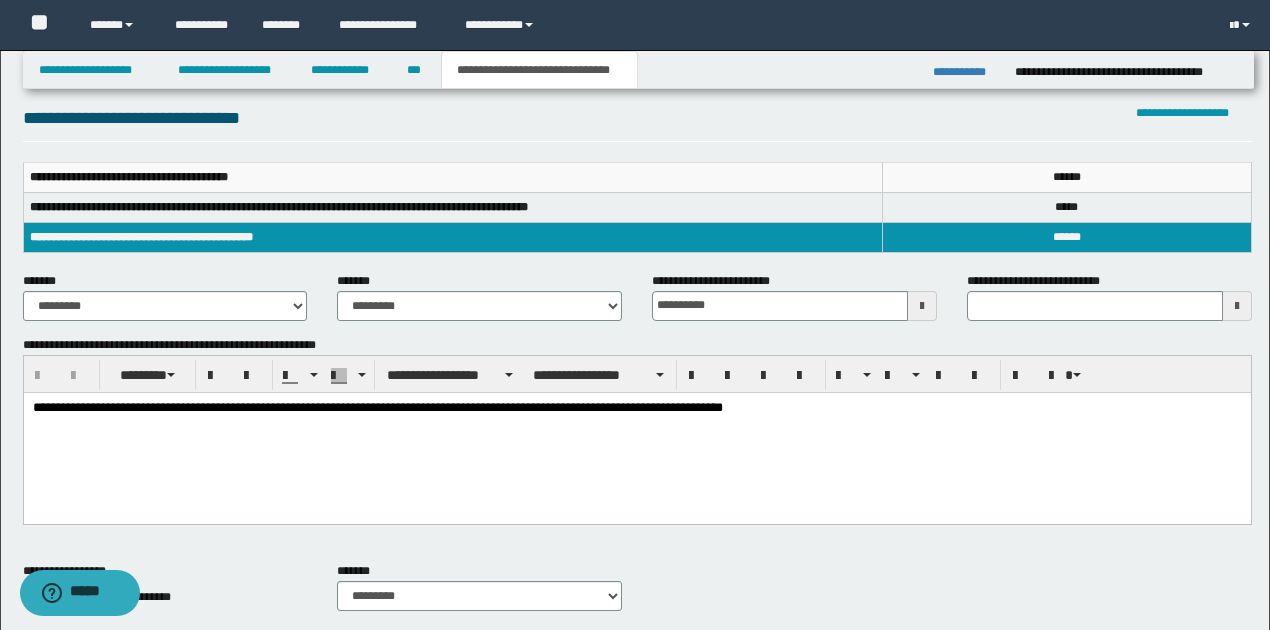 scroll, scrollTop: 200, scrollLeft: 0, axis: vertical 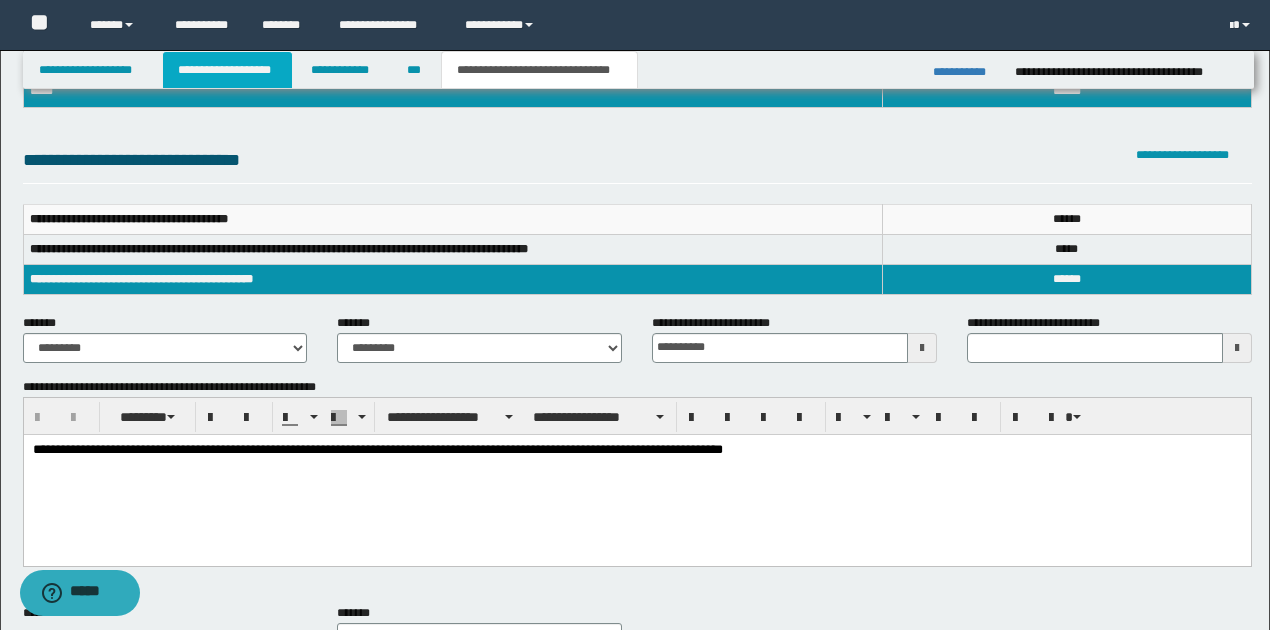 click on "**********" at bounding box center (227, 70) 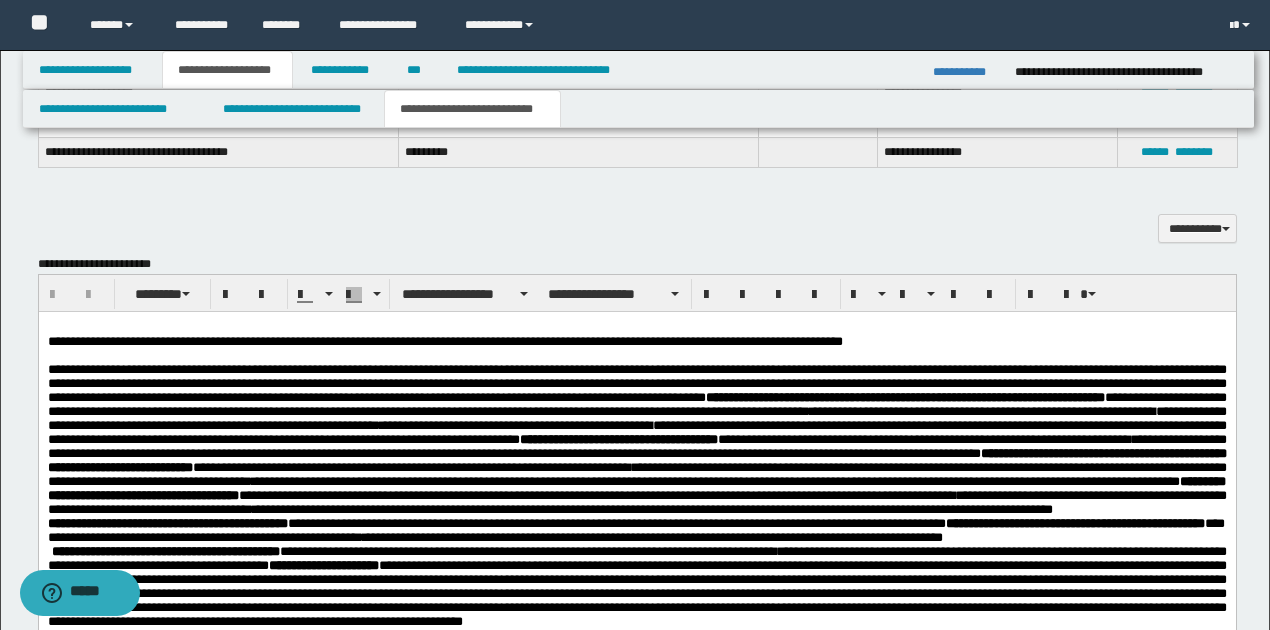 scroll, scrollTop: 1430, scrollLeft: 0, axis: vertical 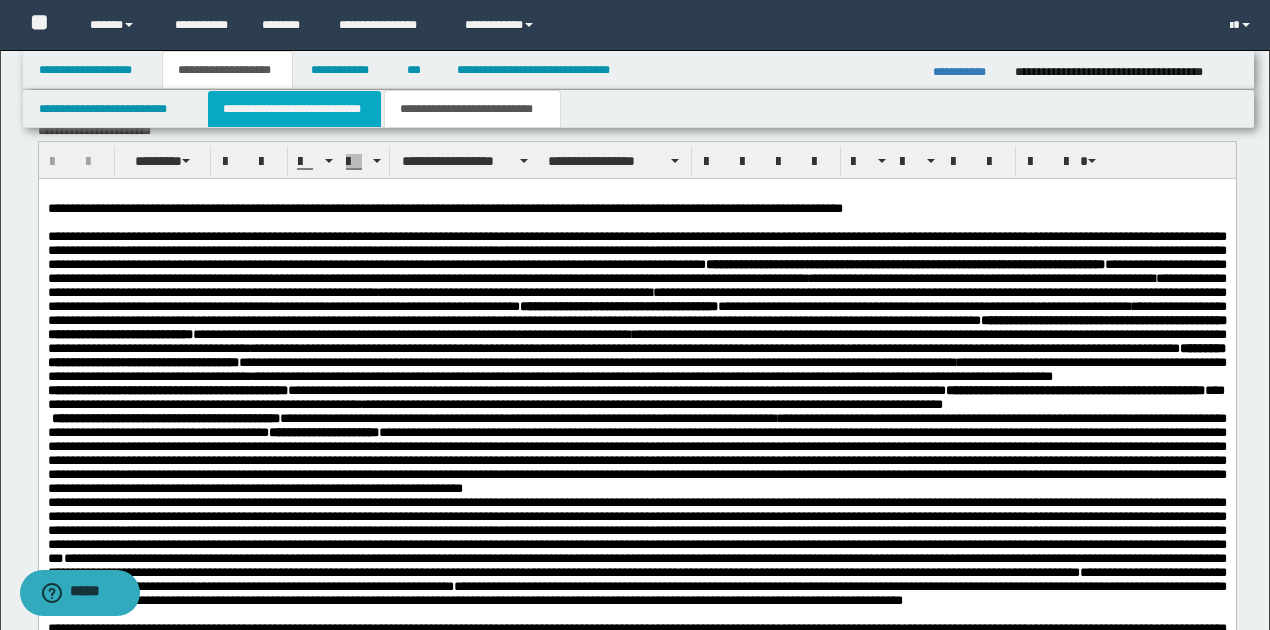 click on "**********" at bounding box center [294, 109] 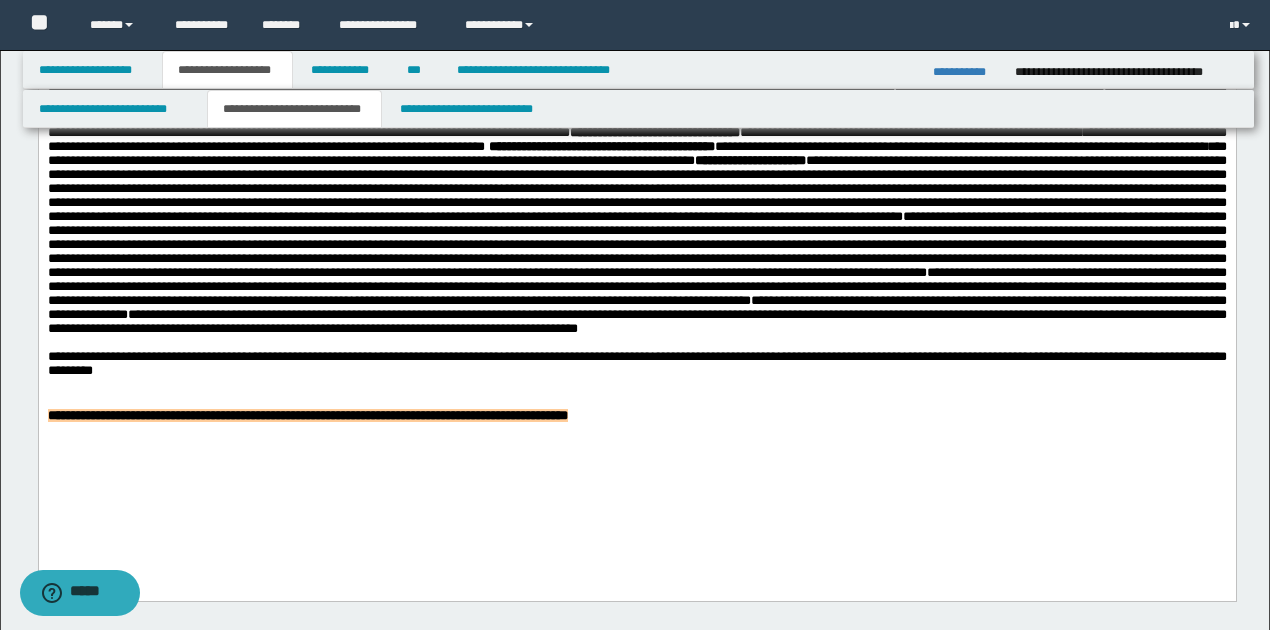 click on "**********" at bounding box center [636, 364] 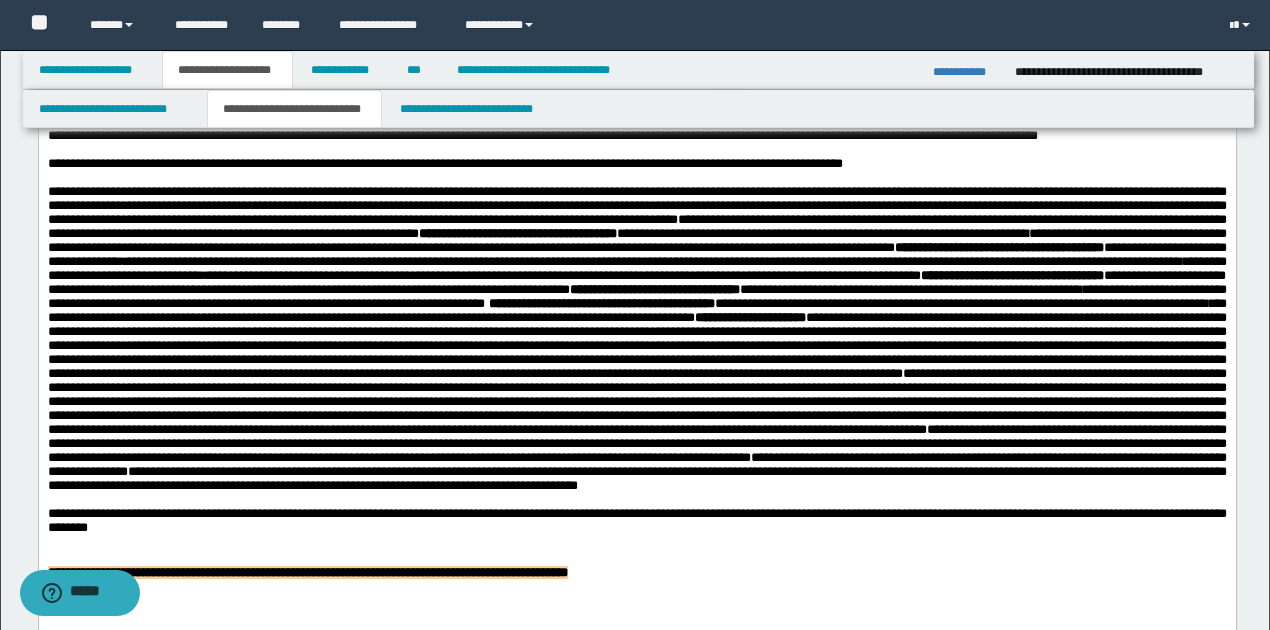 scroll, scrollTop: 1297, scrollLeft: 0, axis: vertical 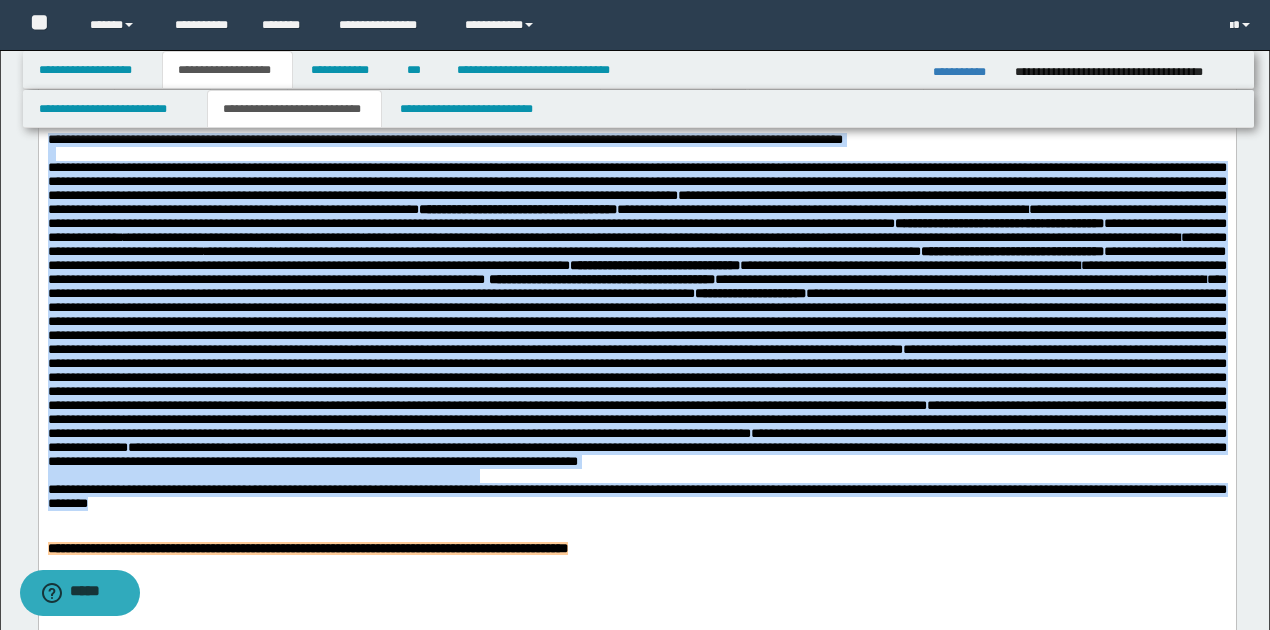 drag, startPoint x: 46, startPoint y: 145, endPoint x: 289, endPoint y: 565, distance: 485.23087 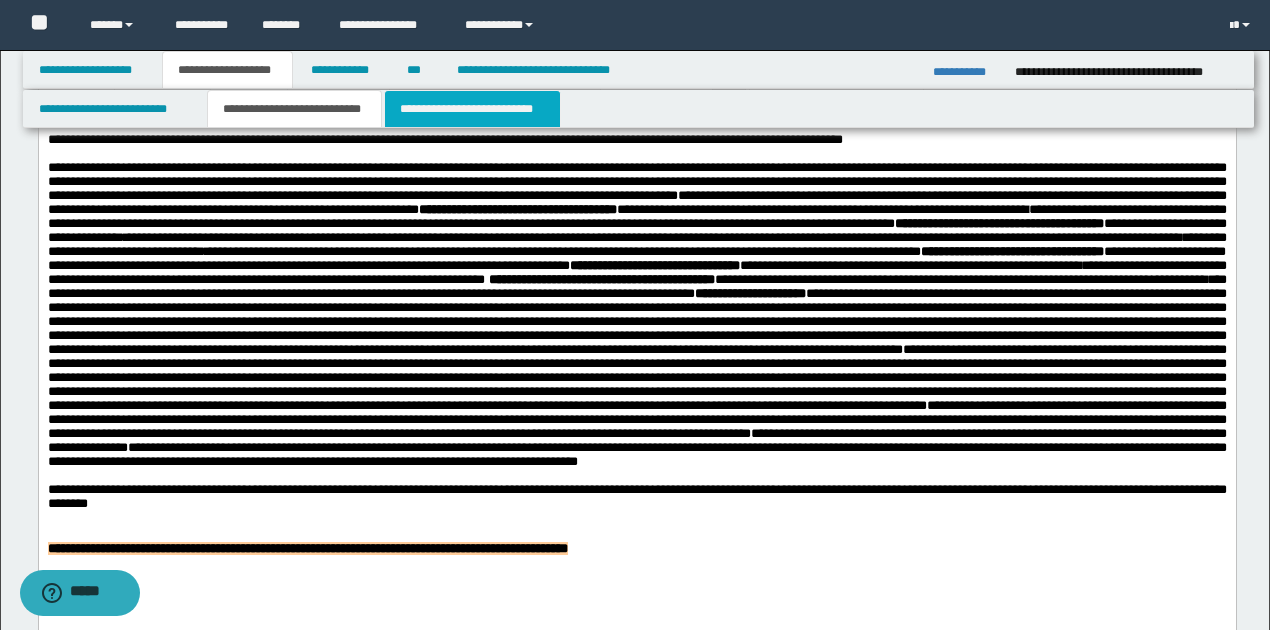 click on "**********" at bounding box center (472, 109) 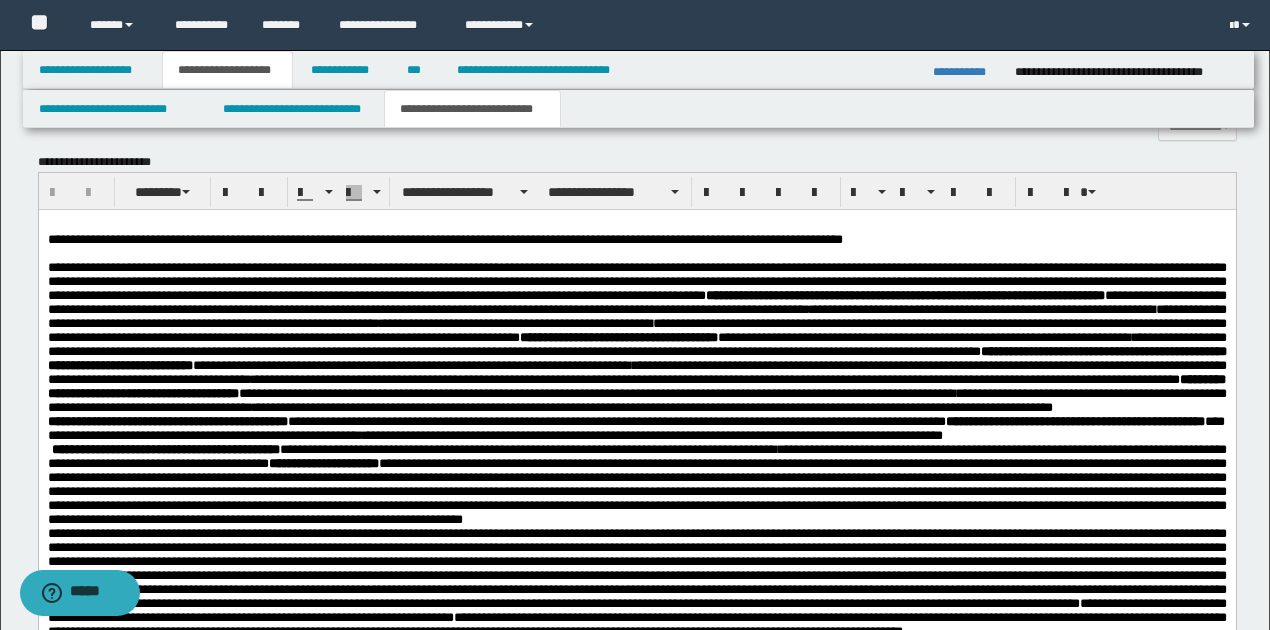 scroll, scrollTop: 1430, scrollLeft: 0, axis: vertical 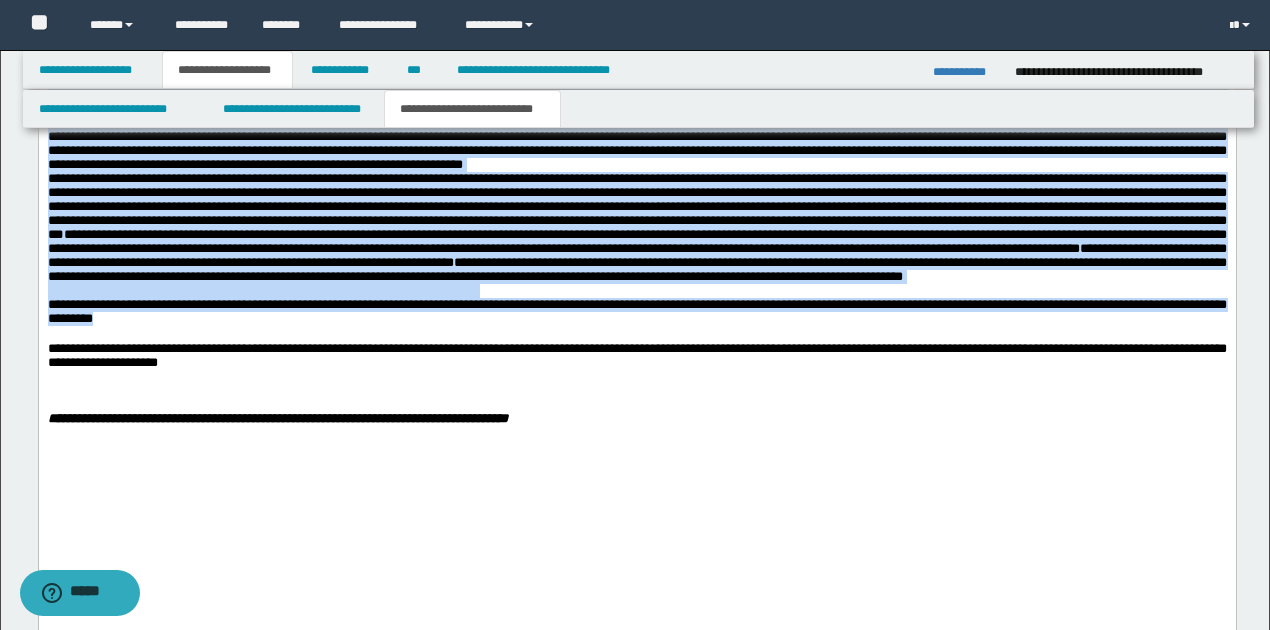 drag, startPoint x: 46, startPoint y: -112, endPoint x: 609, endPoint y: 389, distance: 753.6378 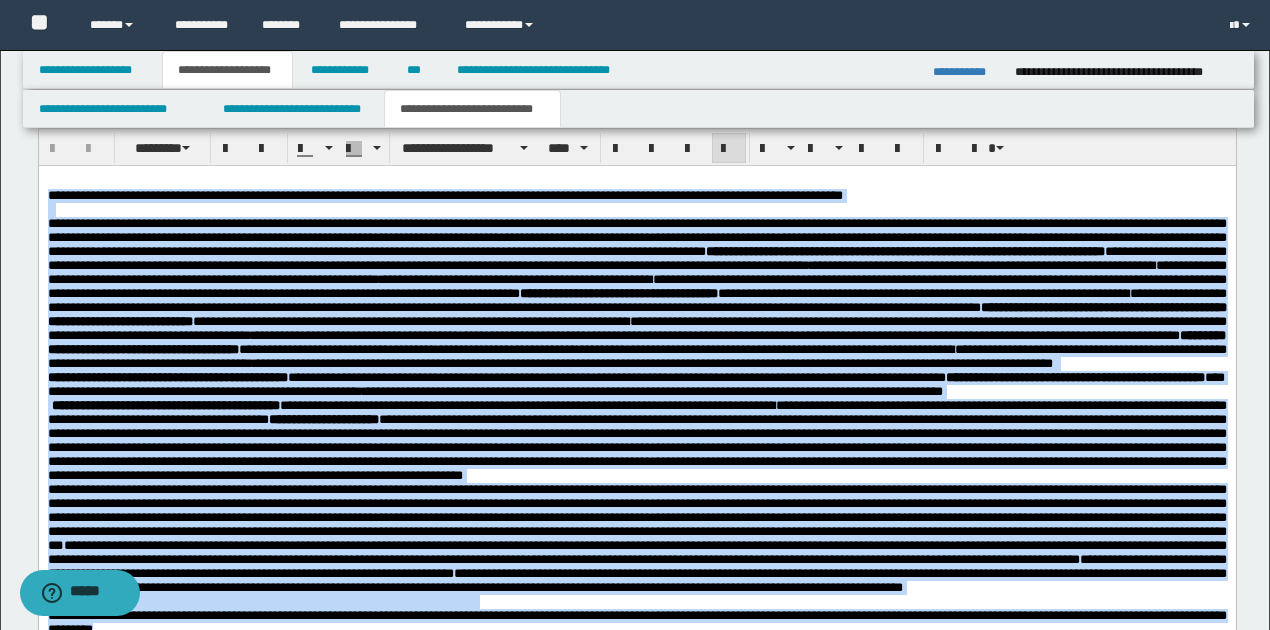 scroll, scrollTop: 1421, scrollLeft: 0, axis: vertical 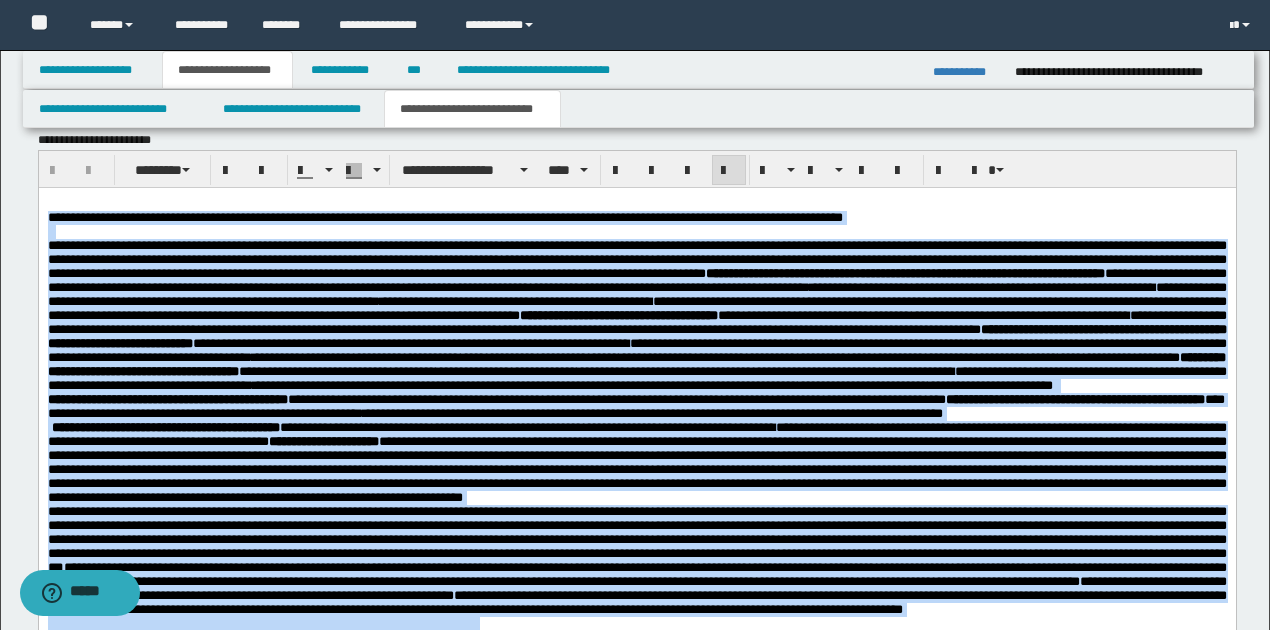 paste 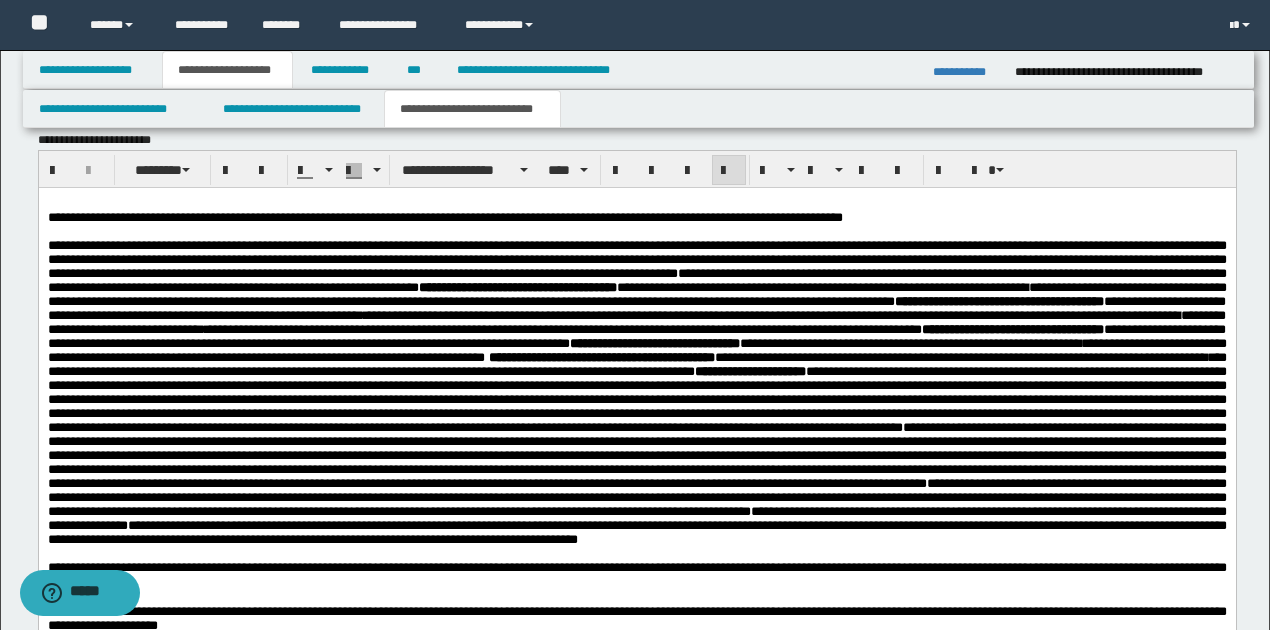 click on "**********" at bounding box center (444, 217) 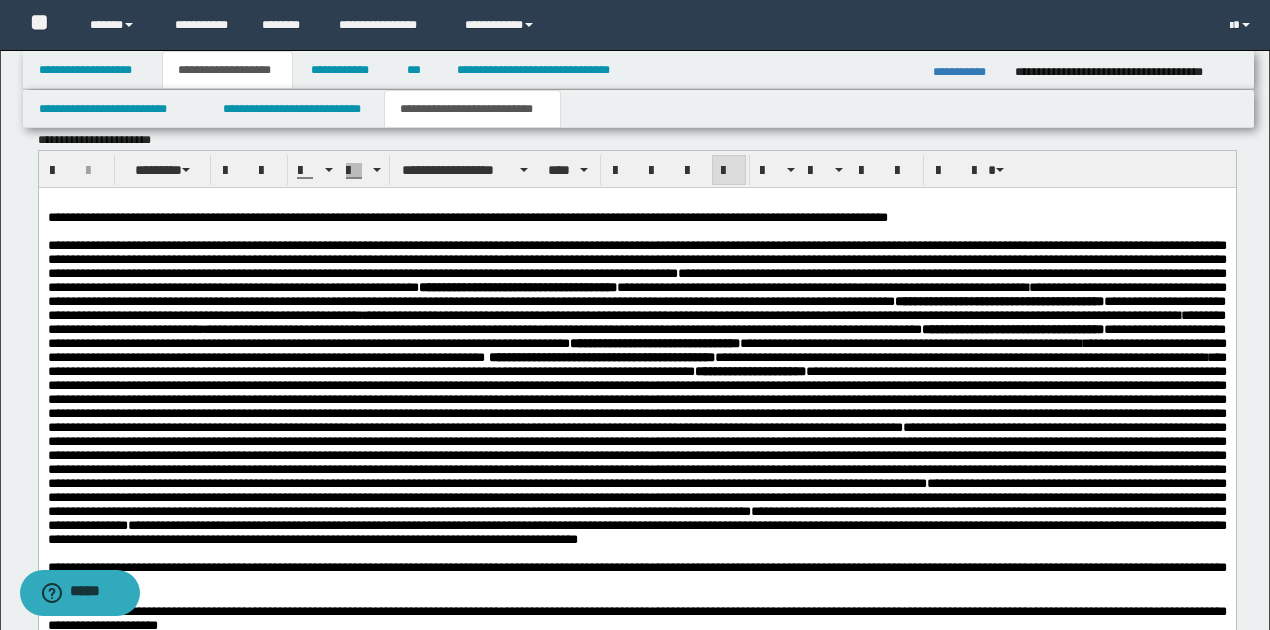 click on "**********" at bounding box center (660, 218) 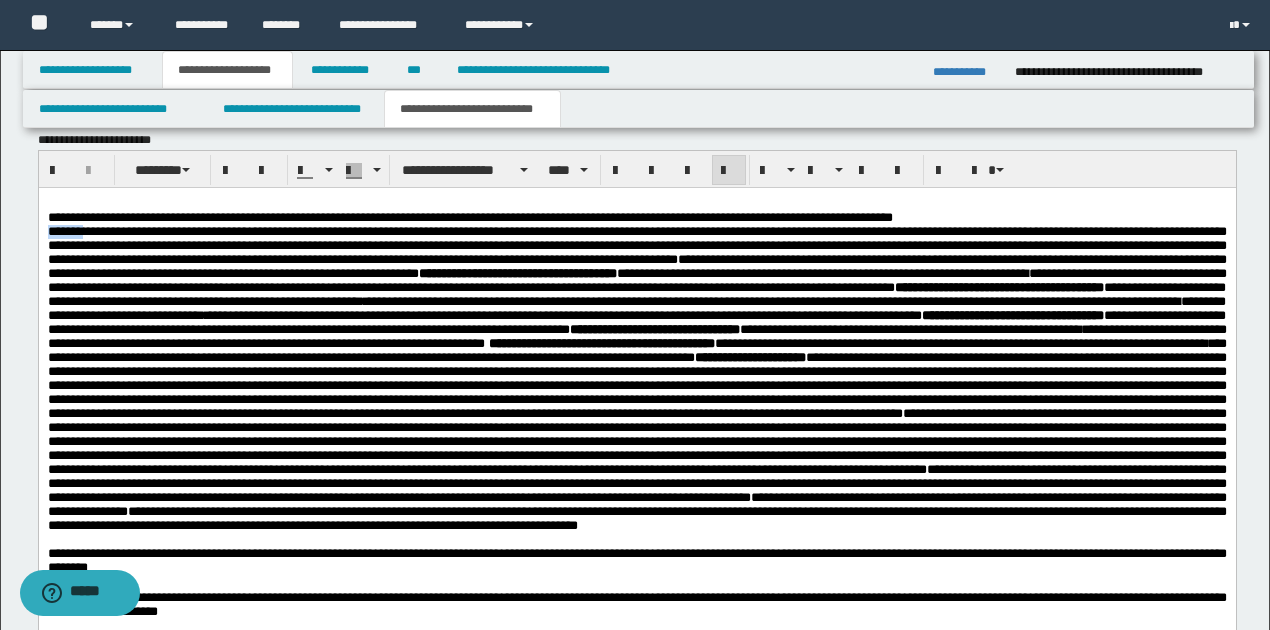 drag, startPoint x: 47, startPoint y: 234, endPoint x: 84, endPoint y: 234, distance: 37 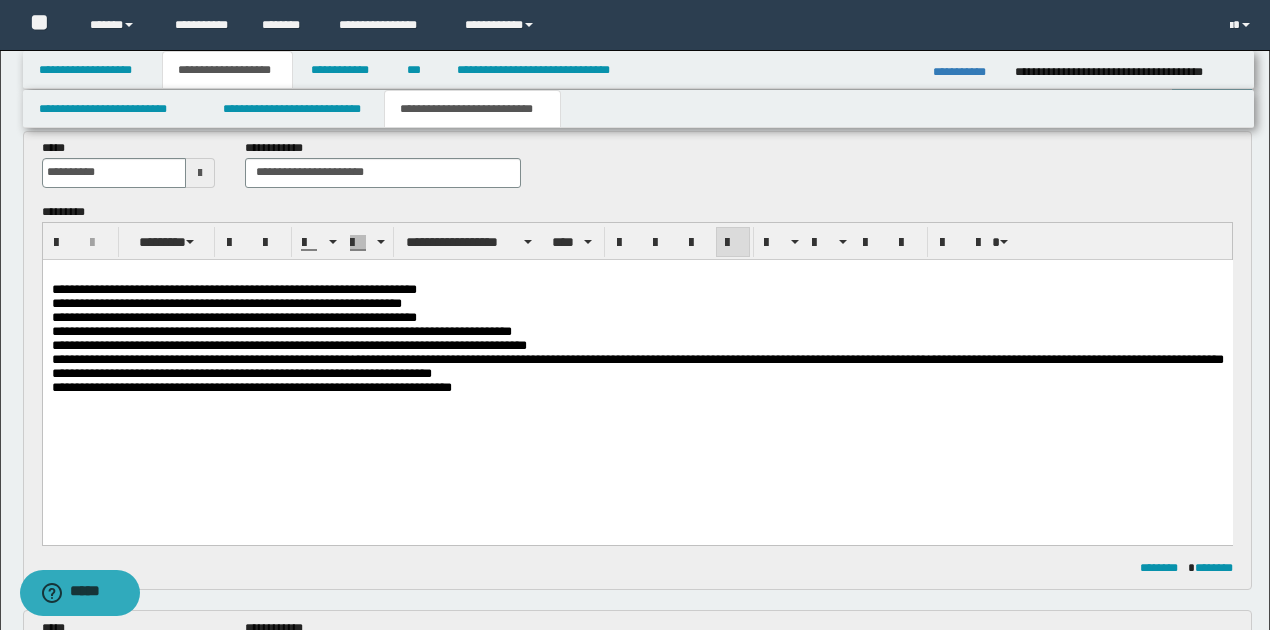 scroll, scrollTop: 88, scrollLeft: 0, axis: vertical 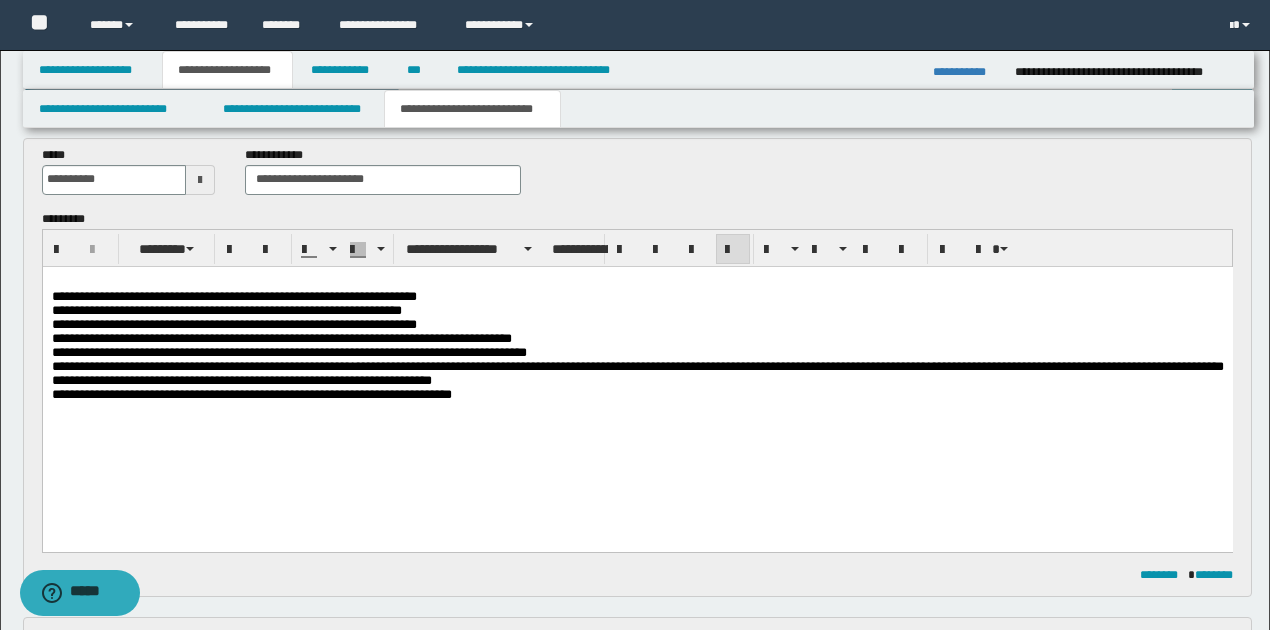 drag, startPoint x: 432, startPoint y: 358, endPoint x: 435, endPoint y: 467, distance: 109.041275 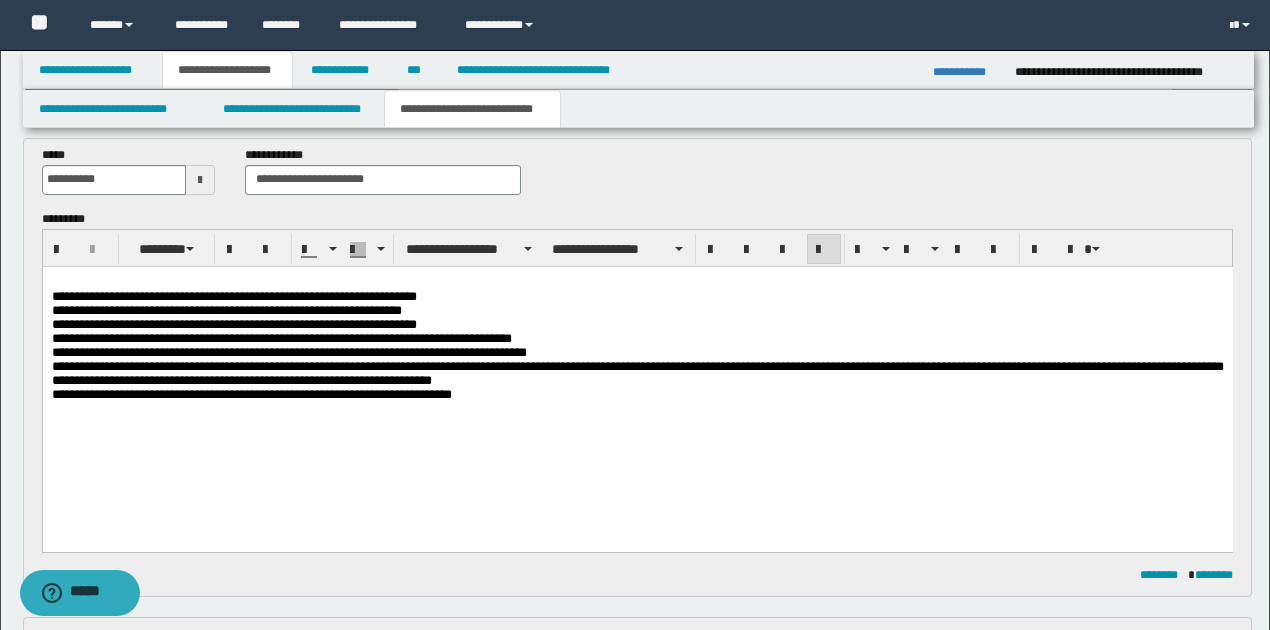 click at bounding box center (637, 408) 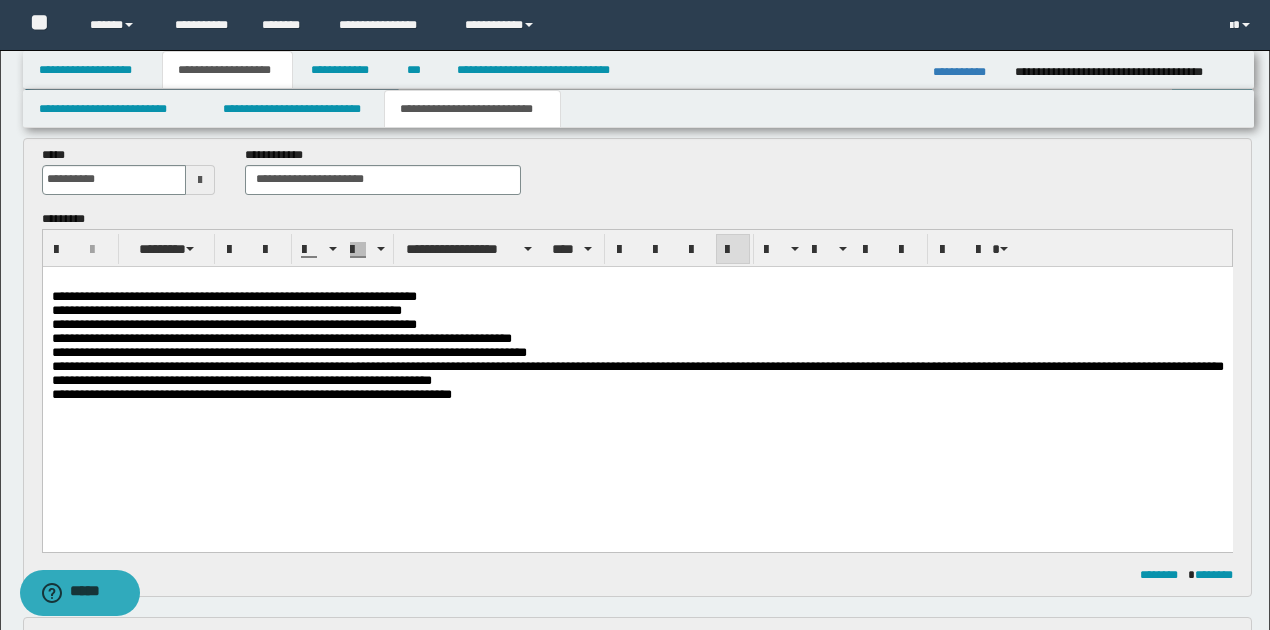 click on "**********" at bounding box center (637, 394) 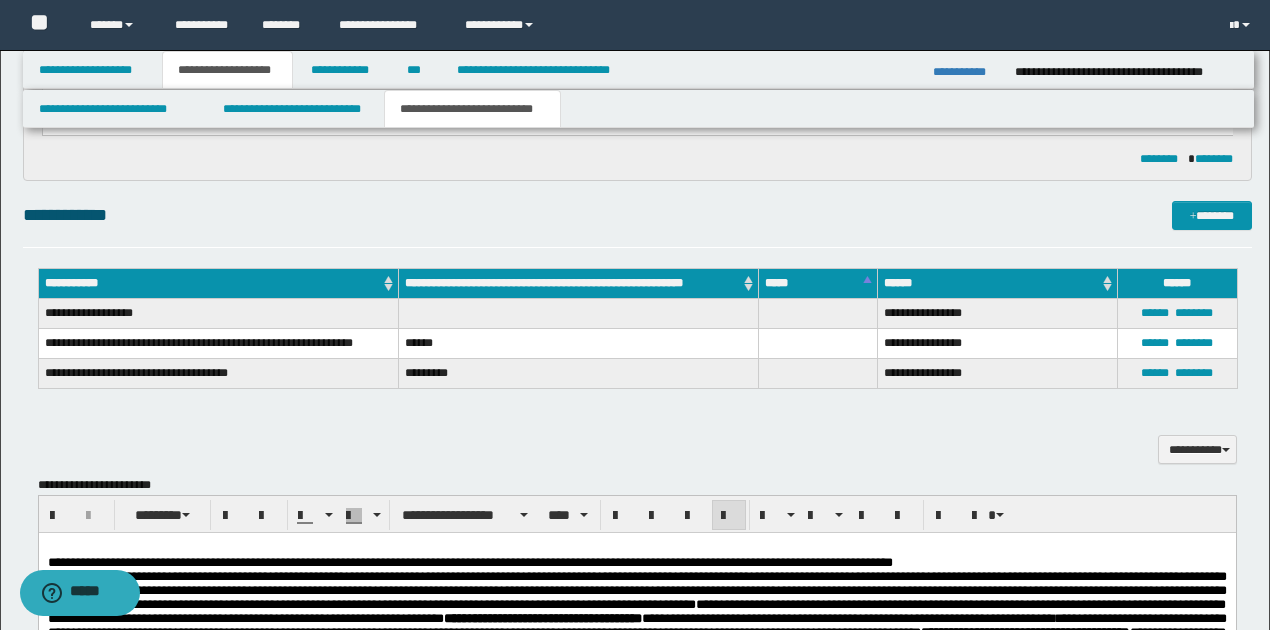 scroll, scrollTop: 1021, scrollLeft: 0, axis: vertical 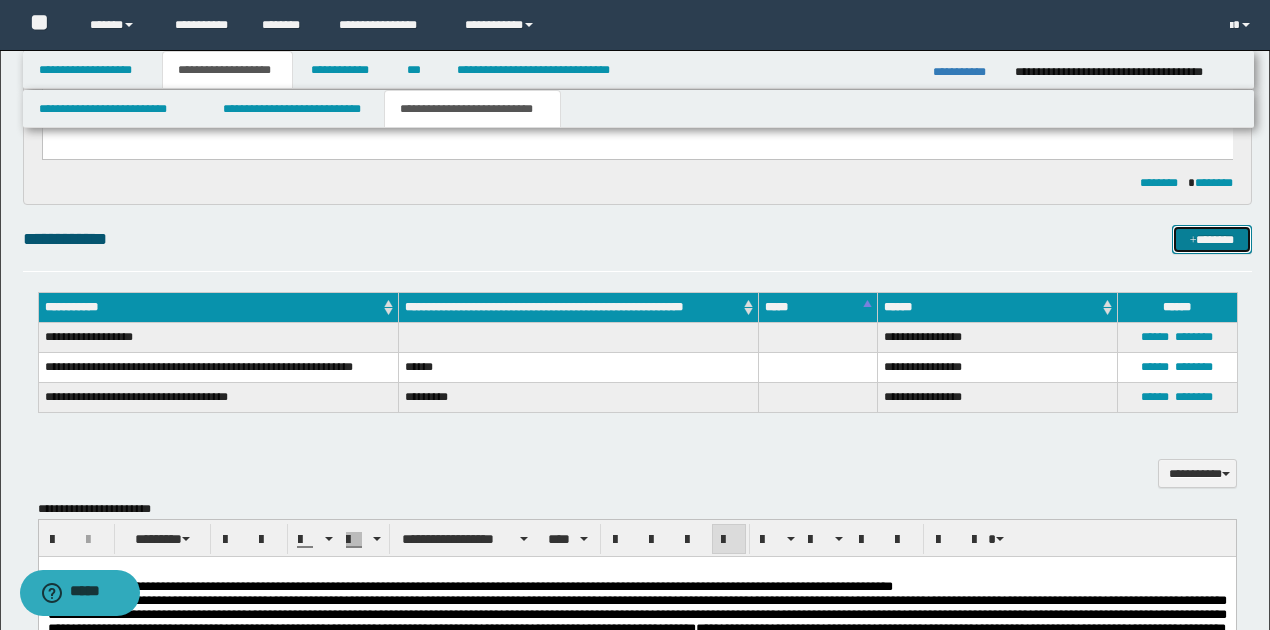 click on "*******" at bounding box center (1211, 239) 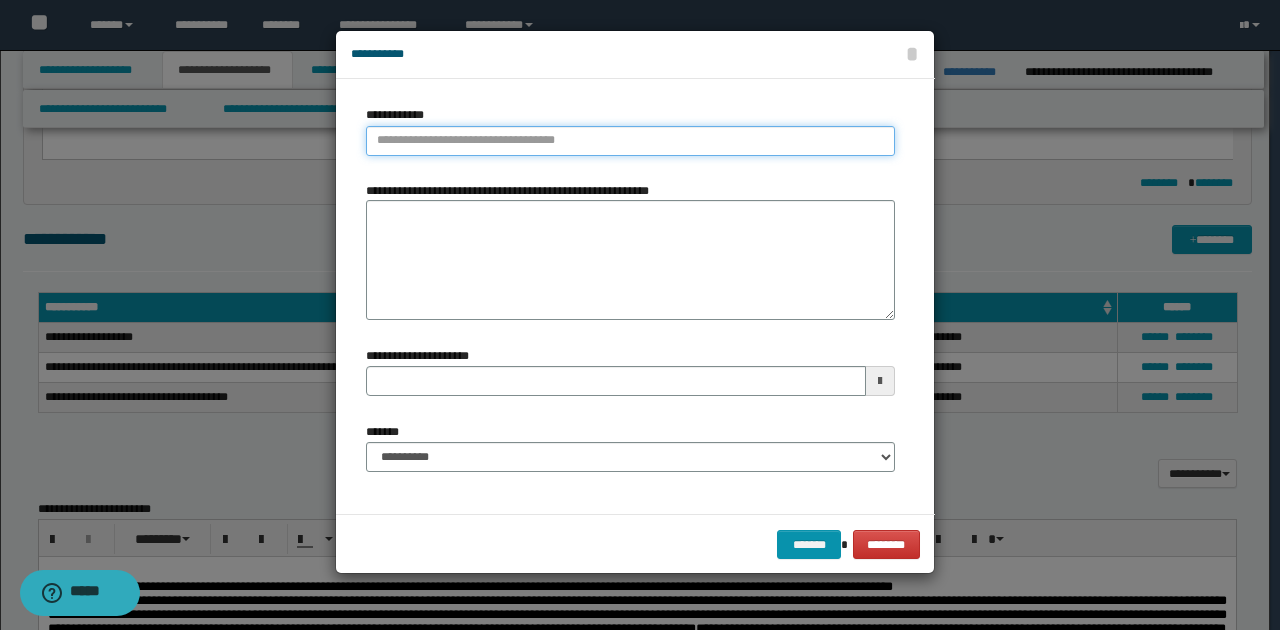 click on "**********" at bounding box center (630, 141) 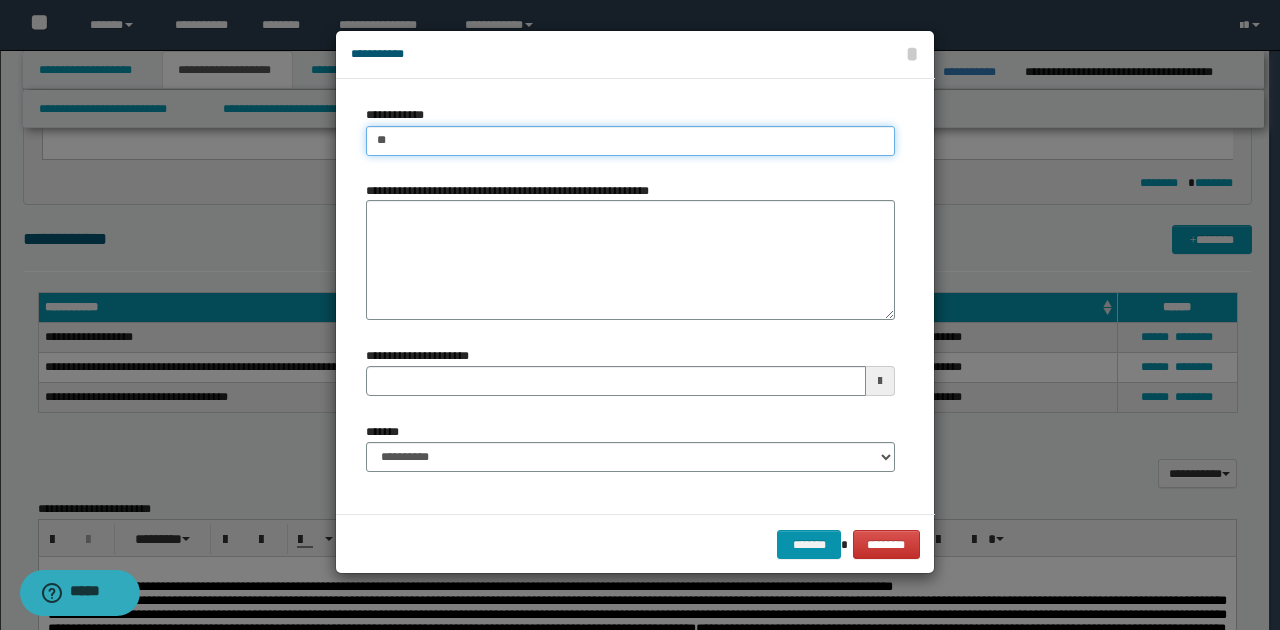 type on "***" 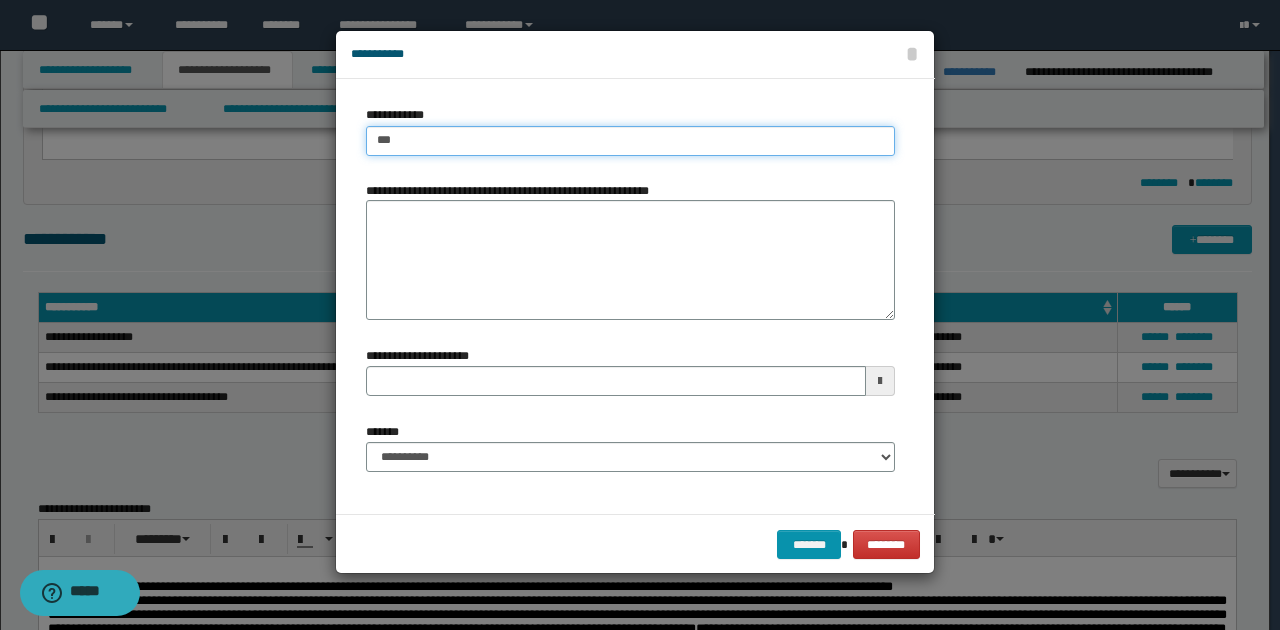 type on "***" 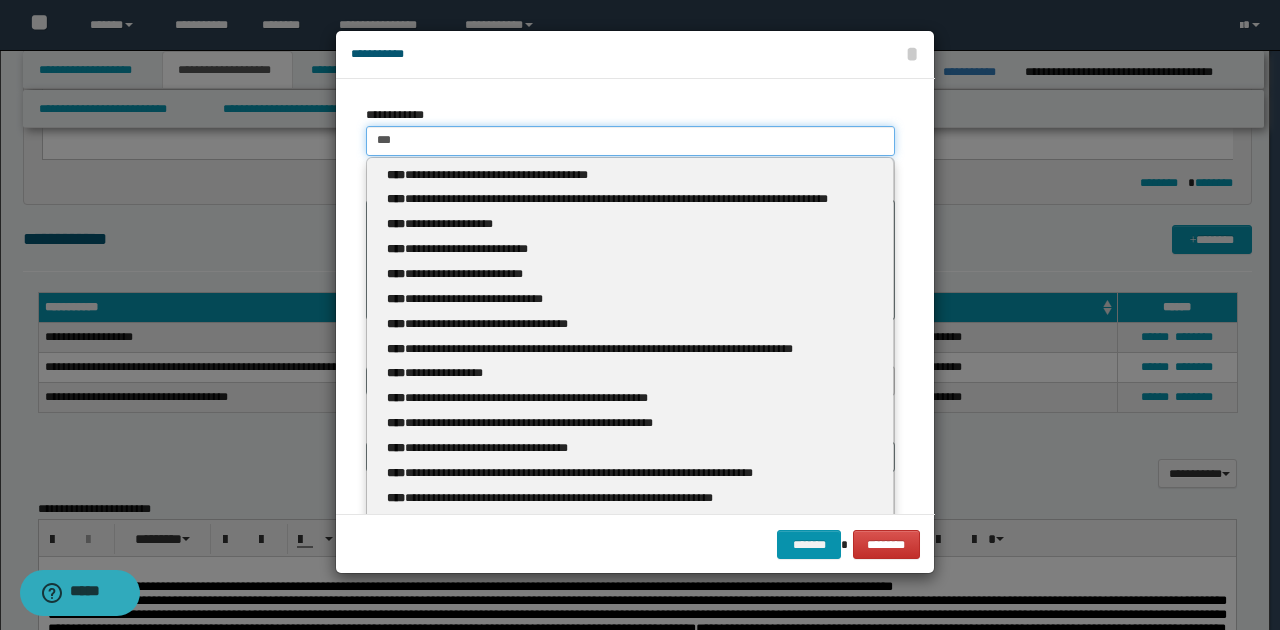 type 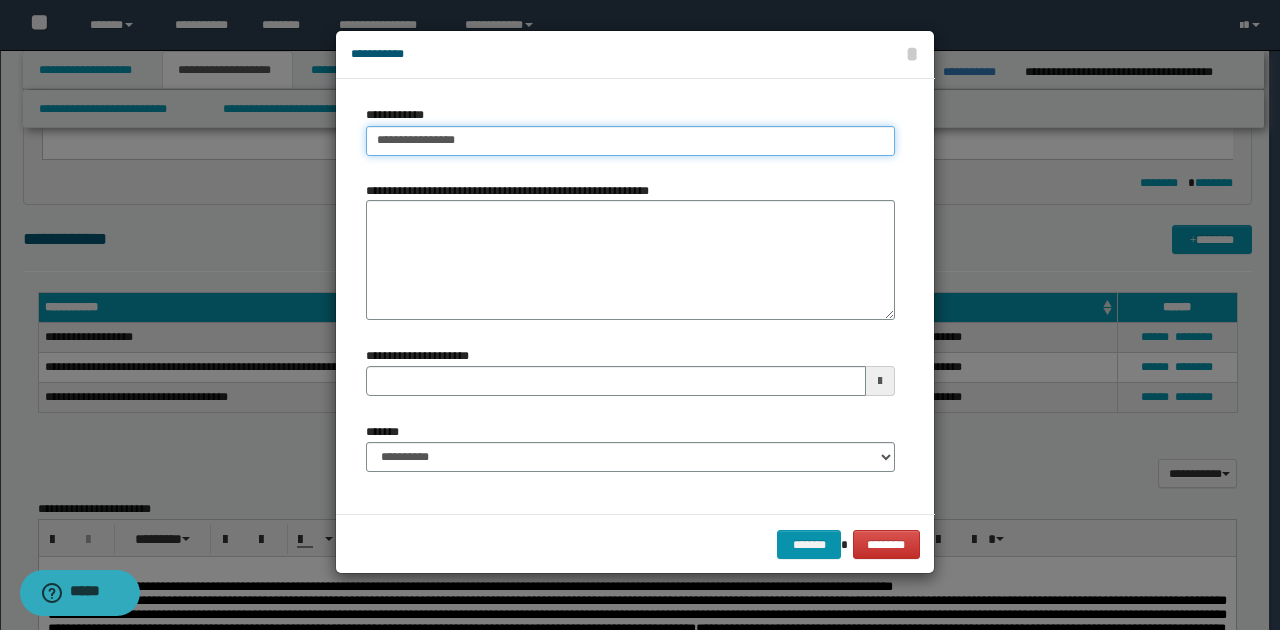drag, startPoint x: 452, startPoint y: 138, endPoint x: 476, endPoint y: 134, distance: 24.33105 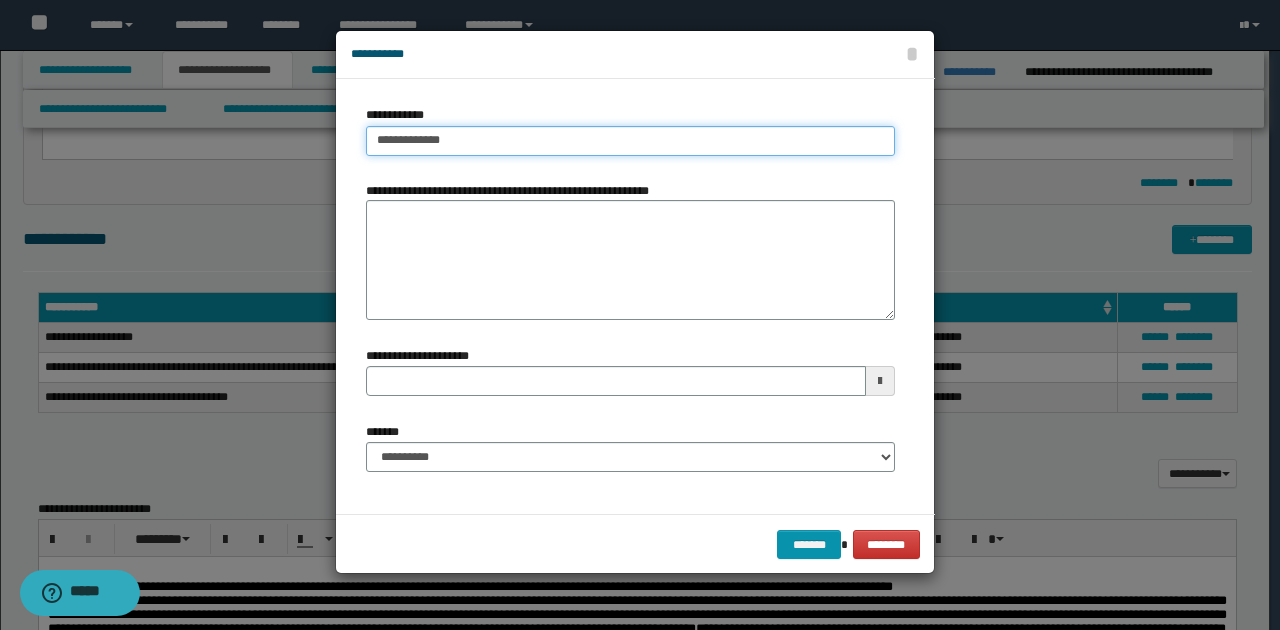 type on "**********" 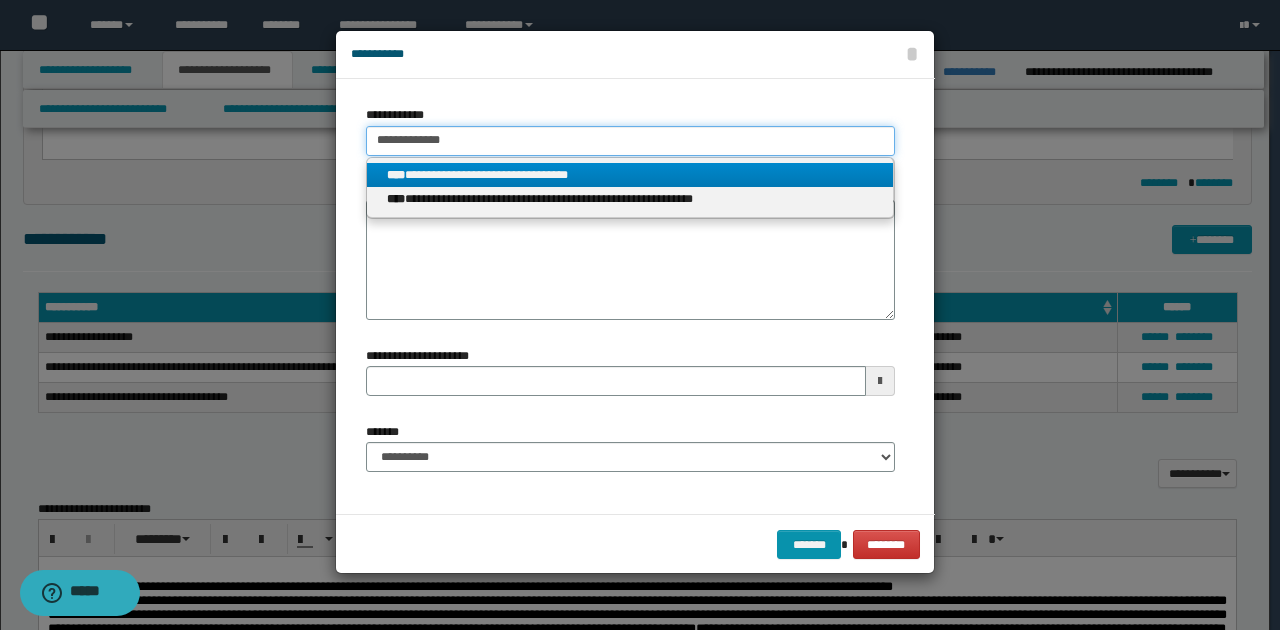 type on "**********" 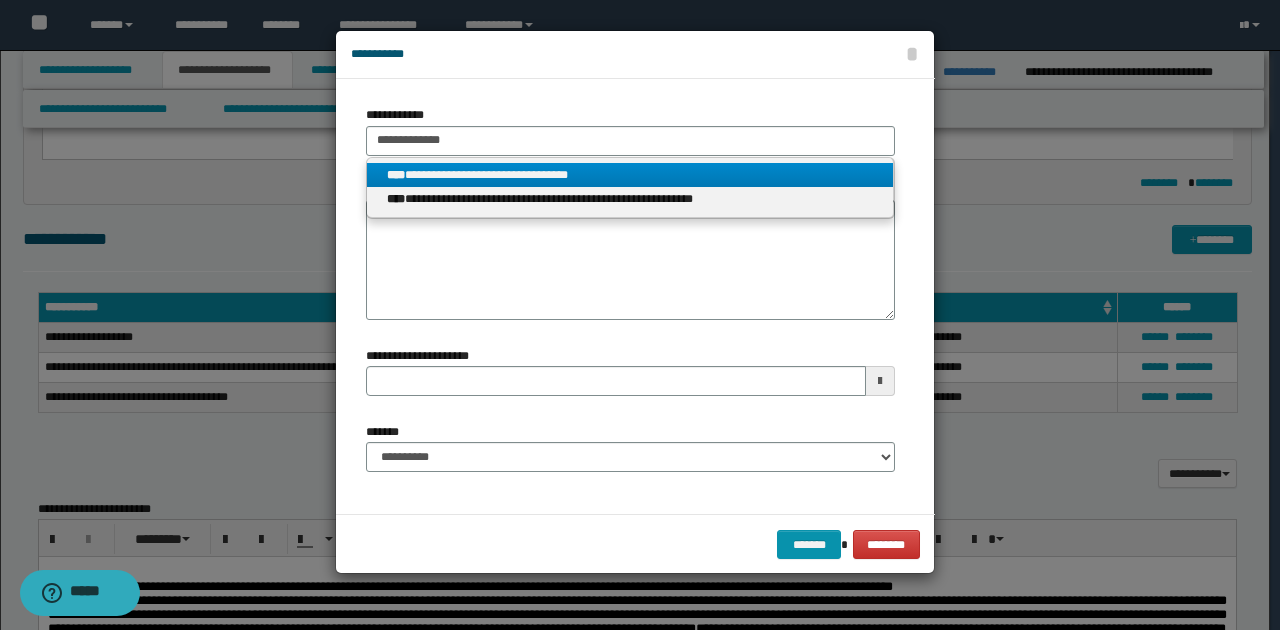 click on "**********" at bounding box center (630, 175) 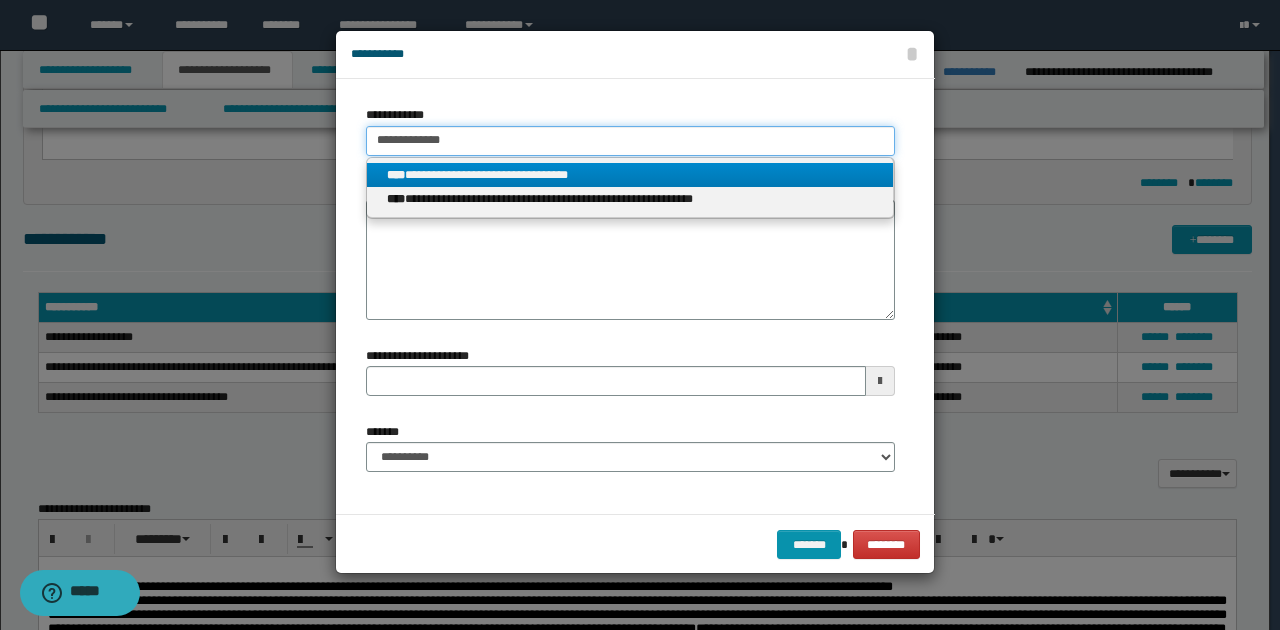 type 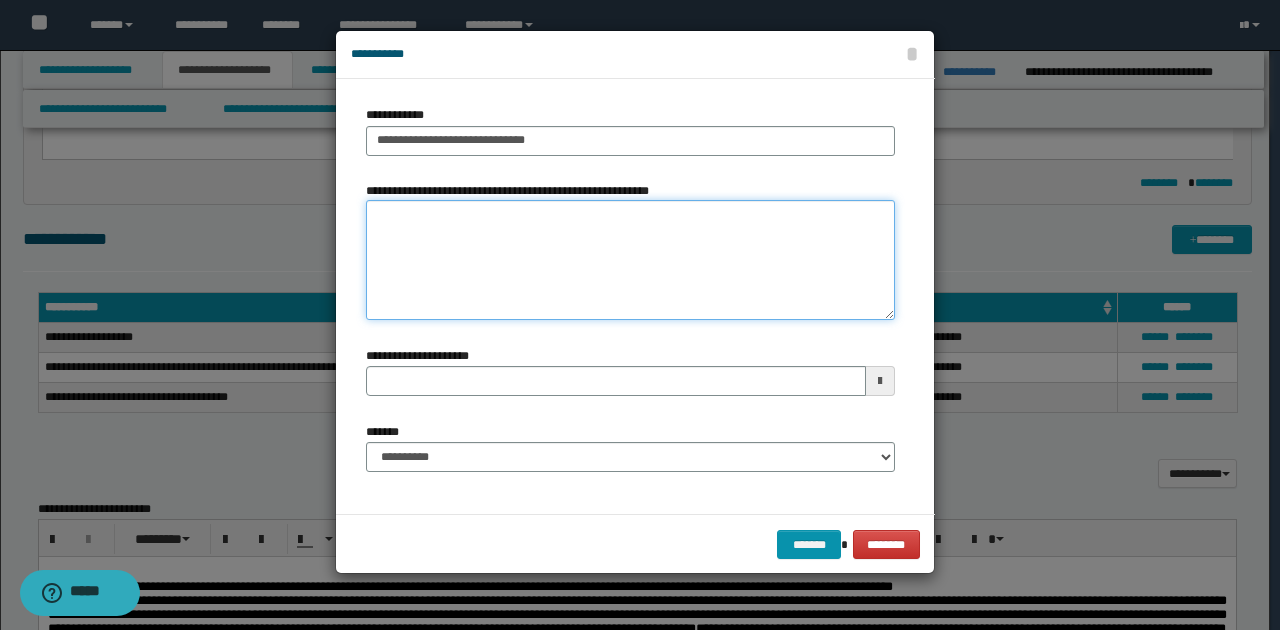 click on "**********" at bounding box center [630, 260] 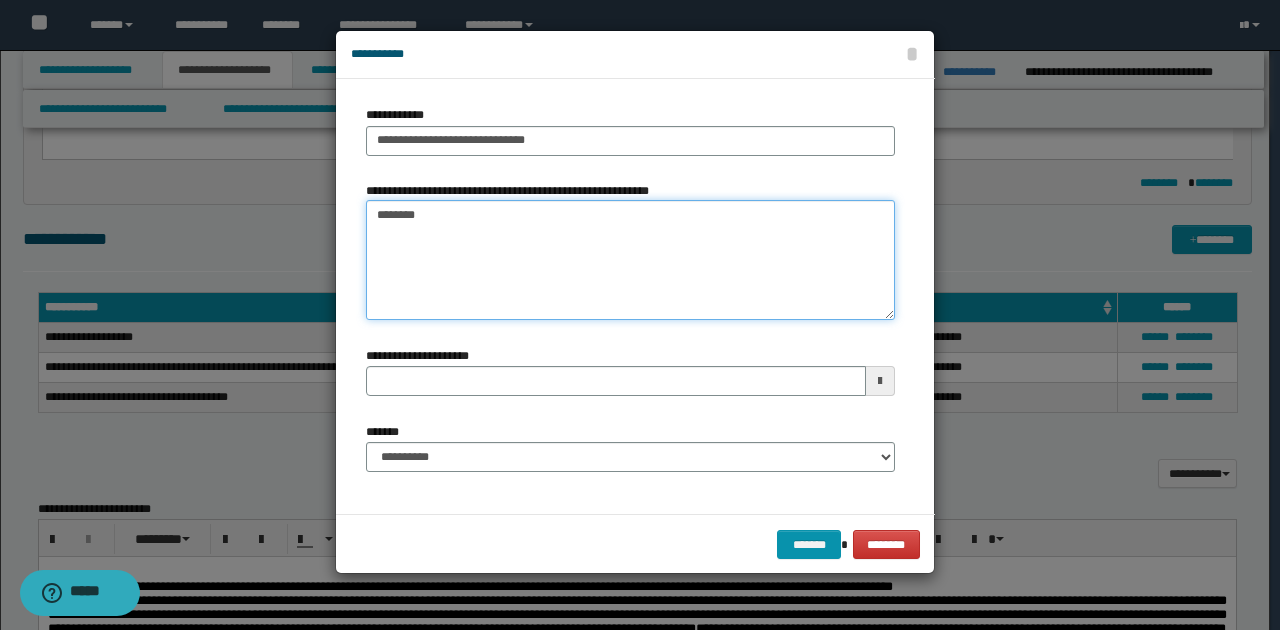 type on "*********" 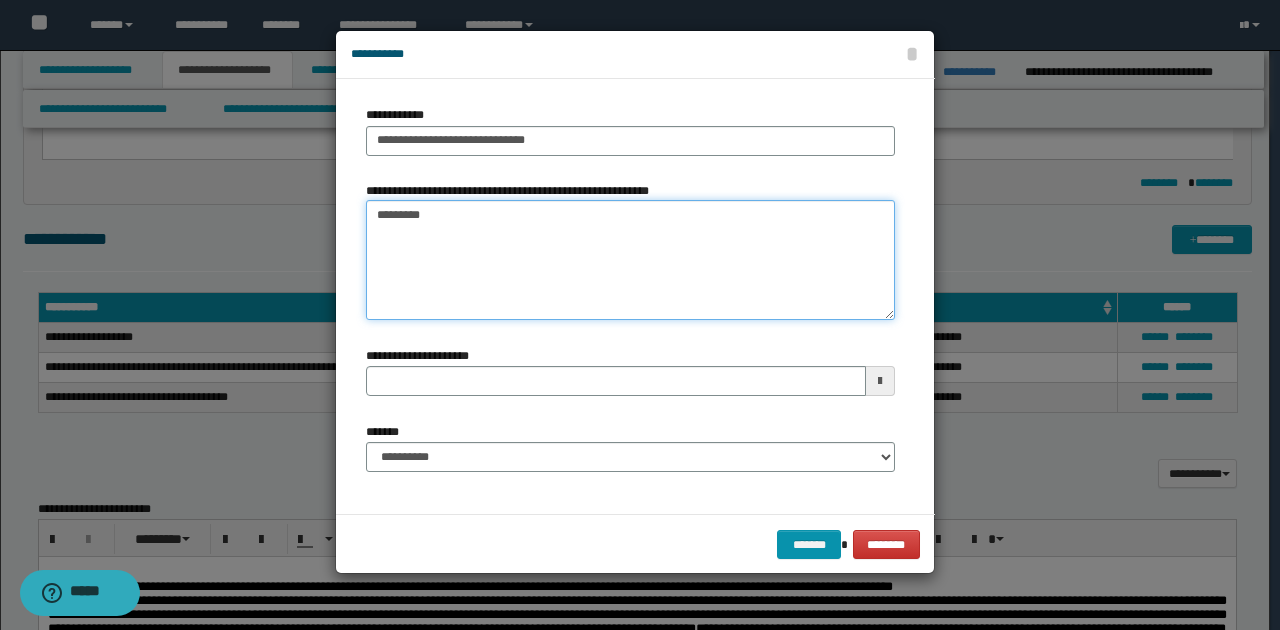 type 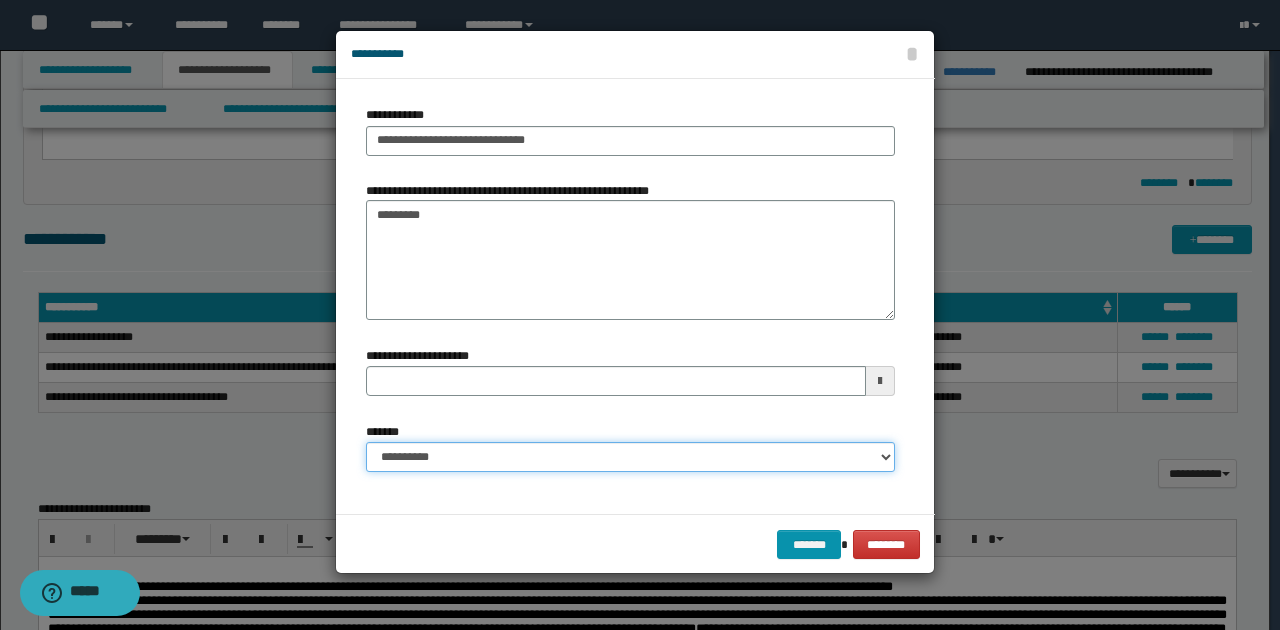 click on "**********" at bounding box center (630, 457) 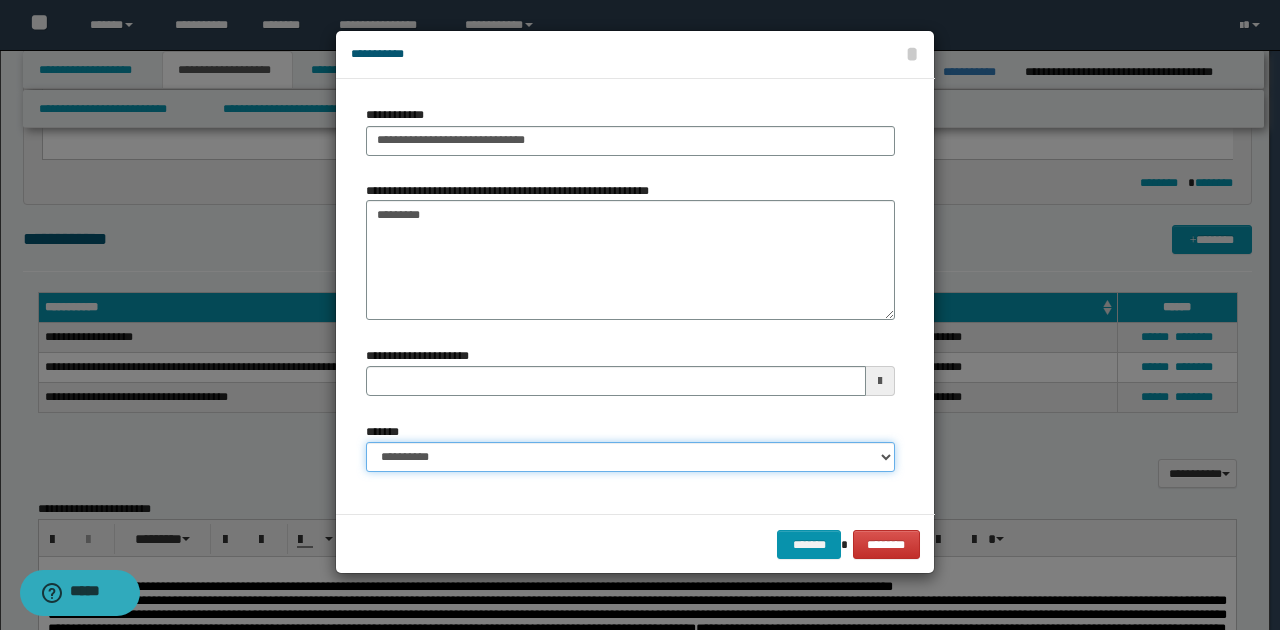 select on "*" 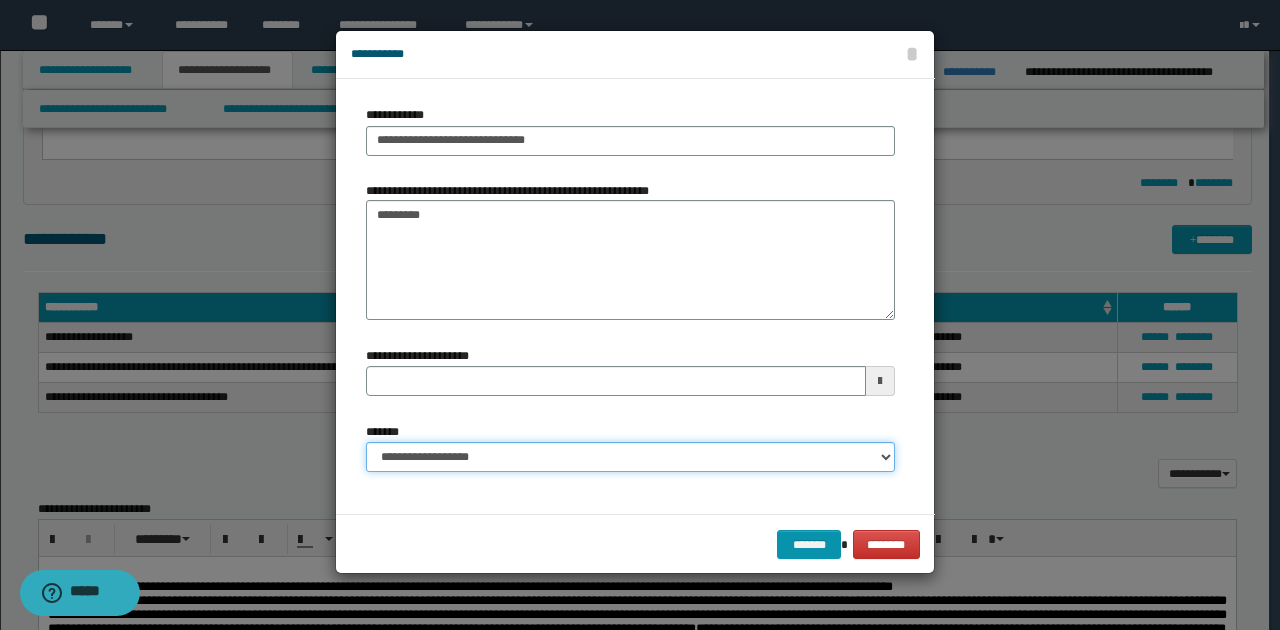 type 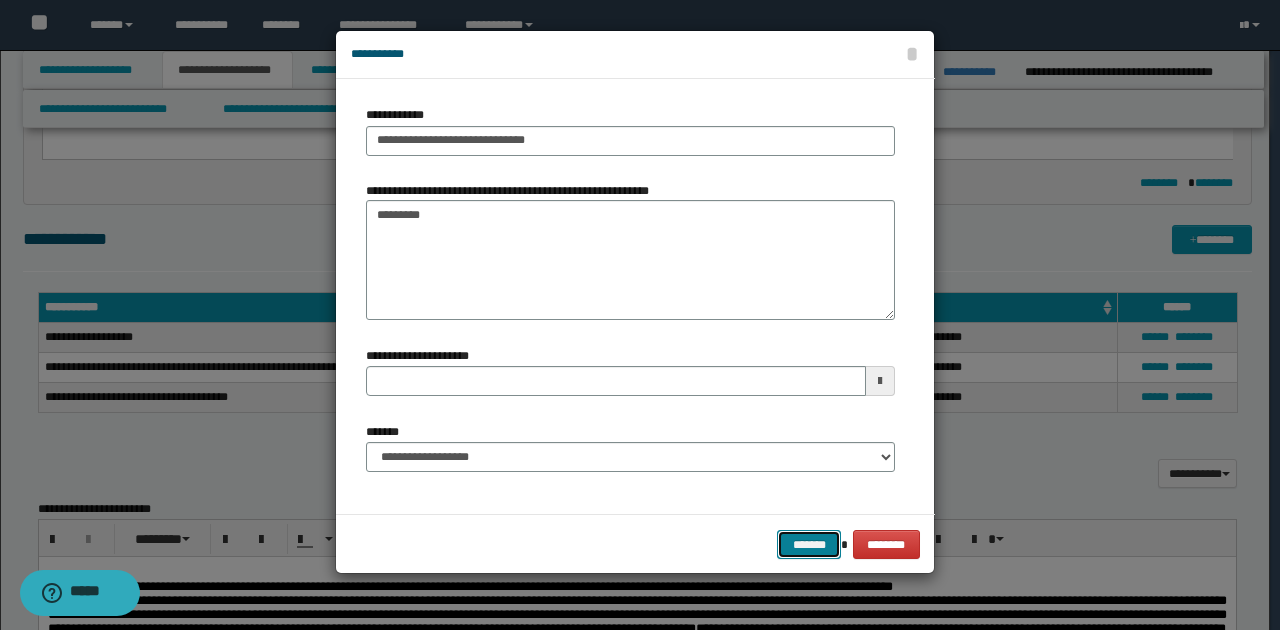 click on "*******" at bounding box center [809, 544] 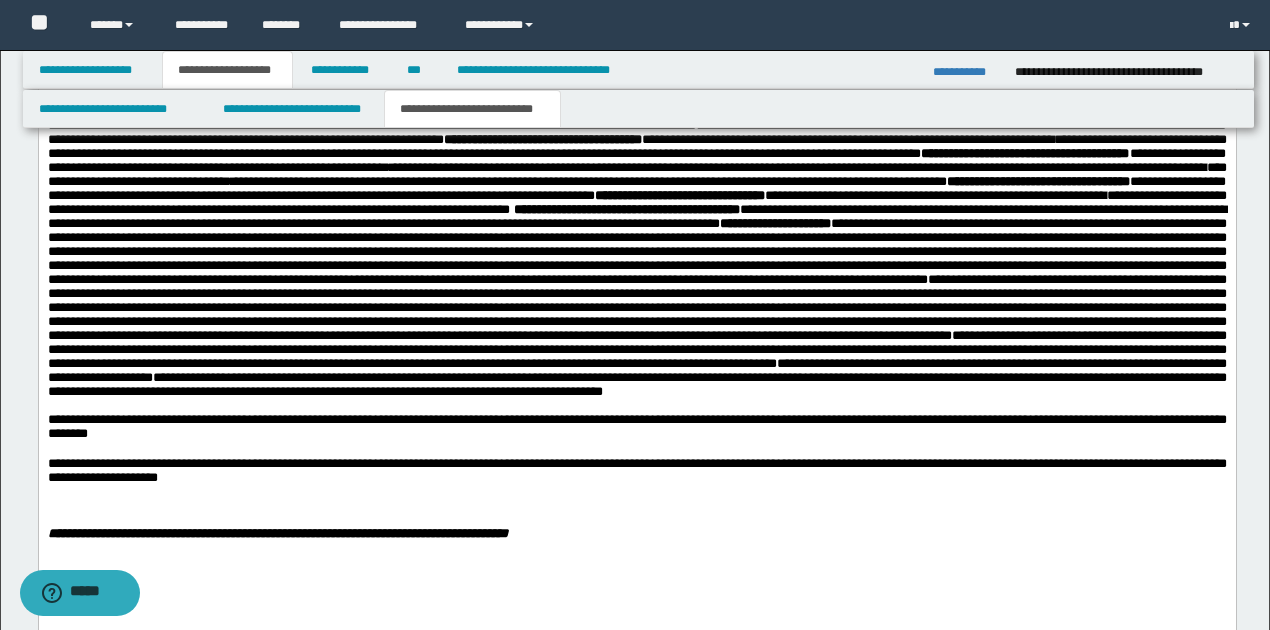 scroll, scrollTop: 1621, scrollLeft: 0, axis: vertical 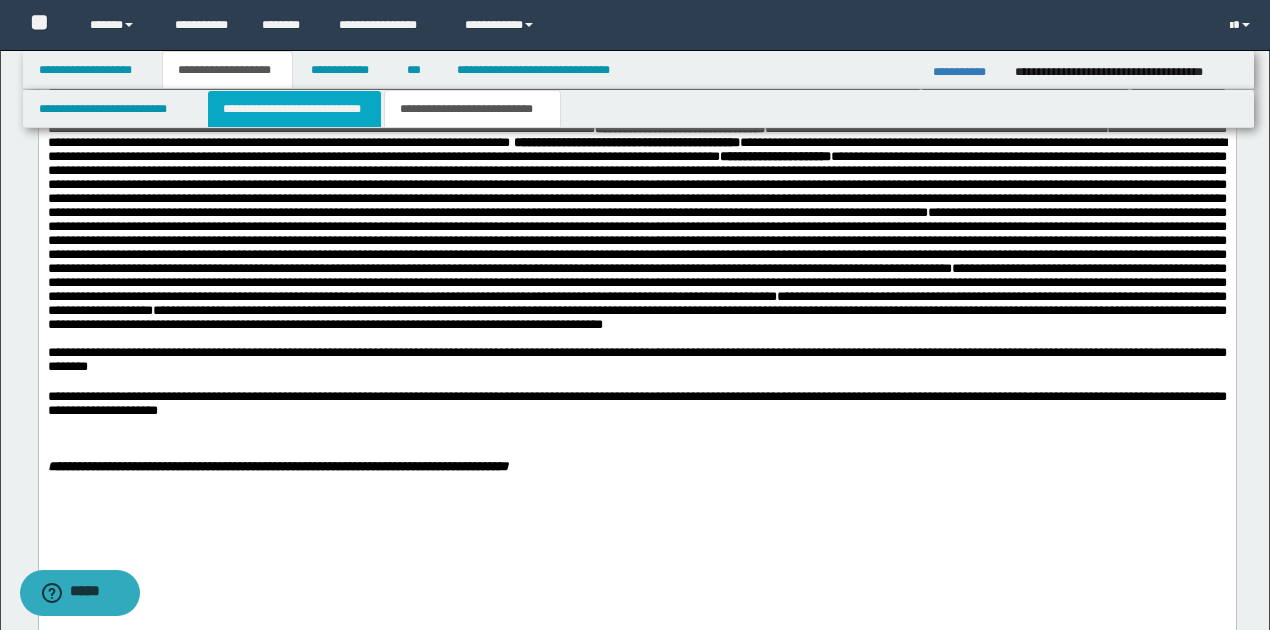 click on "**********" at bounding box center (294, 109) 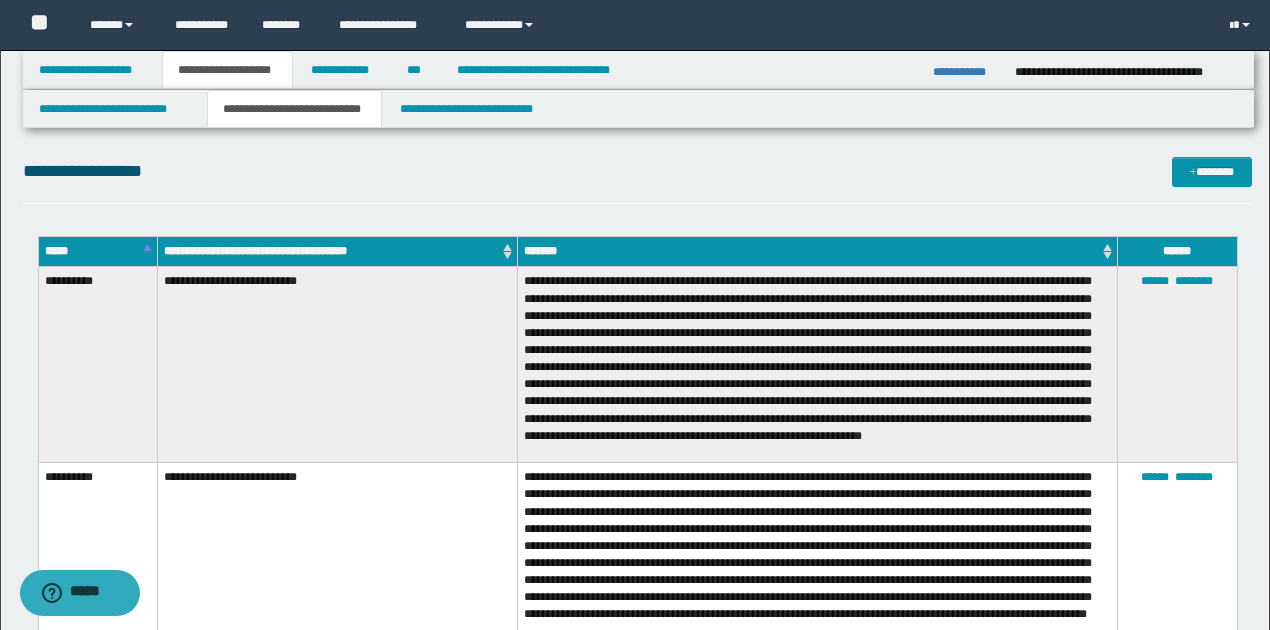 scroll, scrollTop: 1909, scrollLeft: 0, axis: vertical 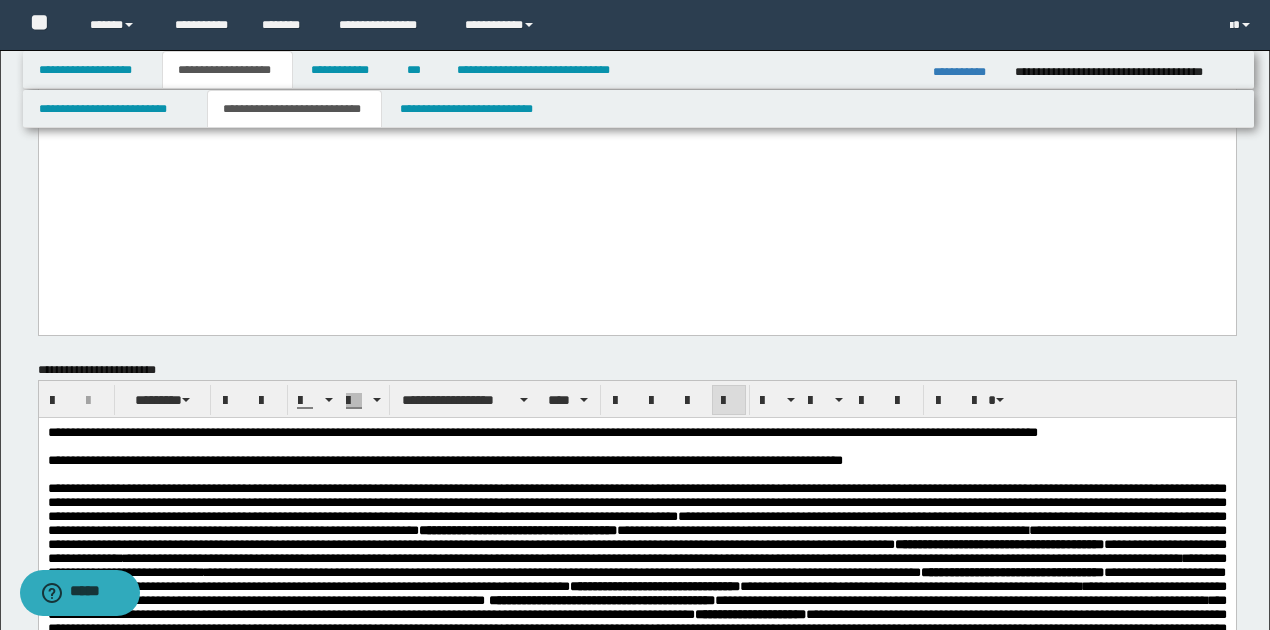 click on "**********" at bounding box center (444, 460) 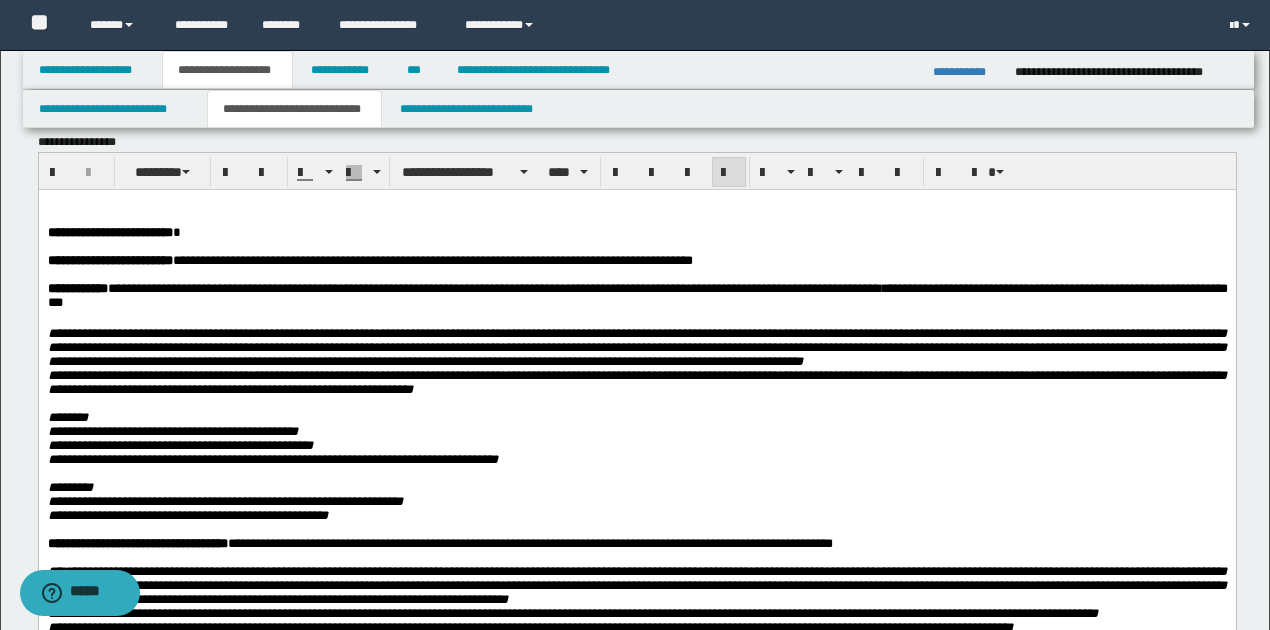 scroll, scrollTop: 0, scrollLeft: 0, axis: both 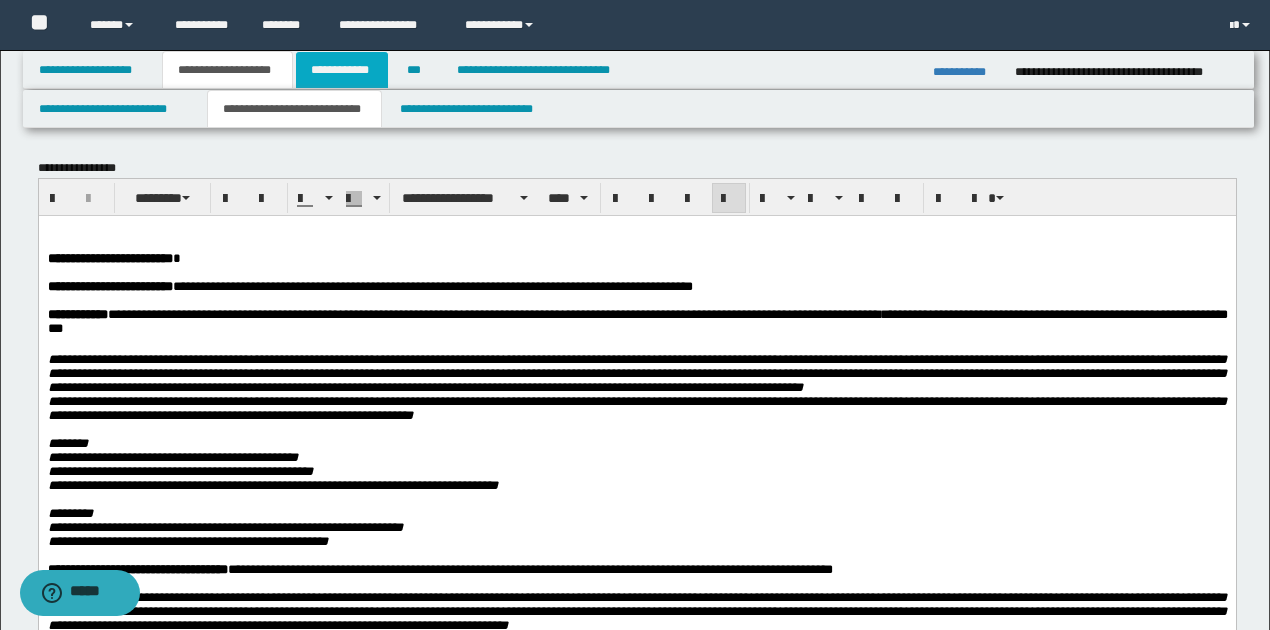 click on "**********" at bounding box center [342, 70] 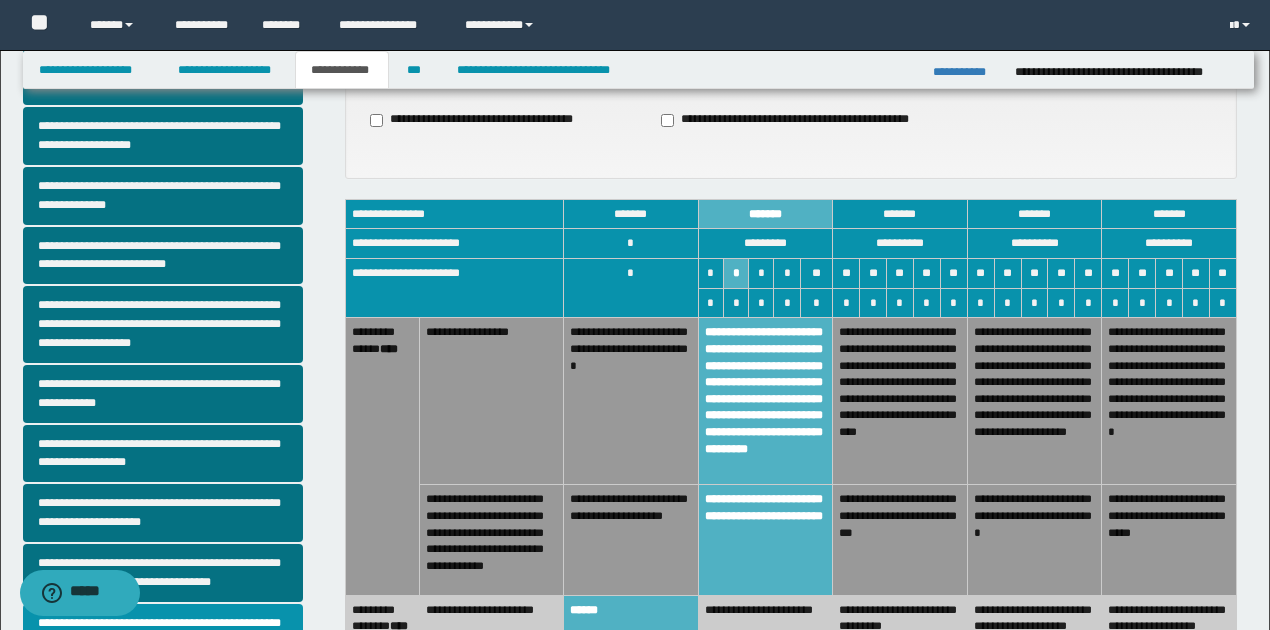 scroll, scrollTop: 378, scrollLeft: 0, axis: vertical 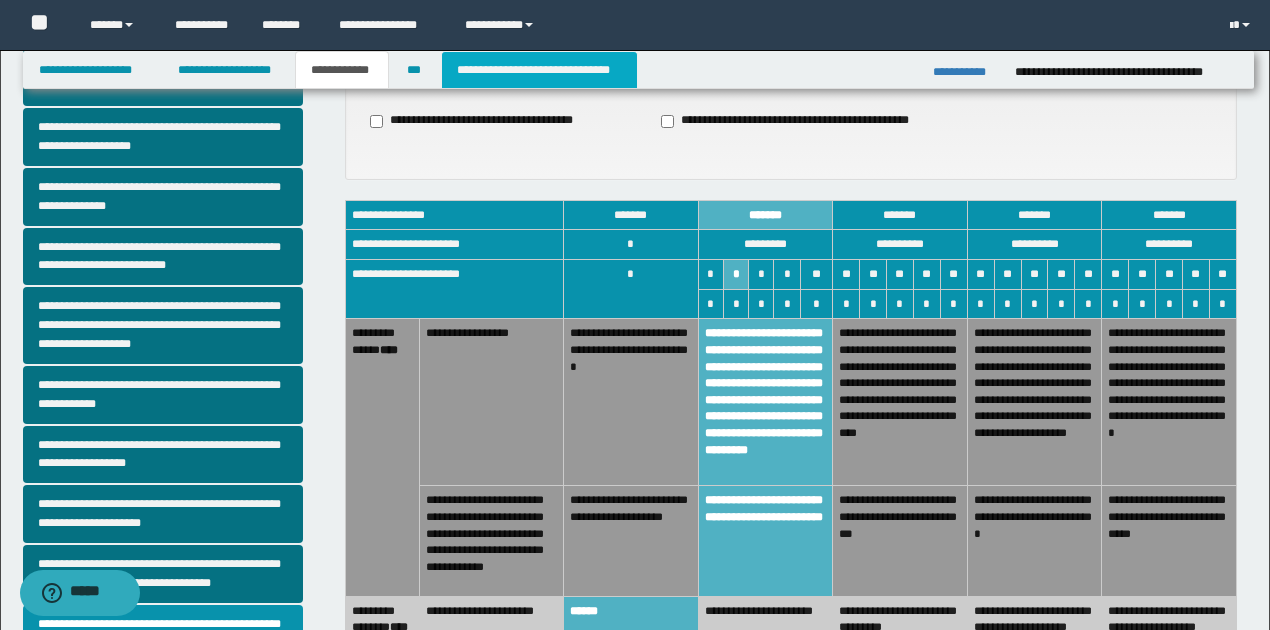 click on "**********" at bounding box center [539, 70] 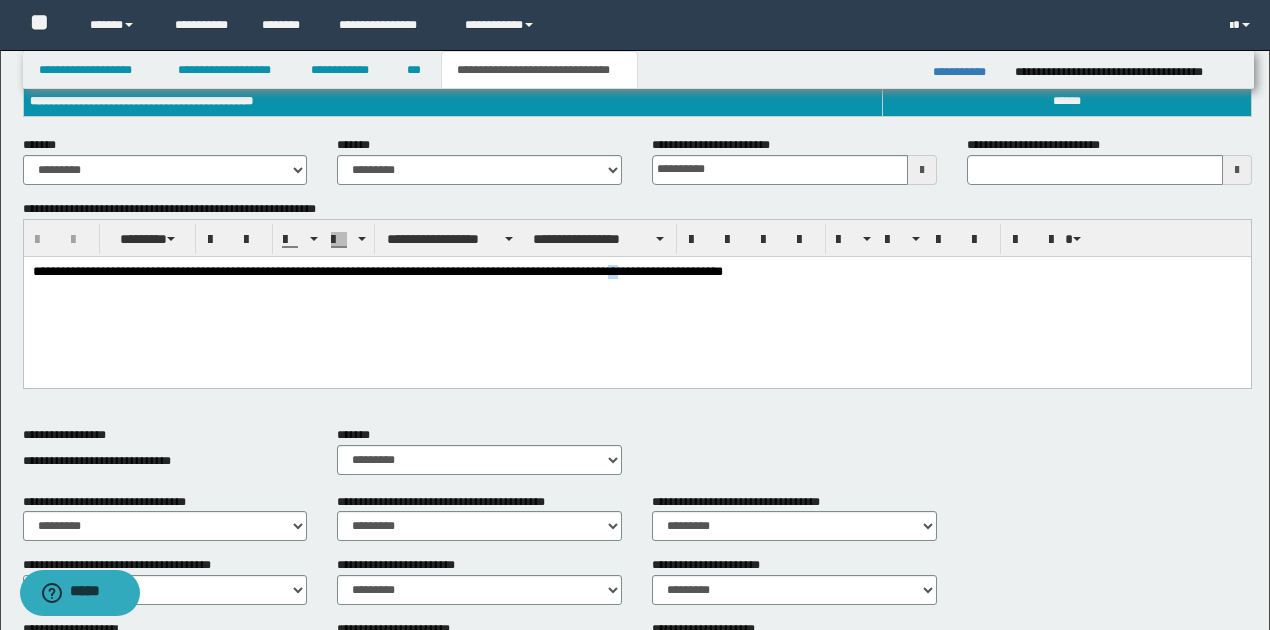 click on "**********" at bounding box center [637, 271] 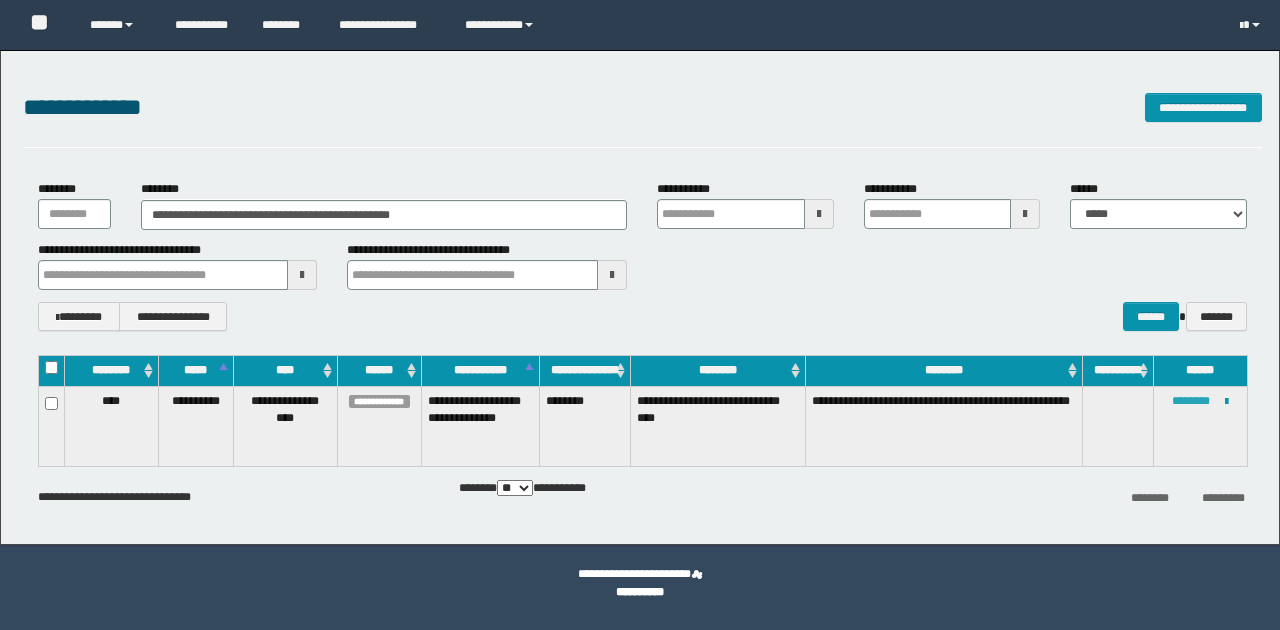 scroll, scrollTop: 0, scrollLeft: 0, axis: both 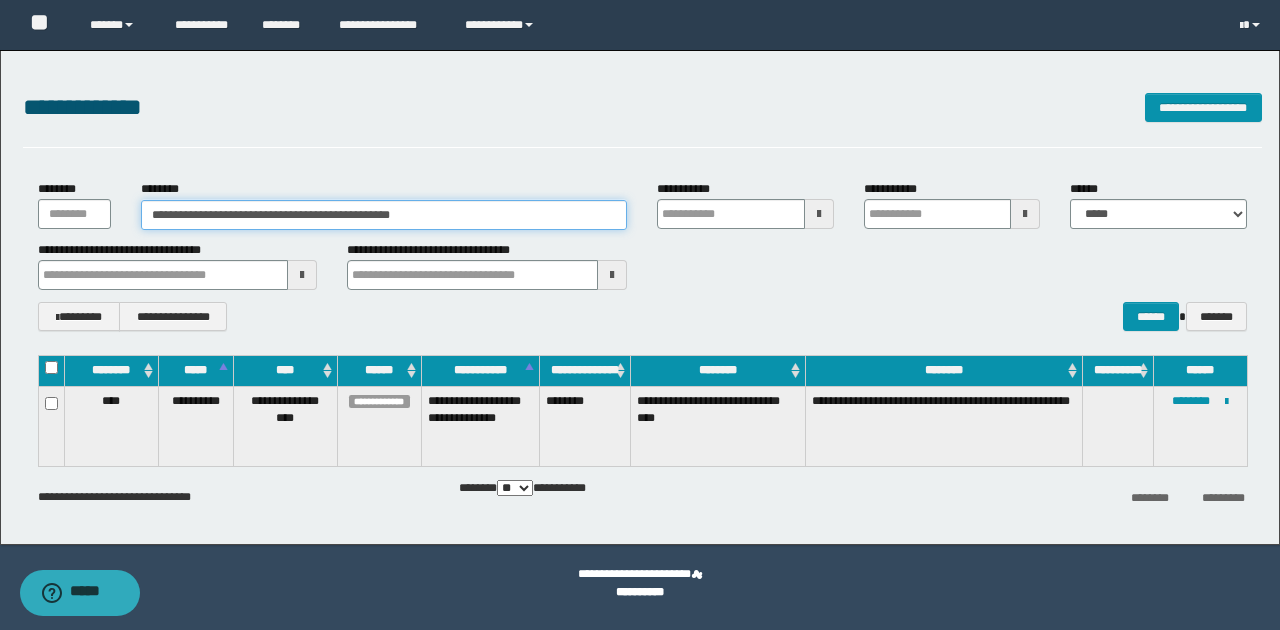 drag, startPoint x: 150, startPoint y: 216, endPoint x: 486, endPoint y: 218, distance: 336.00595 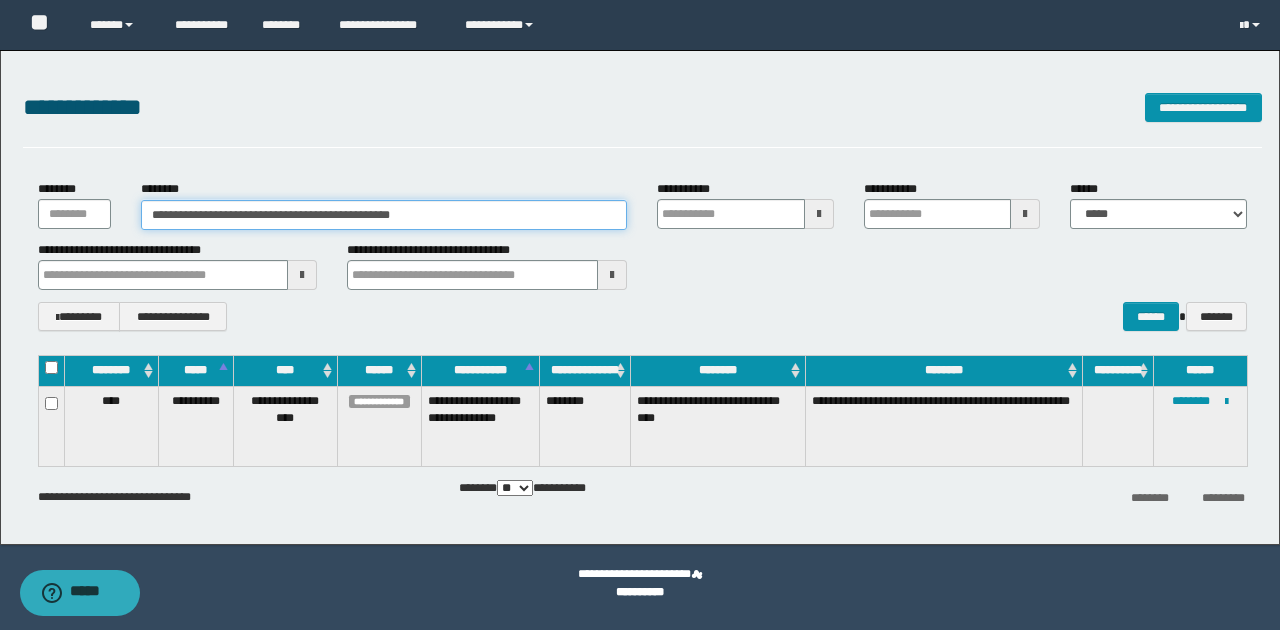 paste 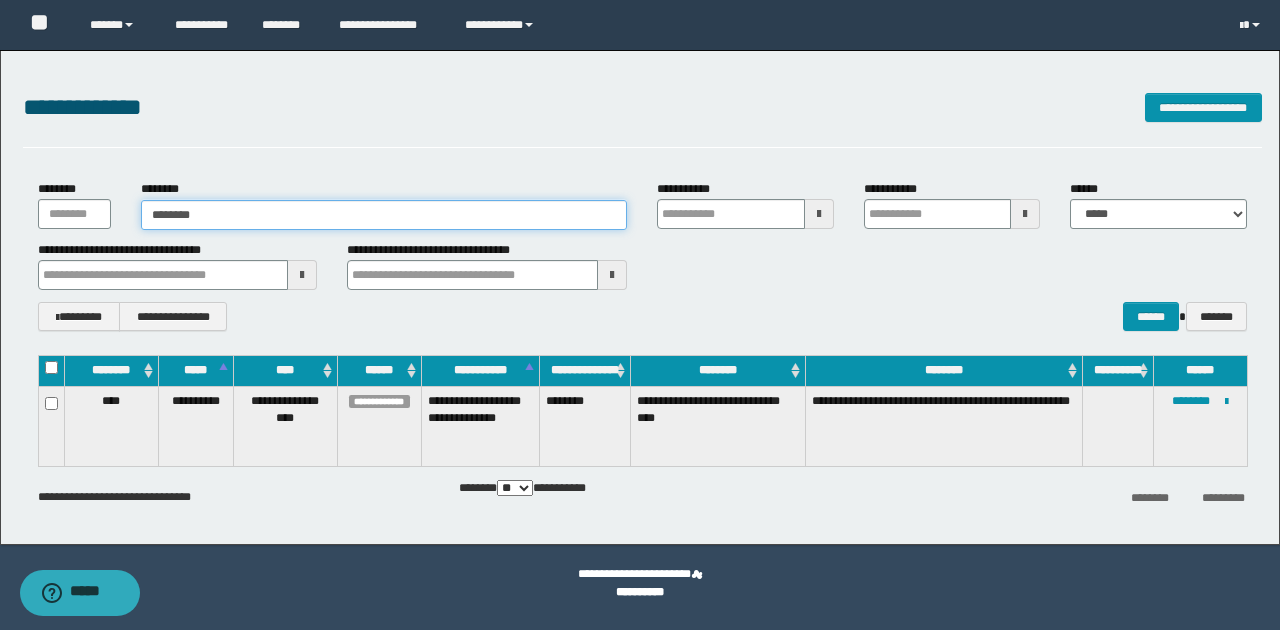 type on "********" 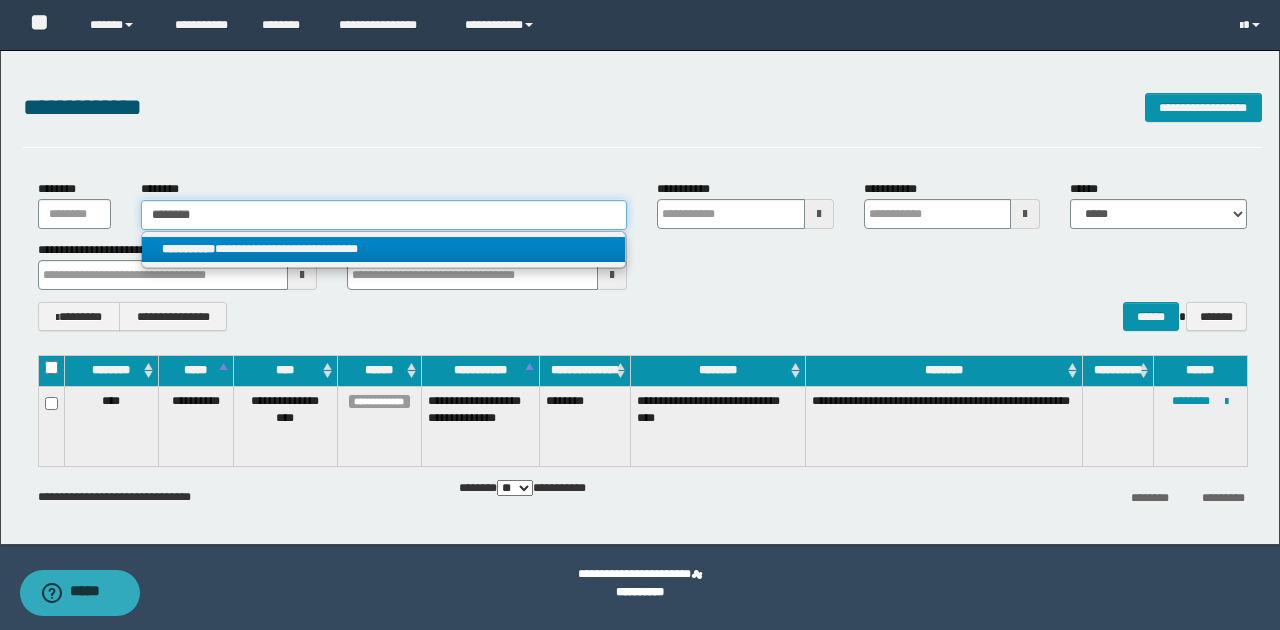 type on "********" 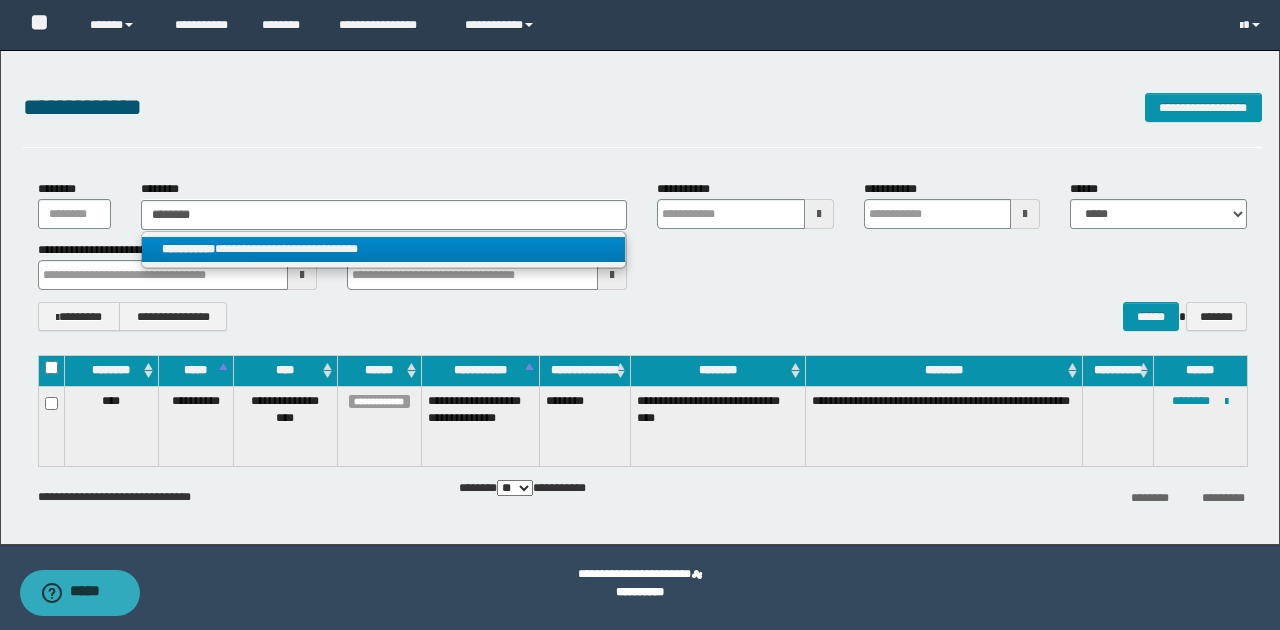 click on "**********" at bounding box center (384, 249) 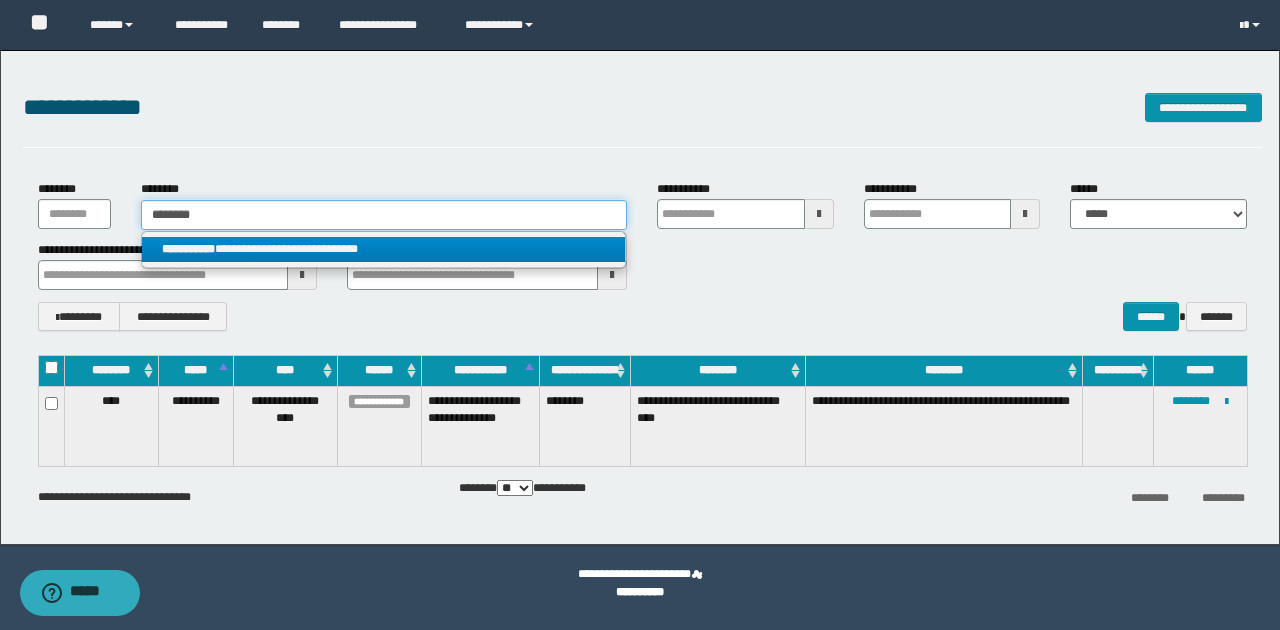 type 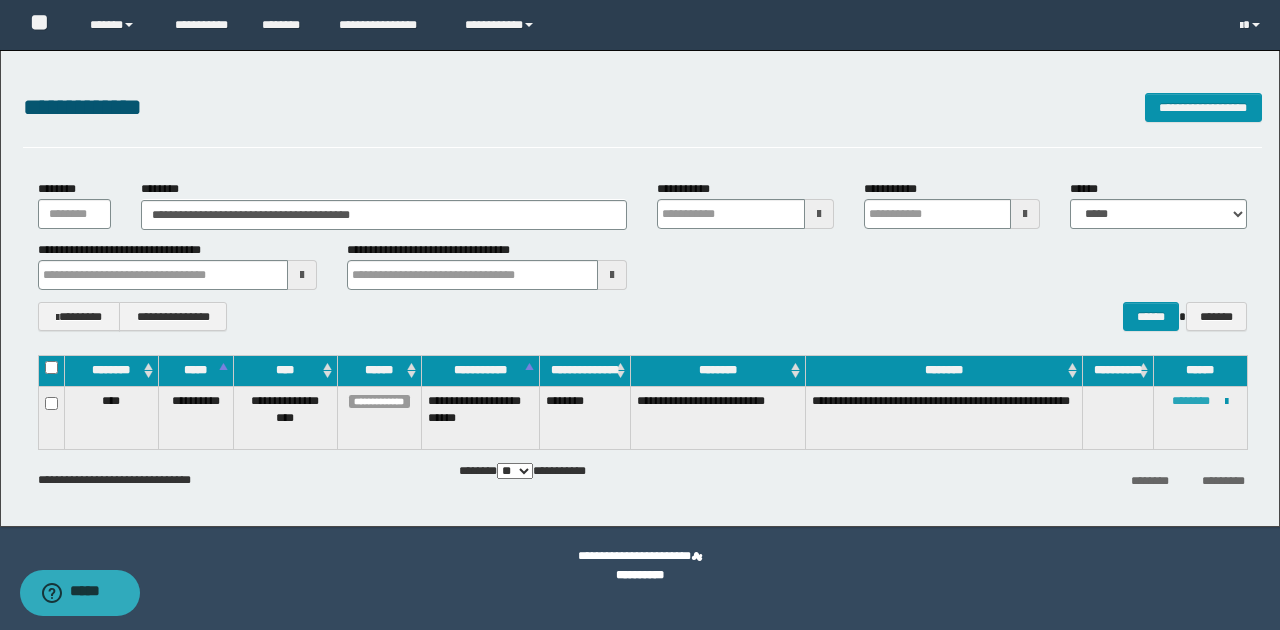 click on "********" at bounding box center [1191, 401] 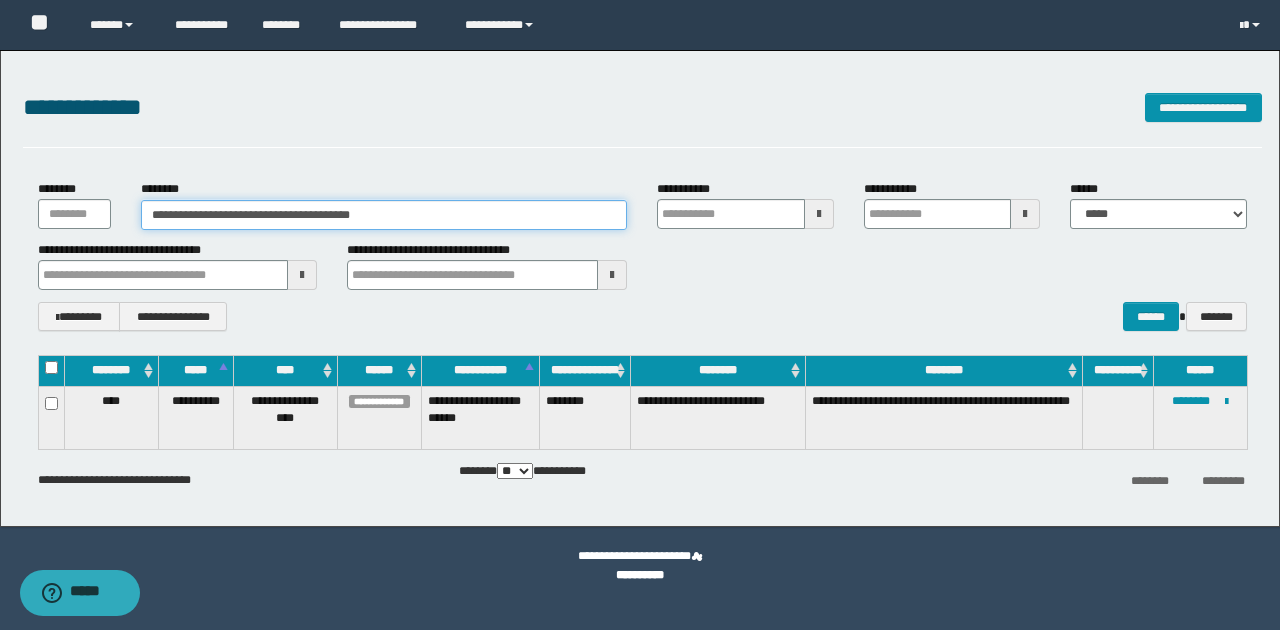 drag, startPoint x: 232, startPoint y: 217, endPoint x: 404, endPoint y: 199, distance: 172.9393 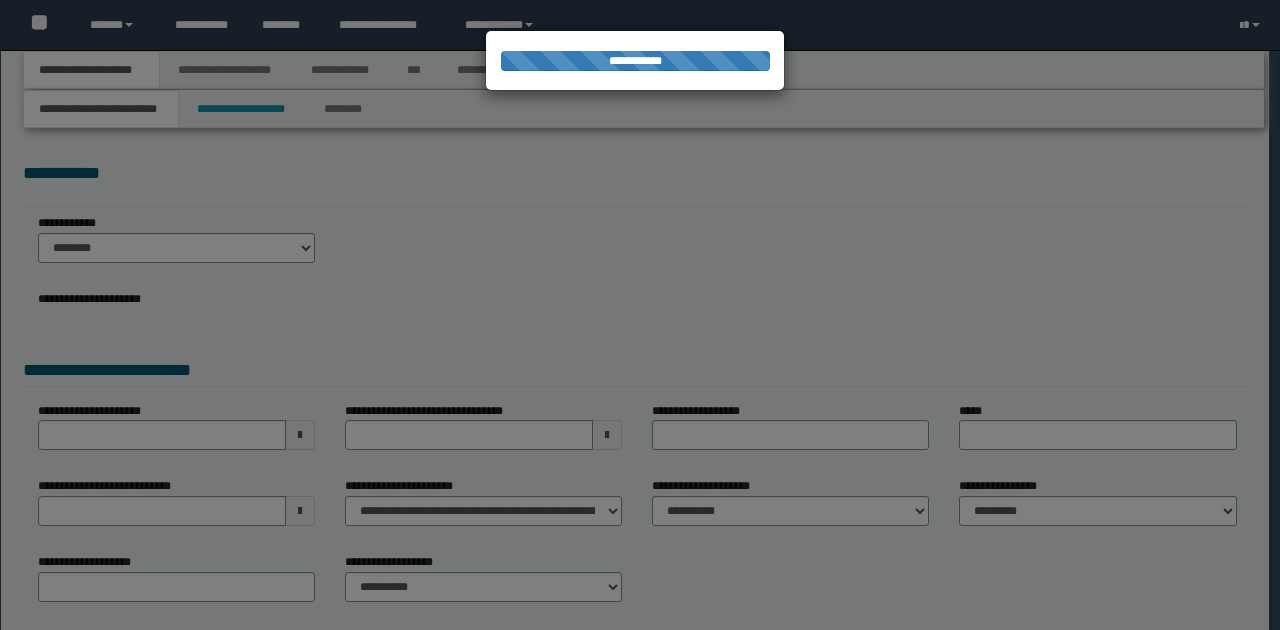 scroll, scrollTop: 0, scrollLeft: 0, axis: both 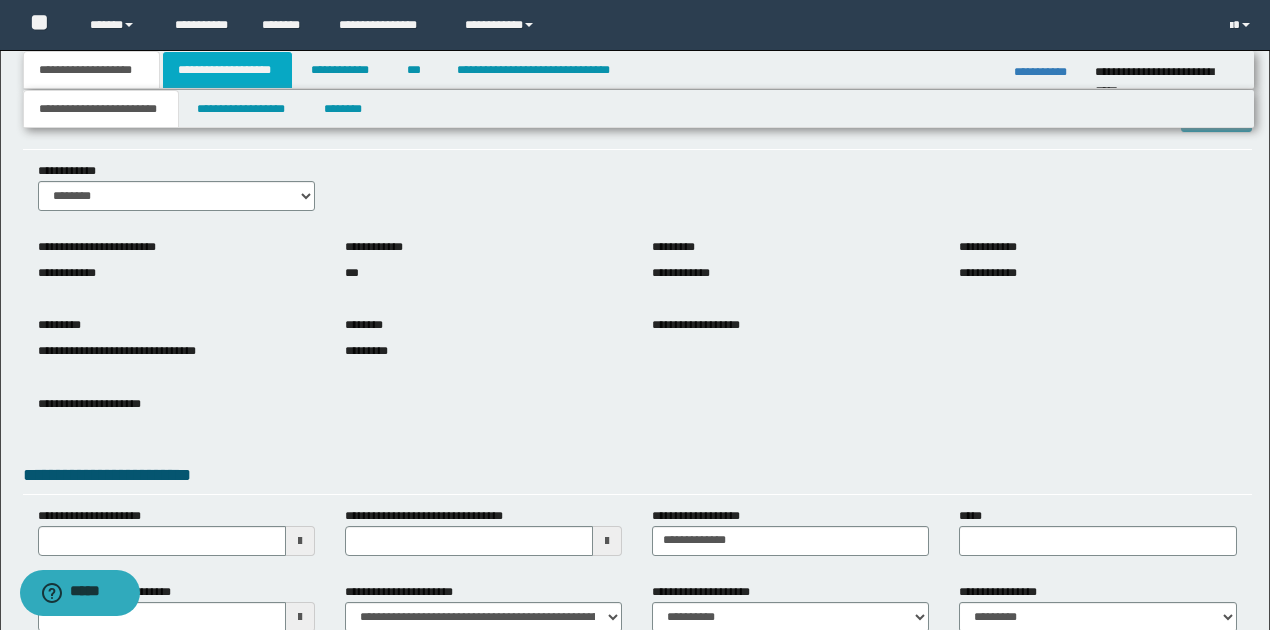 click on "**********" at bounding box center [227, 70] 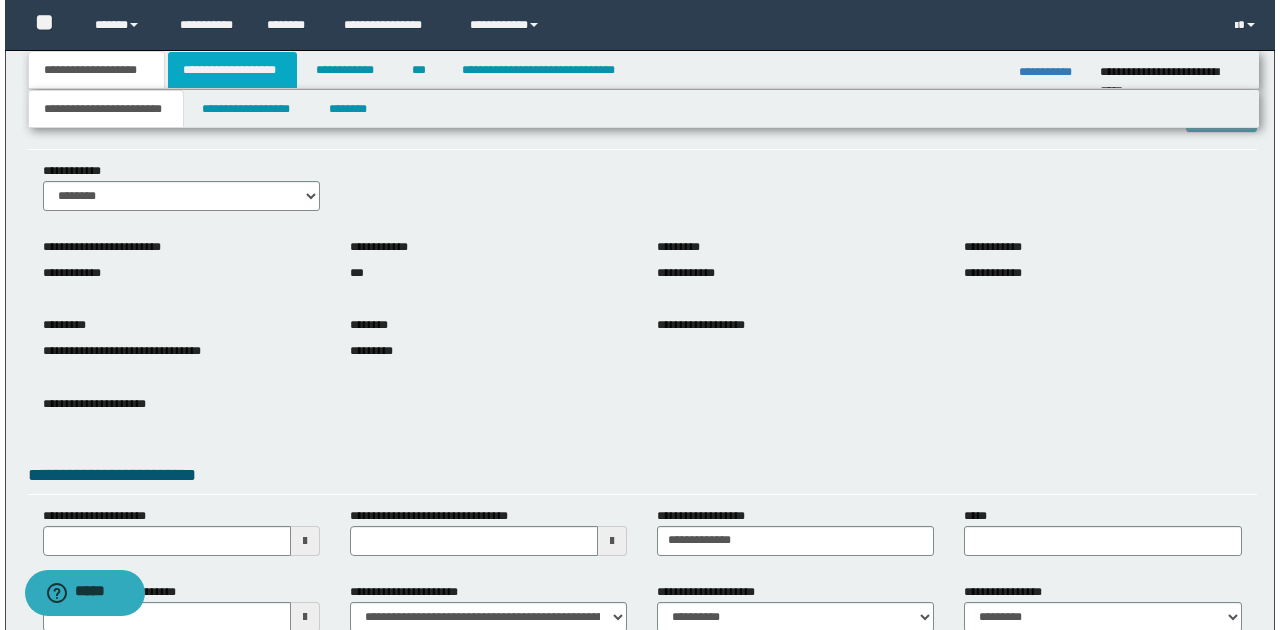 scroll, scrollTop: 0, scrollLeft: 0, axis: both 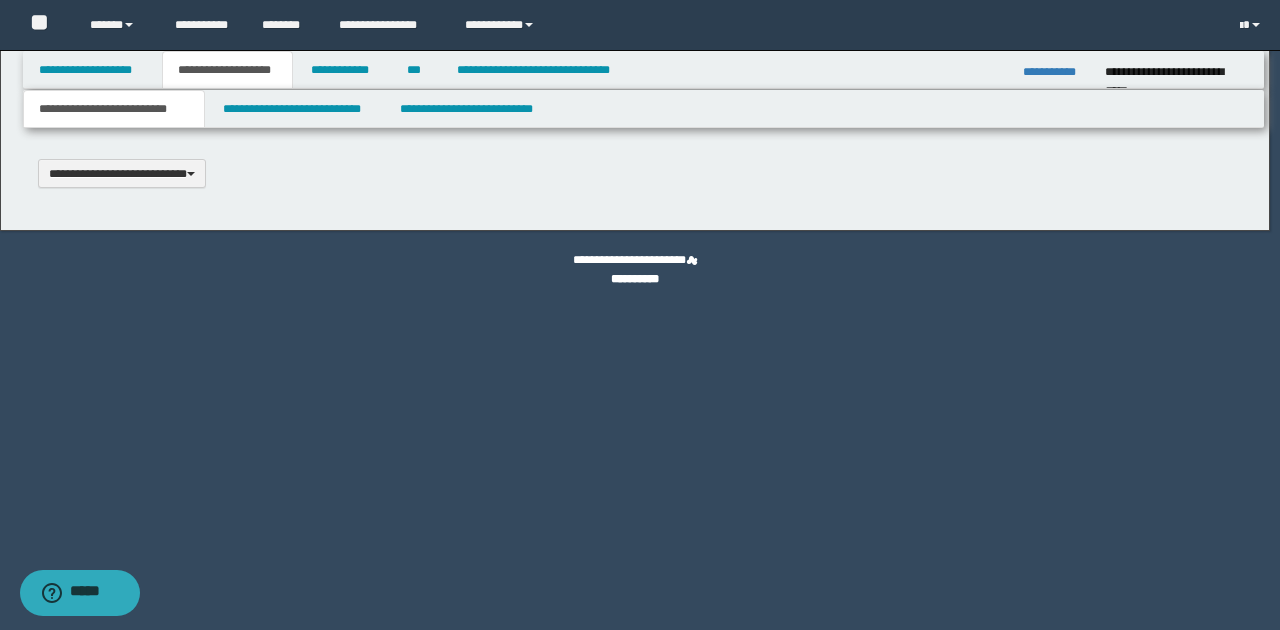 type 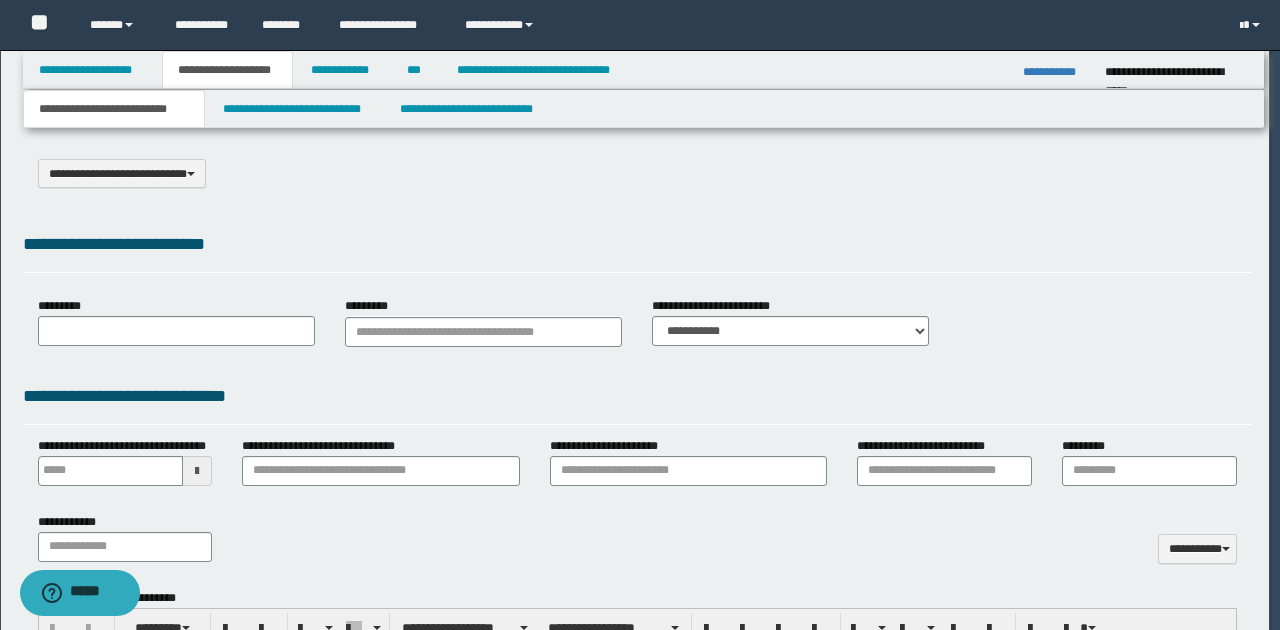 select on "*" 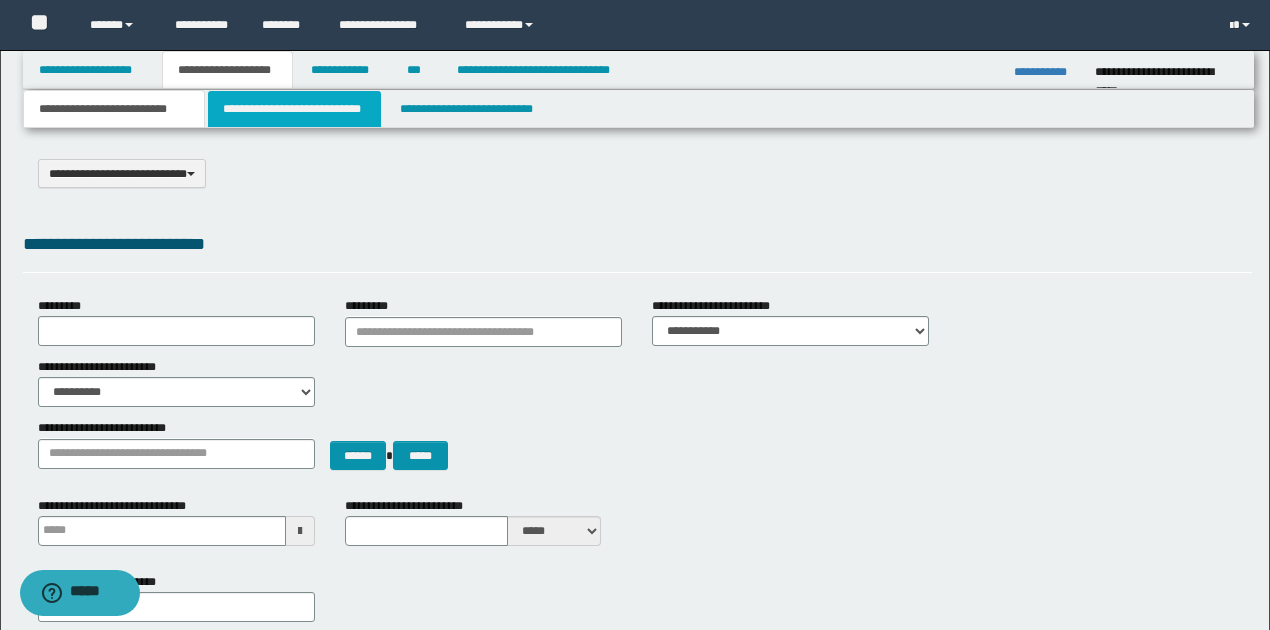 click on "**********" at bounding box center (294, 109) 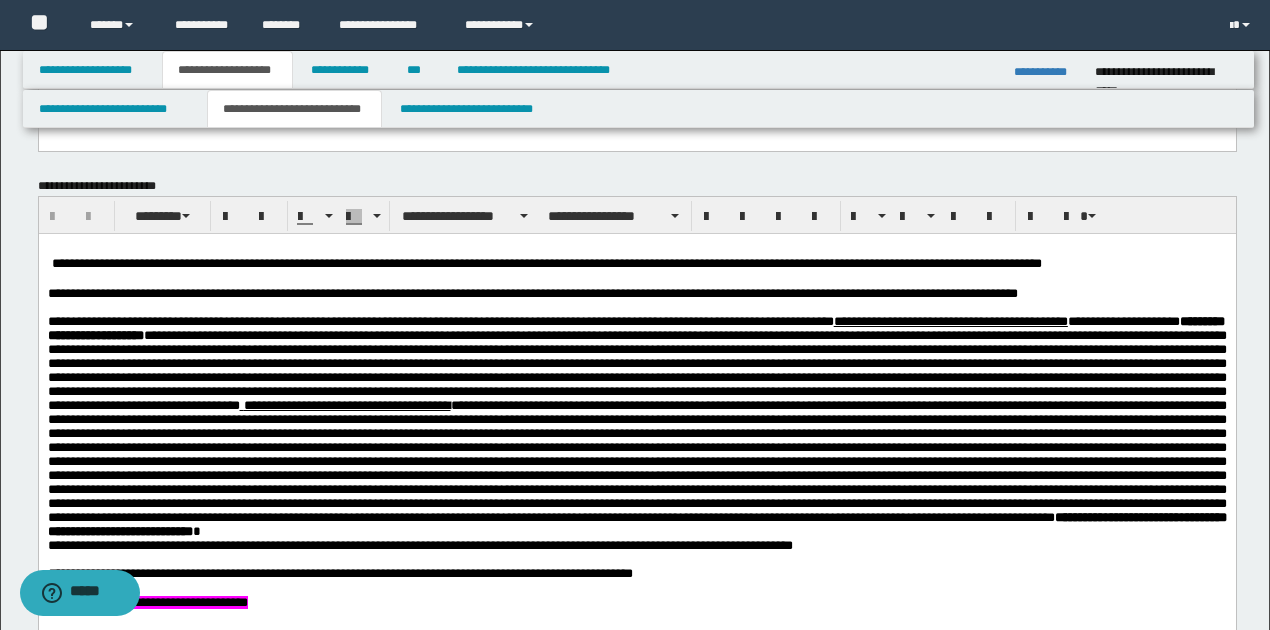 scroll, scrollTop: 866, scrollLeft: 0, axis: vertical 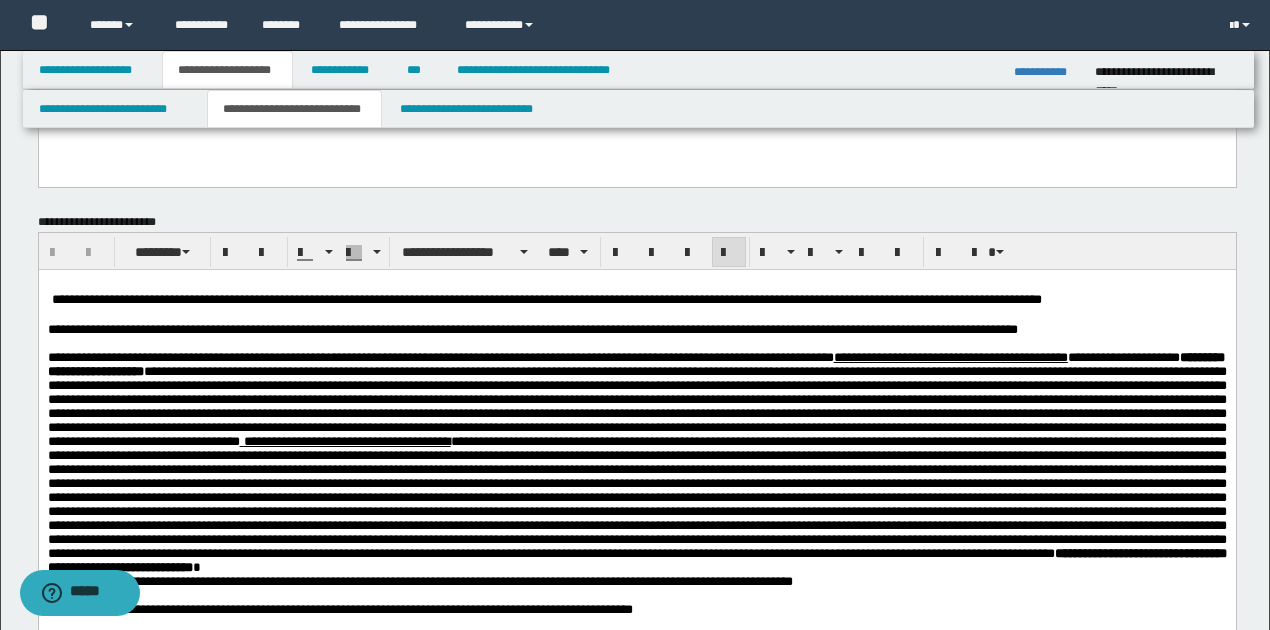 click on "**********" at bounding box center [964, 329] 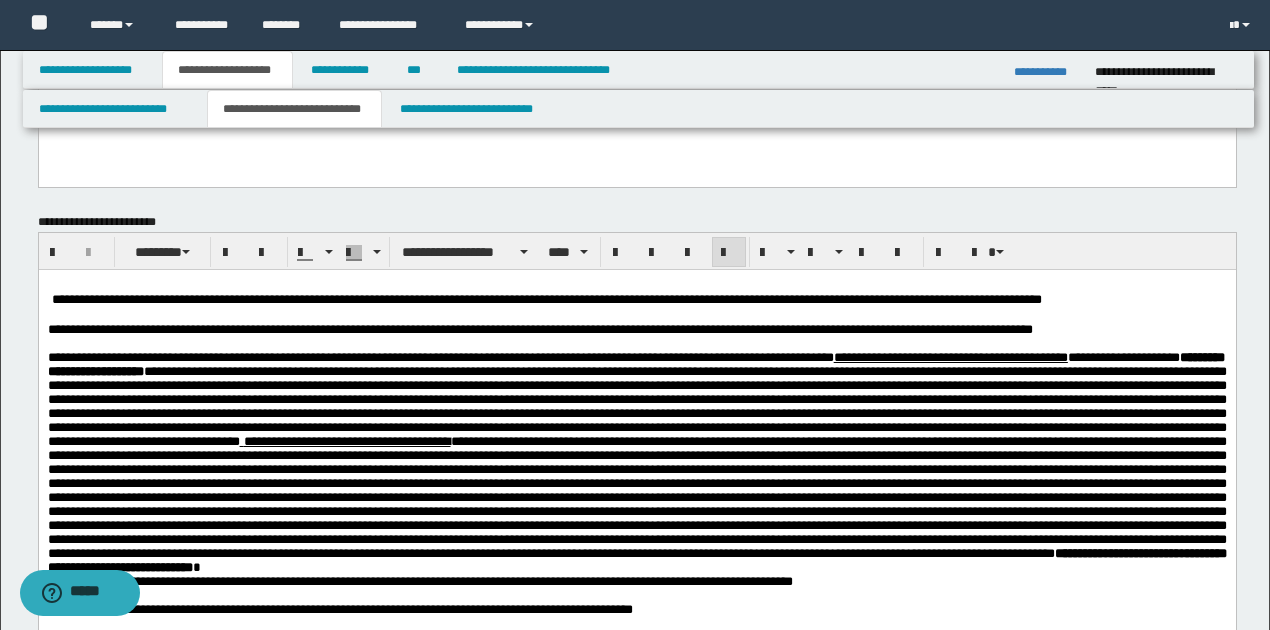 click on "**********" at bounding box center (660, 330) 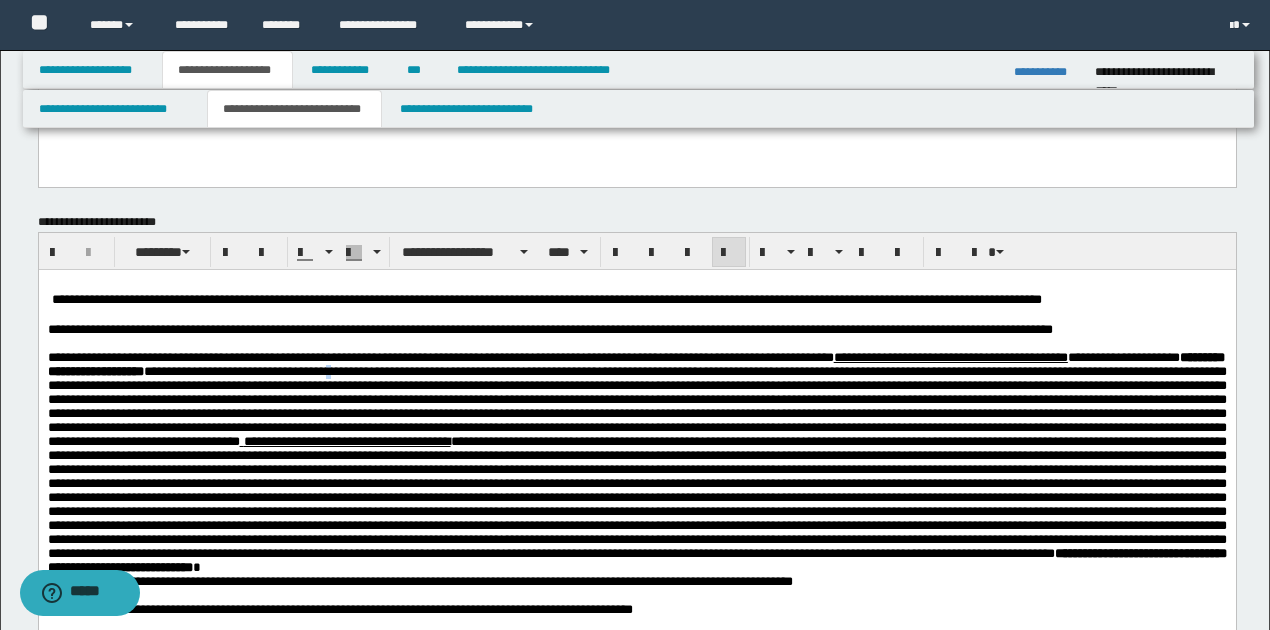 click at bounding box center (636, 406) 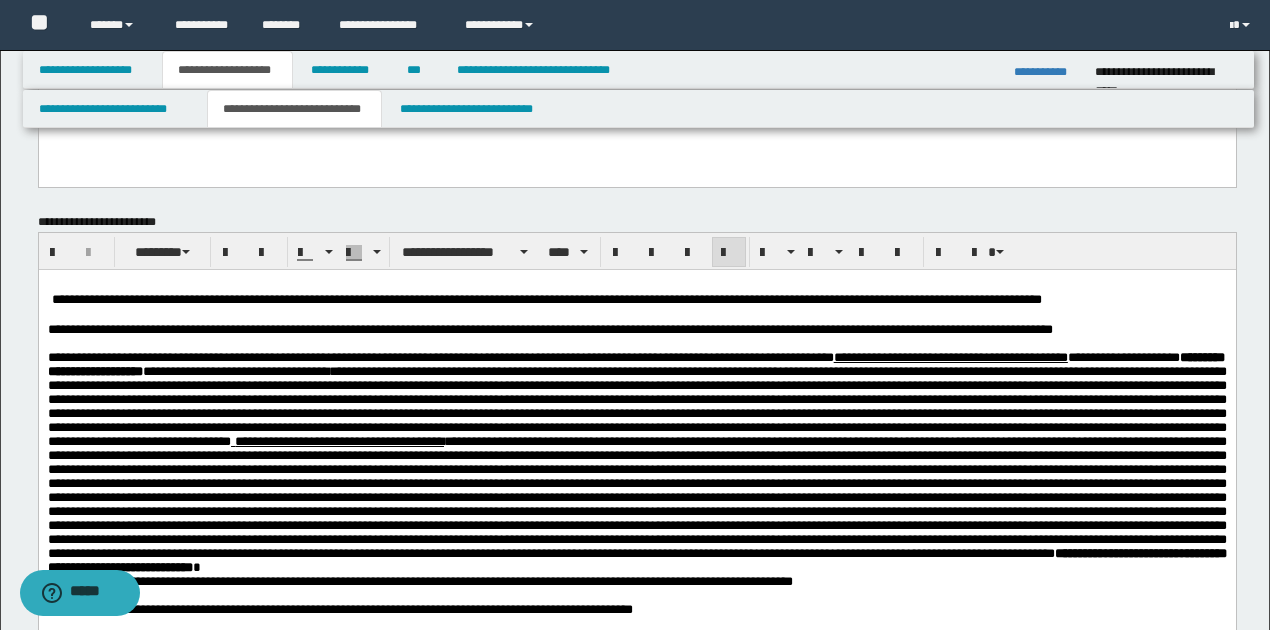 click on "**********" at bounding box center (636, 406) 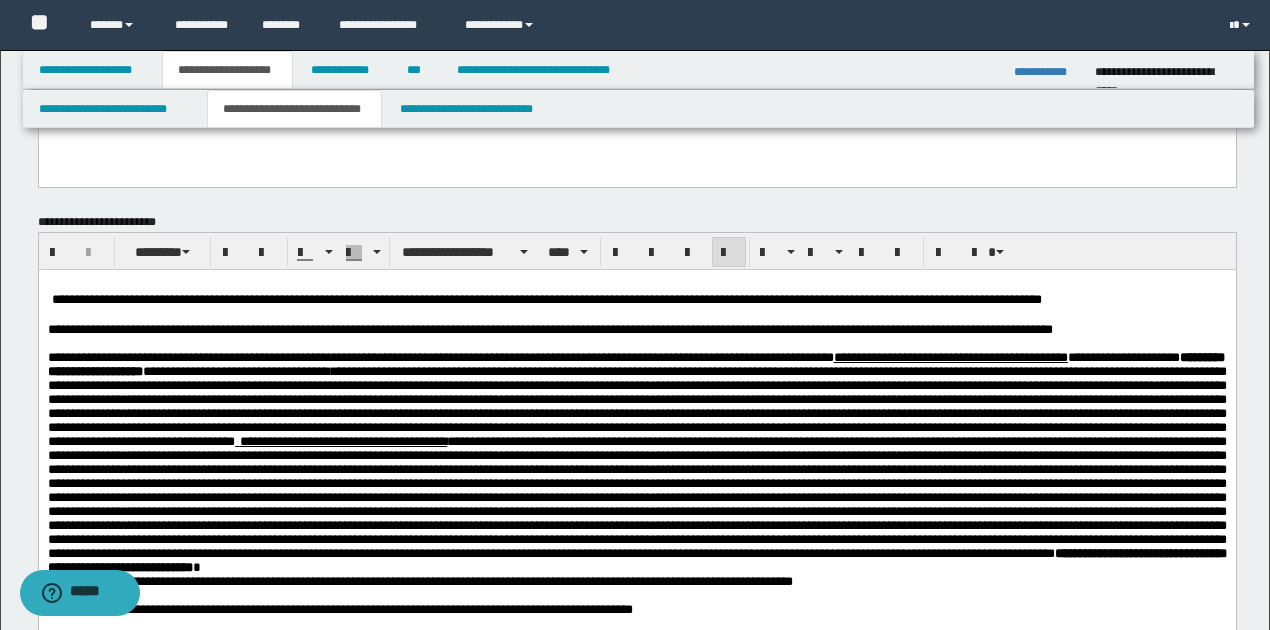 click on "**********" at bounding box center (636, 406) 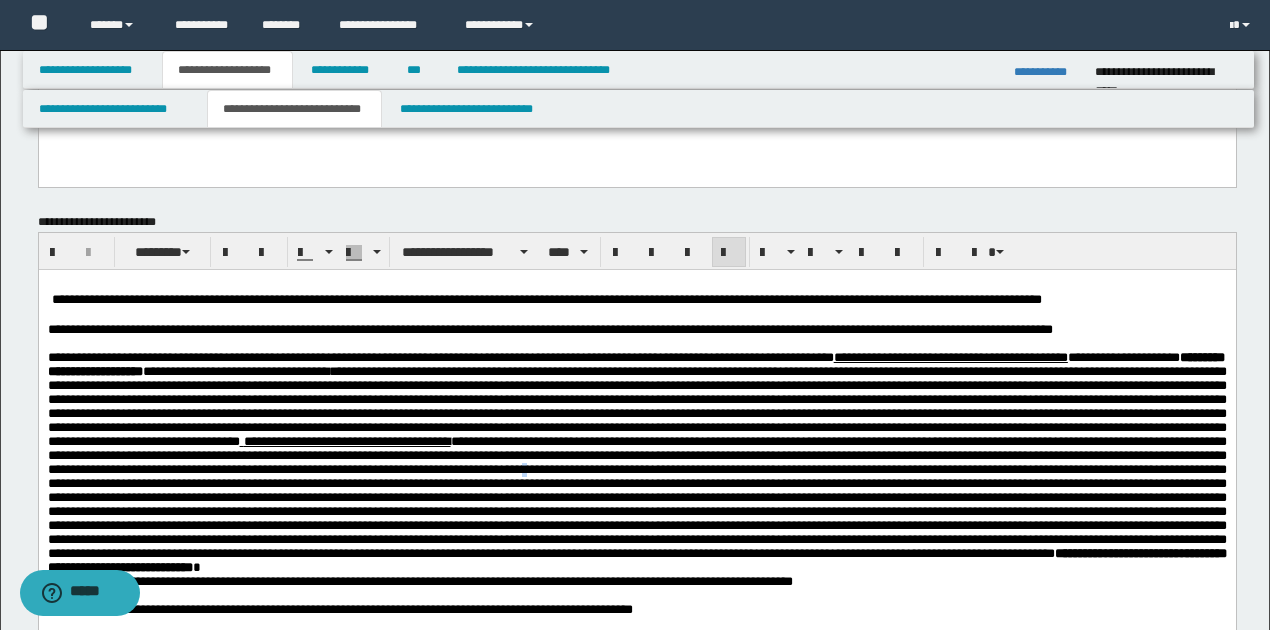 click on "**********" at bounding box center [636, 504] 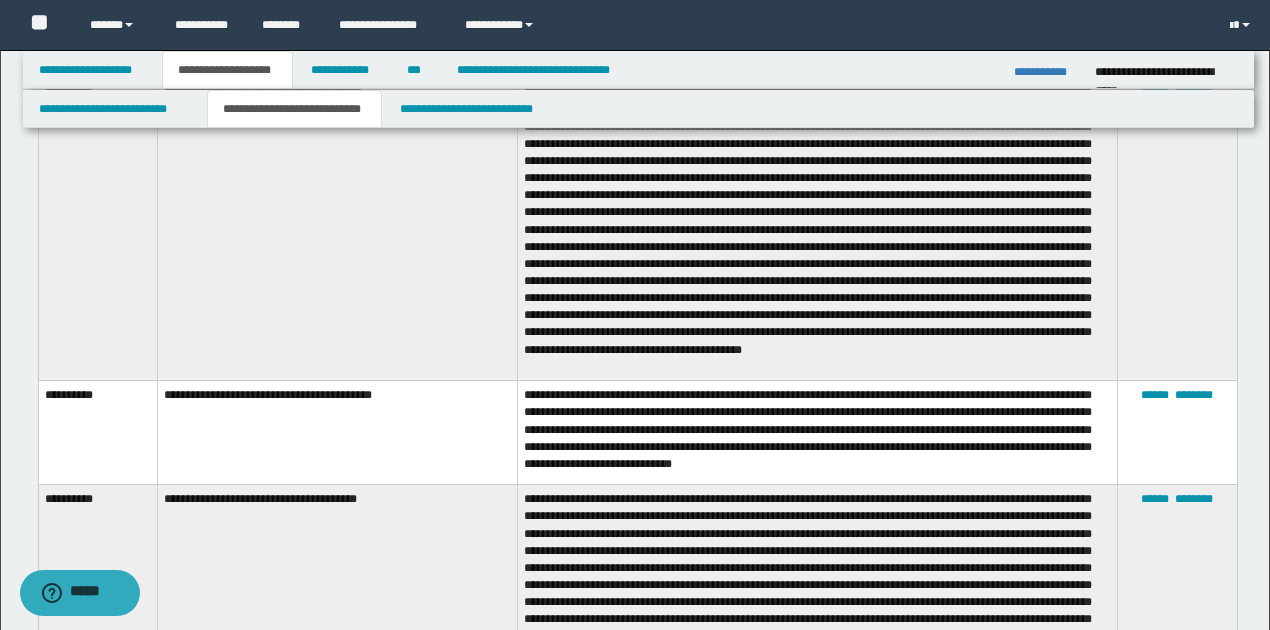 scroll, scrollTop: 1733, scrollLeft: 0, axis: vertical 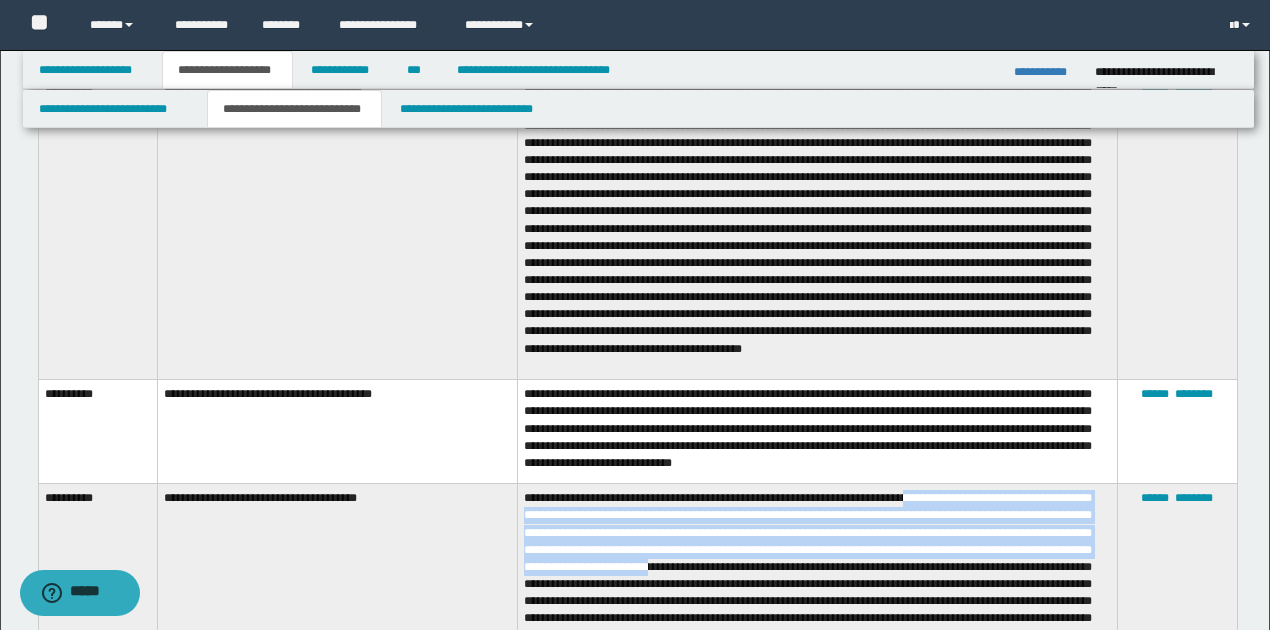 drag, startPoint x: 938, startPoint y: 490, endPoint x: 865, endPoint y: 557, distance: 99.08582 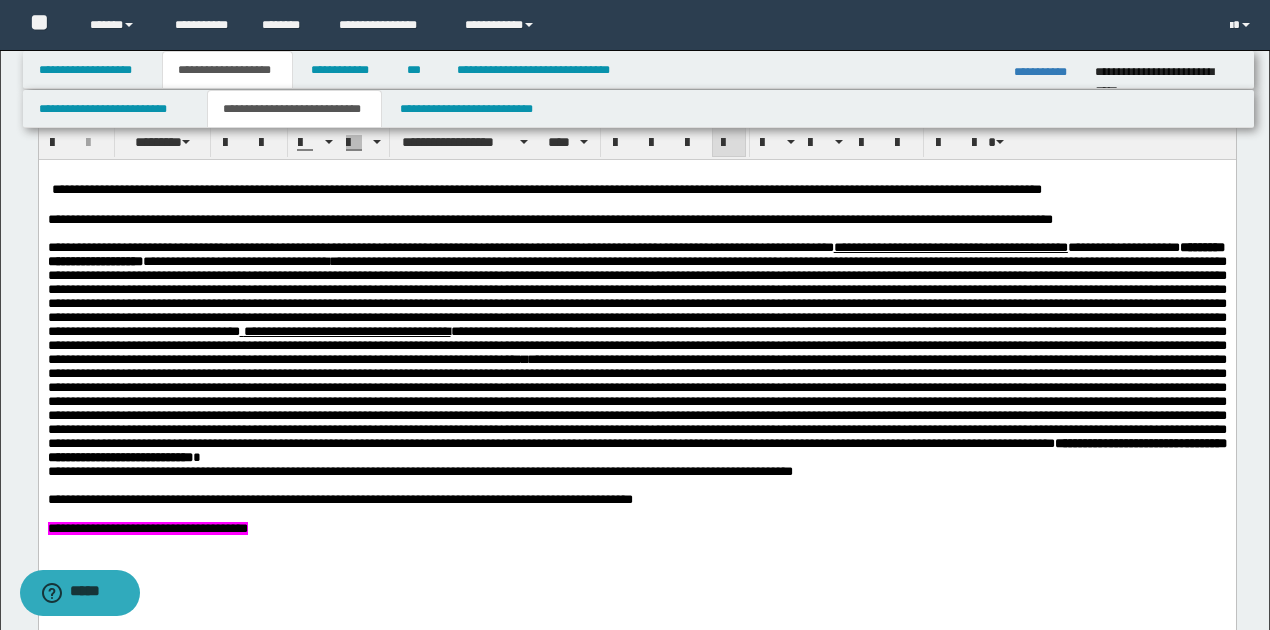 scroll, scrollTop: 1000, scrollLeft: 0, axis: vertical 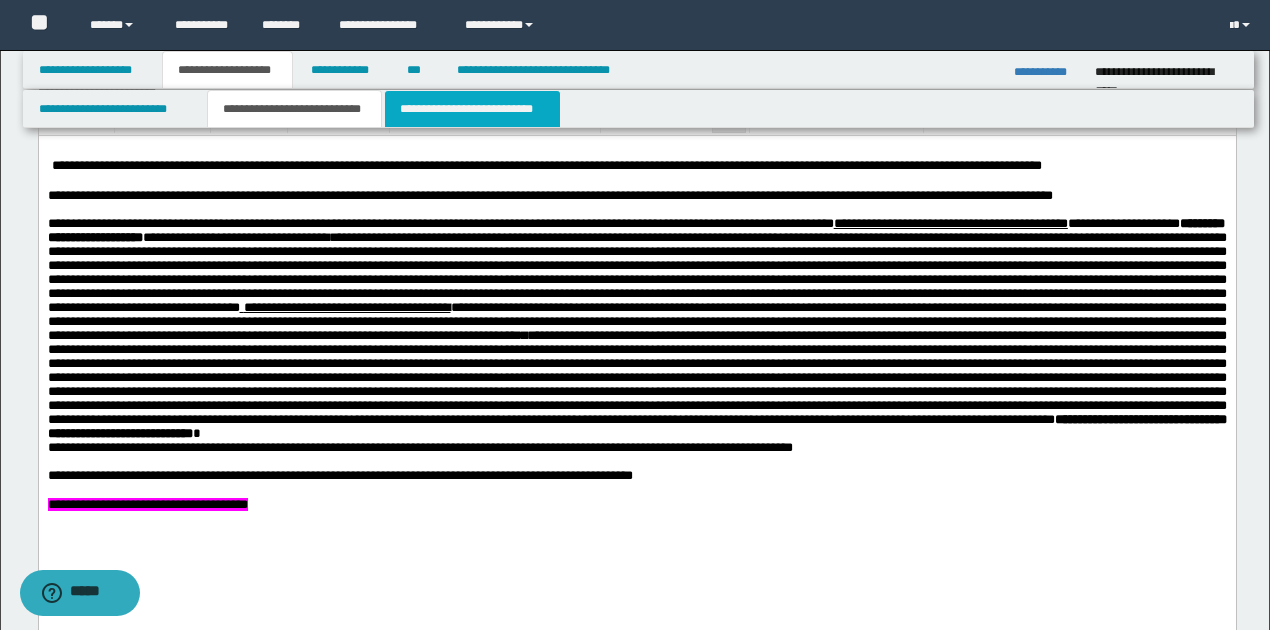 click on "**********" at bounding box center (472, 109) 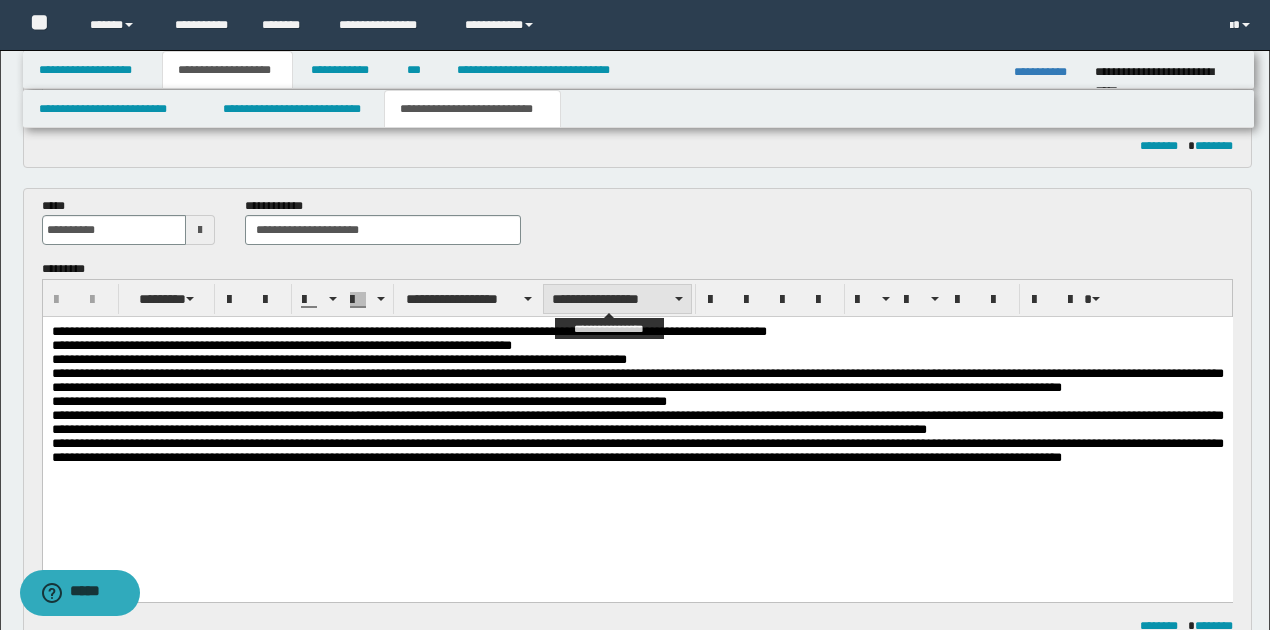scroll, scrollTop: 400, scrollLeft: 0, axis: vertical 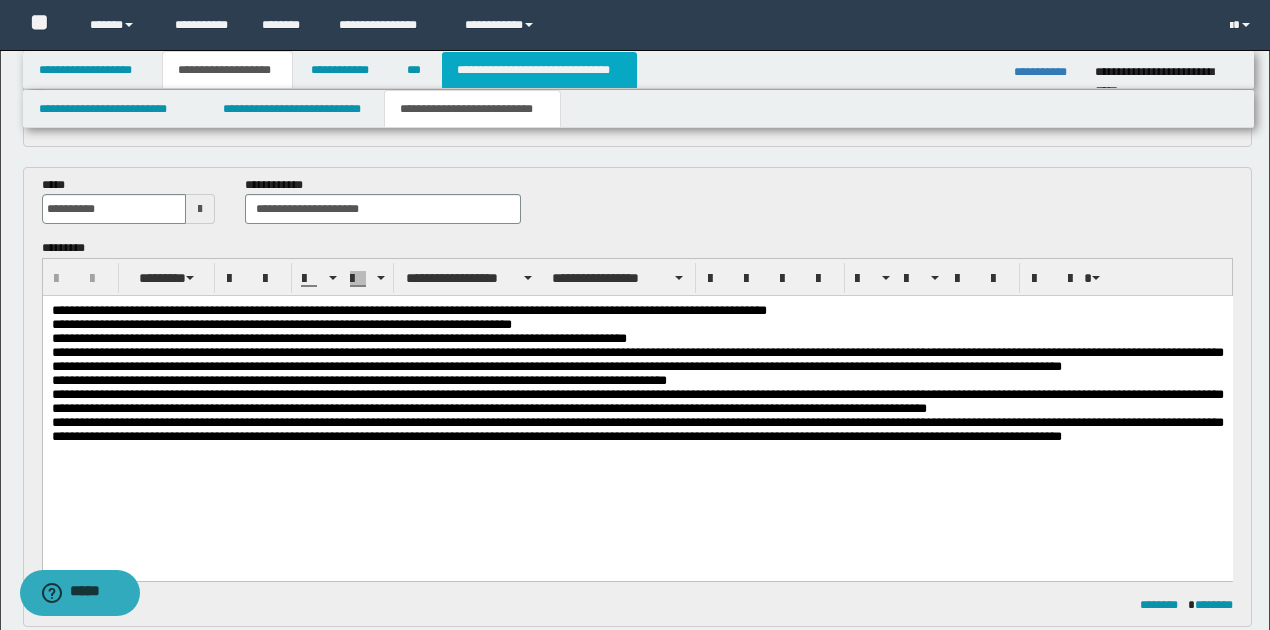 click on "**********" at bounding box center [539, 70] 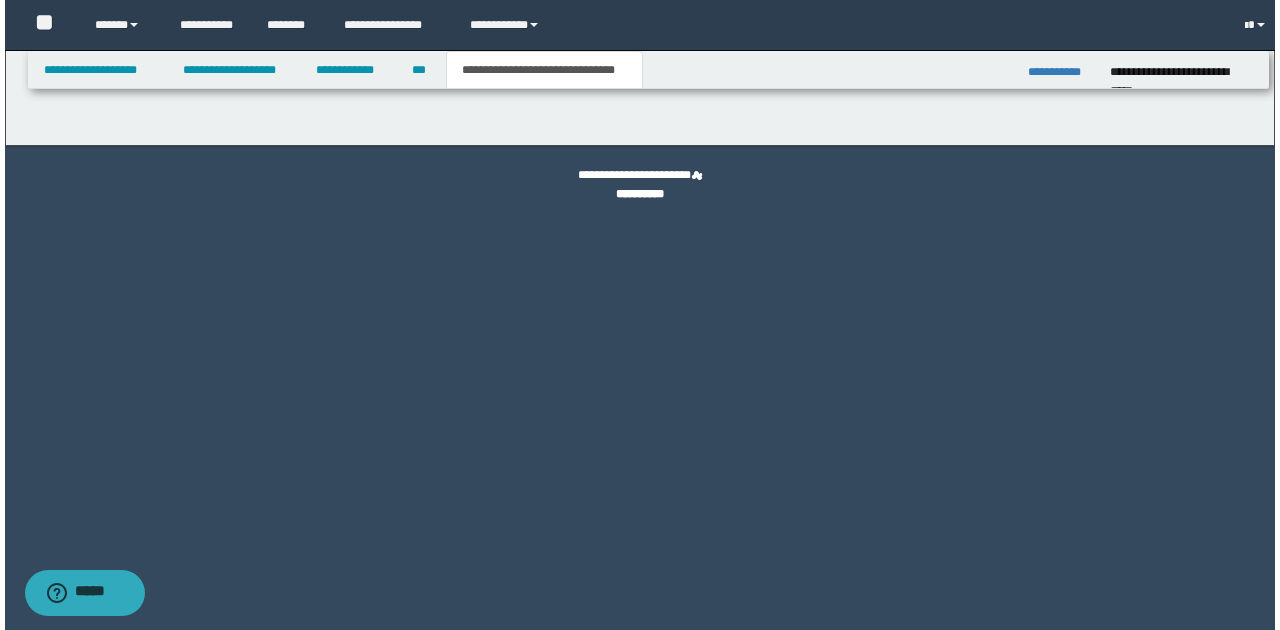 scroll, scrollTop: 0, scrollLeft: 0, axis: both 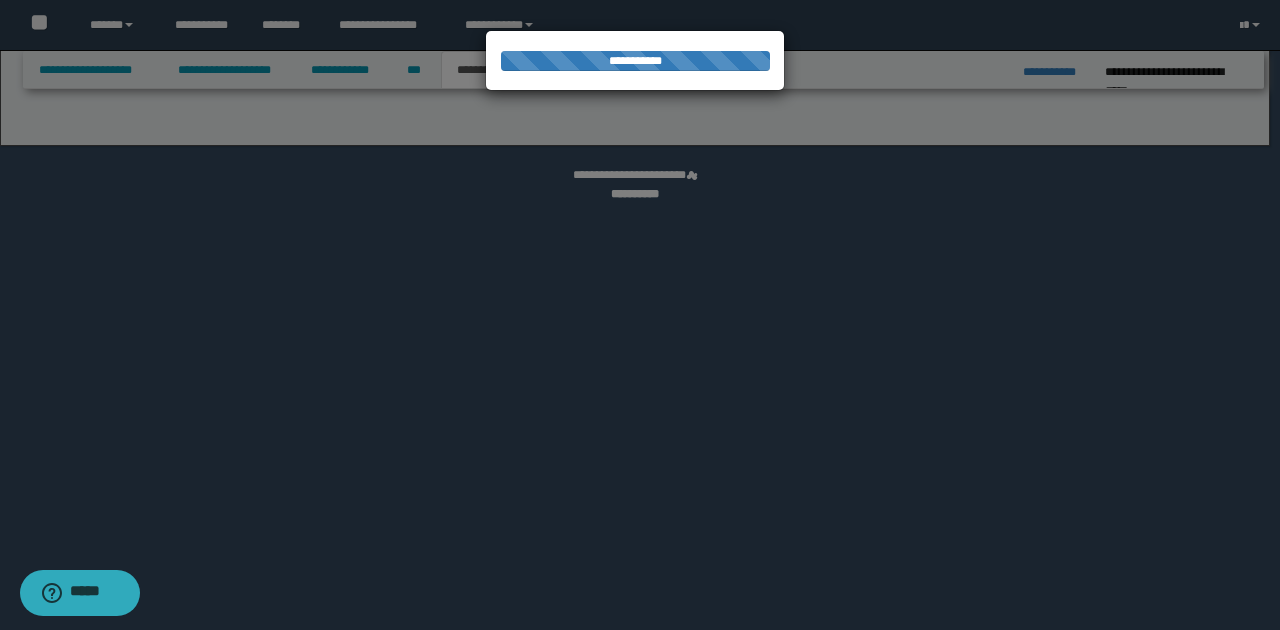 select on "*" 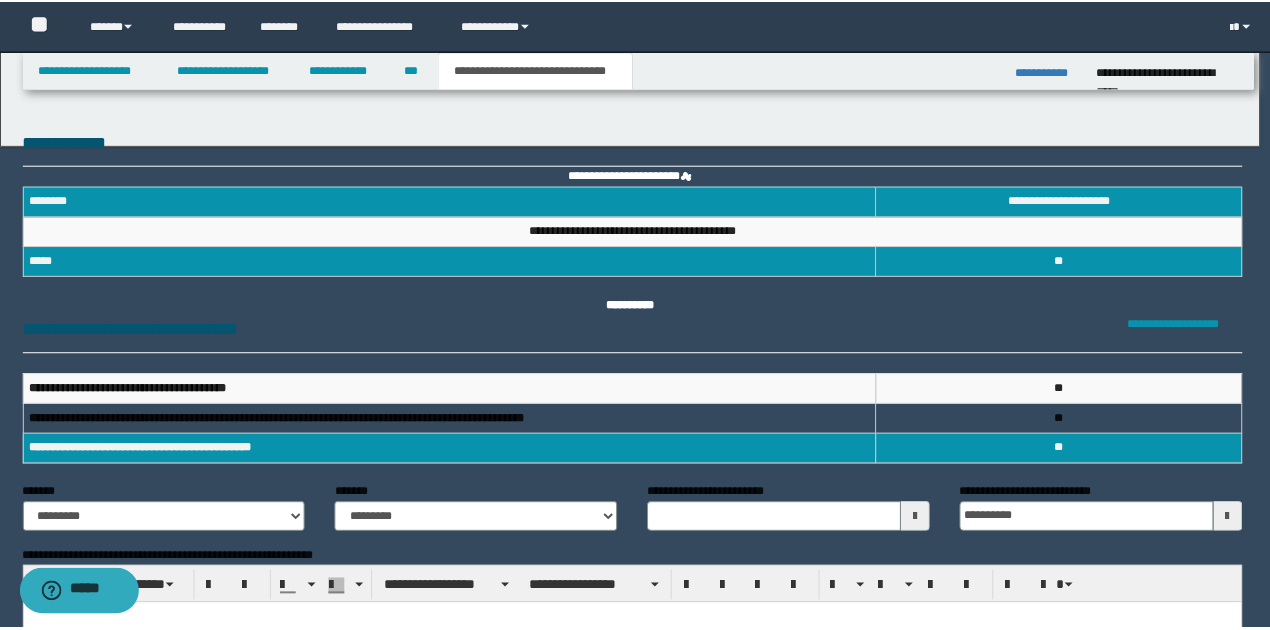 scroll, scrollTop: 0, scrollLeft: 0, axis: both 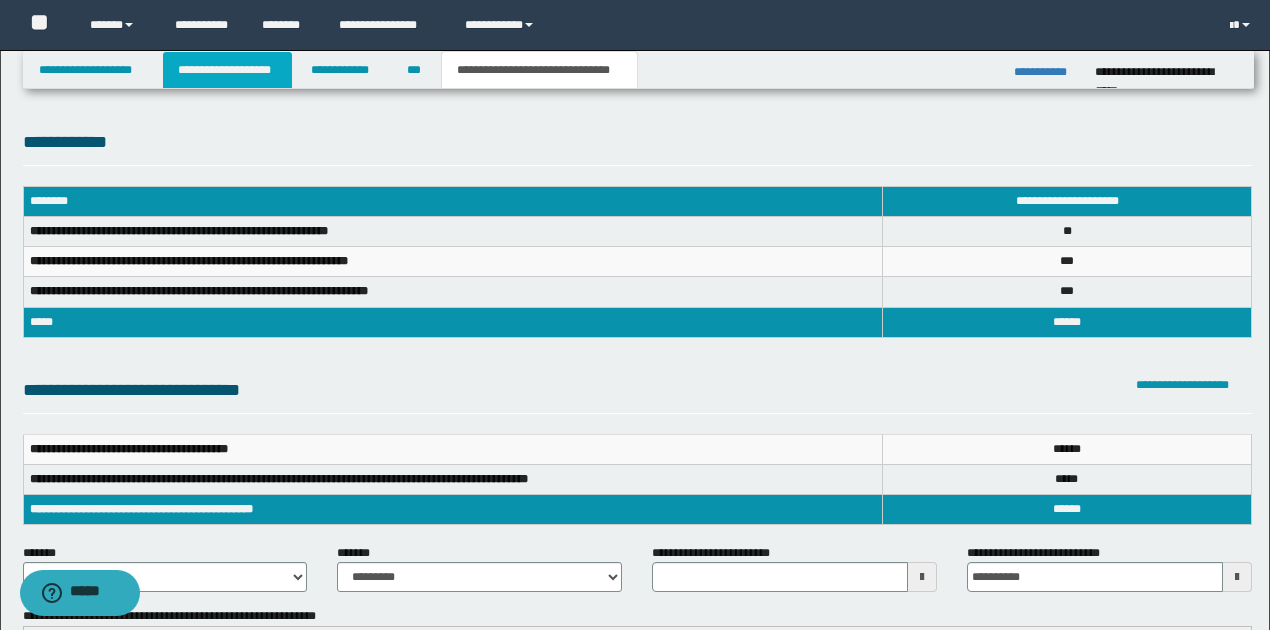 click on "**********" at bounding box center (227, 70) 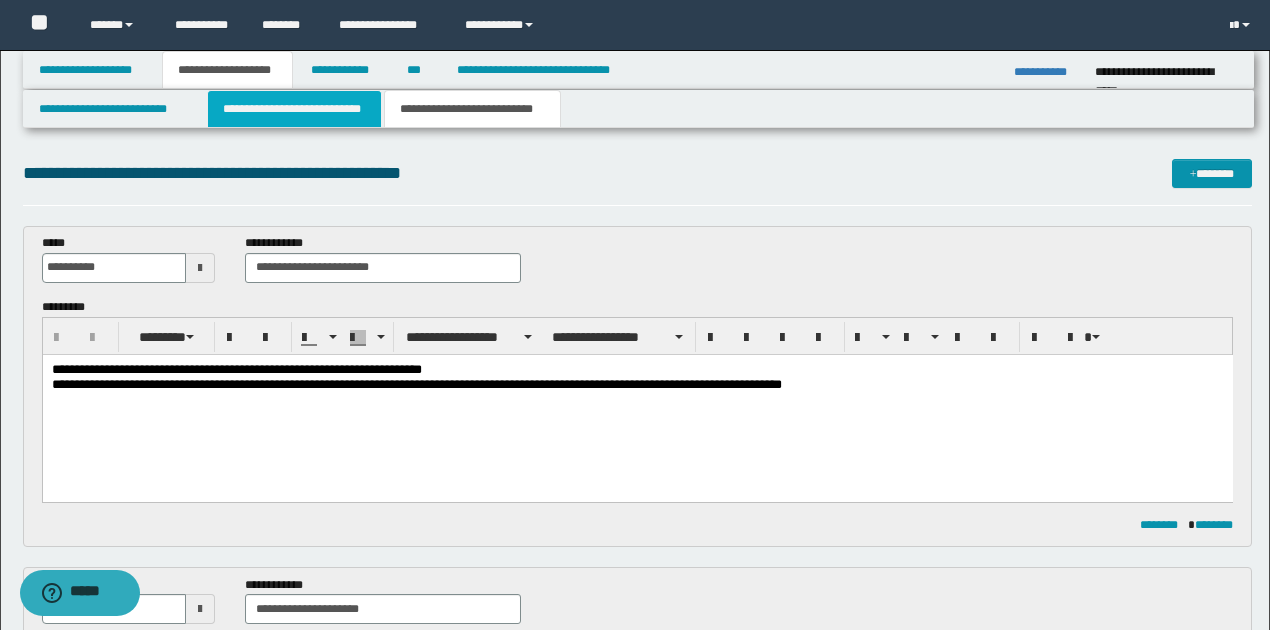 click on "**********" at bounding box center (294, 109) 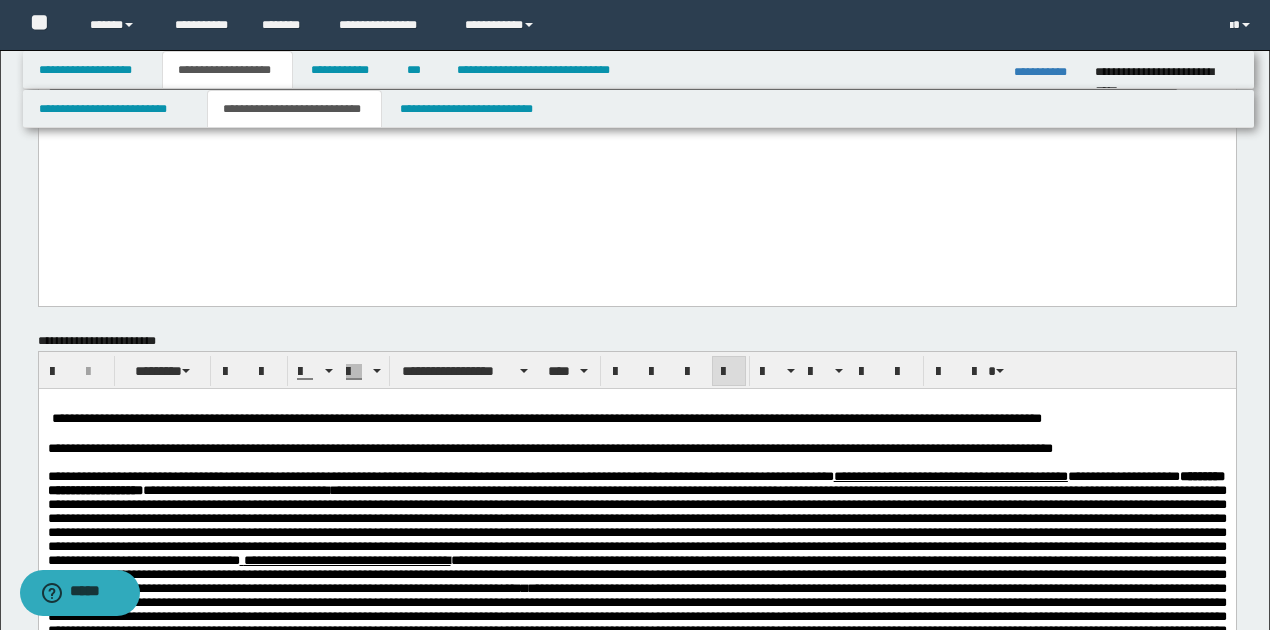scroll, scrollTop: 800, scrollLeft: 0, axis: vertical 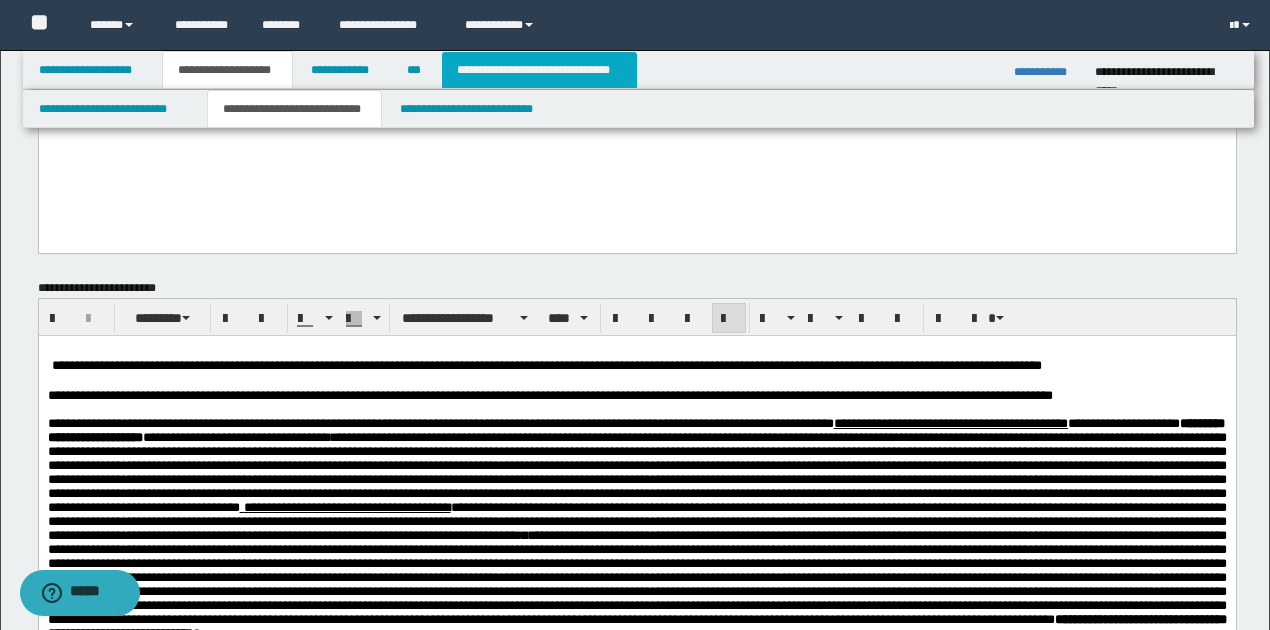 click on "**********" at bounding box center (539, 70) 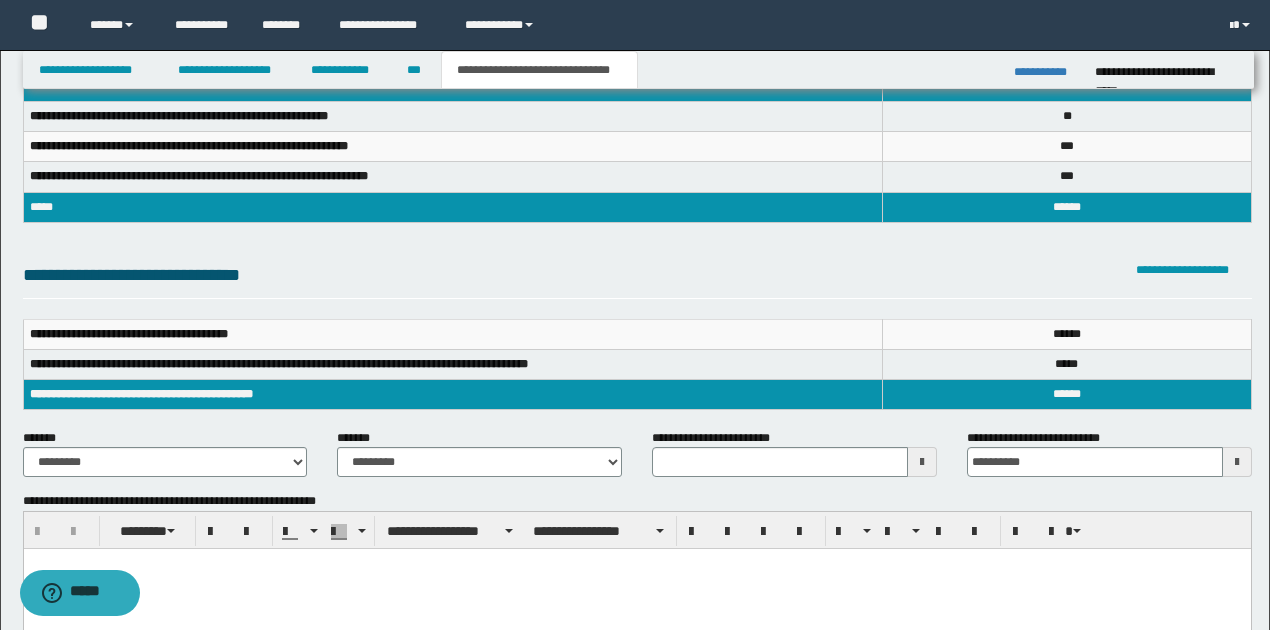 scroll, scrollTop: 0, scrollLeft: 0, axis: both 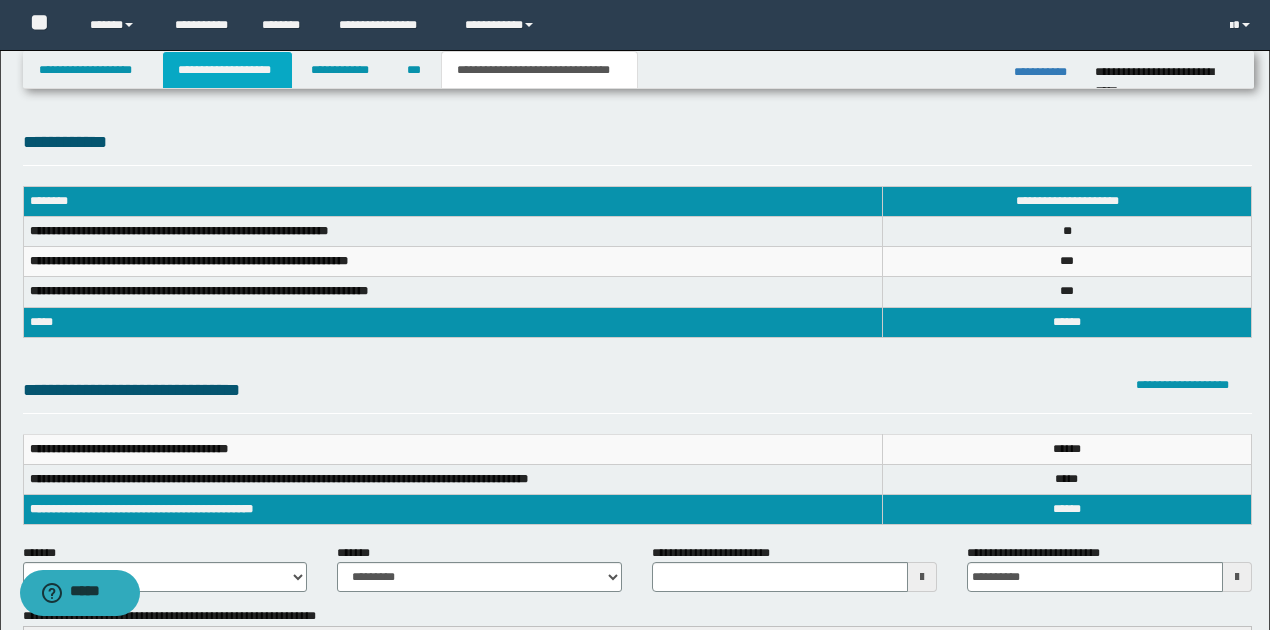 click on "**********" at bounding box center (227, 70) 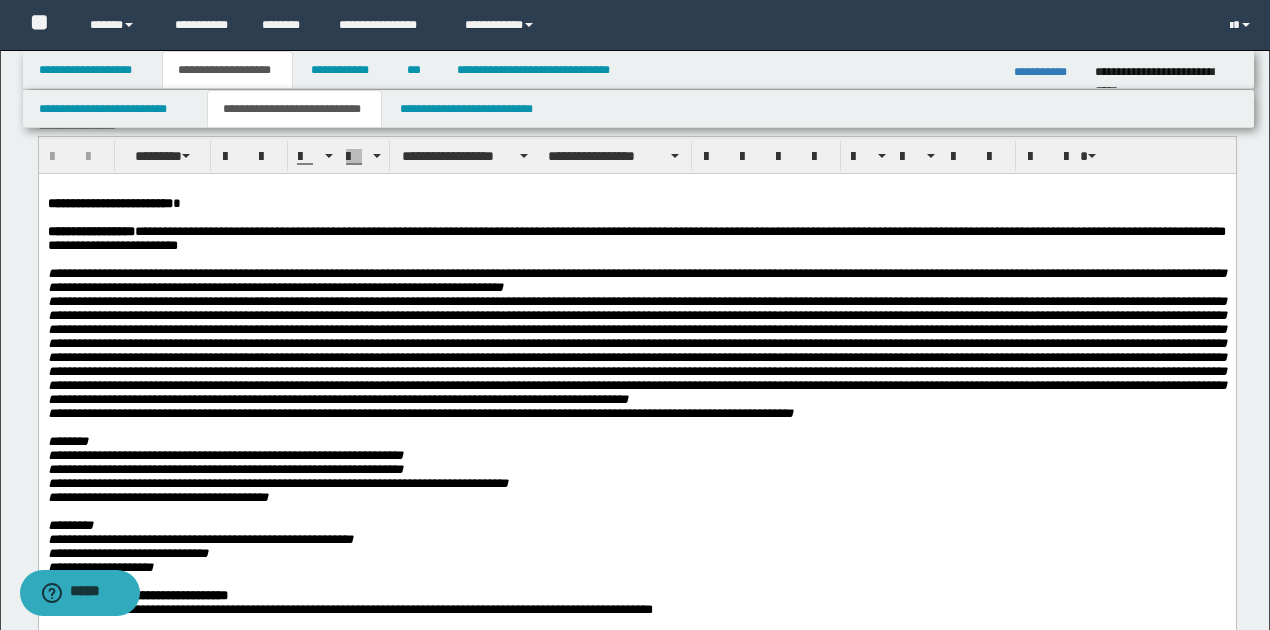 scroll, scrollTop: 266, scrollLeft: 0, axis: vertical 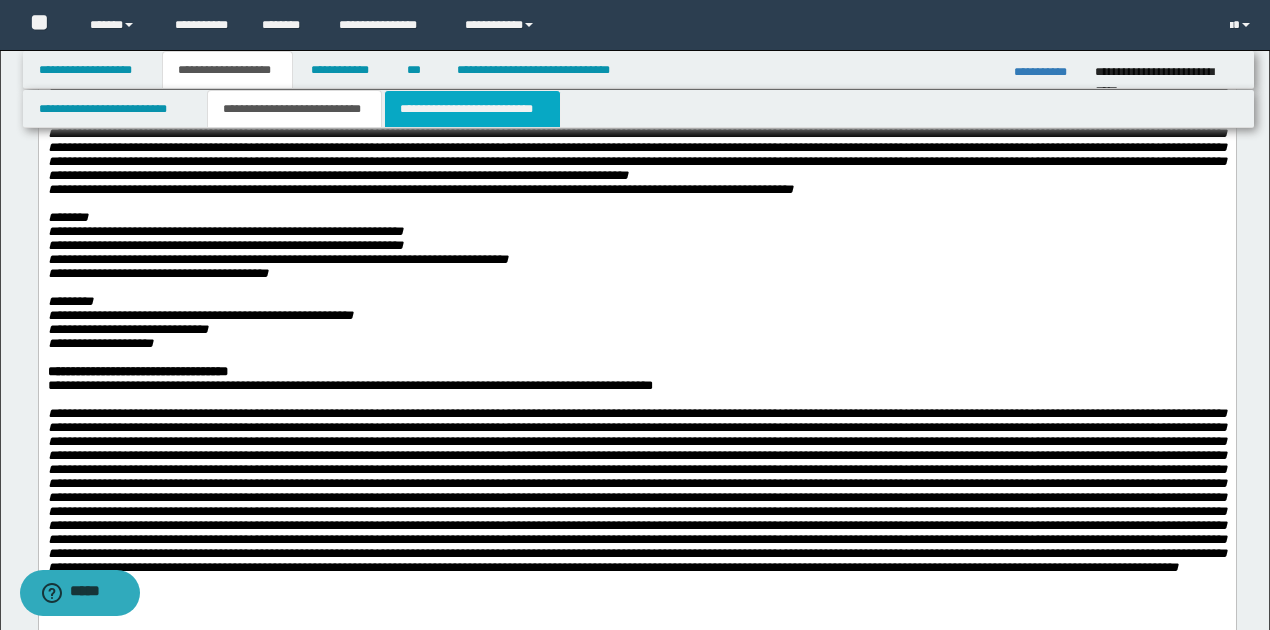 click on "**********" at bounding box center [472, 109] 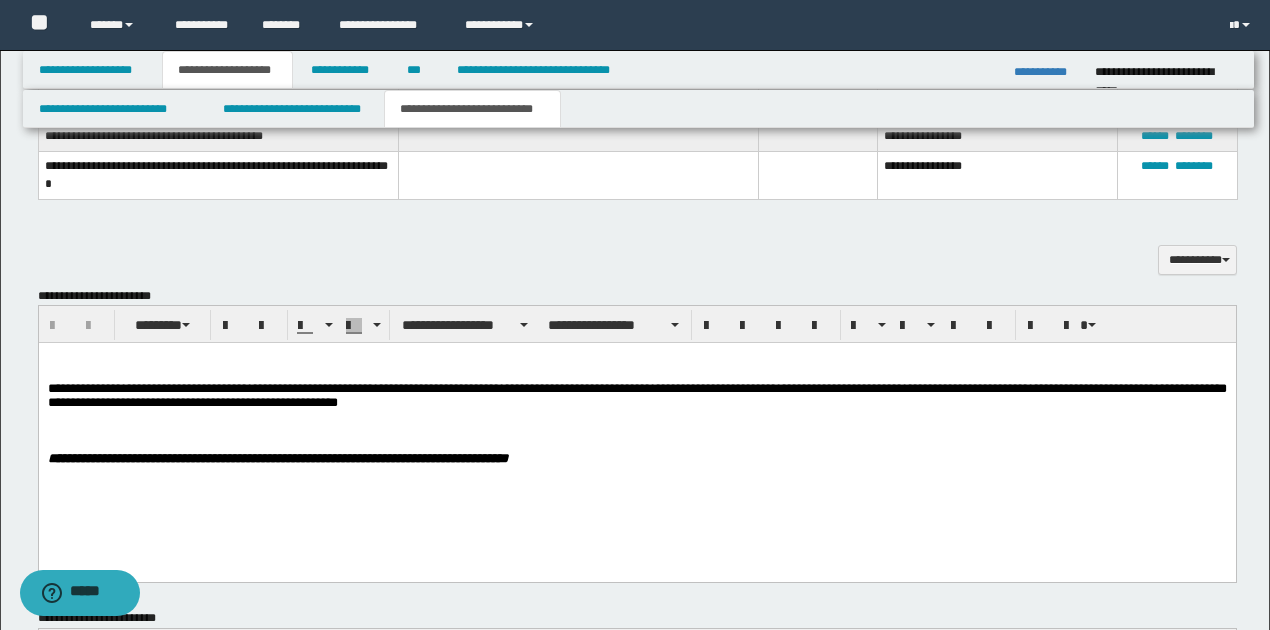 scroll, scrollTop: 1066, scrollLeft: 0, axis: vertical 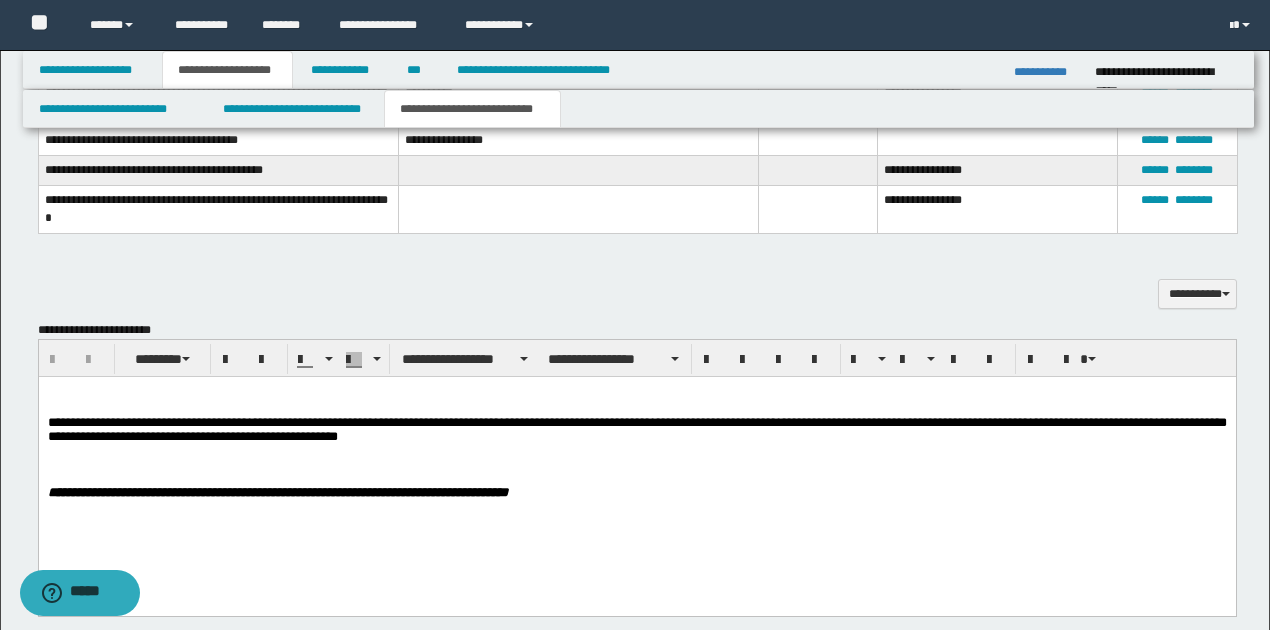 click on "**********" at bounding box center [636, 467] 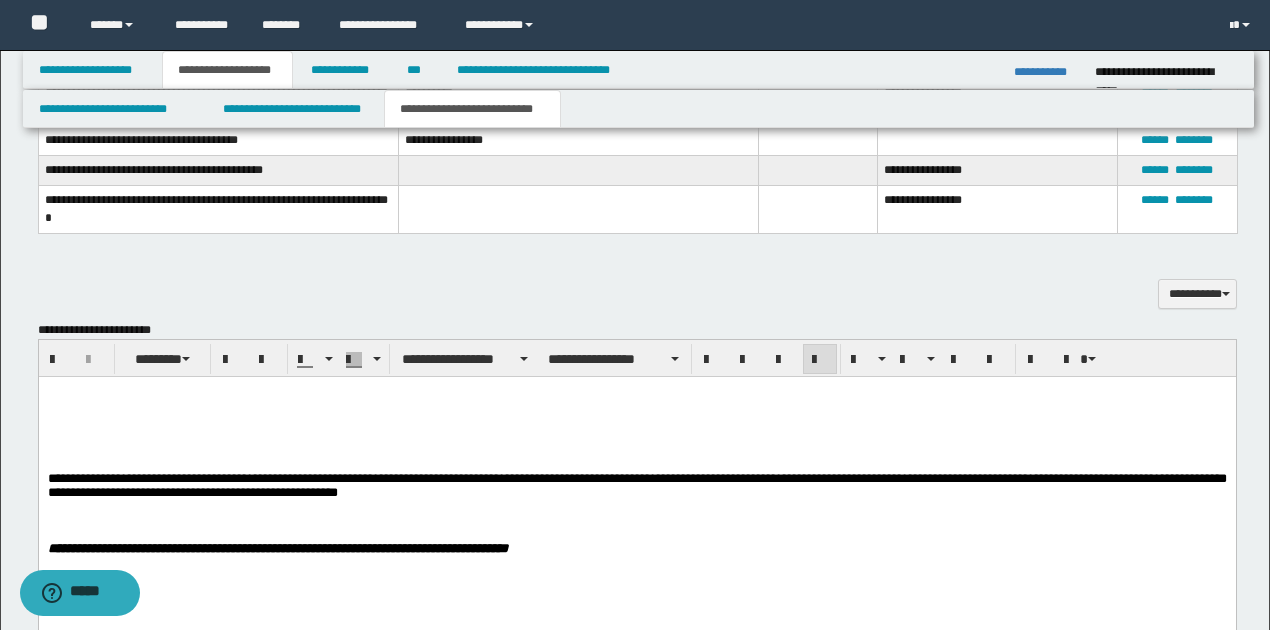 click at bounding box center (637, 407) 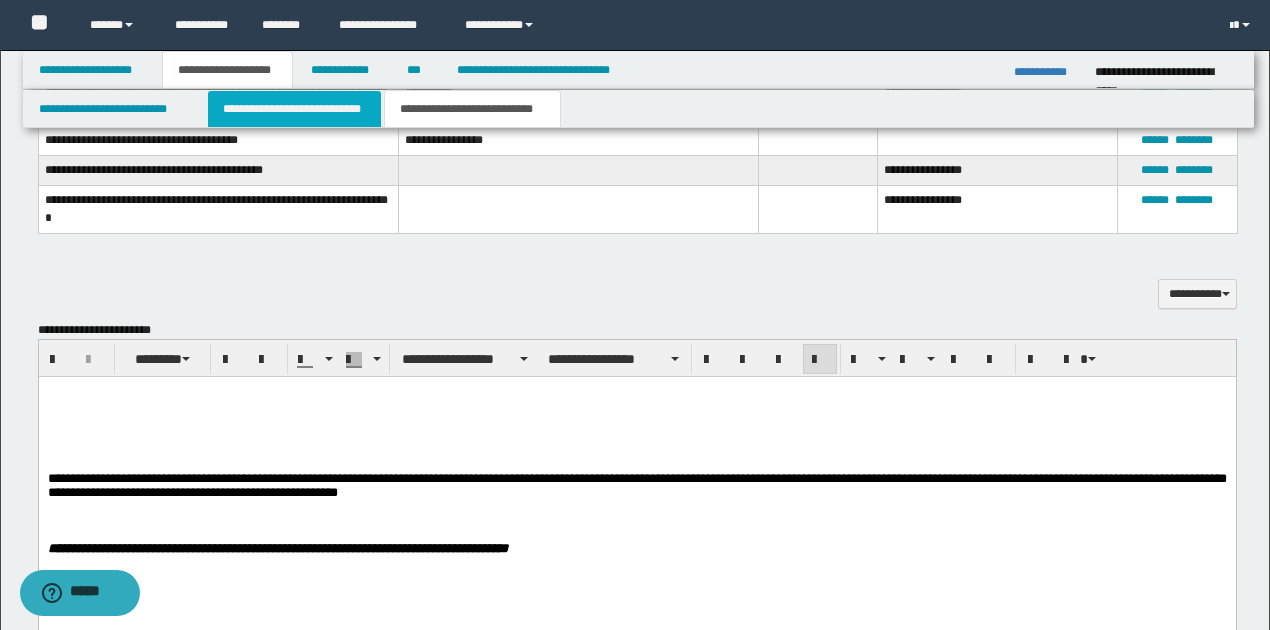 click on "**********" at bounding box center [294, 109] 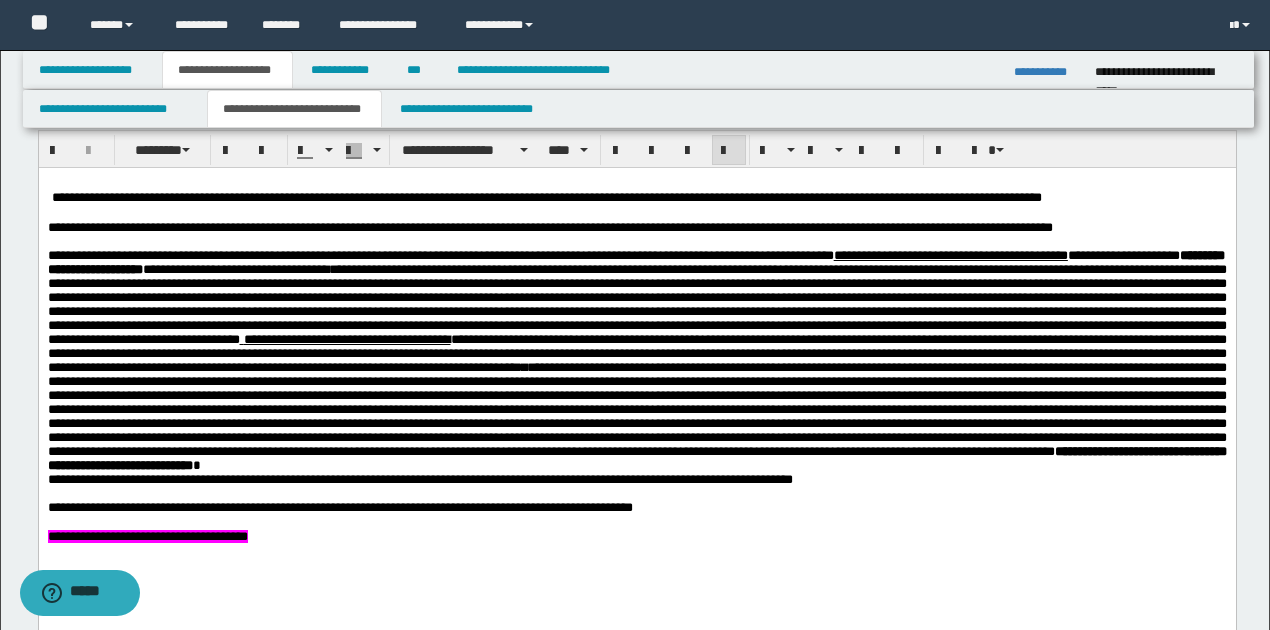 scroll, scrollTop: 1000, scrollLeft: 0, axis: vertical 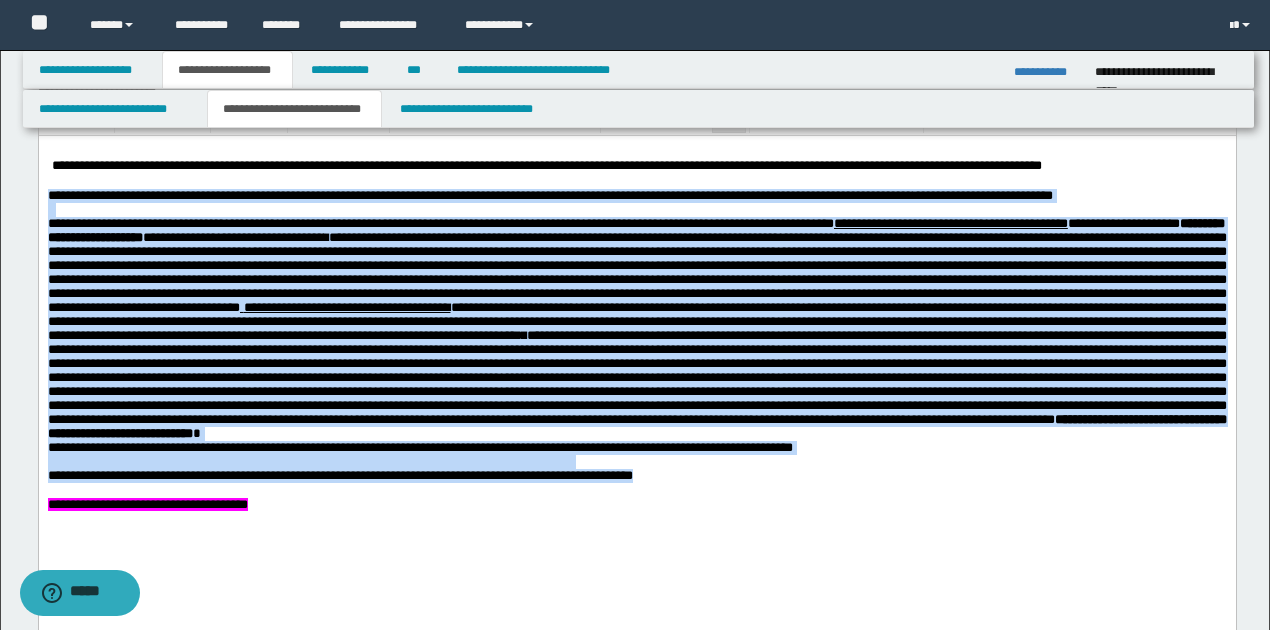 drag, startPoint x: 48, startPoint y: 200, endPoint x: 766, endPoint y: 515, distance: 784.0593 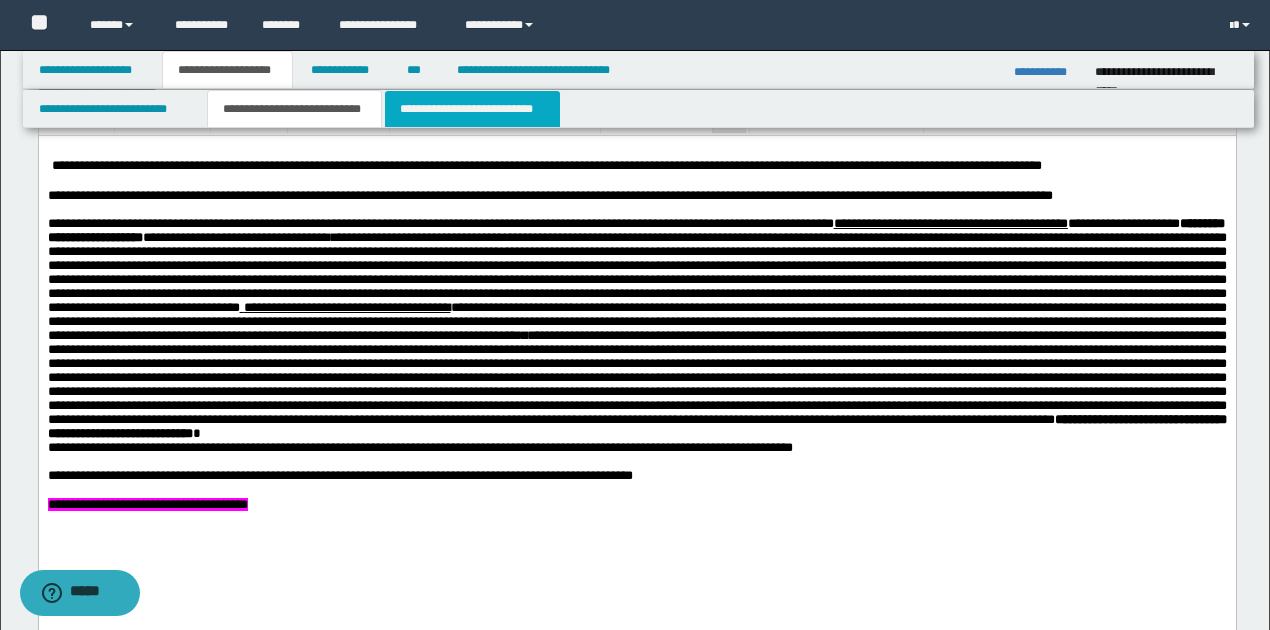 click on "**********" at bounding box center [472, 109] 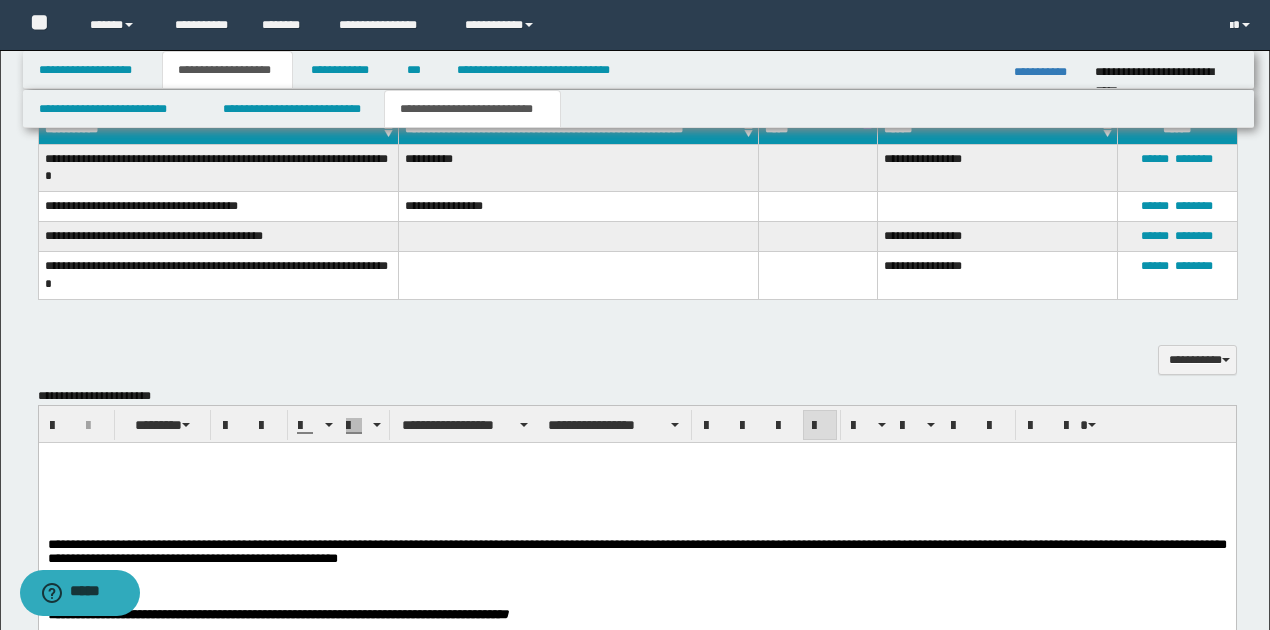 click at bounding box center (637, 473) 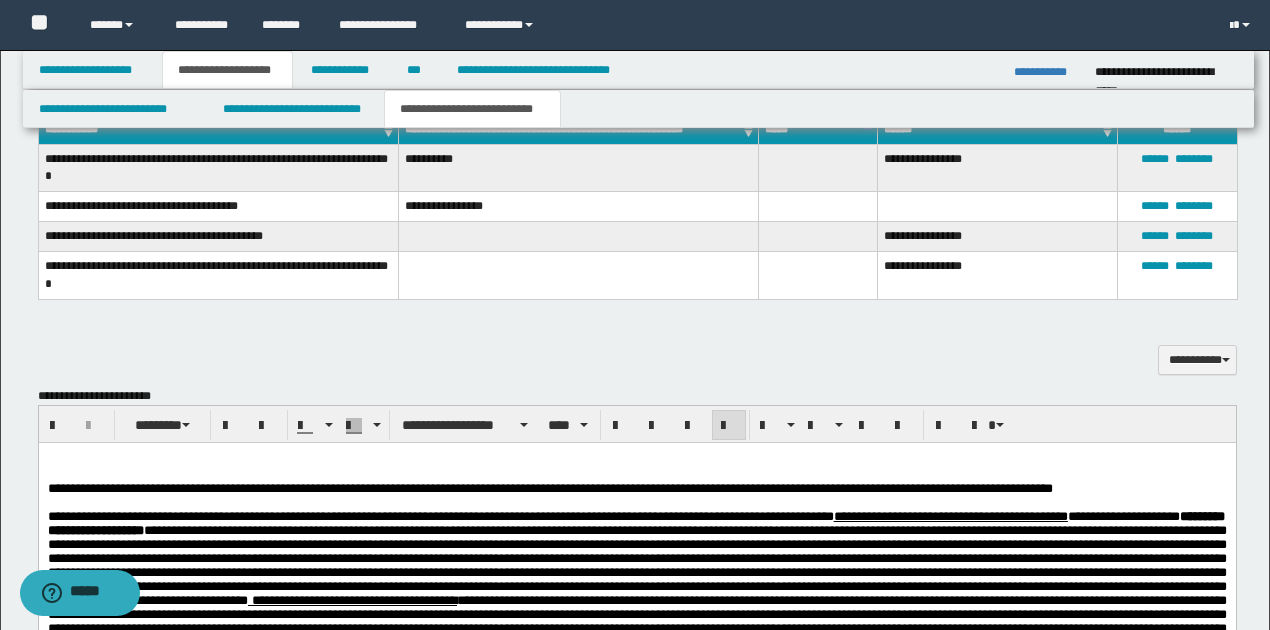click on "**********" at bounding box center (479, 488) 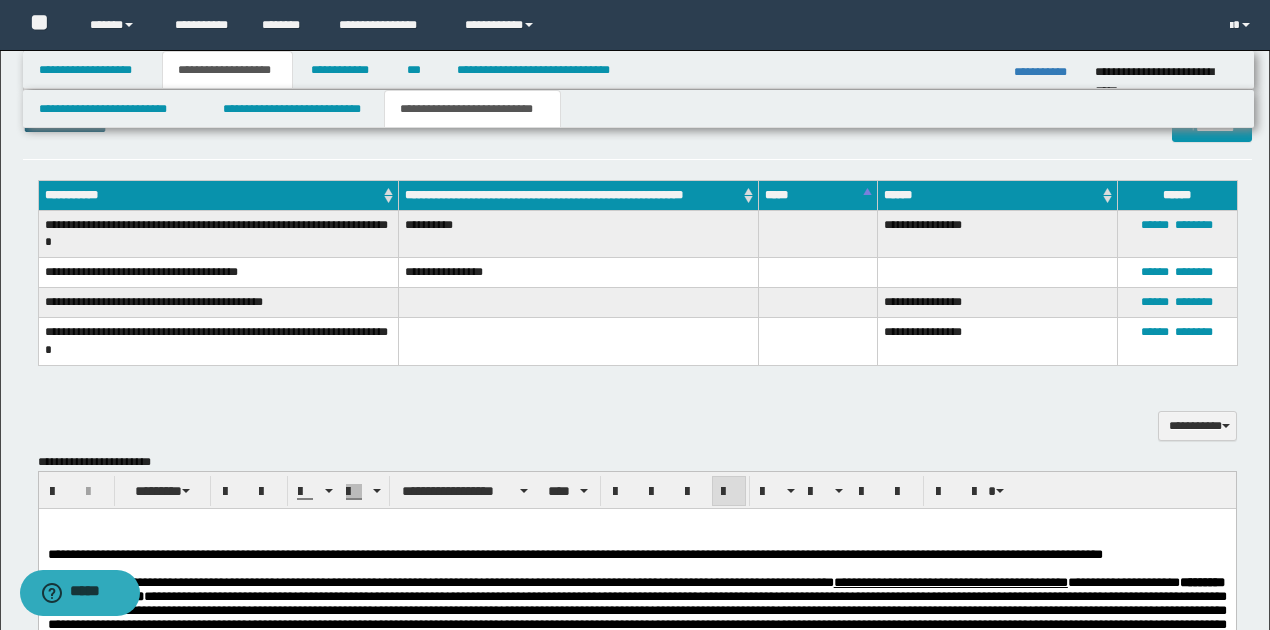 scroll, scrollTop: 933, scrollLeft: 0, axis: vertical 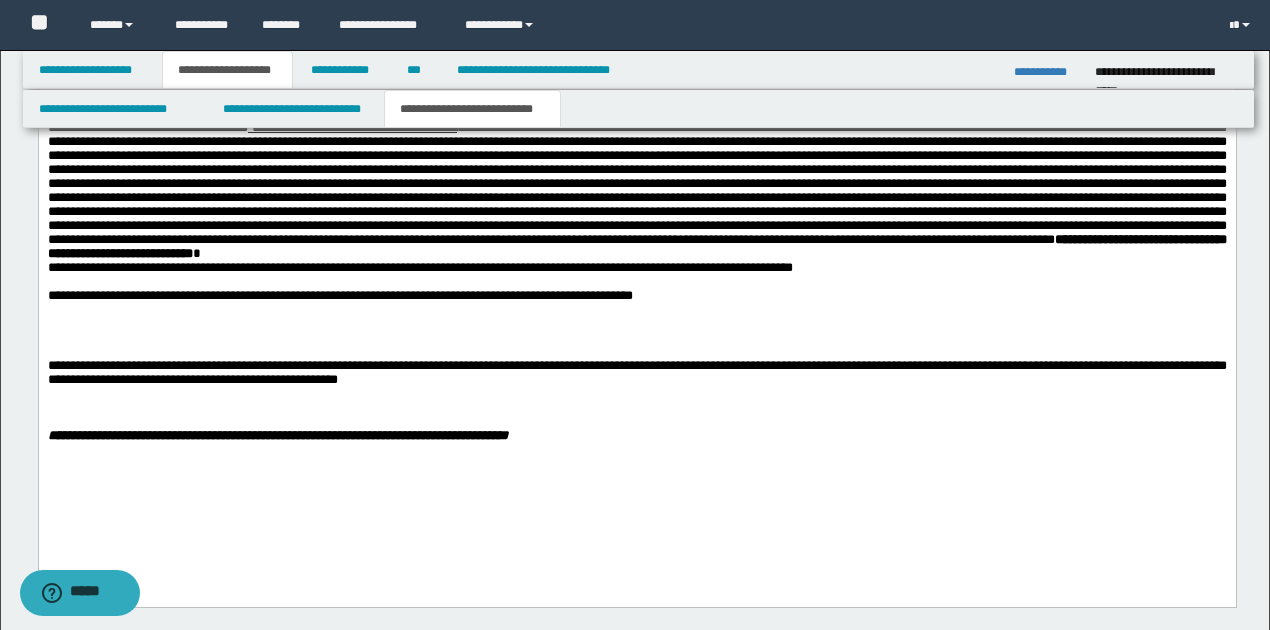 click at bounding box center (636, 283) 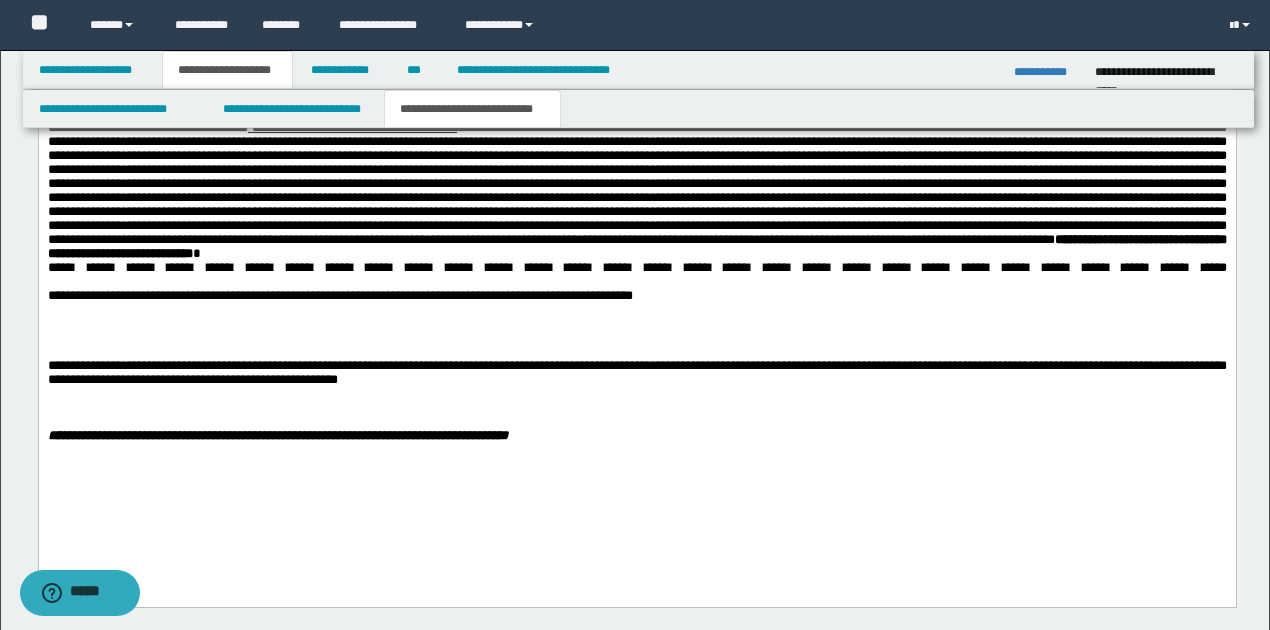 scroll, scrollTop: 1406, scrollLeft: 0, axis: vertical 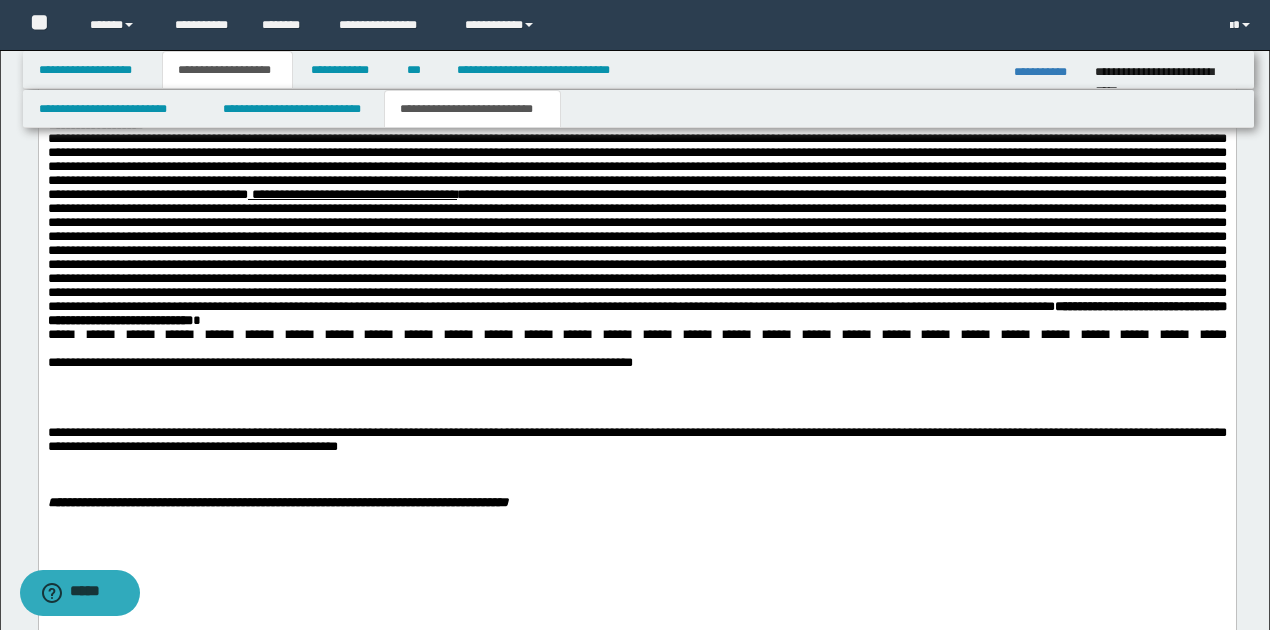 click at bounding box center (636, 377) 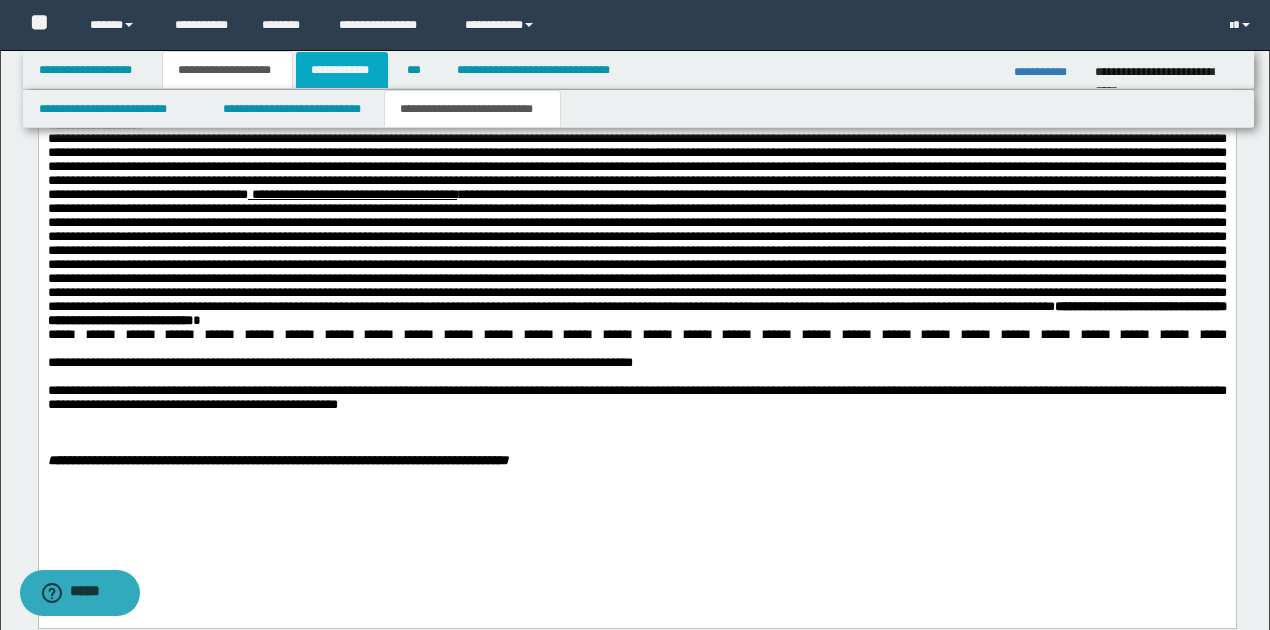 click on "**********" at bounding box center [342, 70] 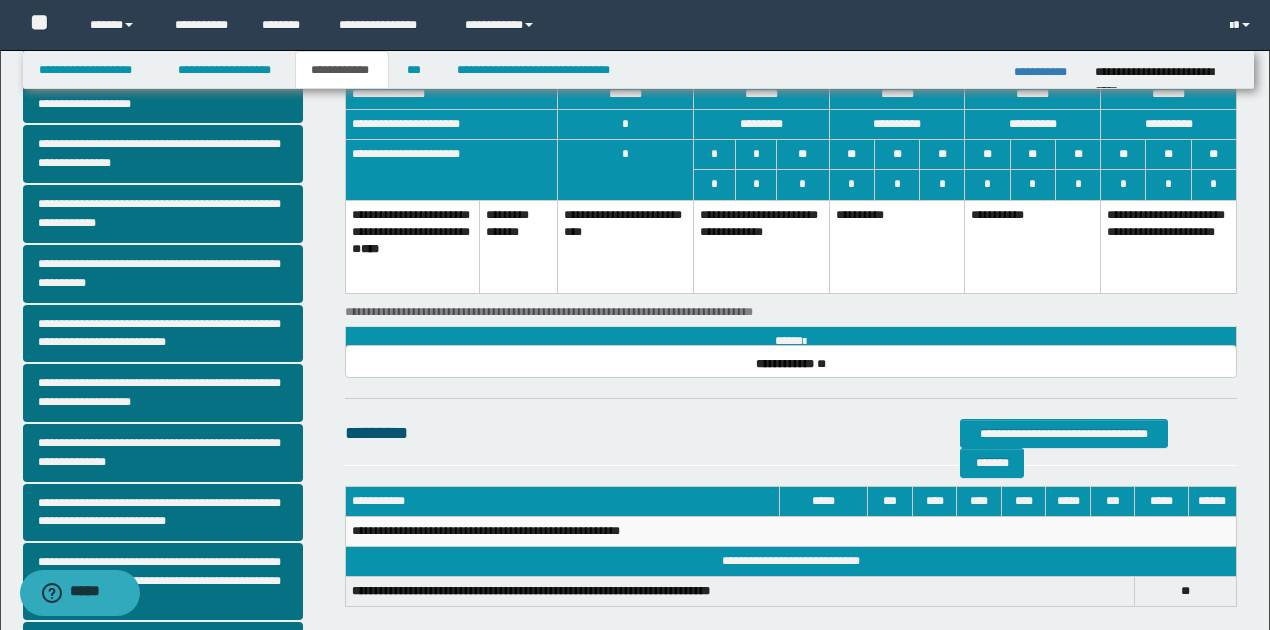 scroll, scrollTop: 0, scrollLeft: 0, axis: both 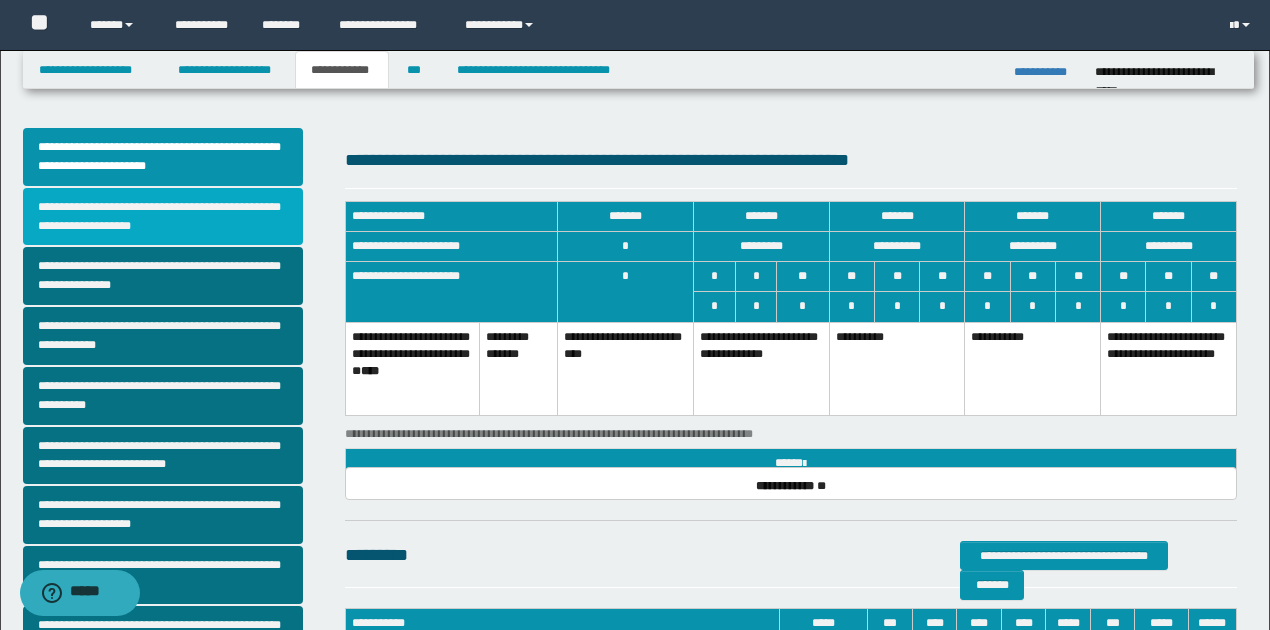 click on "**********" at bounding box center [163, 217] 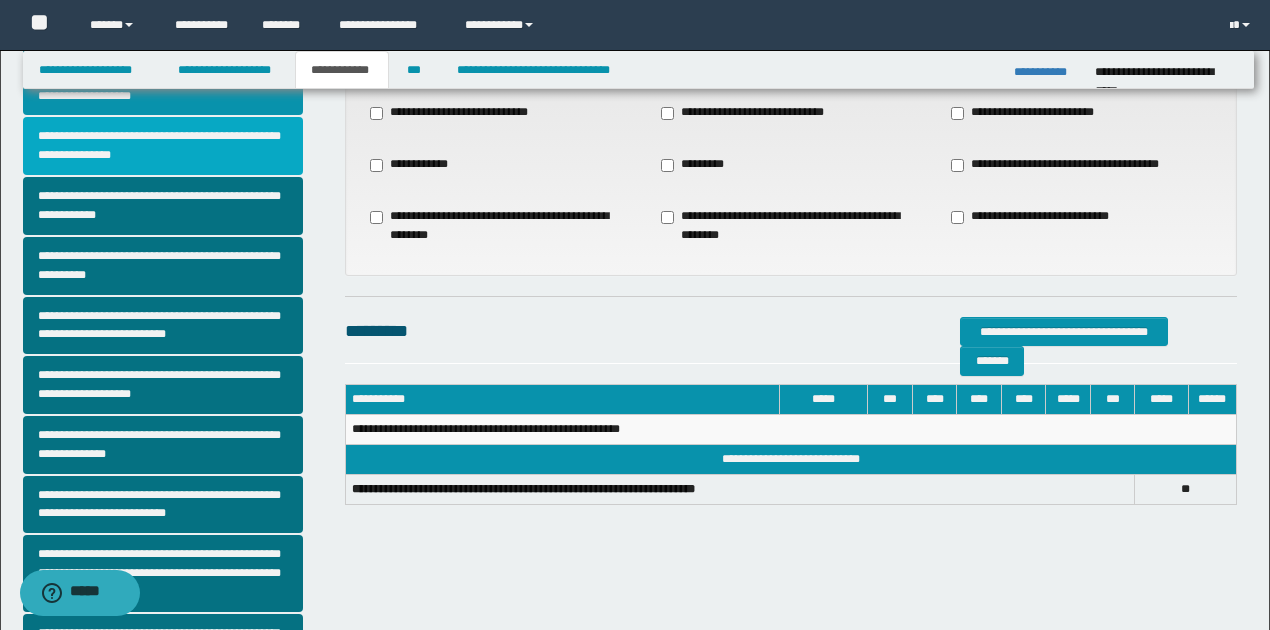 scroll, scrollTop: 133, scrollLeft: 0, axis: vertical 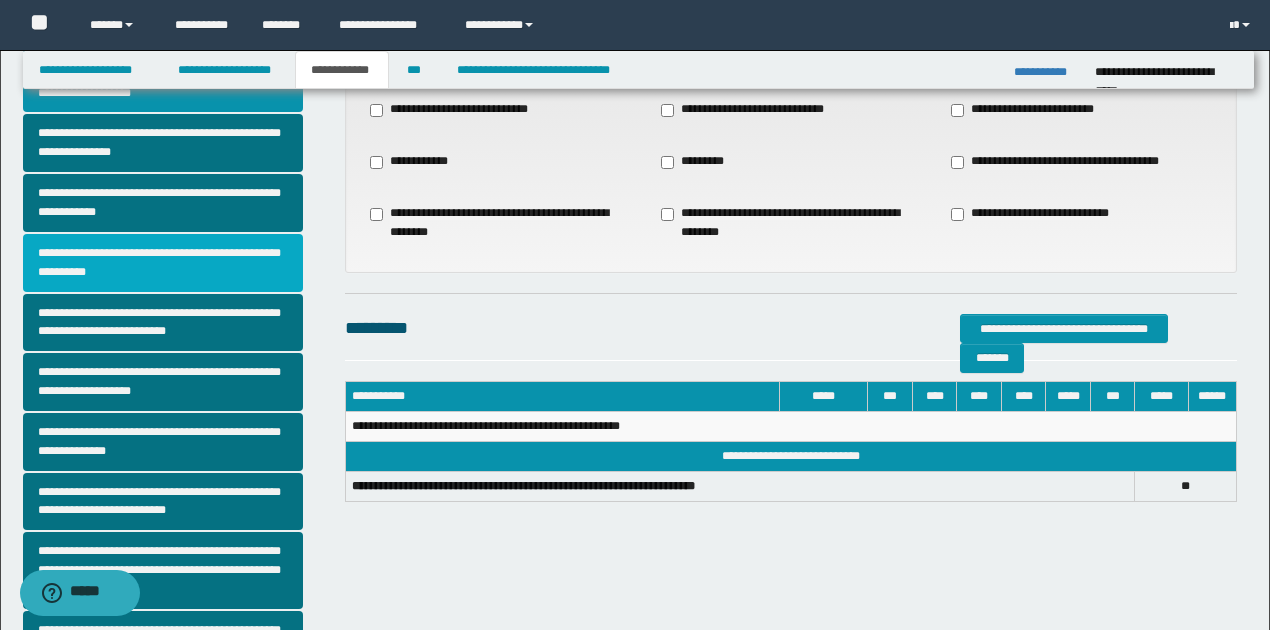 click on "**********" at bounding box center (163, 263) 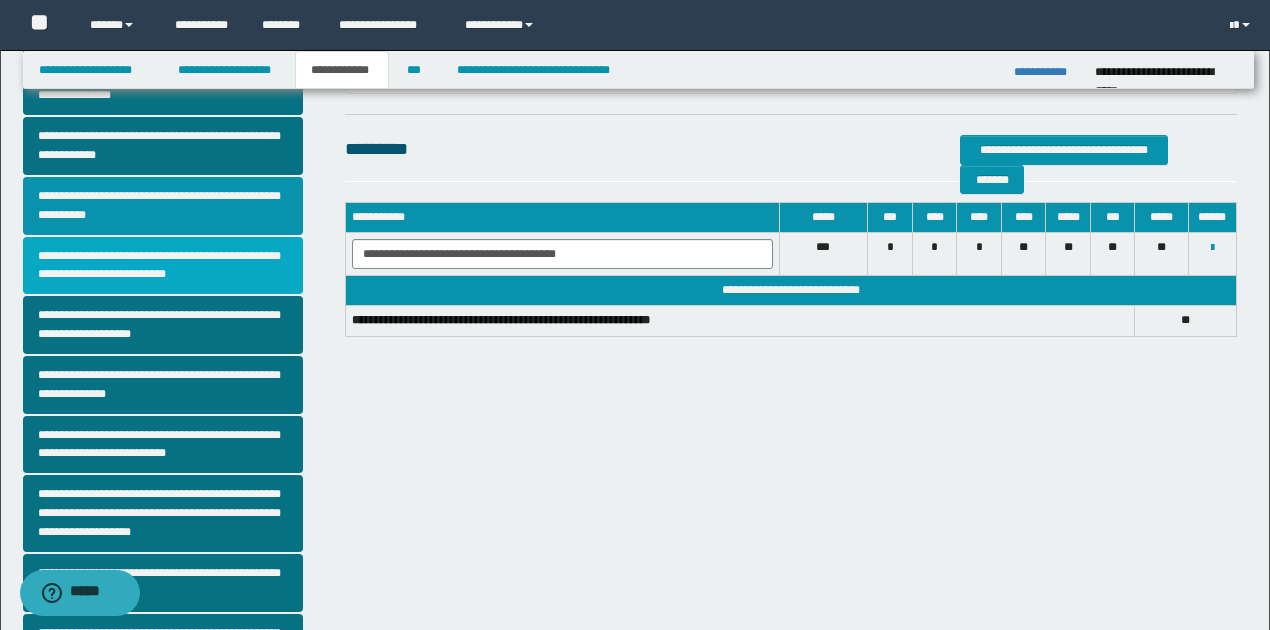 scroll, scrollTop: 200, scrollLeft: 0, axis: vertical 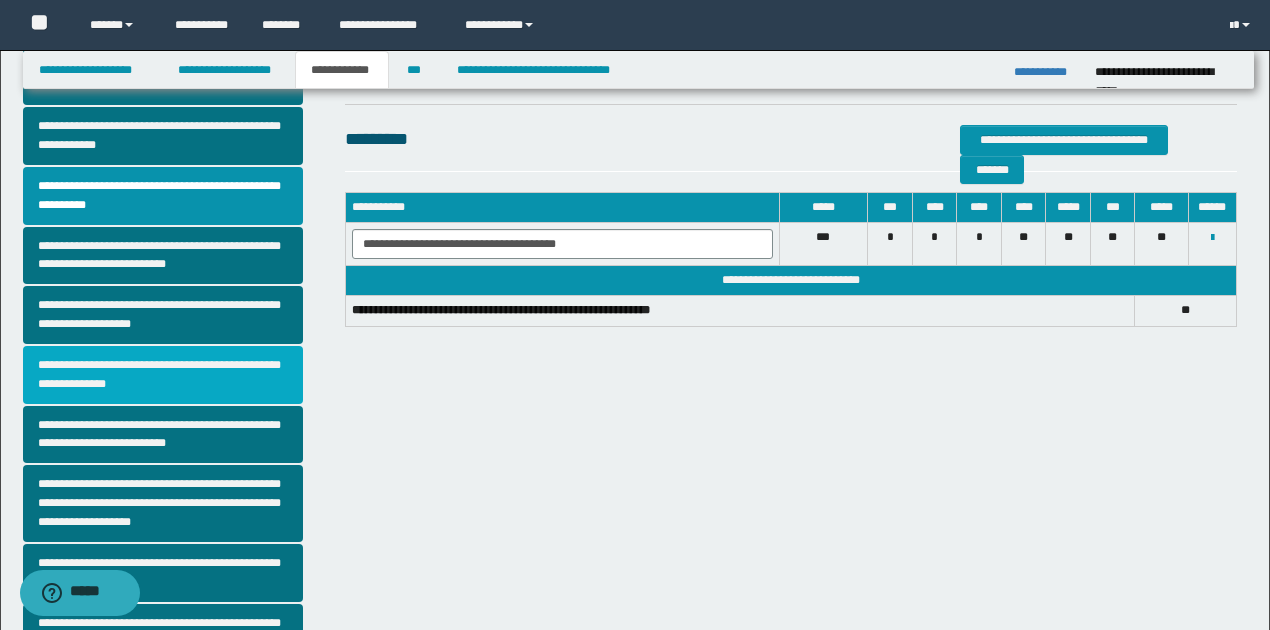 click on "**********" at bounding box center [163, 375] 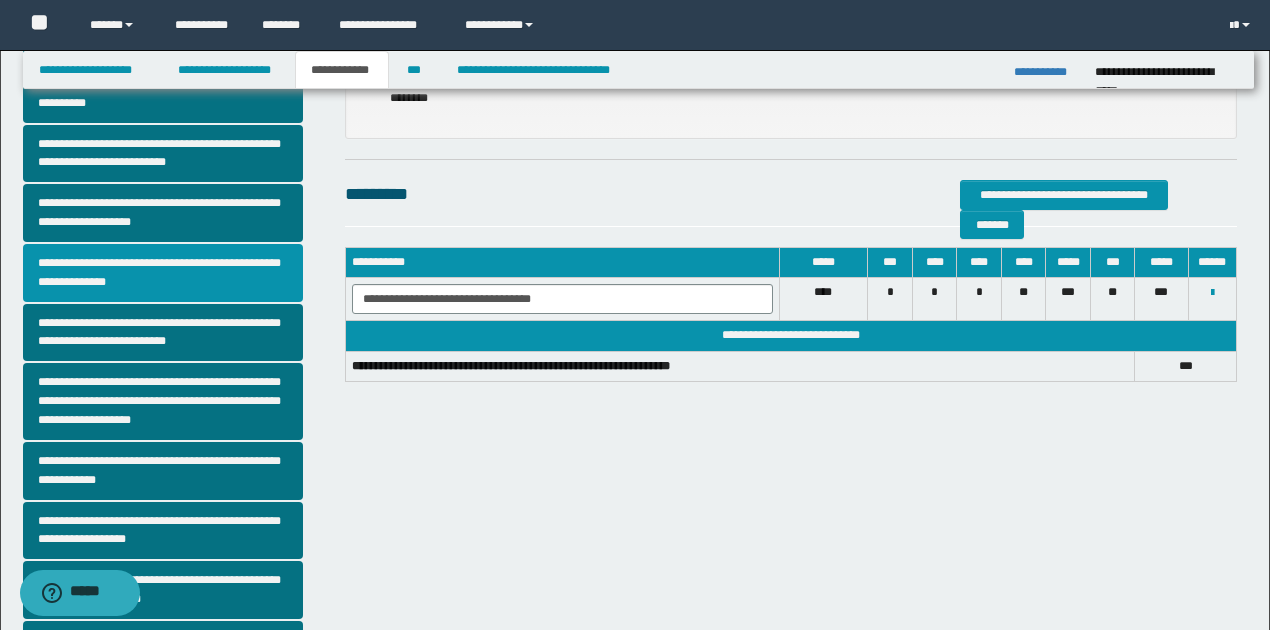 scroll, scrollTop: 333, scrollLeft: 0, axis: vertical 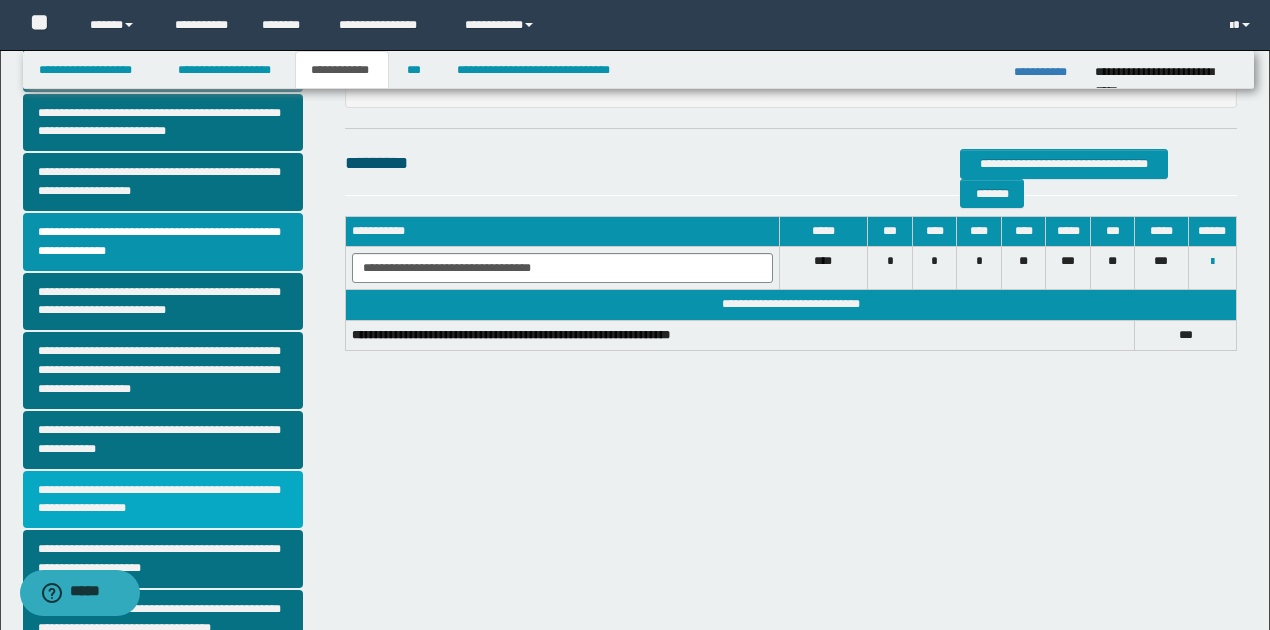 click on "**********" at bounding box center (163, 500) 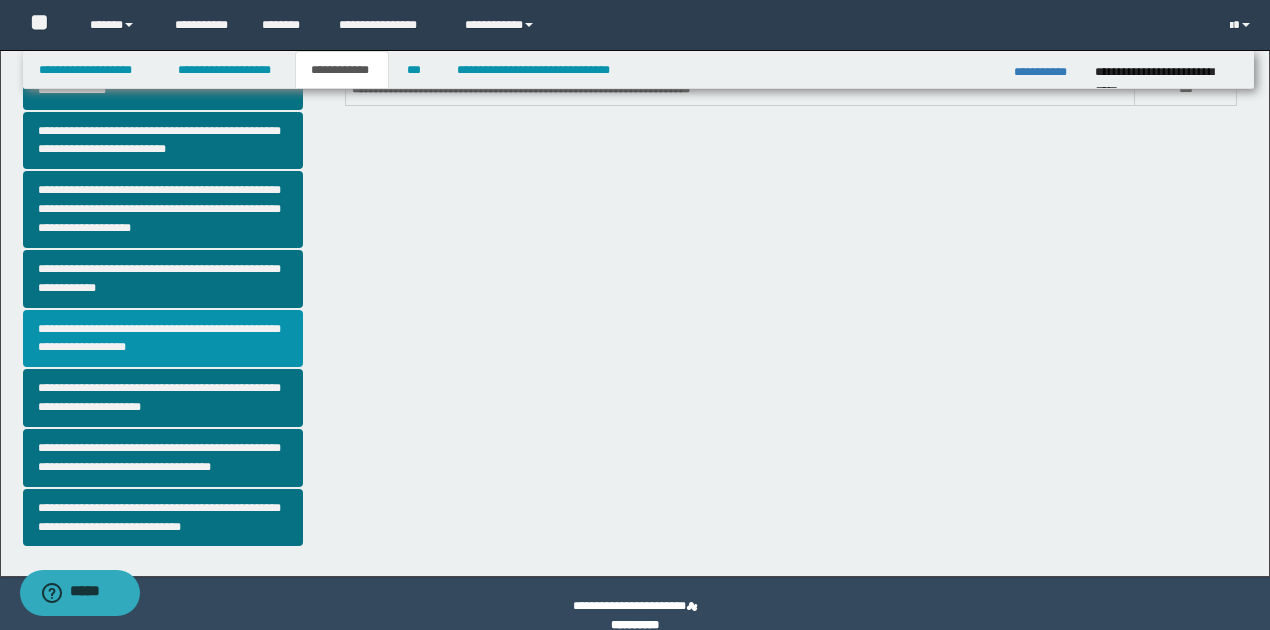 scroll, scrollTop: 518, scrollLeft: 0, axis: vertical 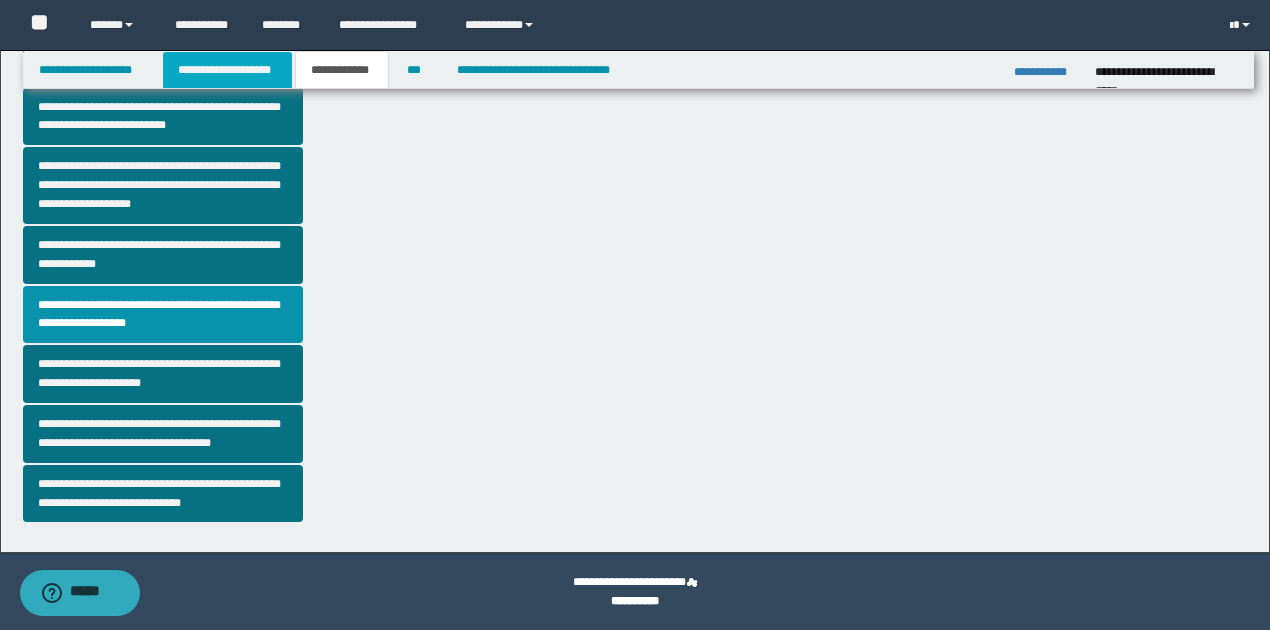click on "**********" at bounding box center (227, 70) 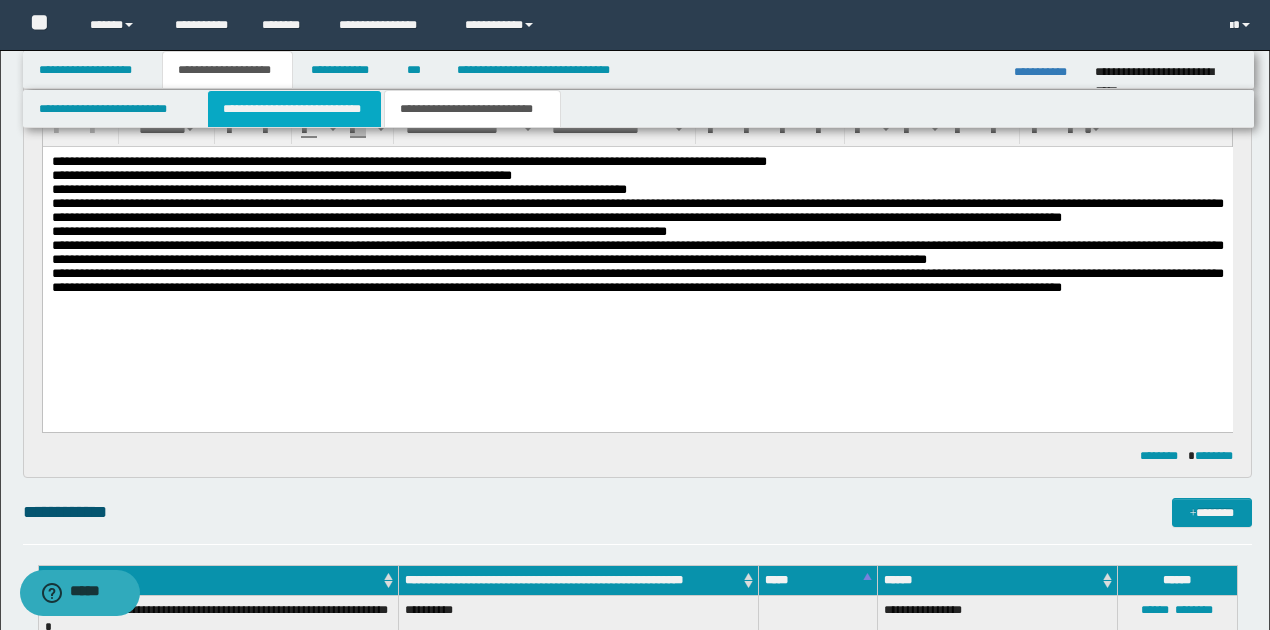 click on "**********" at bounding box center (294, 109) 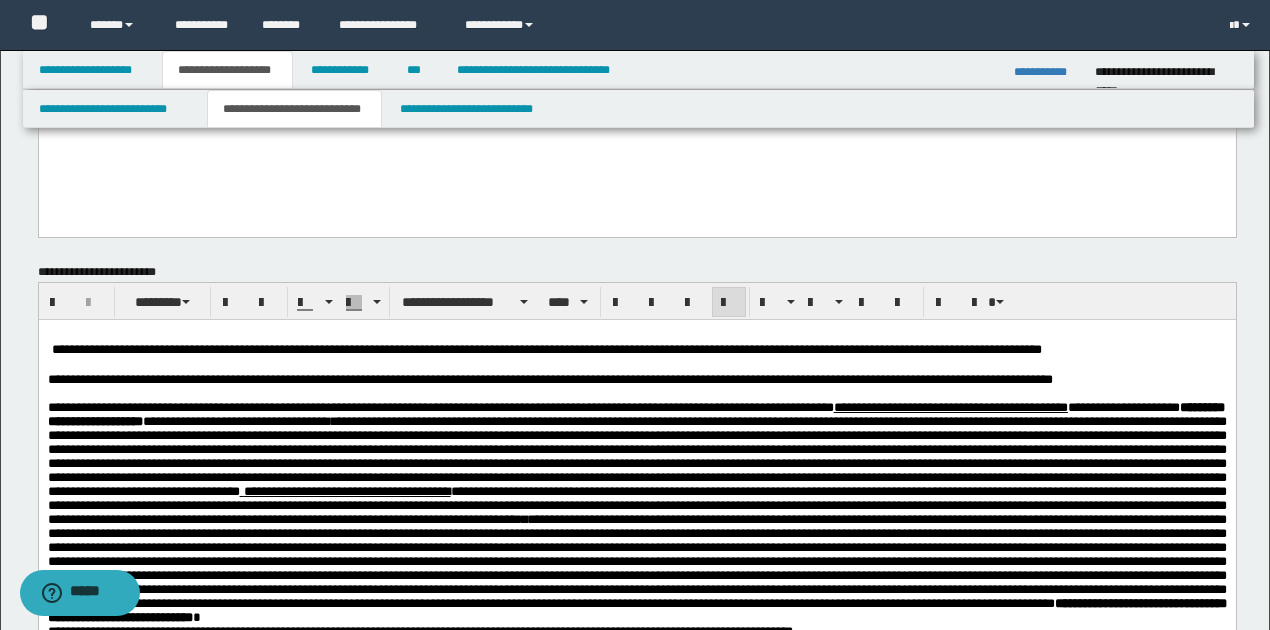 scroll, scrollTop: 1016, scrollLeft: 0, axis: vertical 